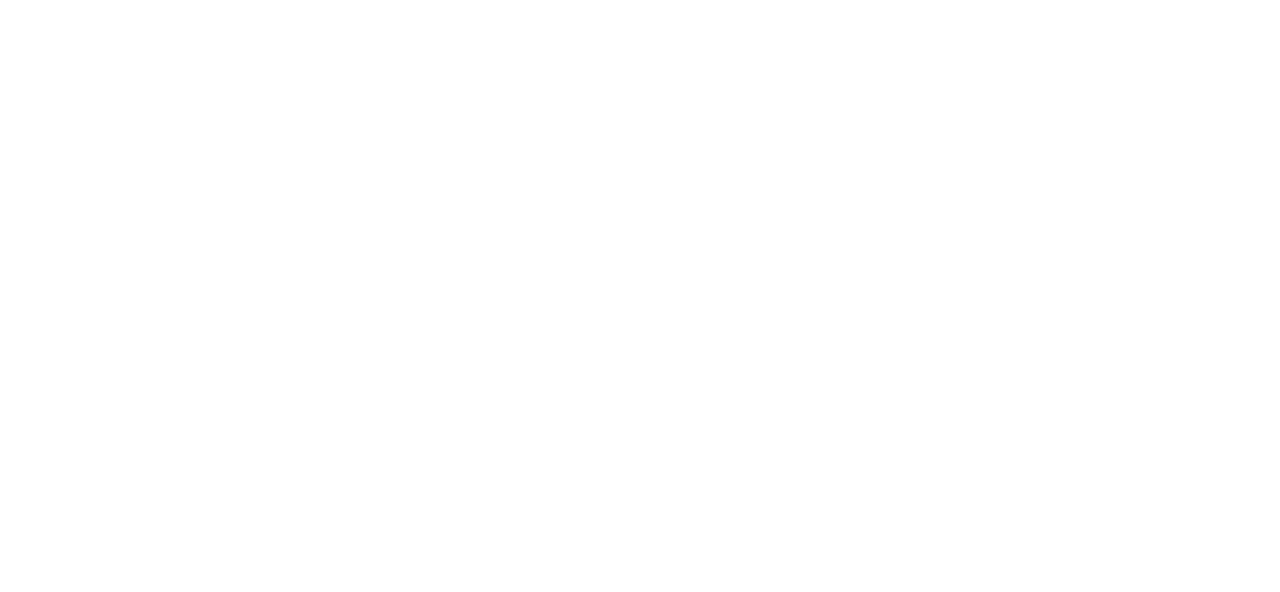 scroll, scrollTop: 0, scrollLeft: 0, axis: both 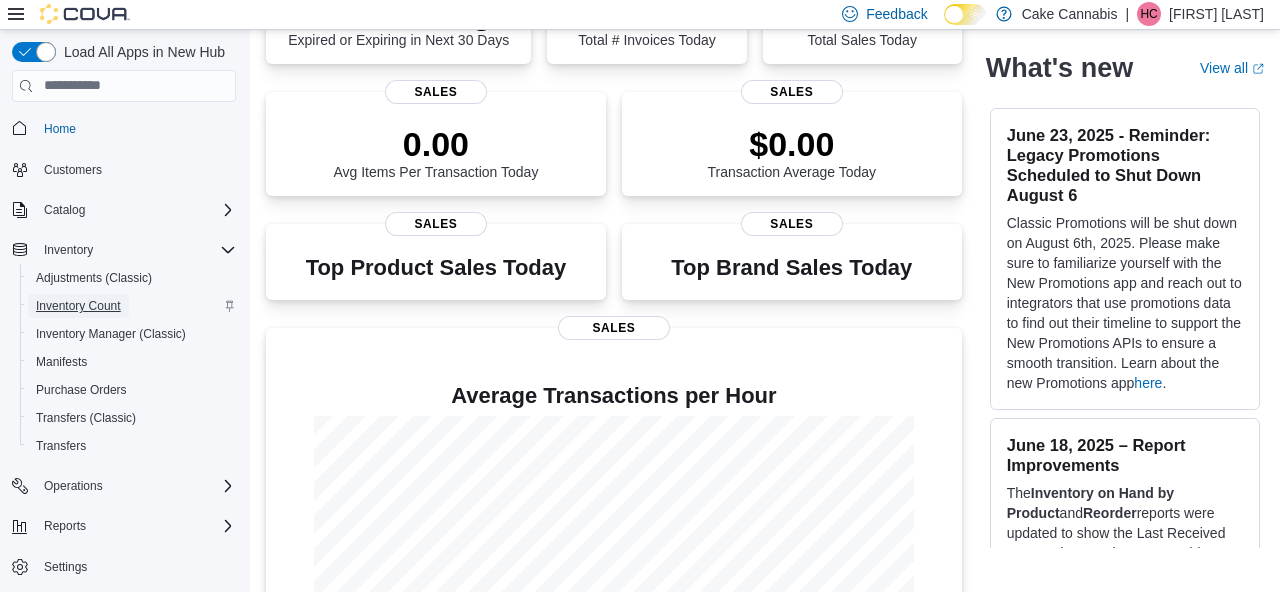 click on "Inventory Count" at bounding box center [78, 306] 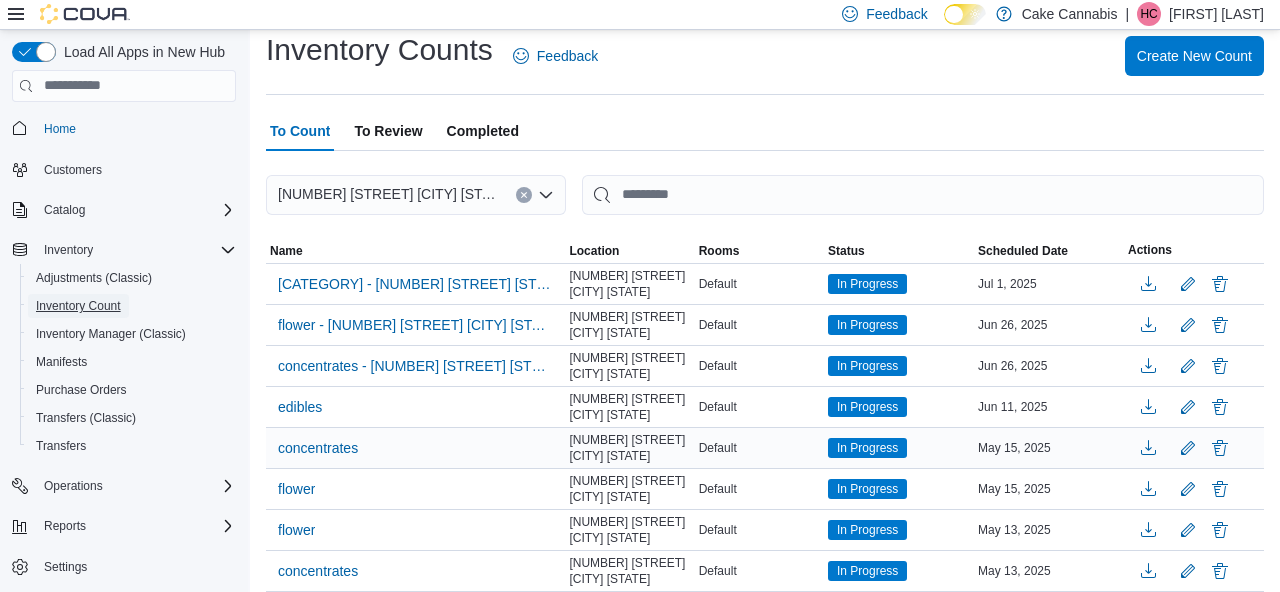 scroll, scrollTop: 0, scrollLeft: 0, axis: both 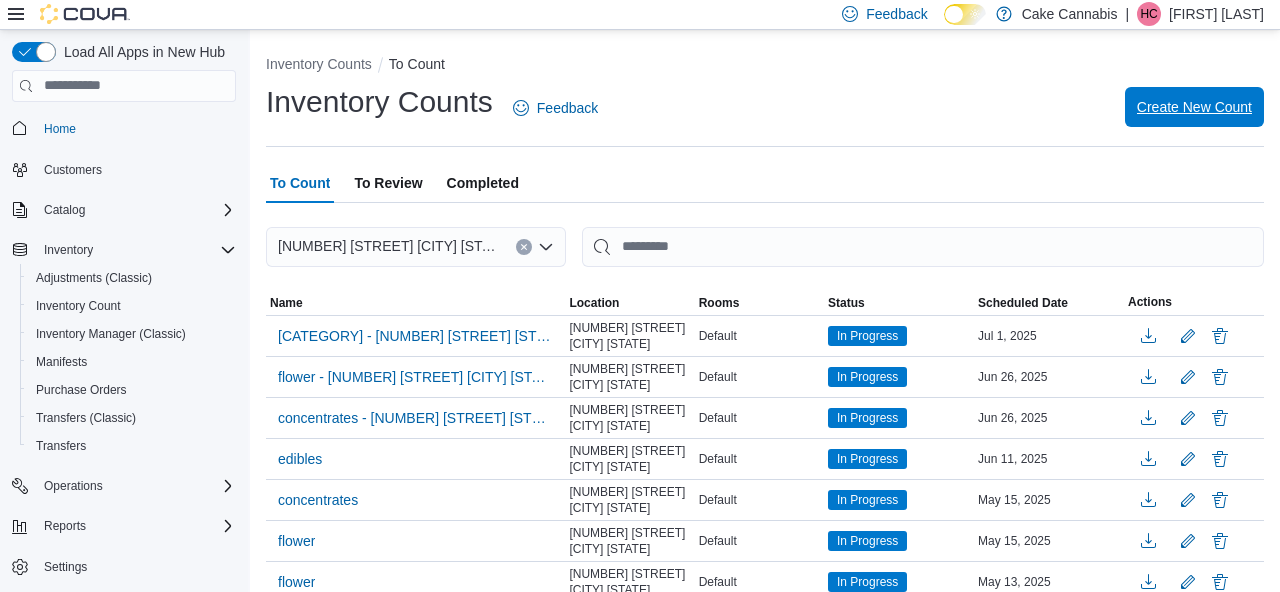 click on "Create New Count" at bounding box center [1194, 107] 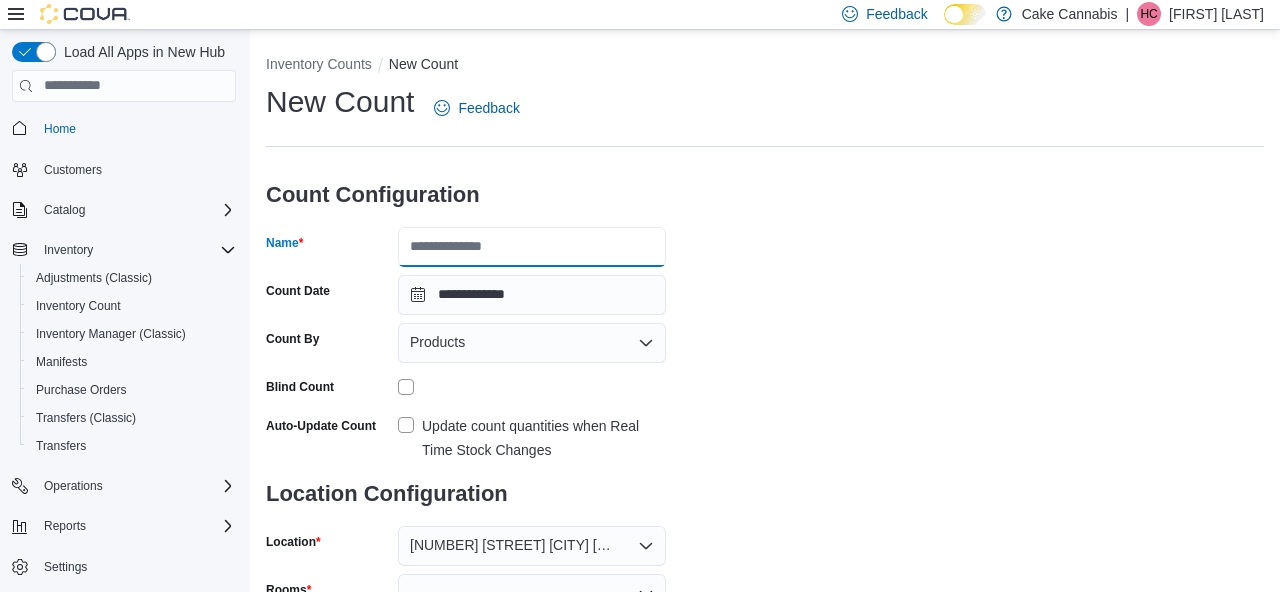 click on "Name" at bounding box center (532, 247) 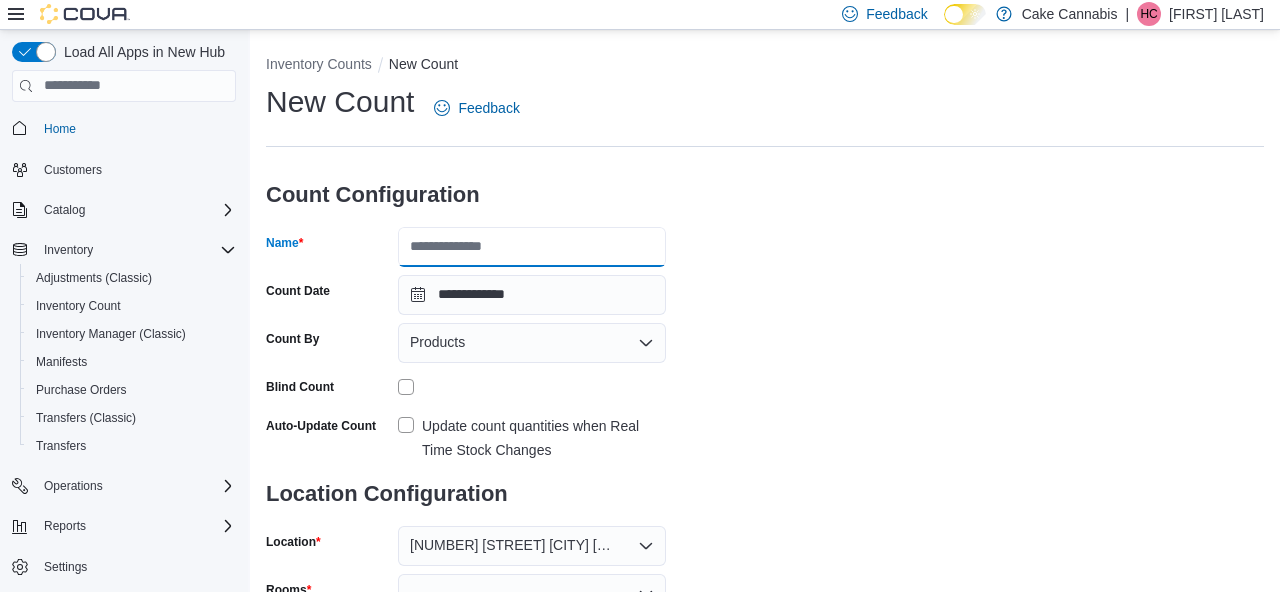 type on "*******" 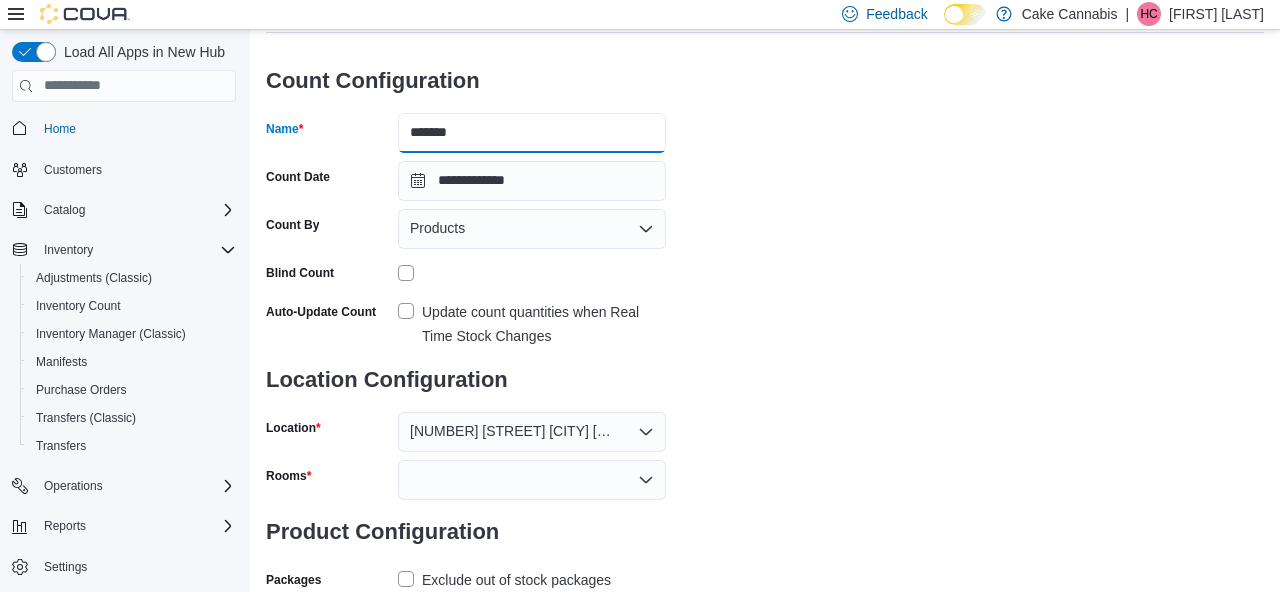 scroll, scrollTop: 127, scrollLeft: 0, axis: vertical 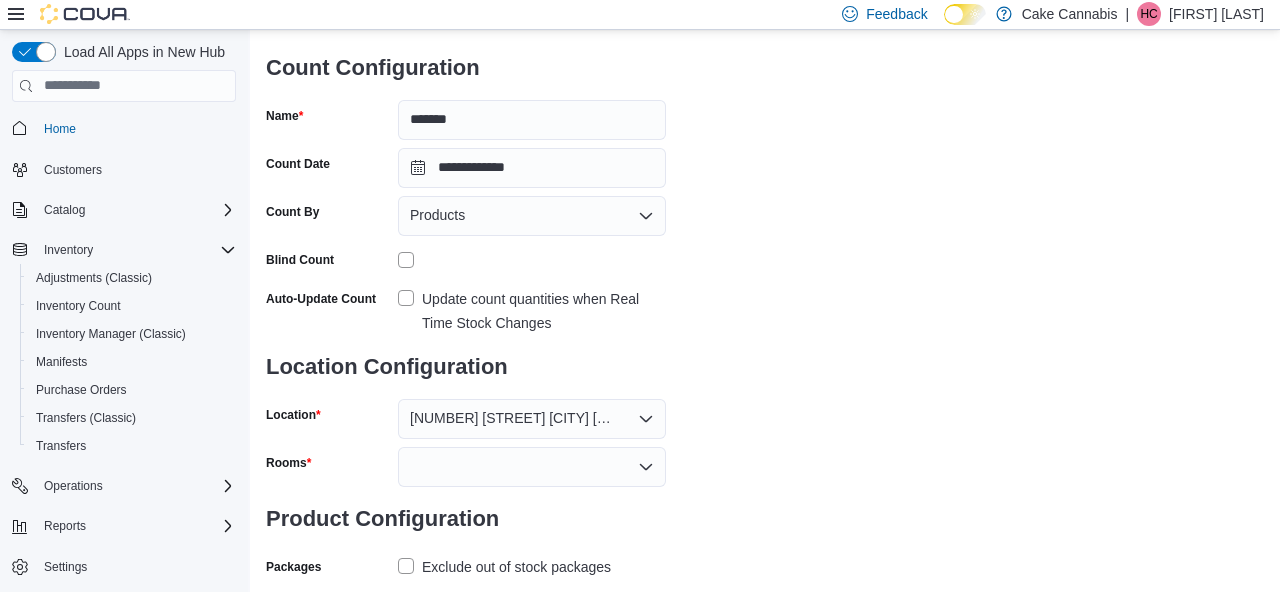 click on "Update count quantities when Real Time Stock Changes" at bounding box center [532, 311] 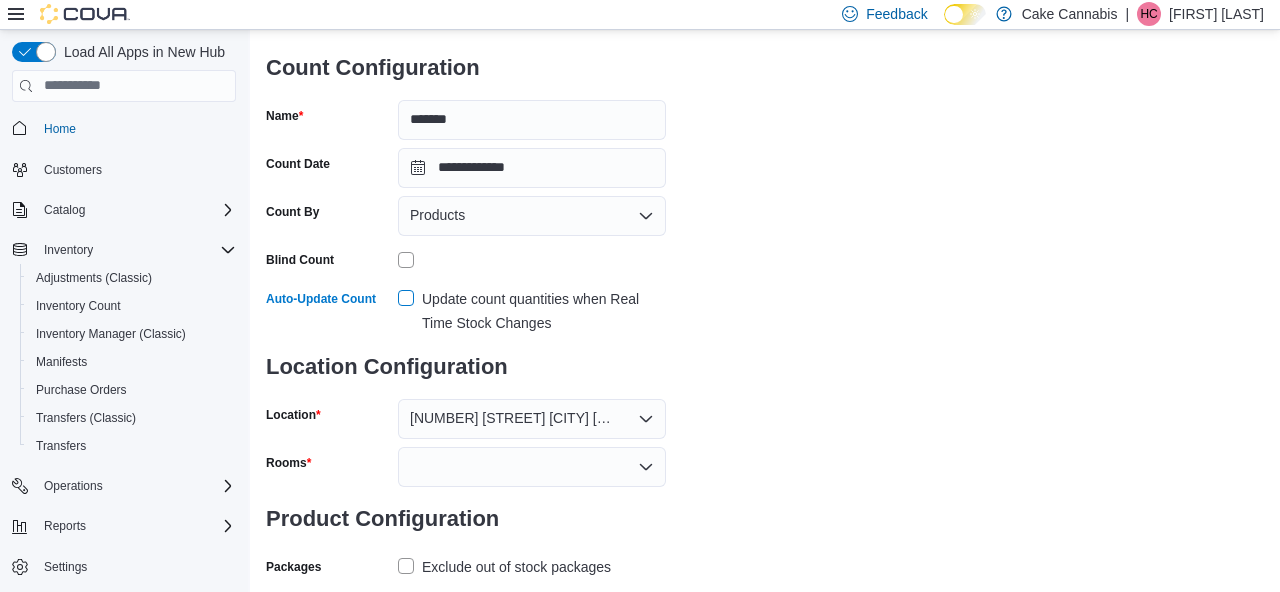 scroll, scrollTop: 172, scrollLeft: 0, axis: vertical 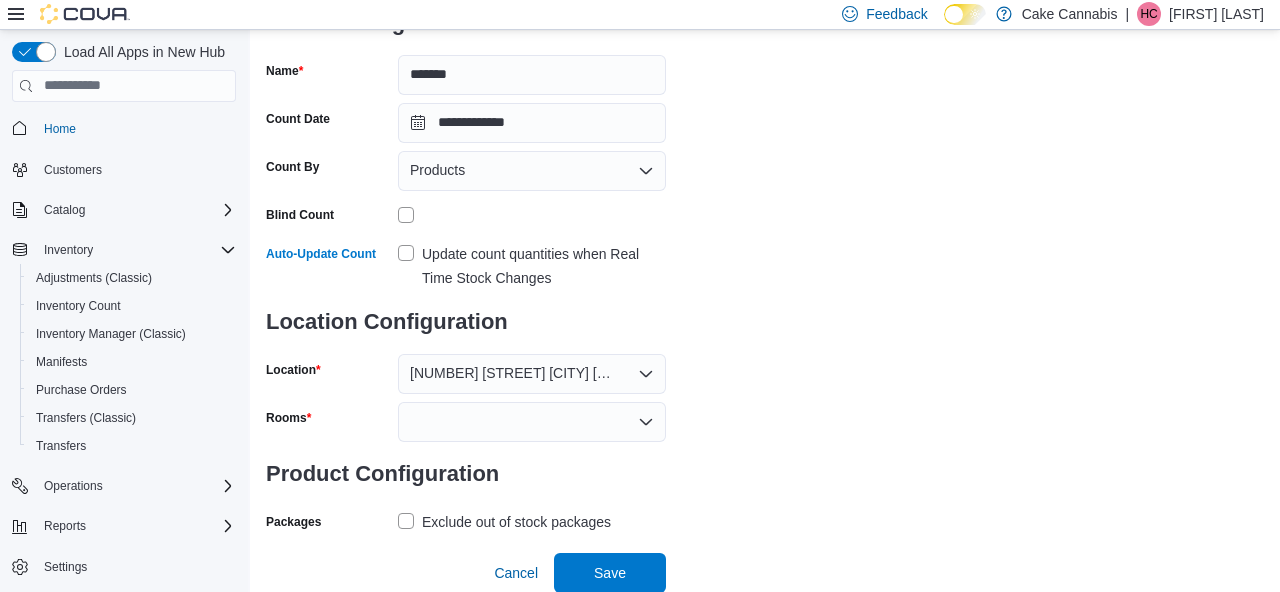 click on "[NUMBER] [STREET] [CITY] [STATE]" at bounding box center [514, 373] 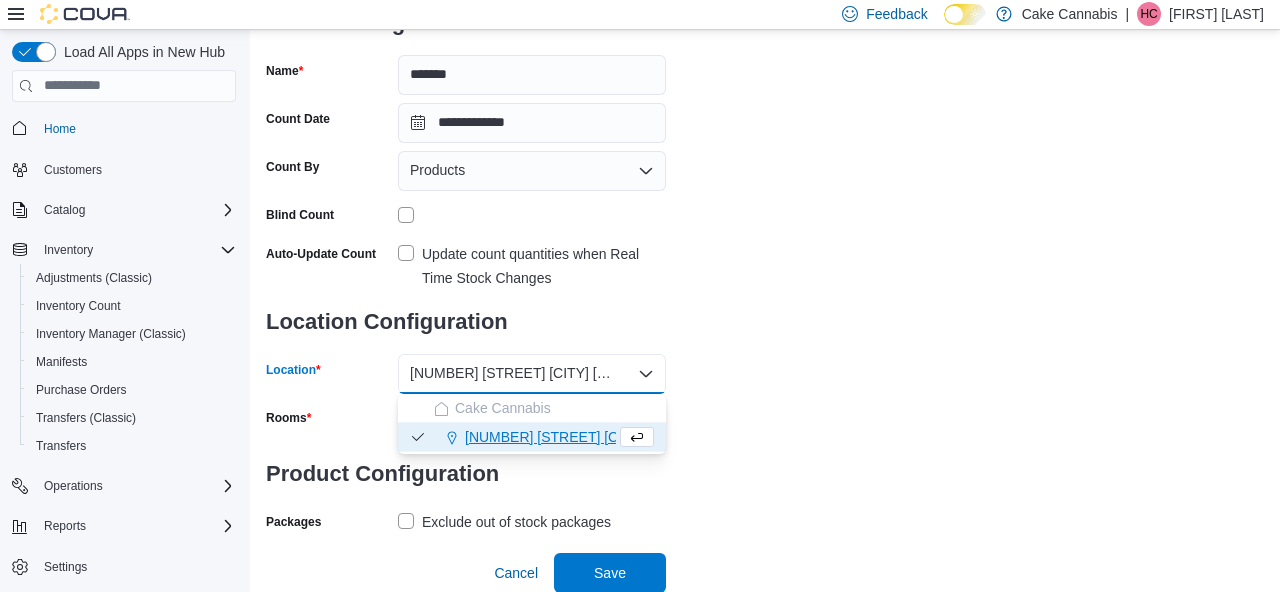 click on "[NUMBER] [STREET] [CITY] [STATE]" at bounding box center (532, 374) 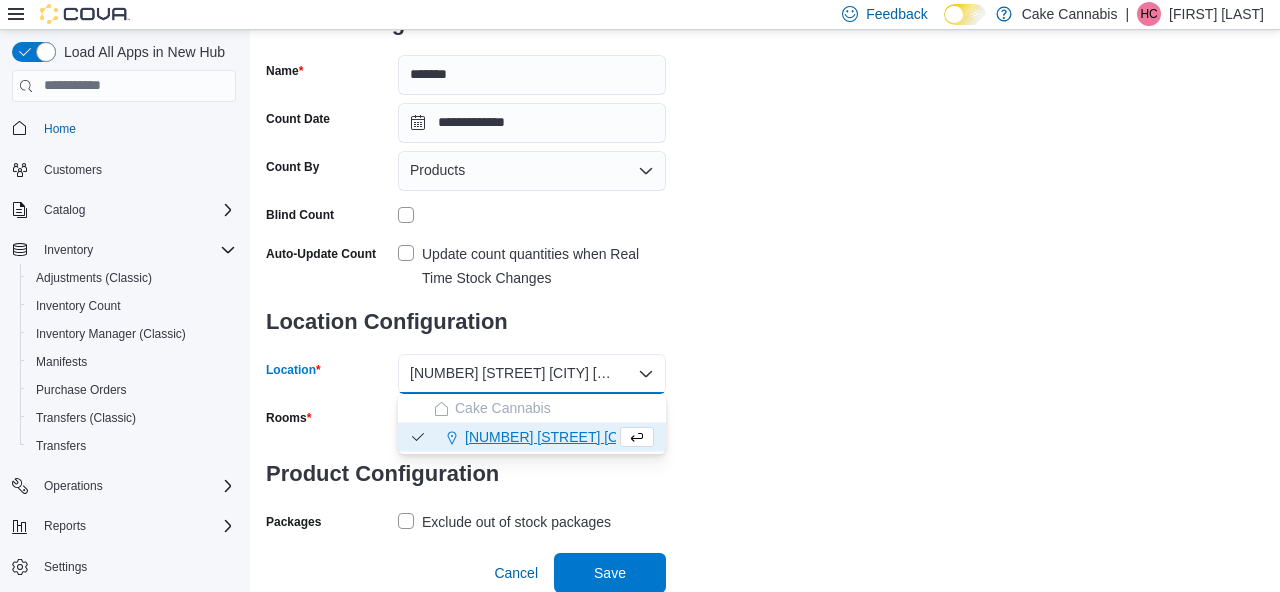 click on "[NUMBER] [STREET] [CITY] [STATE]" at bounding box center [582, 437] 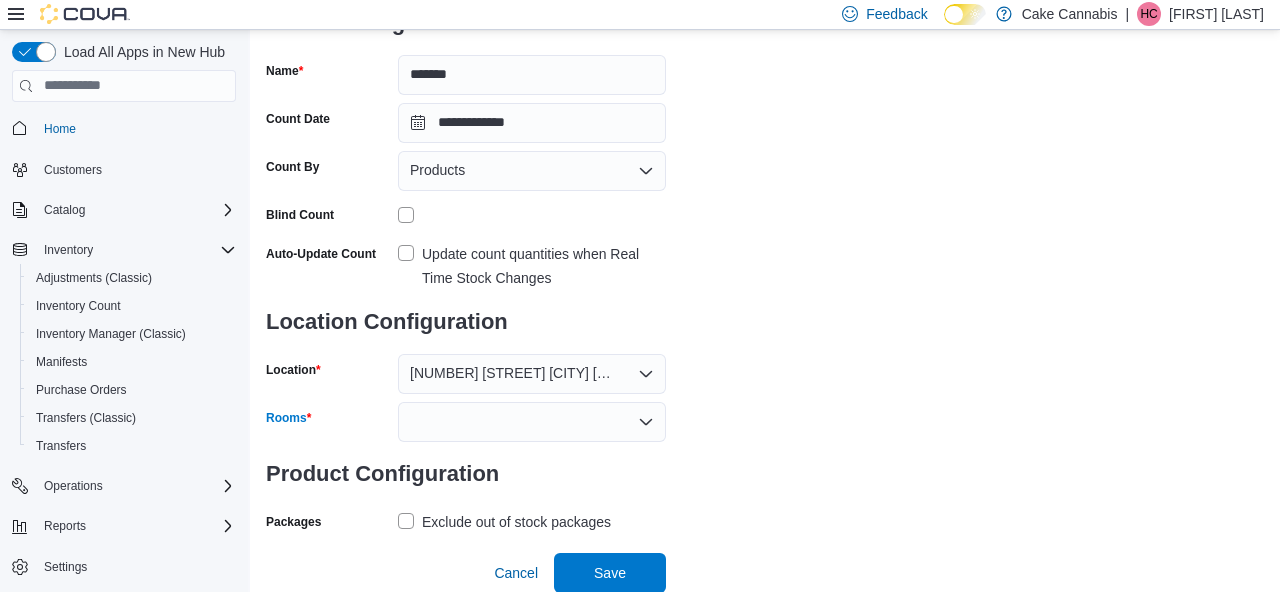 click at bounding box center (532, 422) 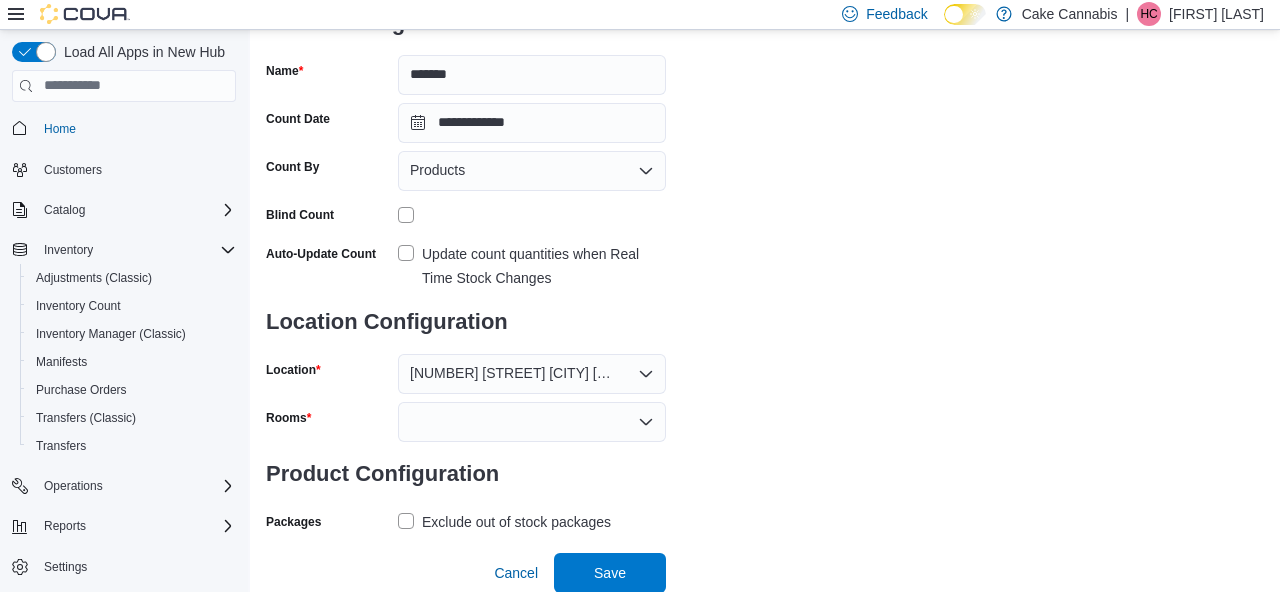 click on "**********" at bounding box center (765, 223) 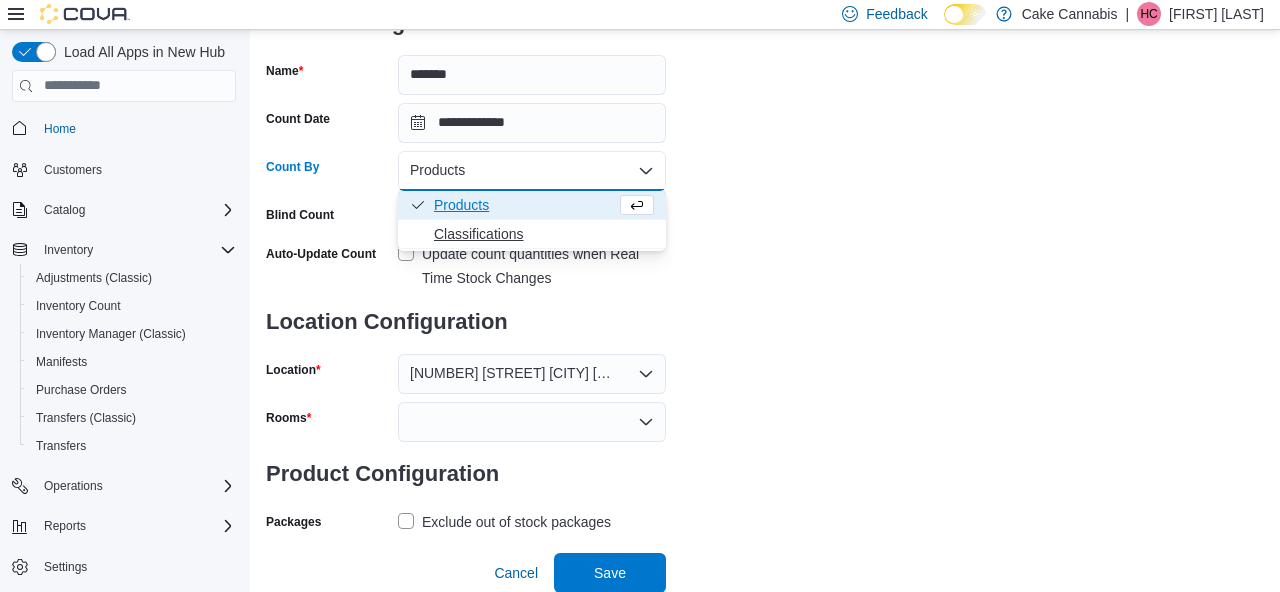 click on "Classifications" at bounding box center (544, 234) 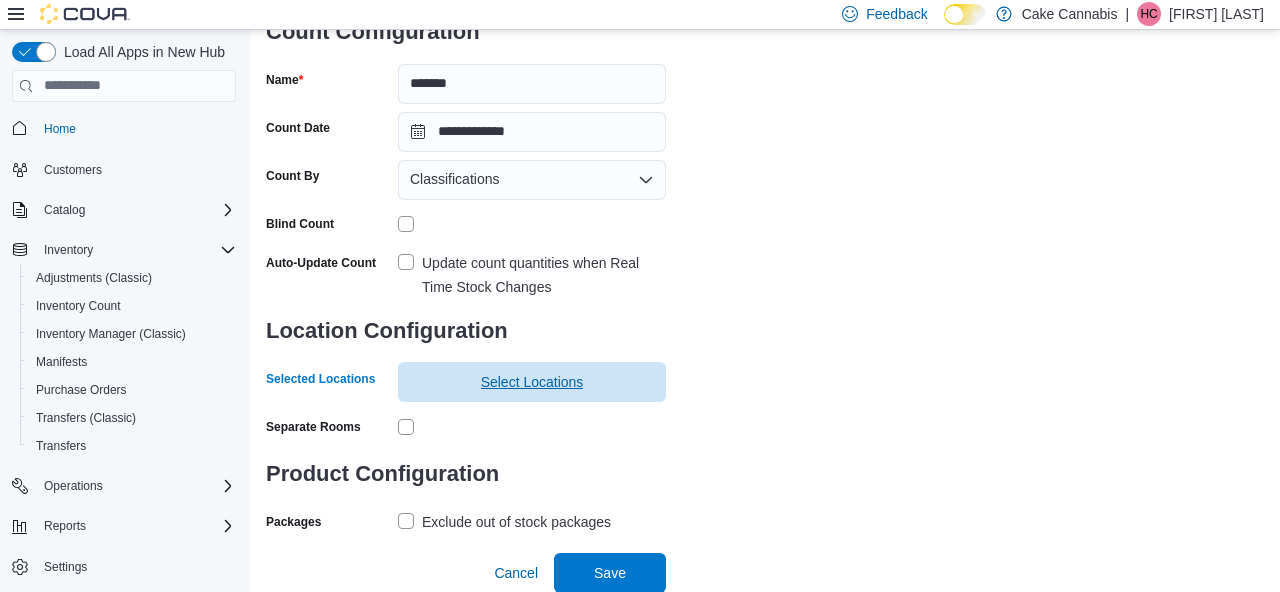click on "Select Locations" at bounding box center [532, 382] 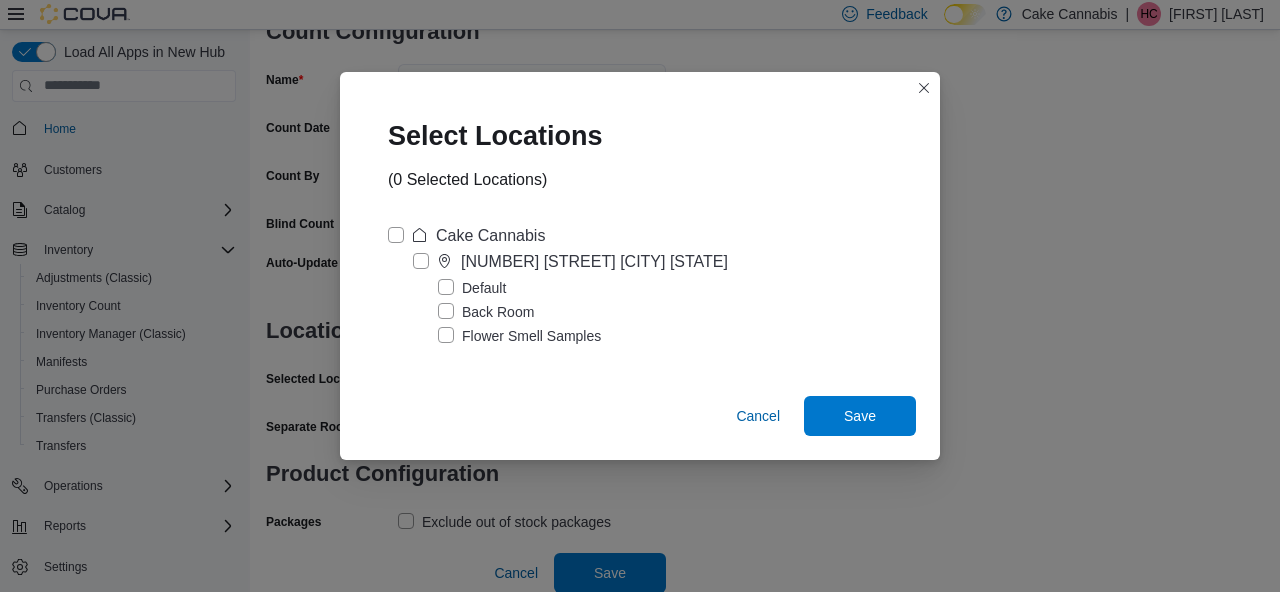 click on "Cake Cannabis" at bounding box center [466, 236] 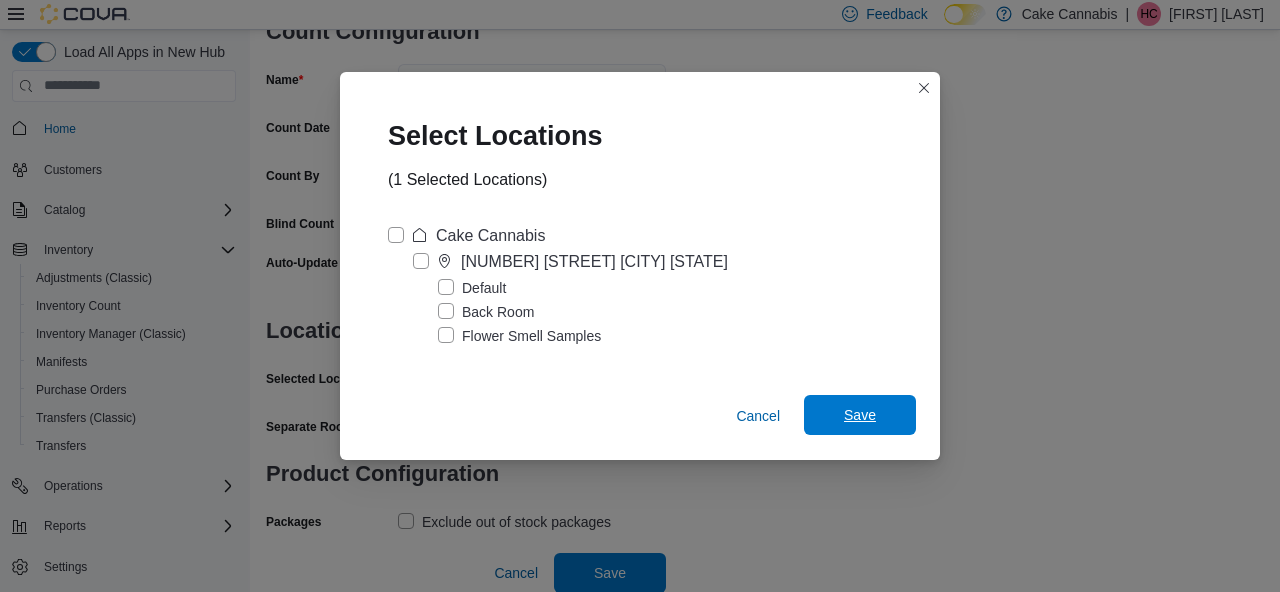 click on "Save" at bounding box center (860, 415) 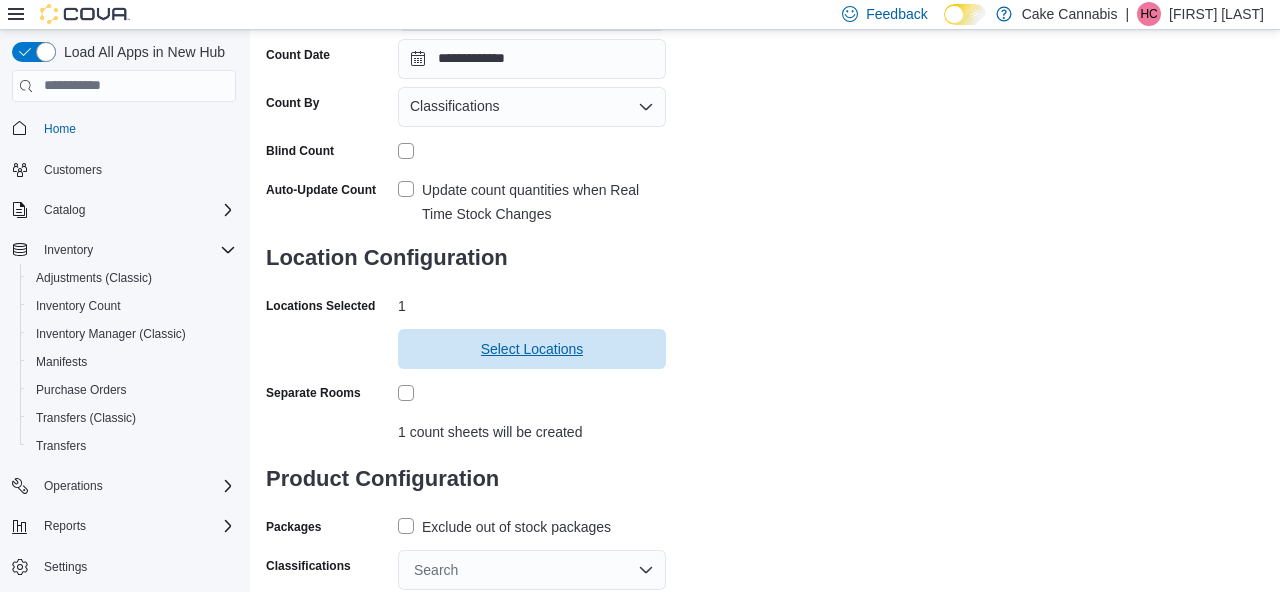 scroll, scrollTop: 289, scrollLeft: 0, axis: vertical 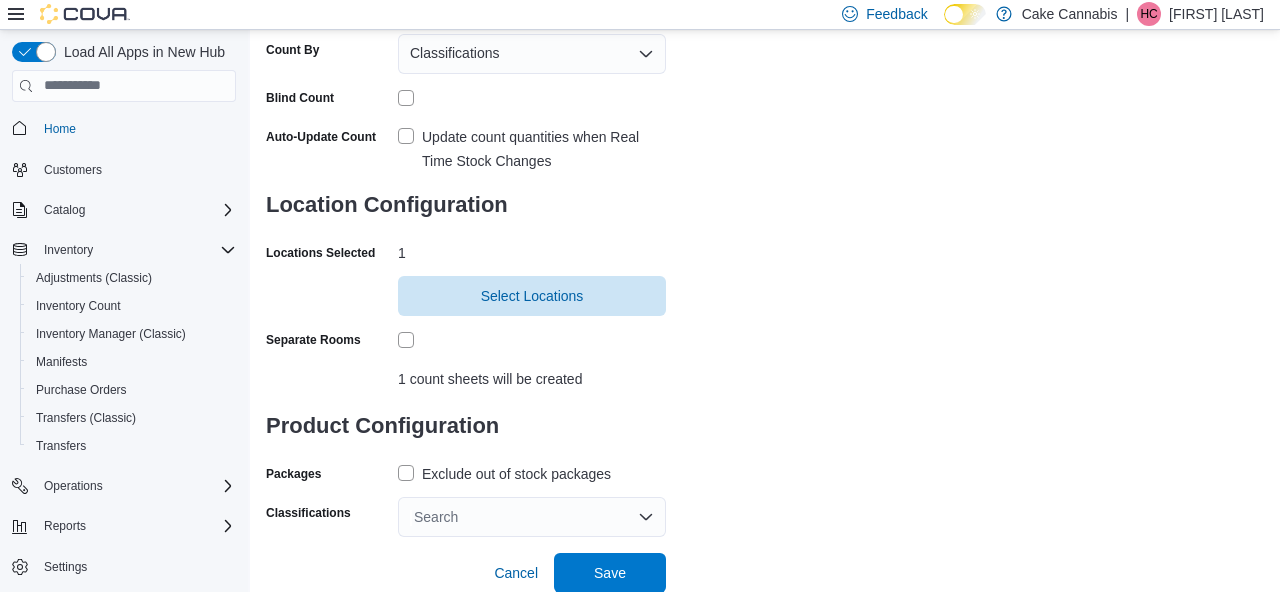 click on "Exclude out of stock packages" at bounding box center (504, 474) 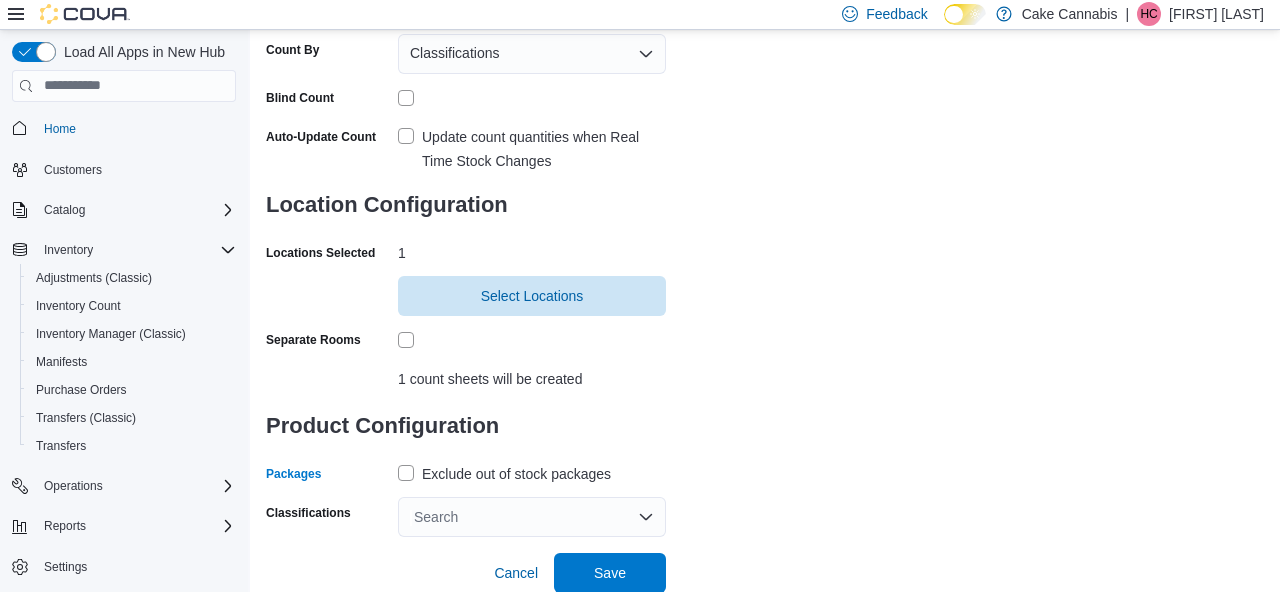 click on "Search" at bounding box center [532, 517] 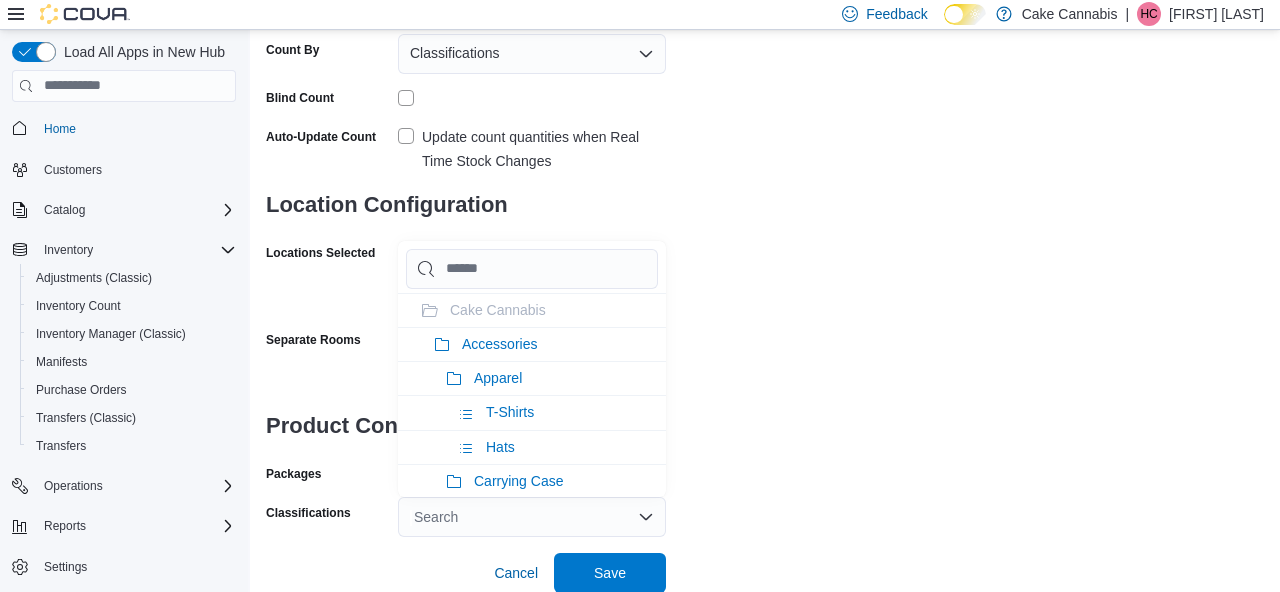 type on "*" 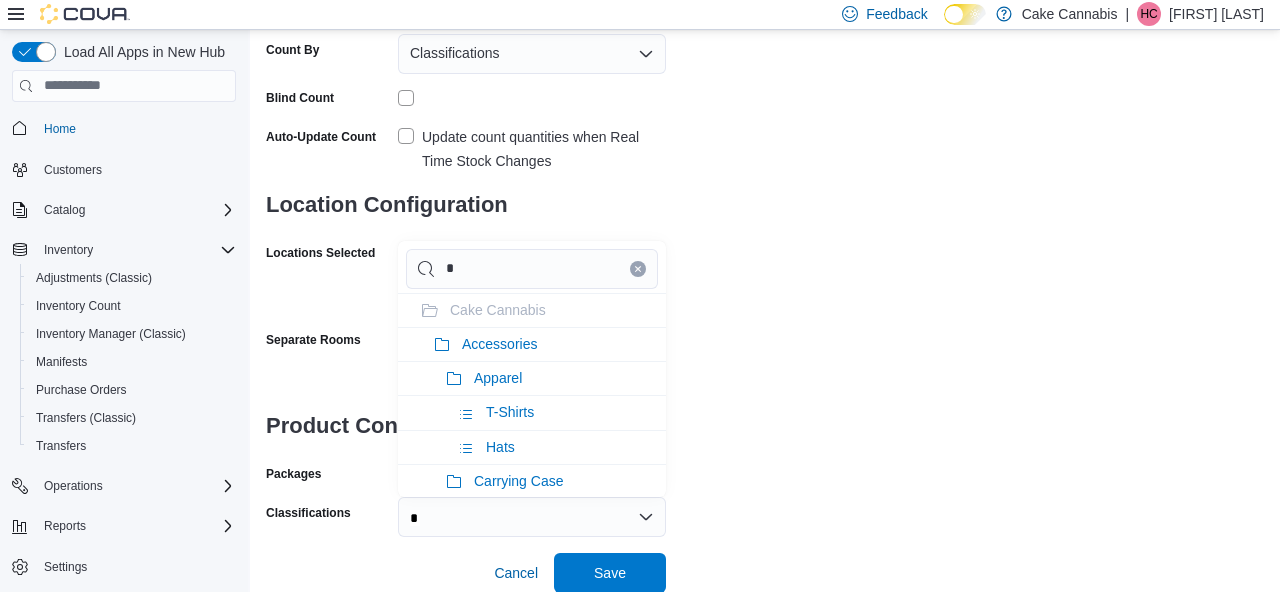 type on "**" 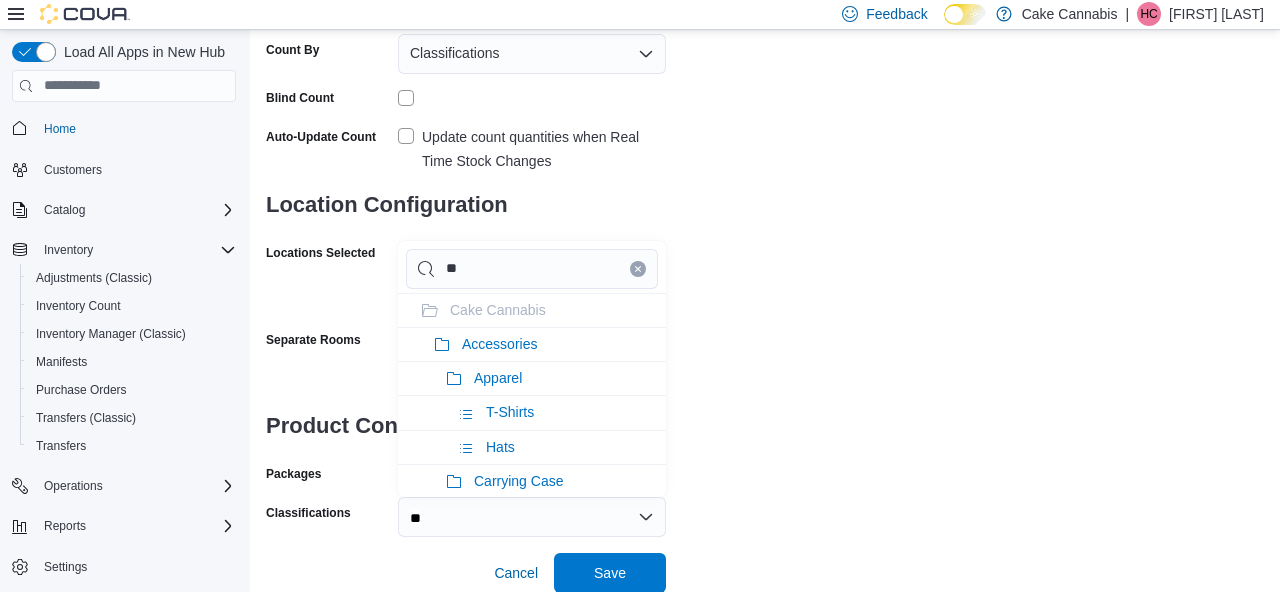 type on "***" 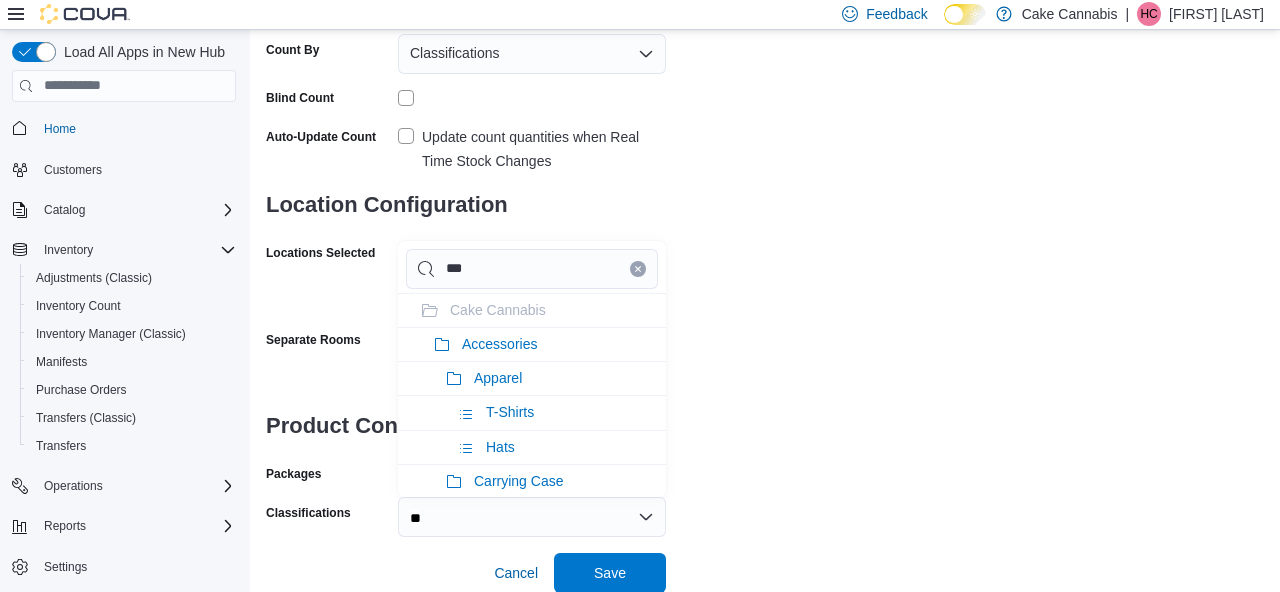 type on "***" 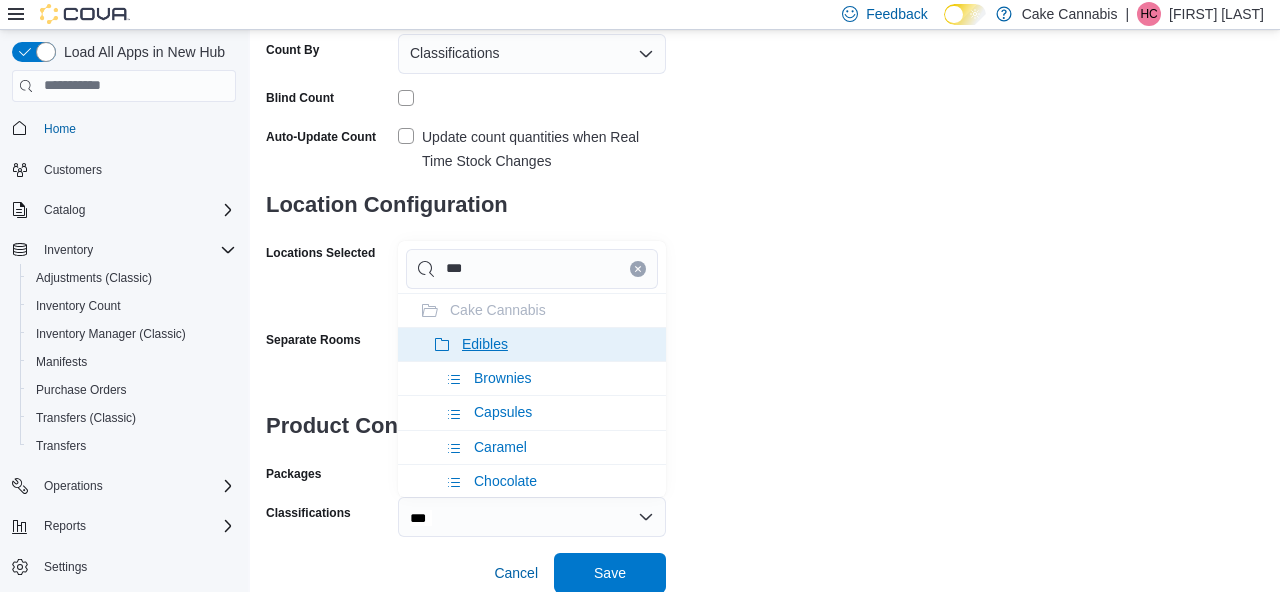 type on "***" 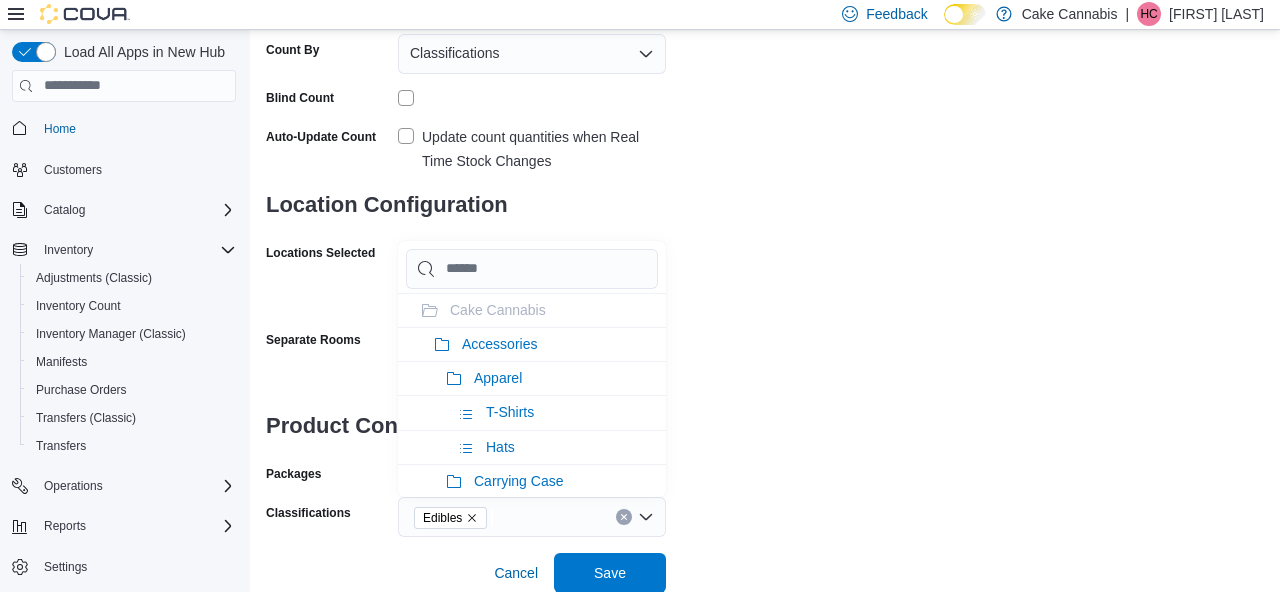 click on "**********" at bounding box center [765, 165] 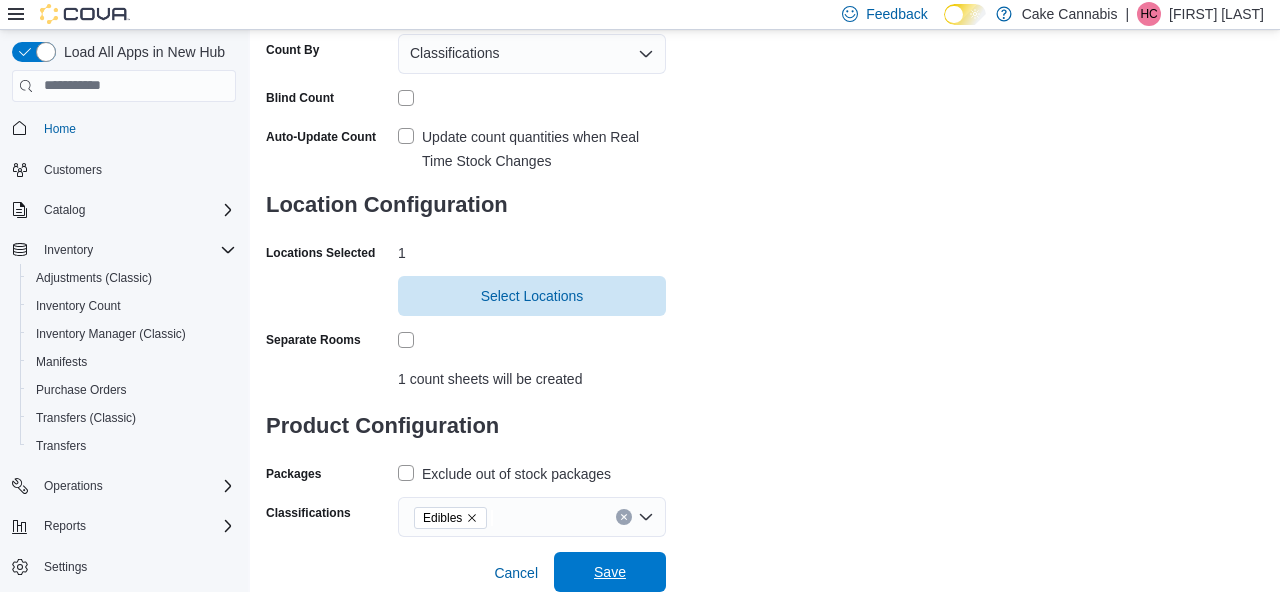 click on "Save" at bounding box center [610, 572] 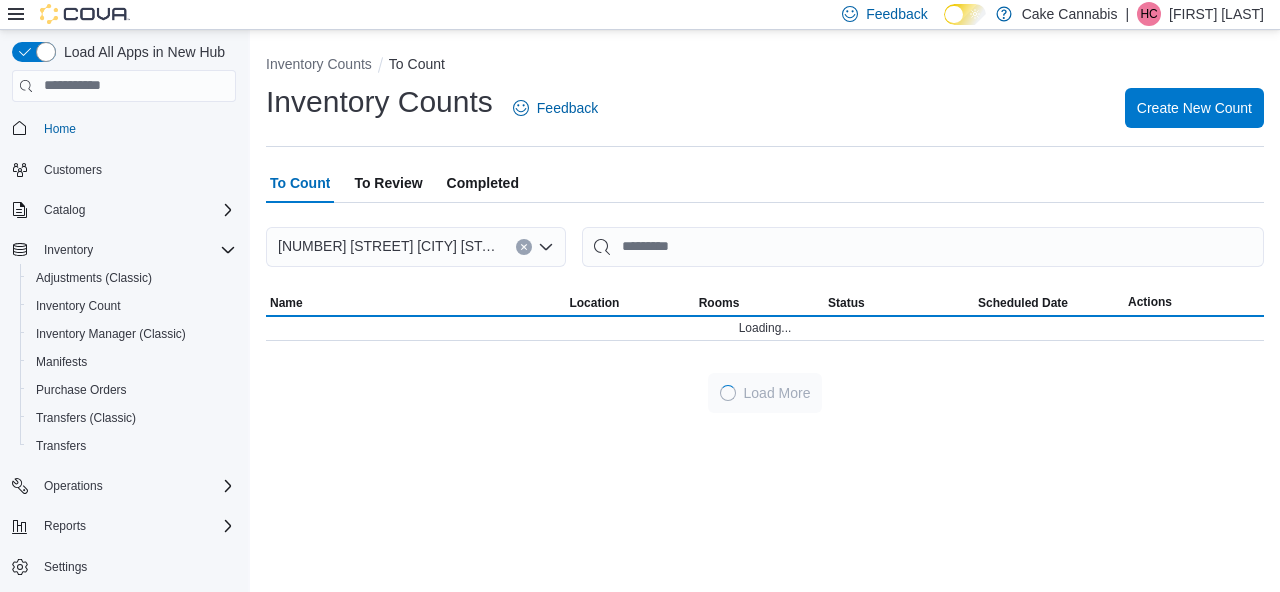 scroll, scrollTop: 0, scrollLeft: 0, axis: both 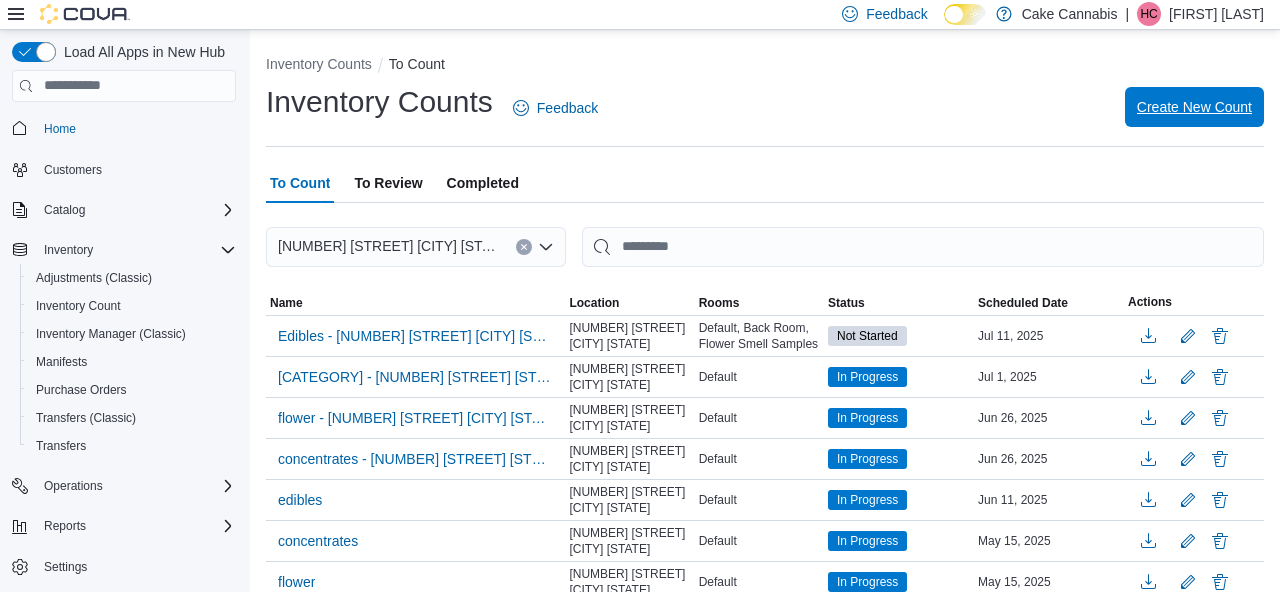 click on "Create New Count" at bounding box center [1194, 107] 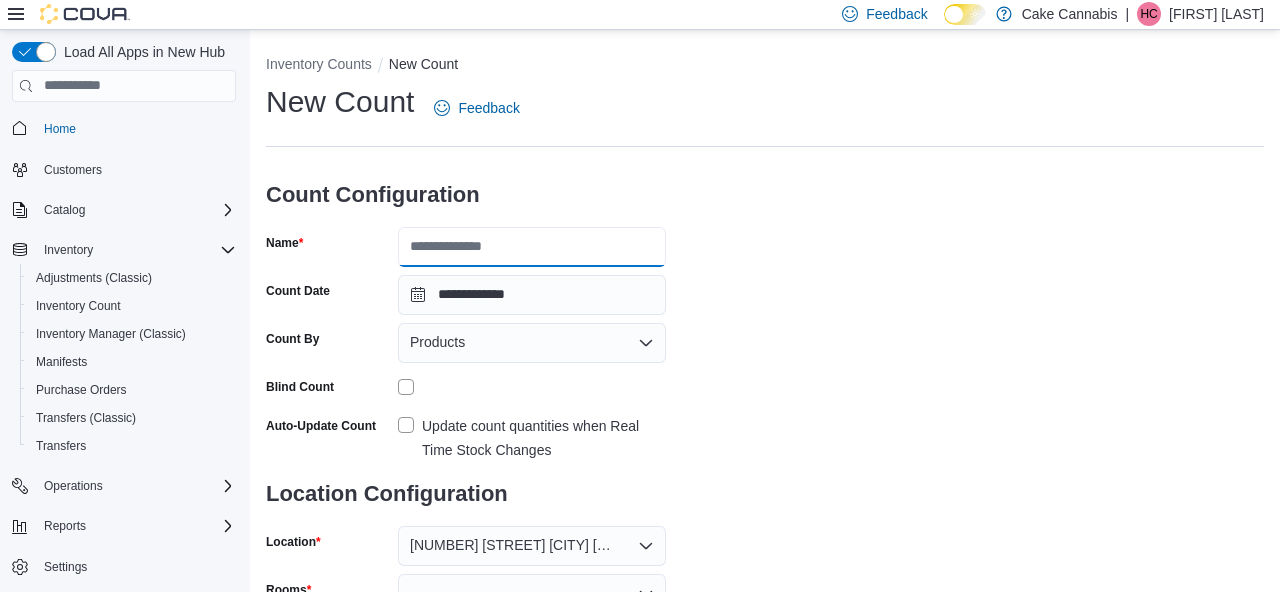 click on "Name" at bounding box center (532, 247) 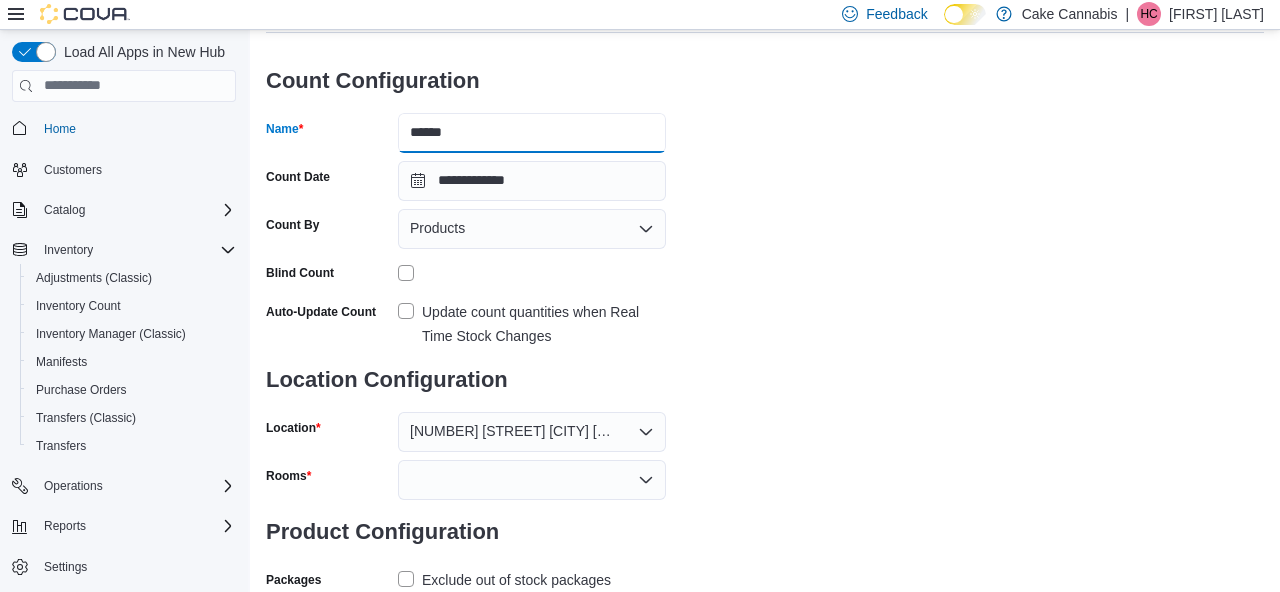 scroll, scrollTop: 137, scrollLeft: 0, axis: vertical 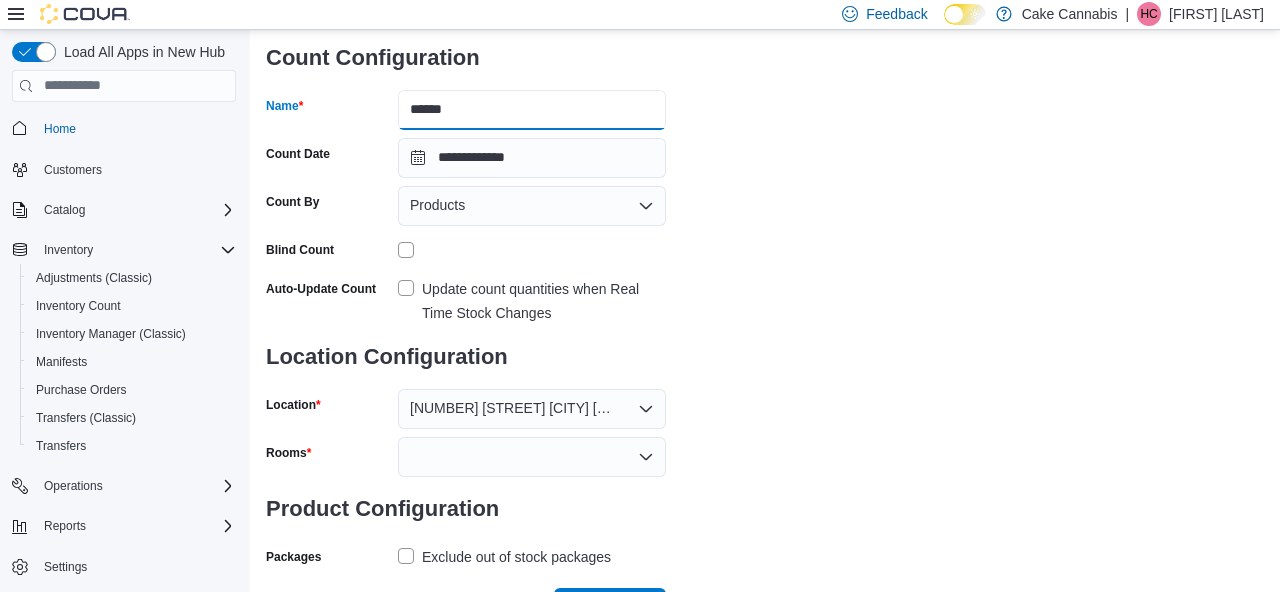 type on "******" 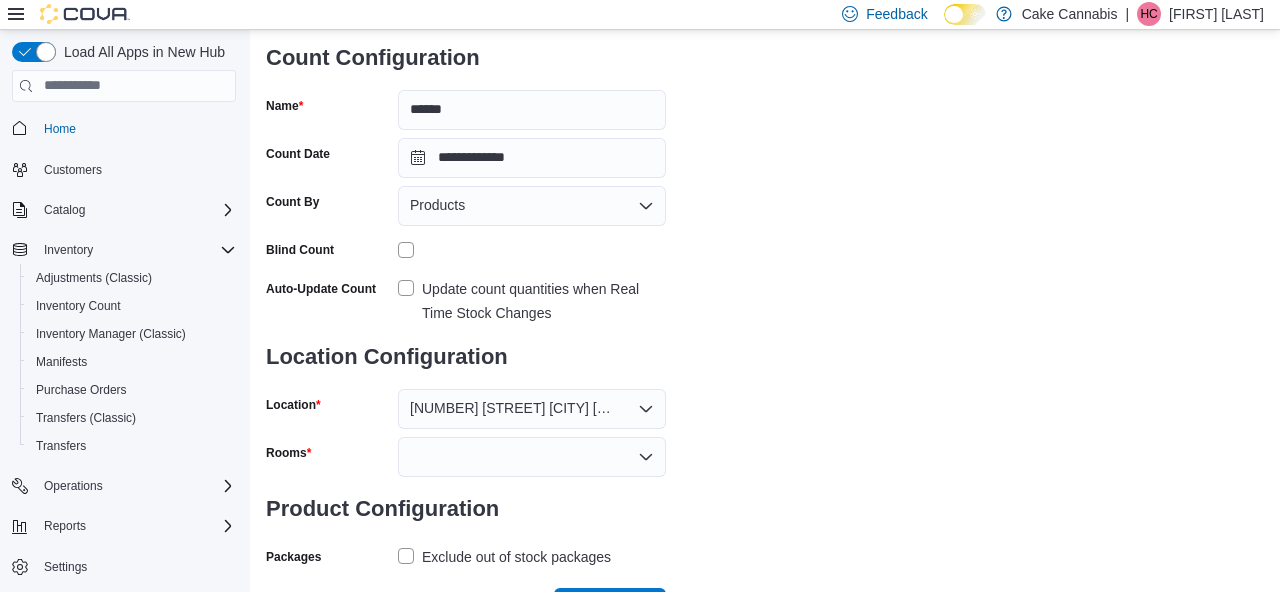 click on "Update count quantities when Real Time Stock Changes" at bounding box center [532, 301] 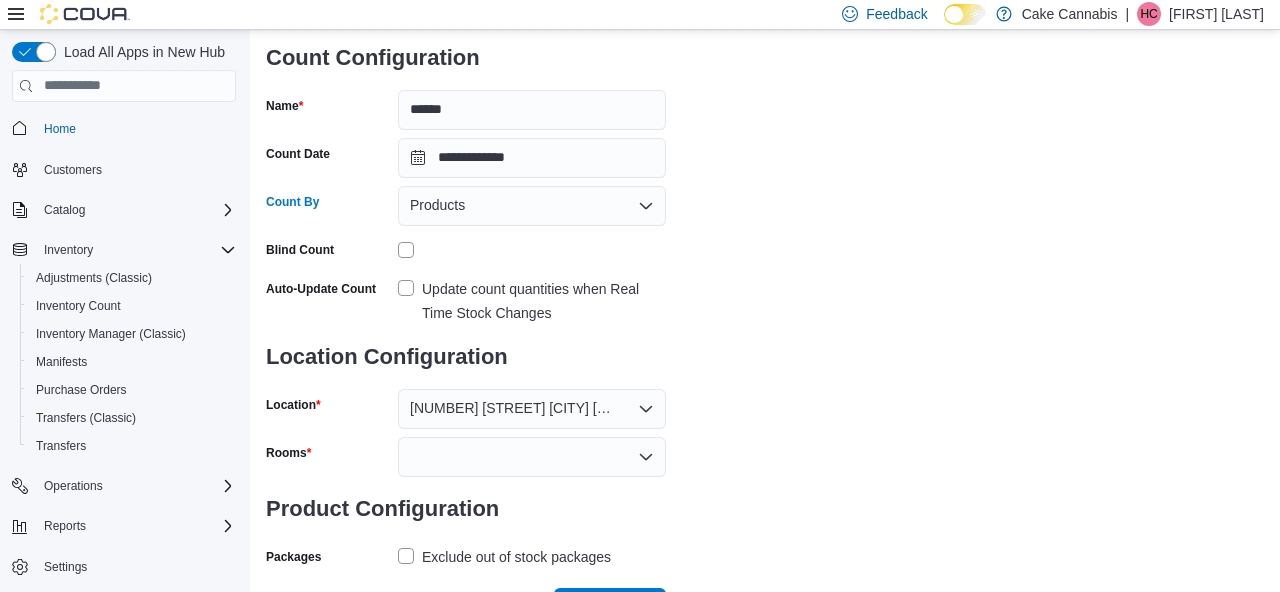 click on "Products" at bounding box center (437, 205) 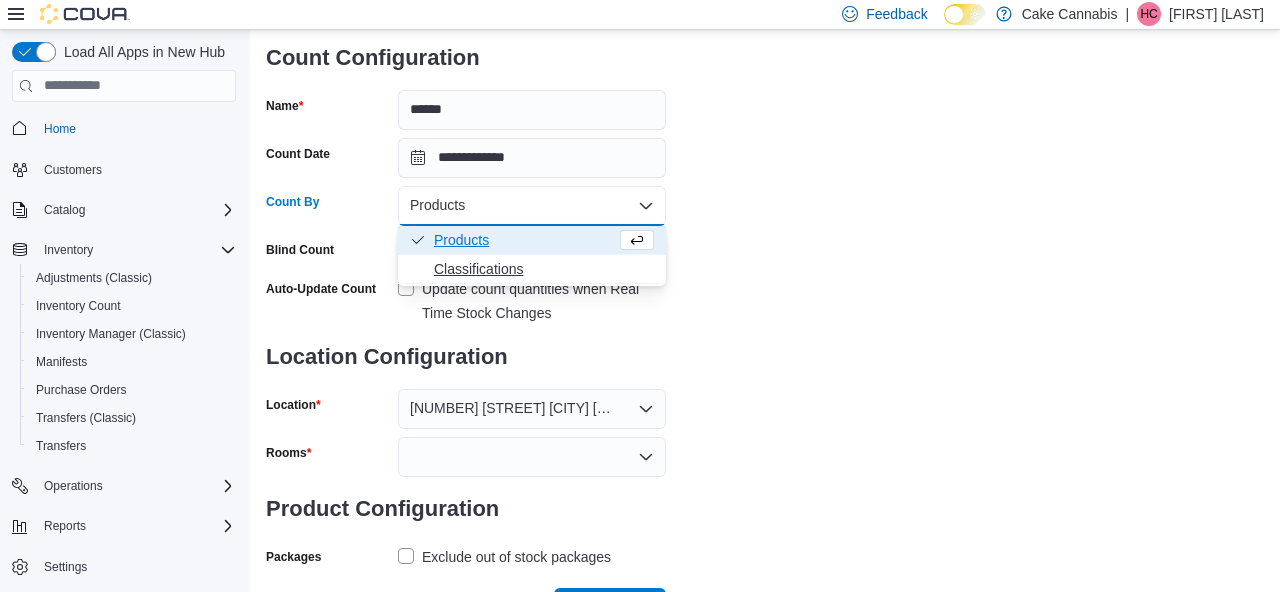click on "Classifications" at bounding box center [544, 269] 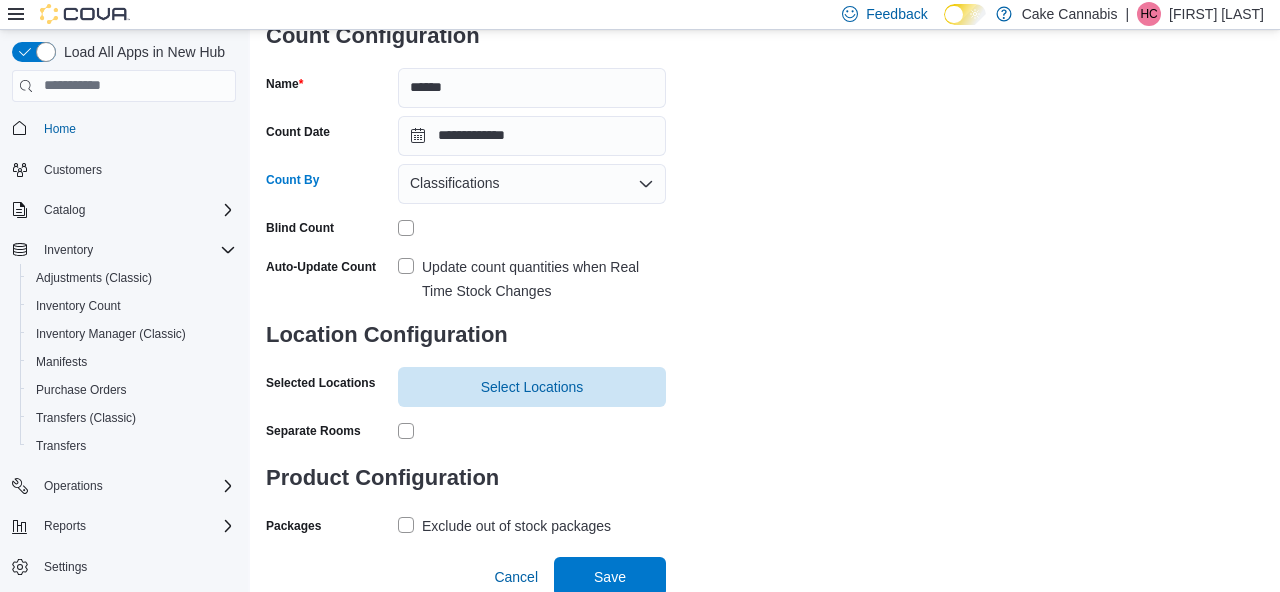 scroll, scrollTop: 163, scrollLeft: 0, axis: vertical 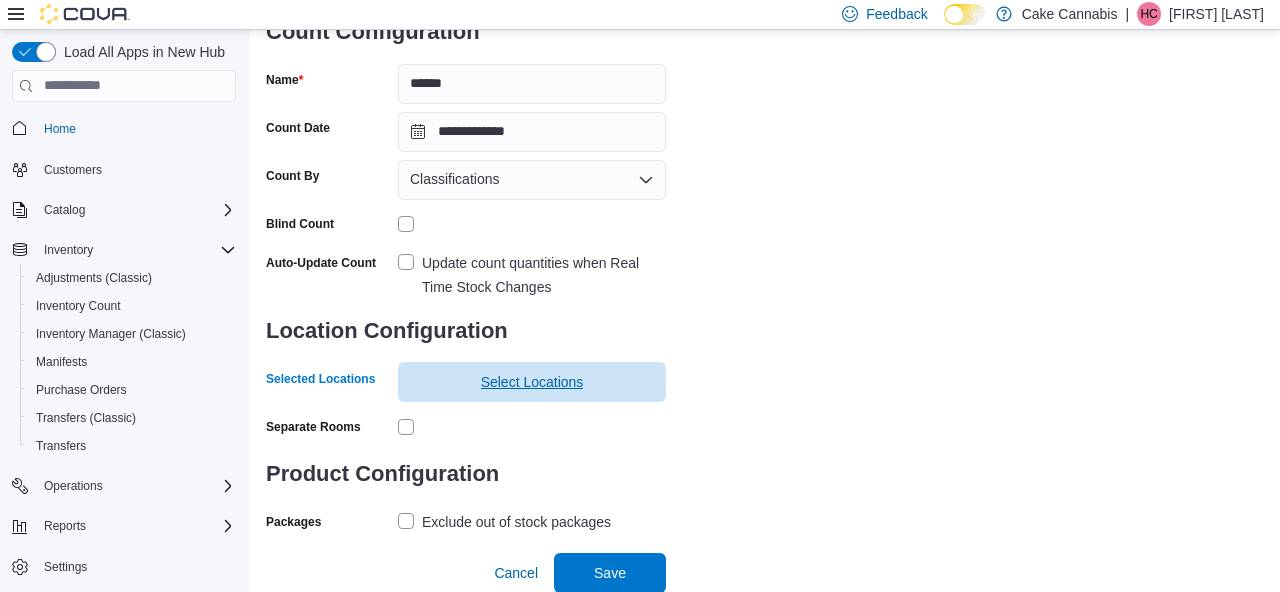 click on "Select Locations" at bounding box center [532, 382] 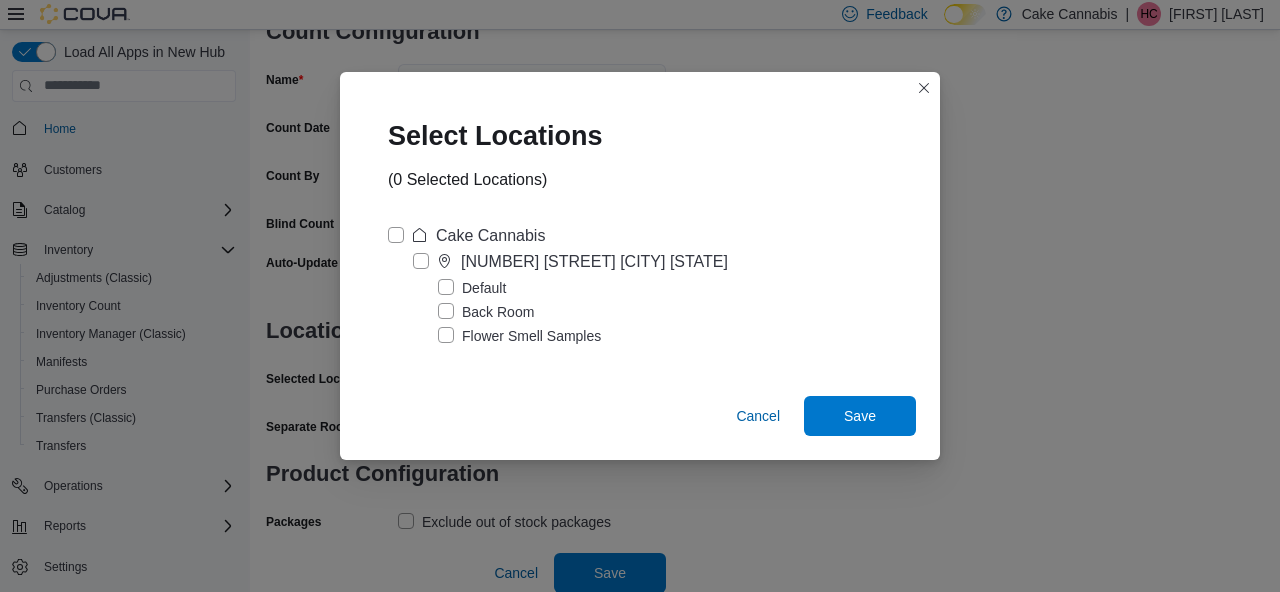 click on "Cake Cannabis" at bounding box center [466, 236] 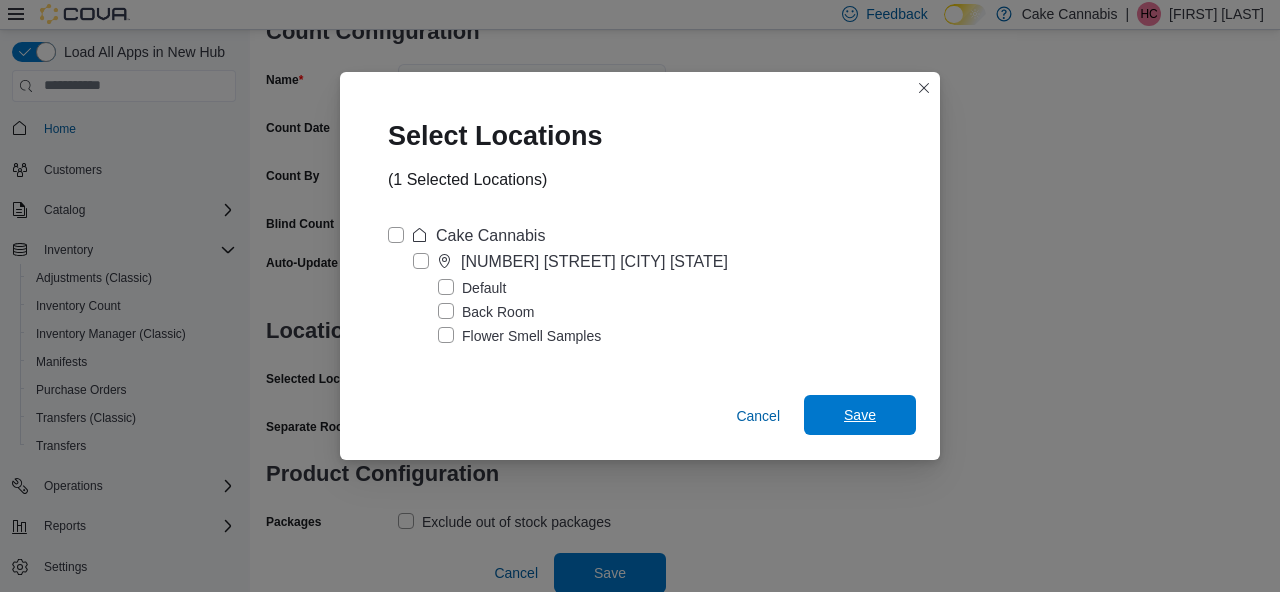 click on "Save" at bounding box center [860, 415] 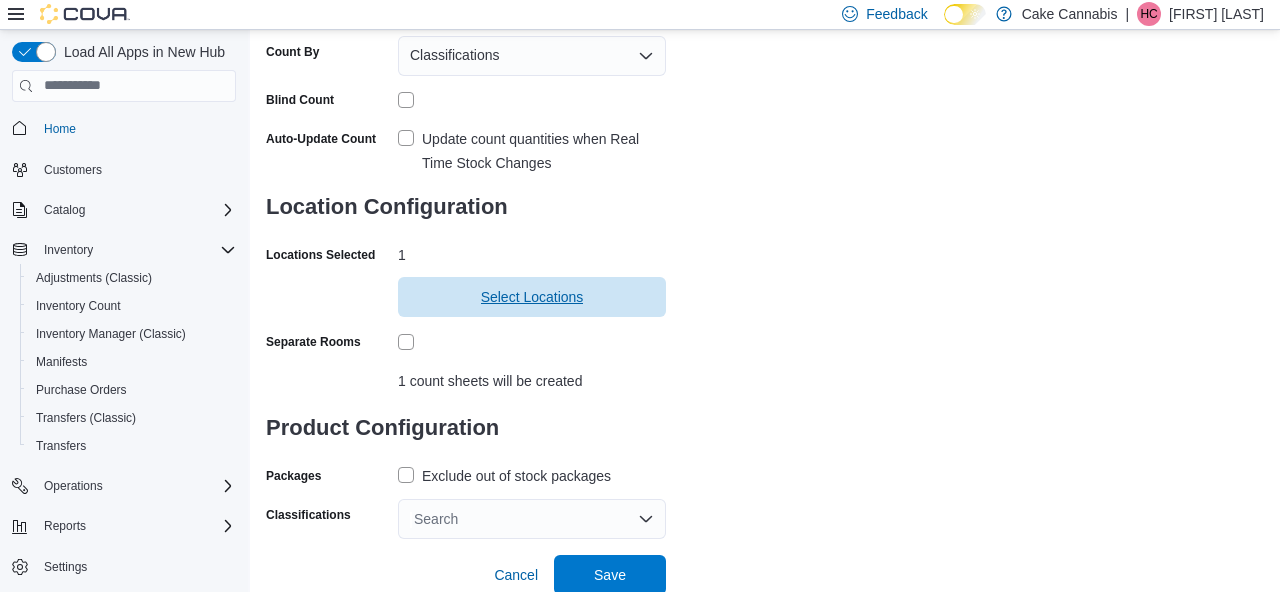 scroll, scrollTop: 289, scrollLeft: 0, axis: vertical 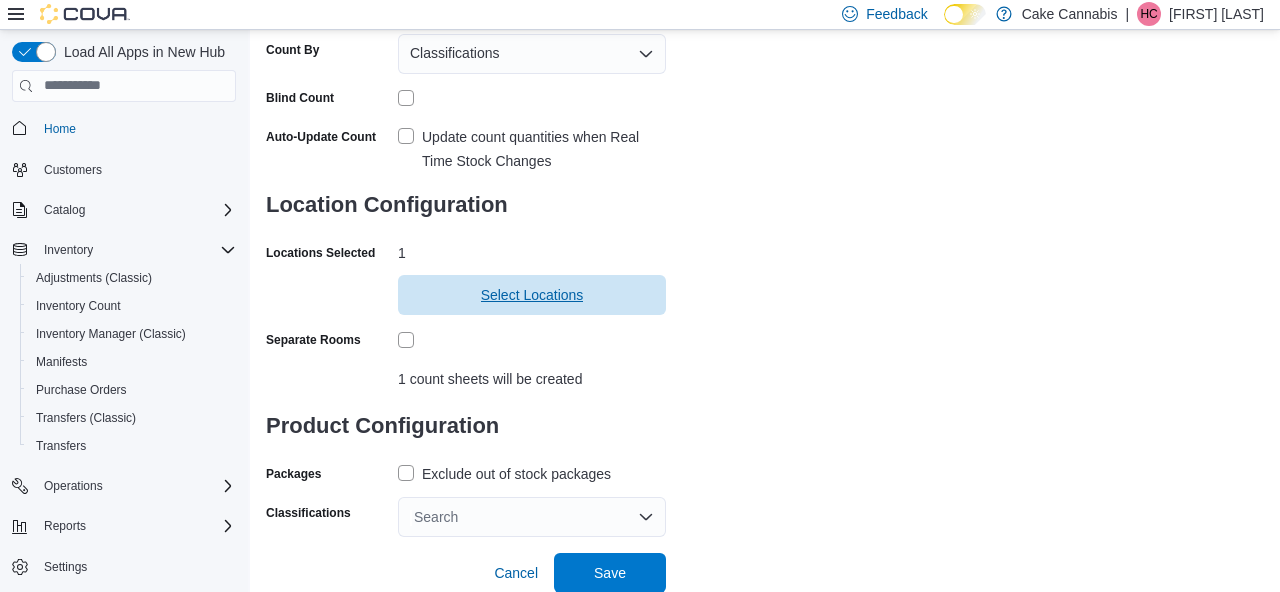 click on "Select Locations" at bounding box center (532, 295) 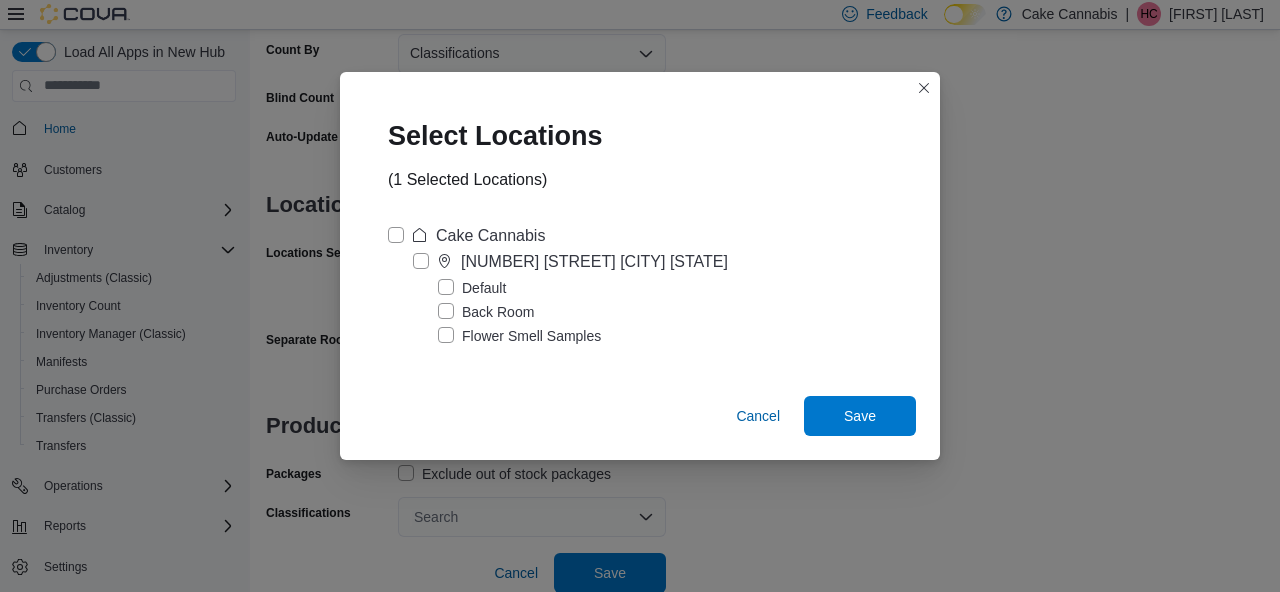 click on "Cake Cannabis" at bounding box center (466, 236) 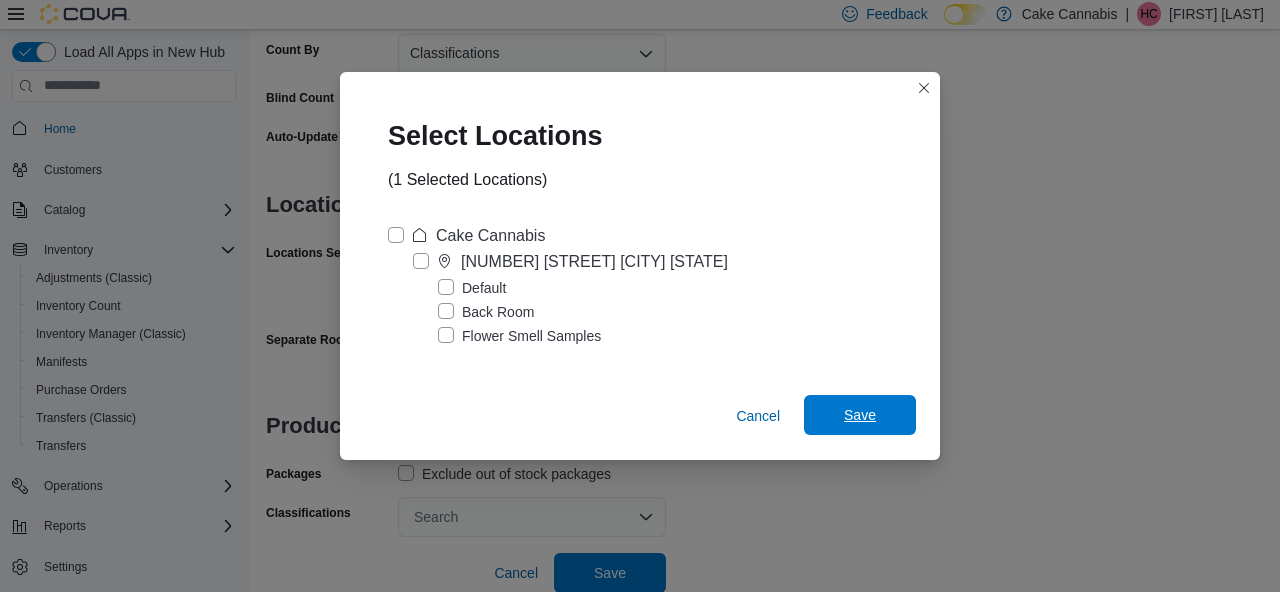 click on "Save" at bounding box center (860, 415) 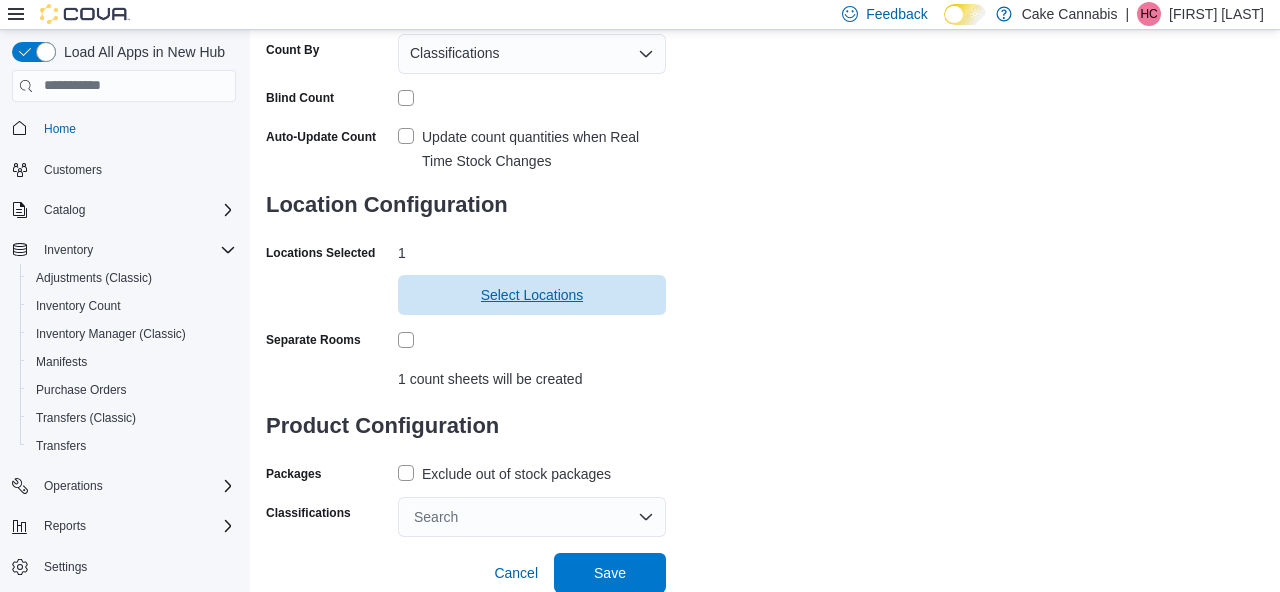 click on "Select Locations" at bounding box center (532, 295) 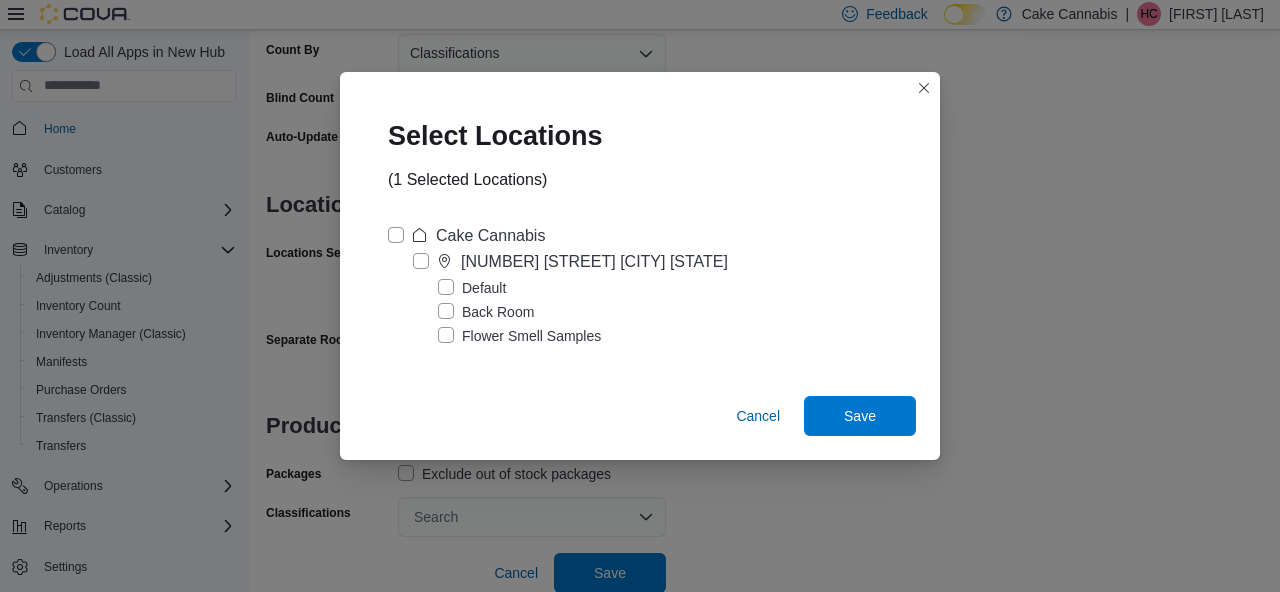 click on "[NUMBER] [STREET] [CITY] [STATE]" at bounding box center [570, 262] 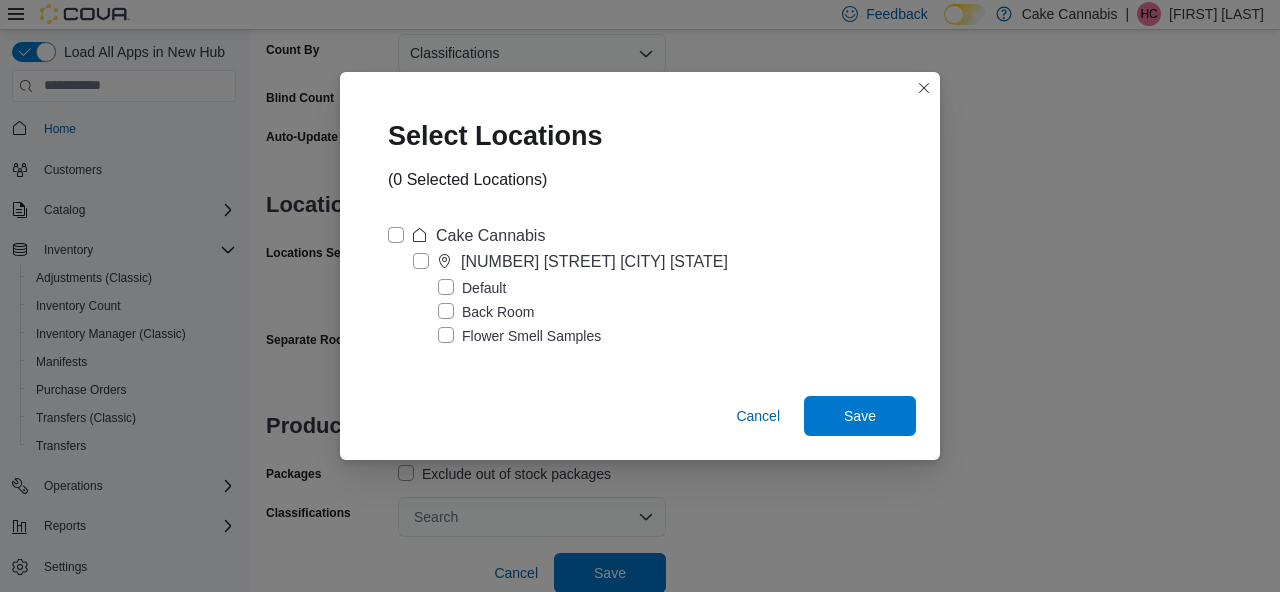 click on "Cake Cannabis" at bounding box center (466, 236) 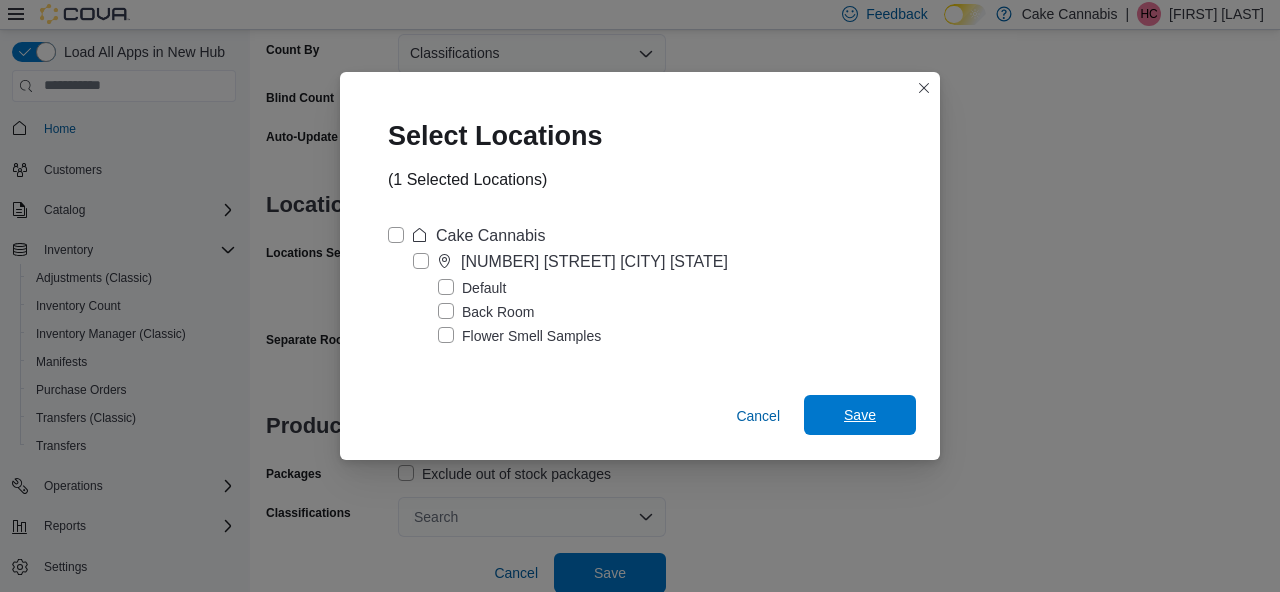 click on "Save" at bounding box center [860, 415] 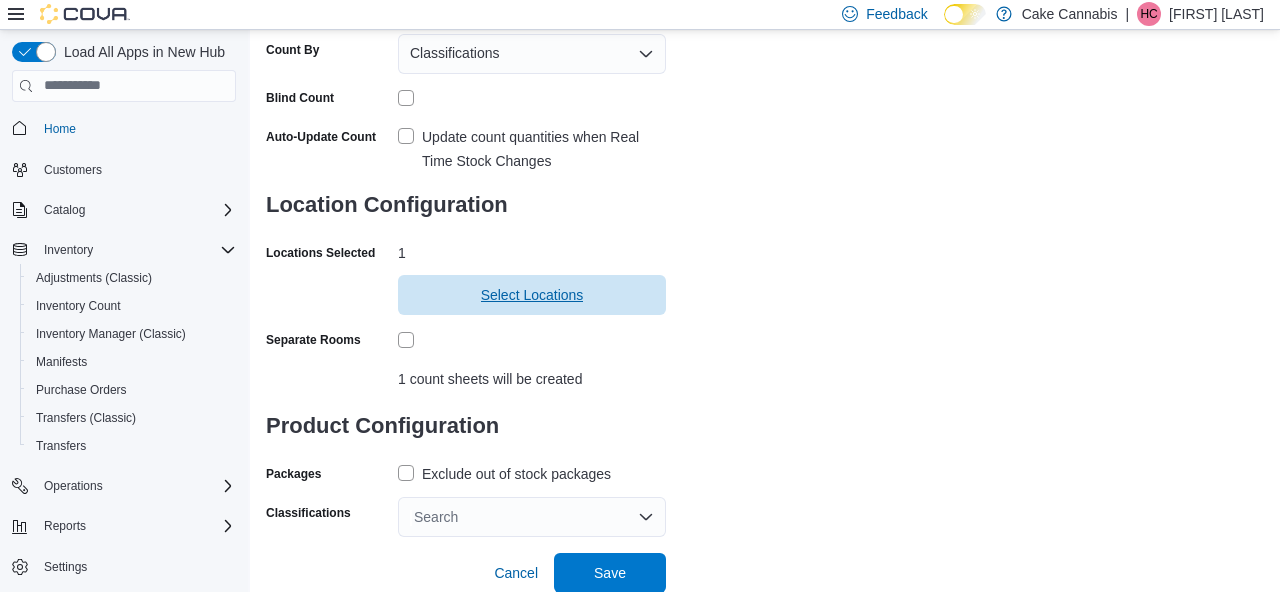 click on "Select Locations" at bounding box center (532, 295) 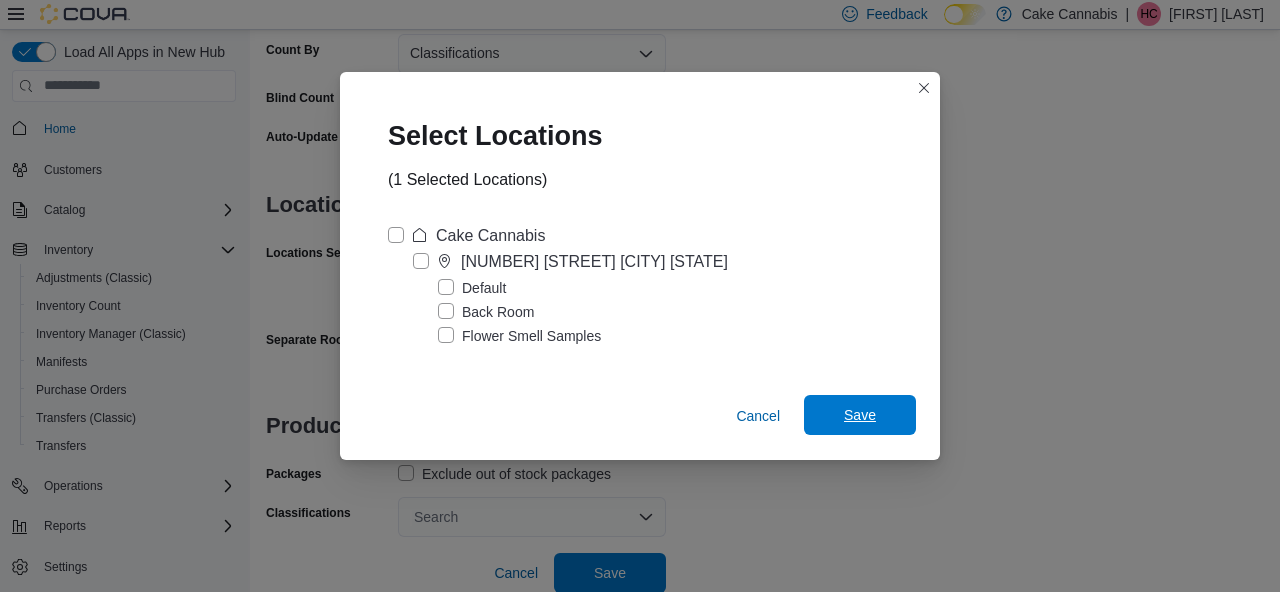 click on "Save" at bounding box center [860, 415] 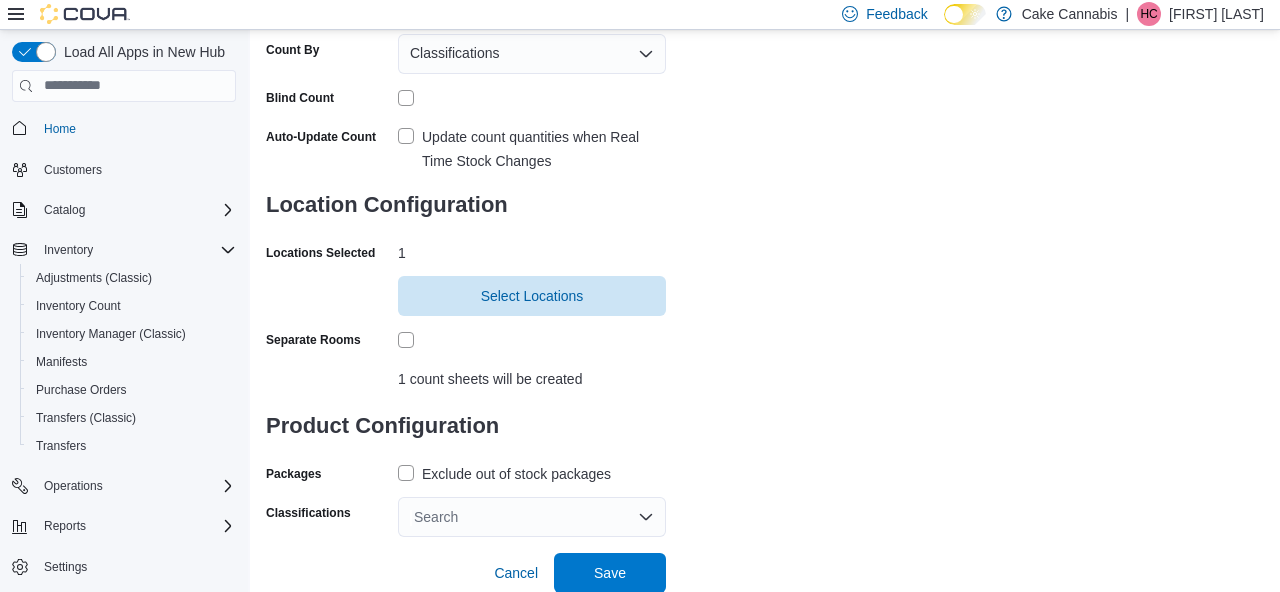 click on "Exclude out of stock packages" at bounding box center [504, 474] 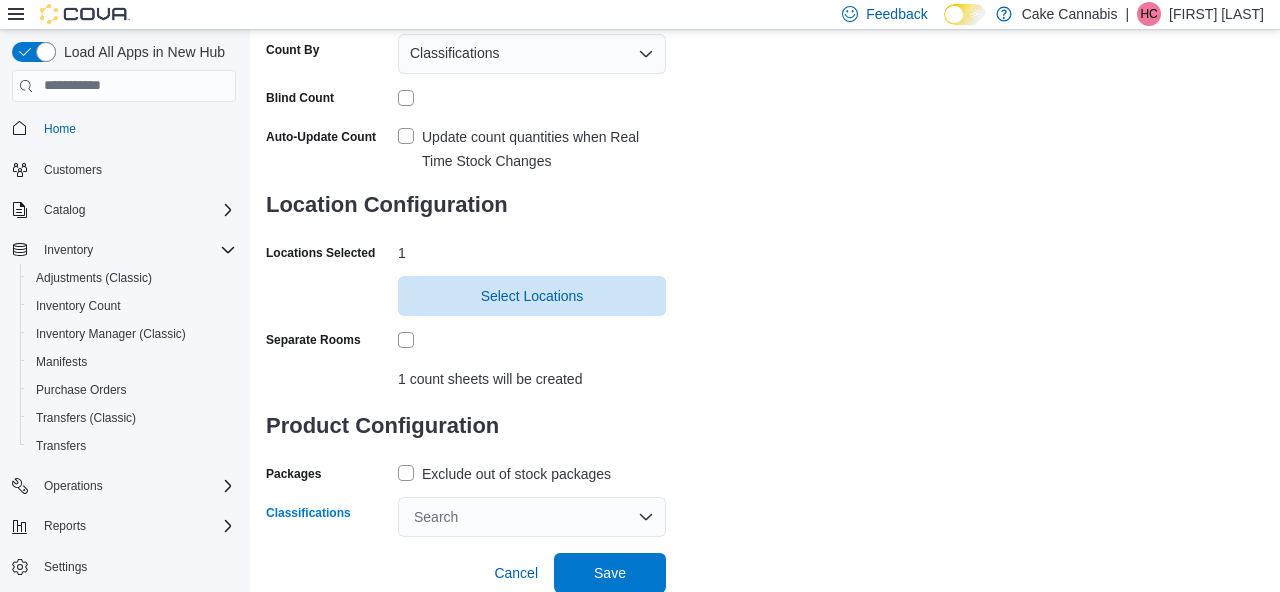 click on "Search" at bounding box center [532, 517] 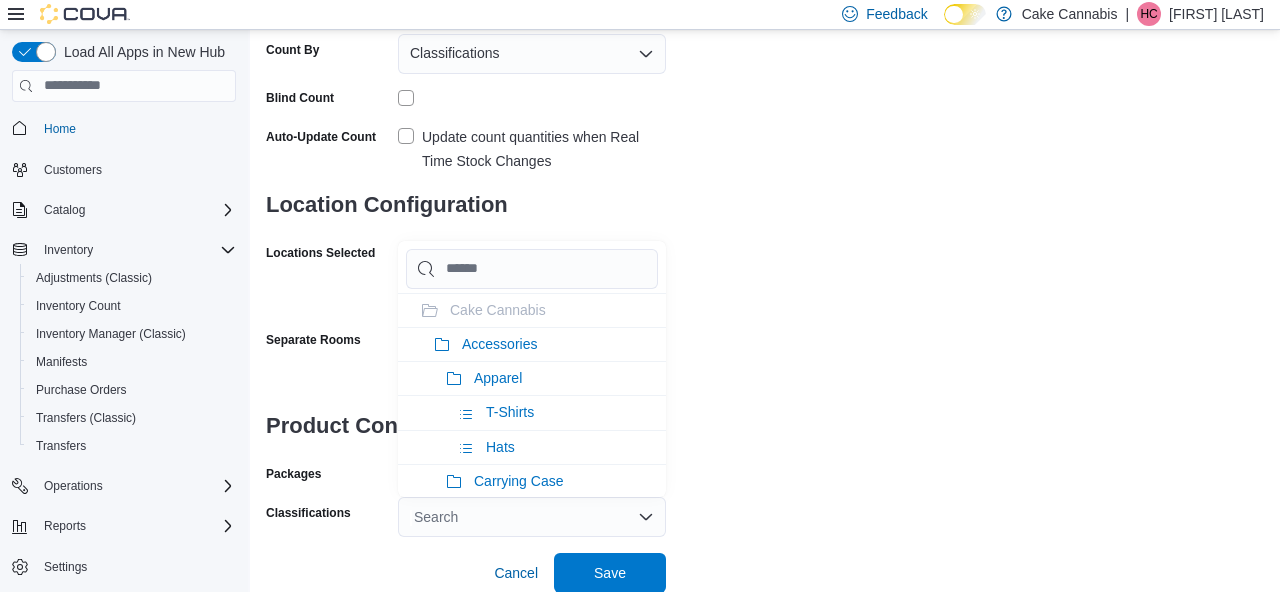 type on "*" 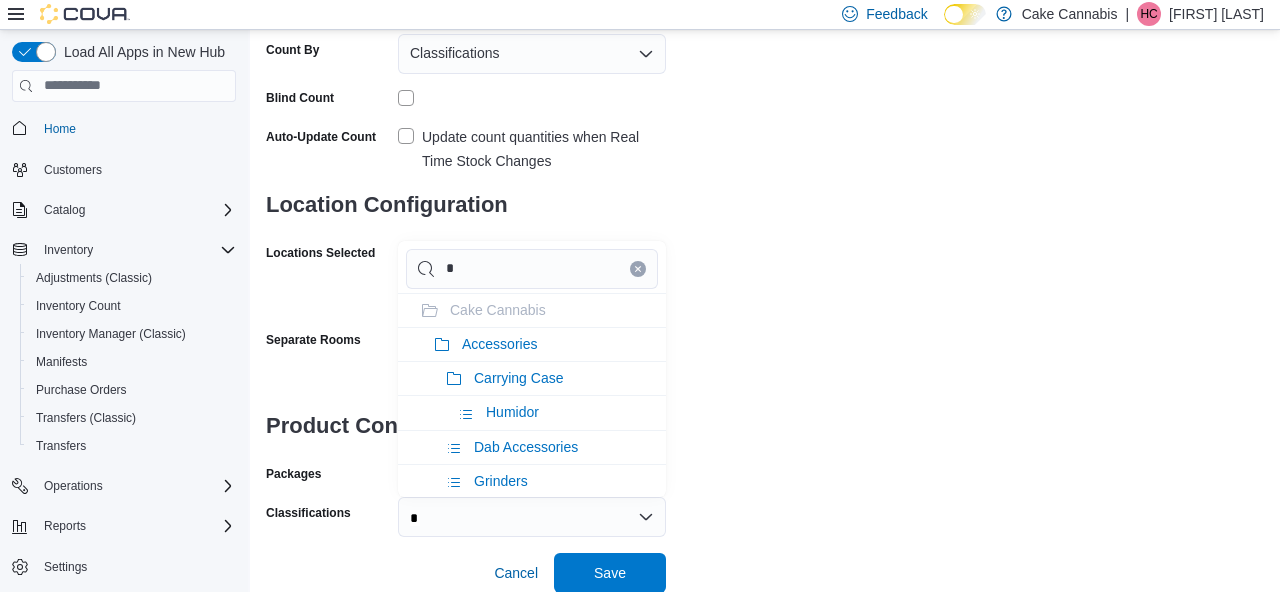 type on "**" 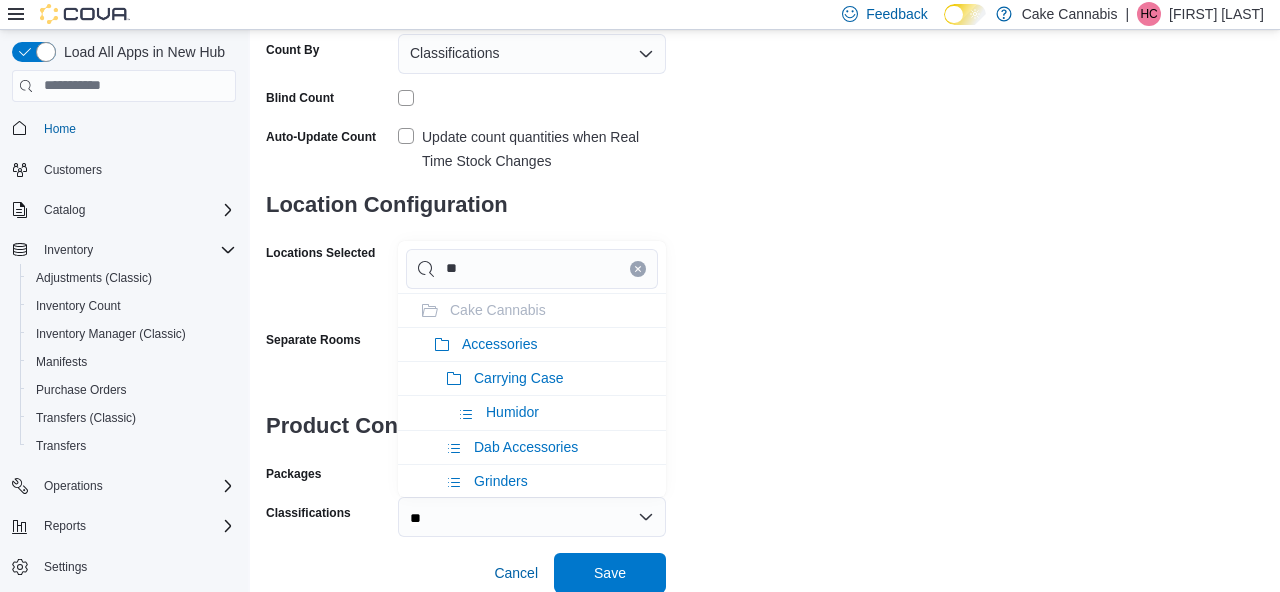 type on "***" 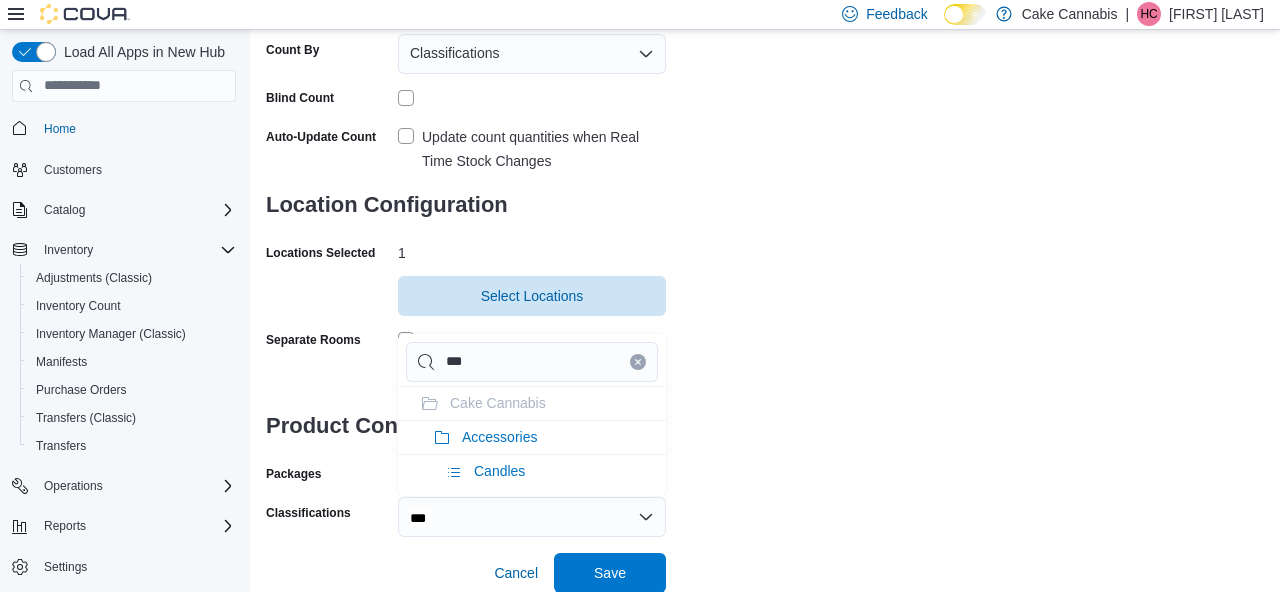 type on "**" 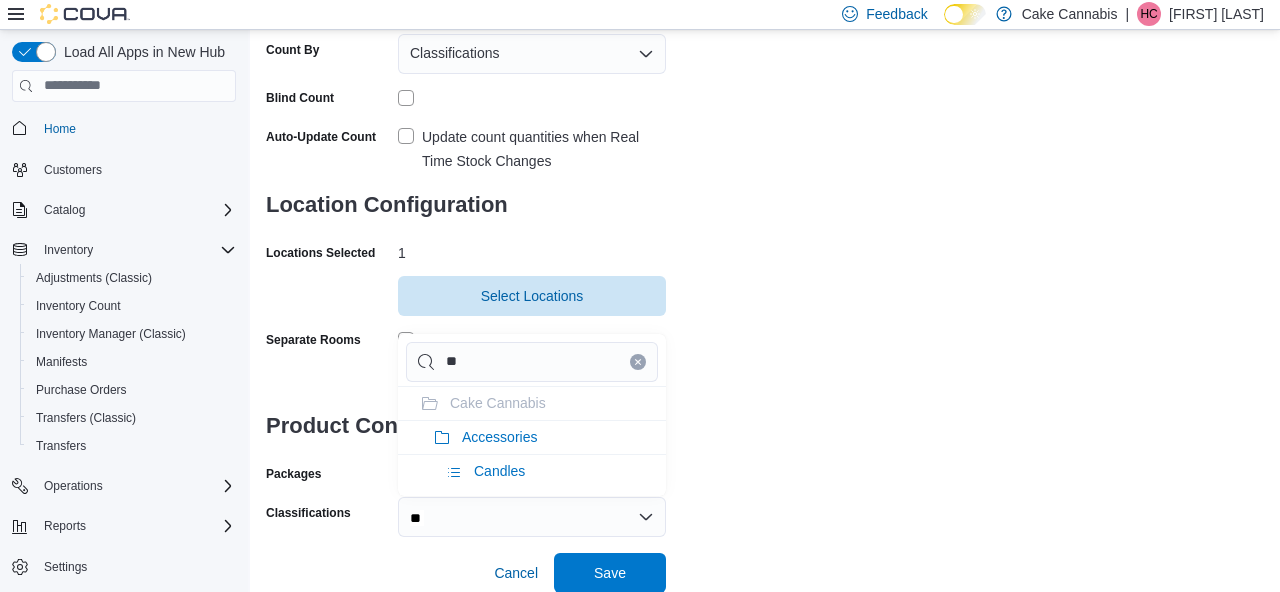 type on "*" 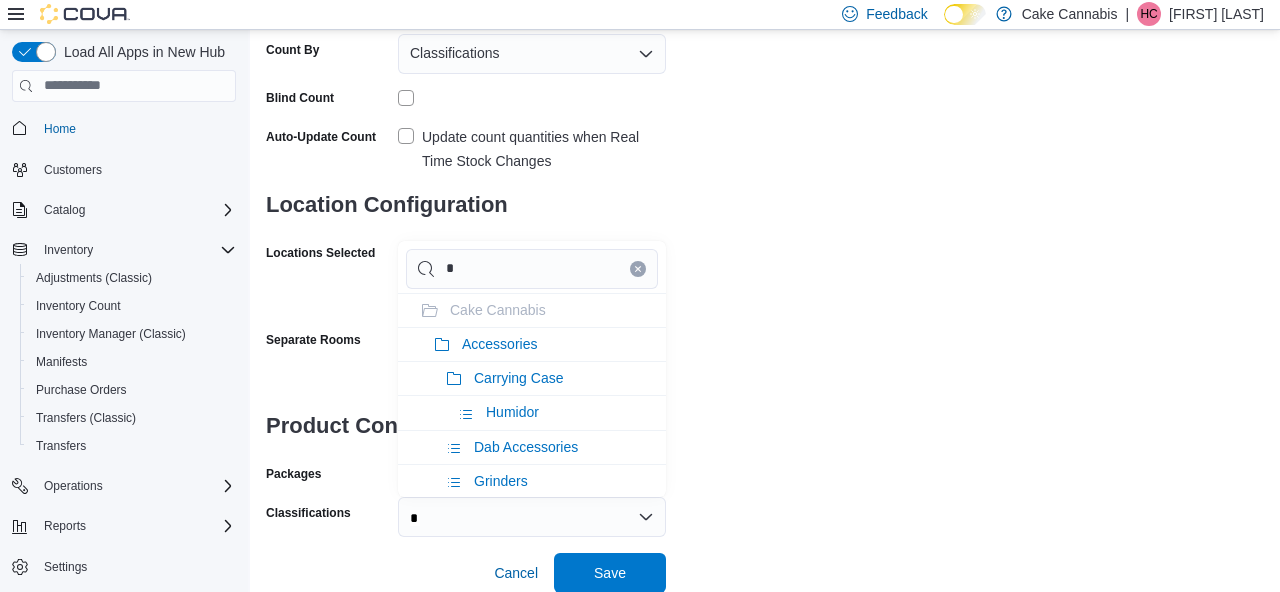 type on "**" 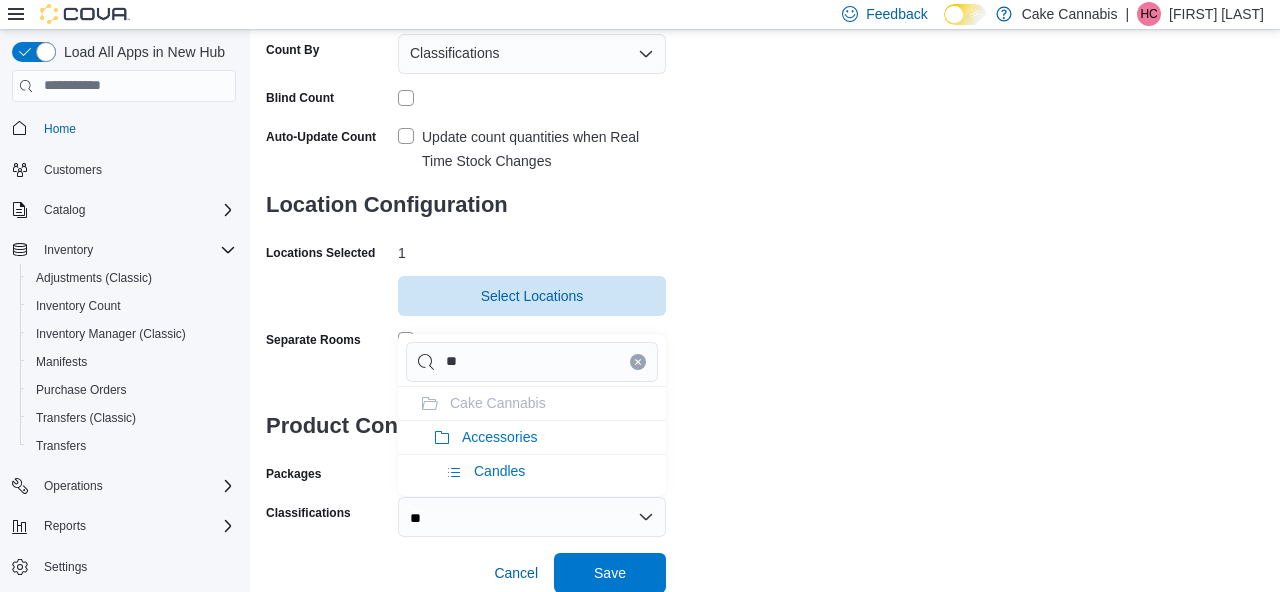 type on "*" 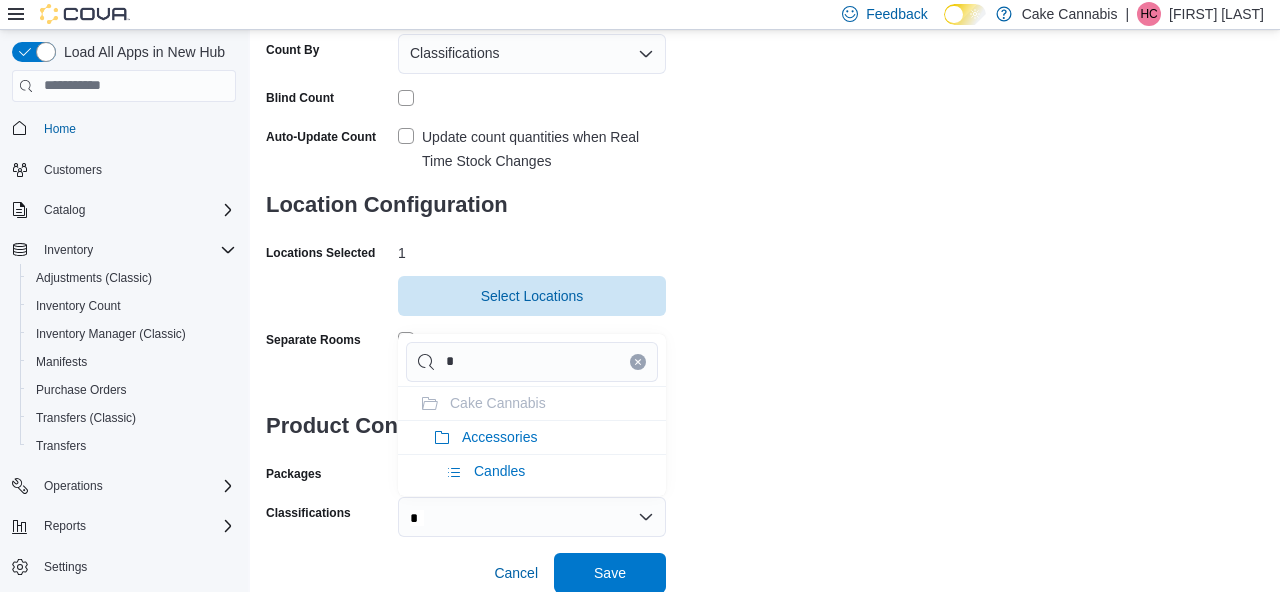 type on "**" 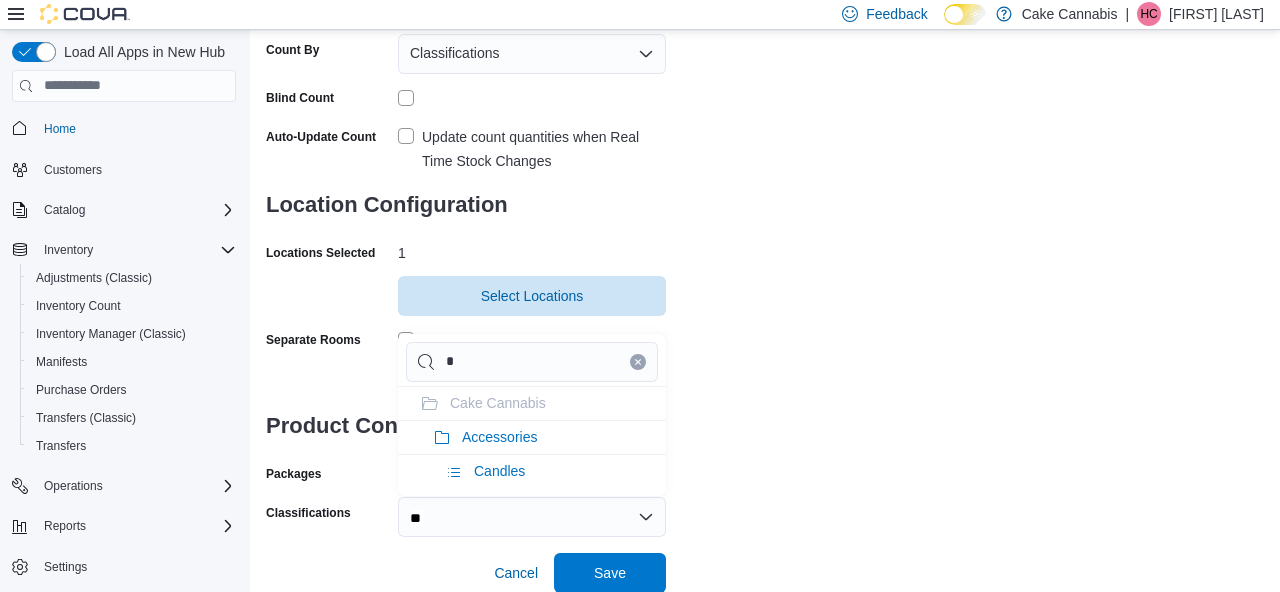 type on "**" 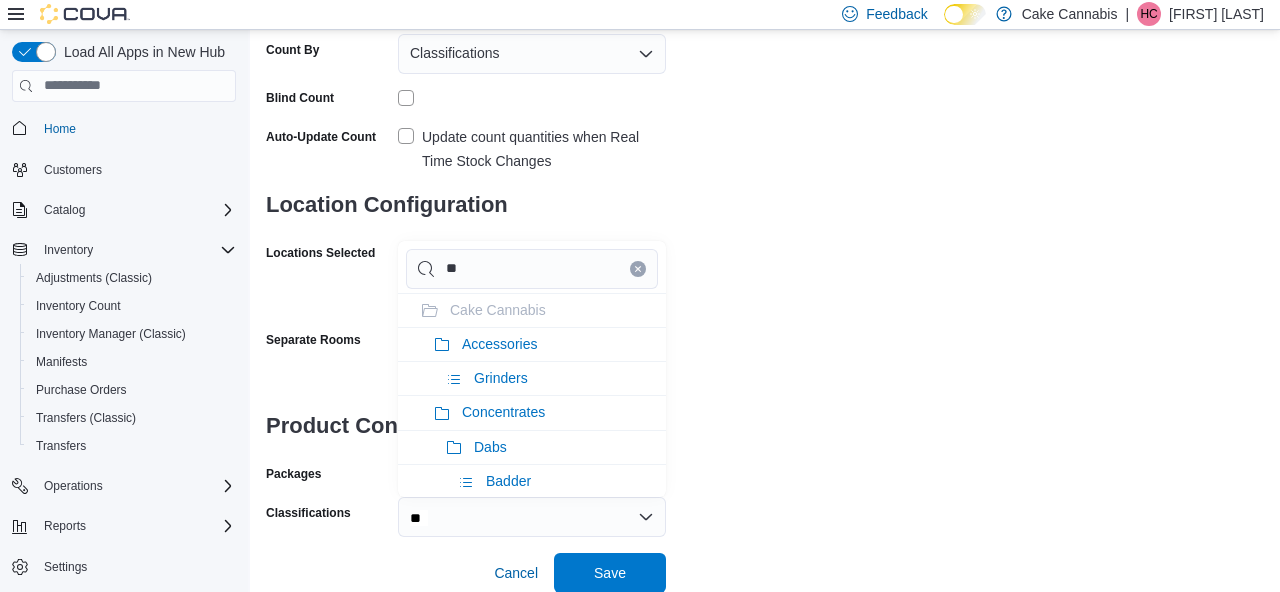 type on "***" 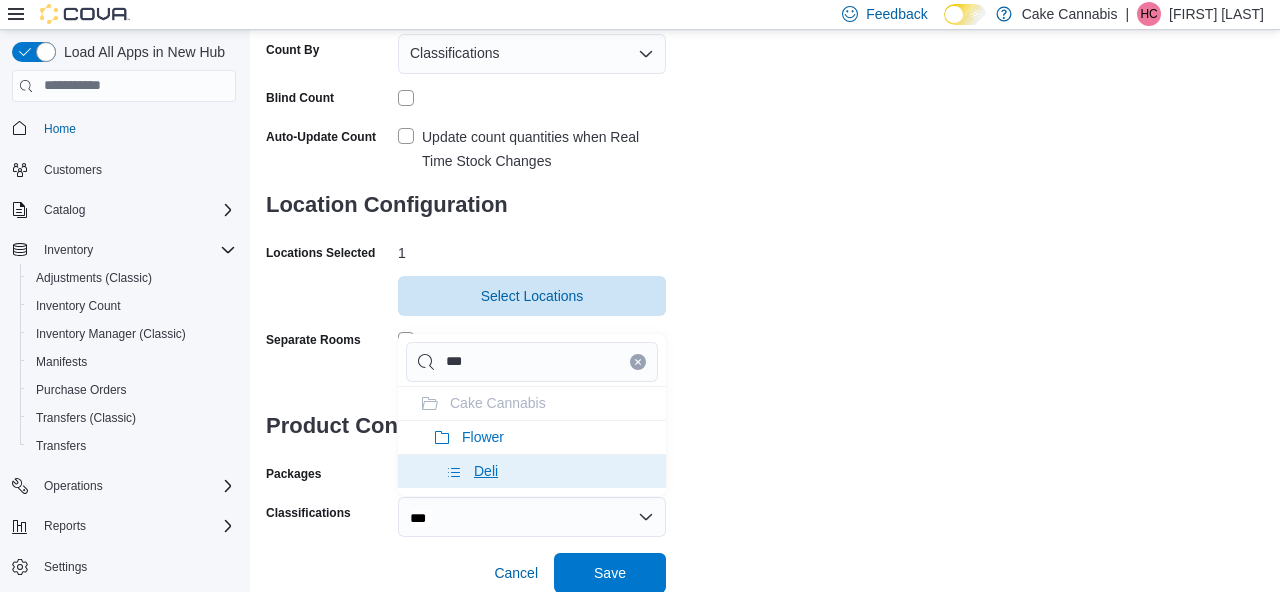 type on "***" 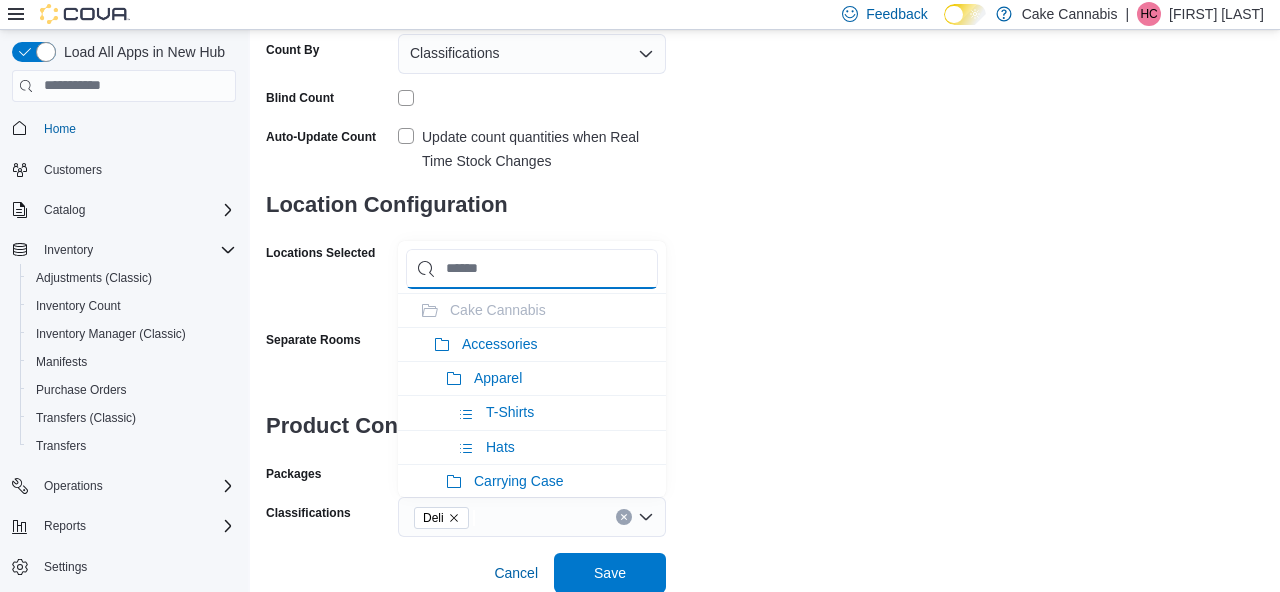 click at bounding box center (532, 269) 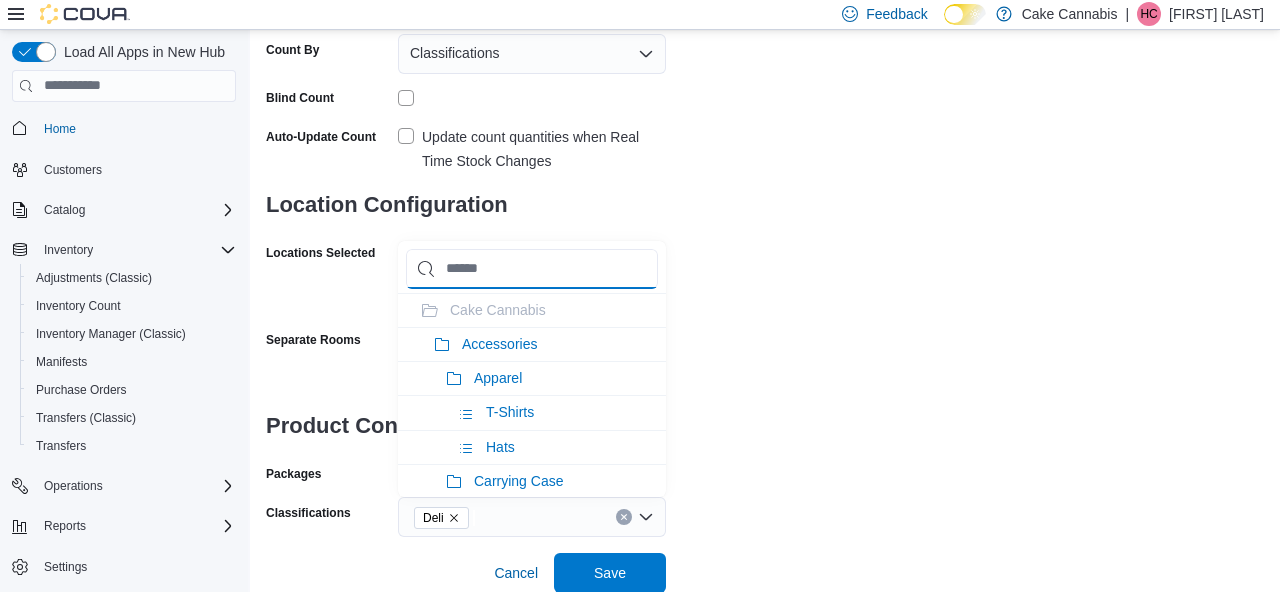 type on "*" 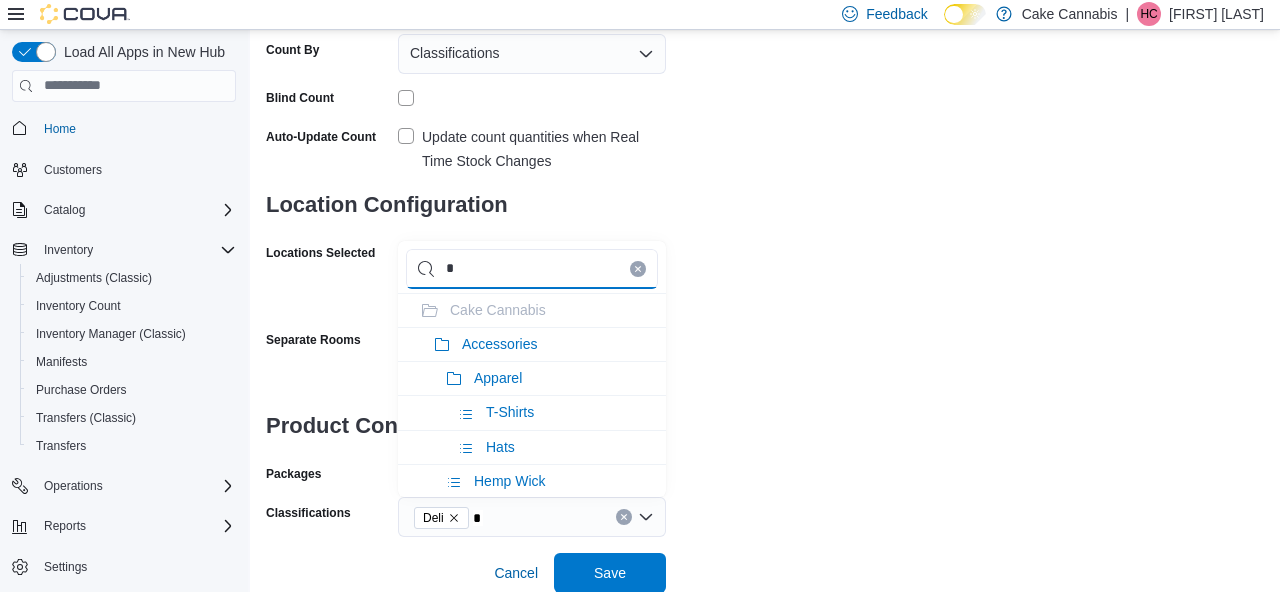 type on "**" 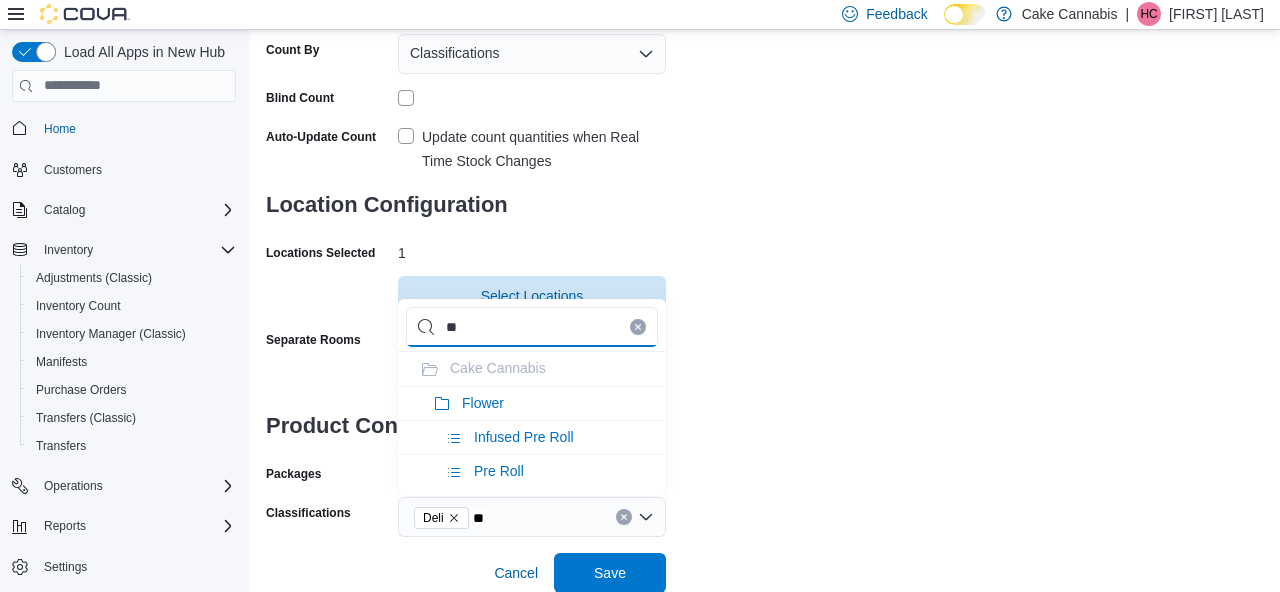 type on "***" 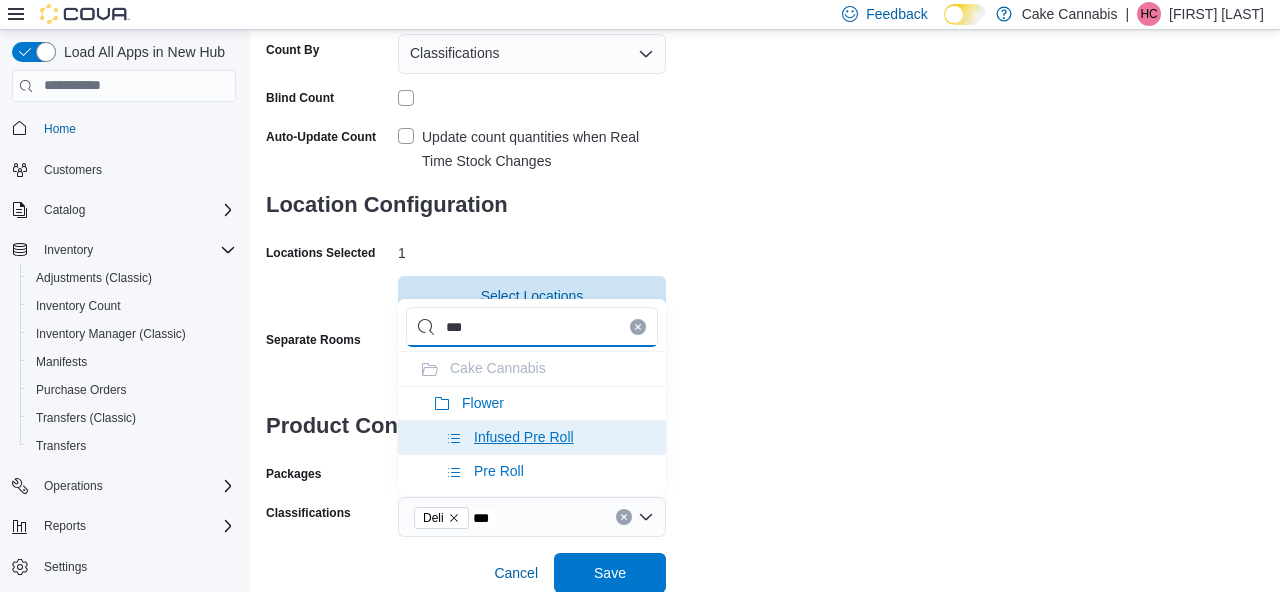 type on "***" 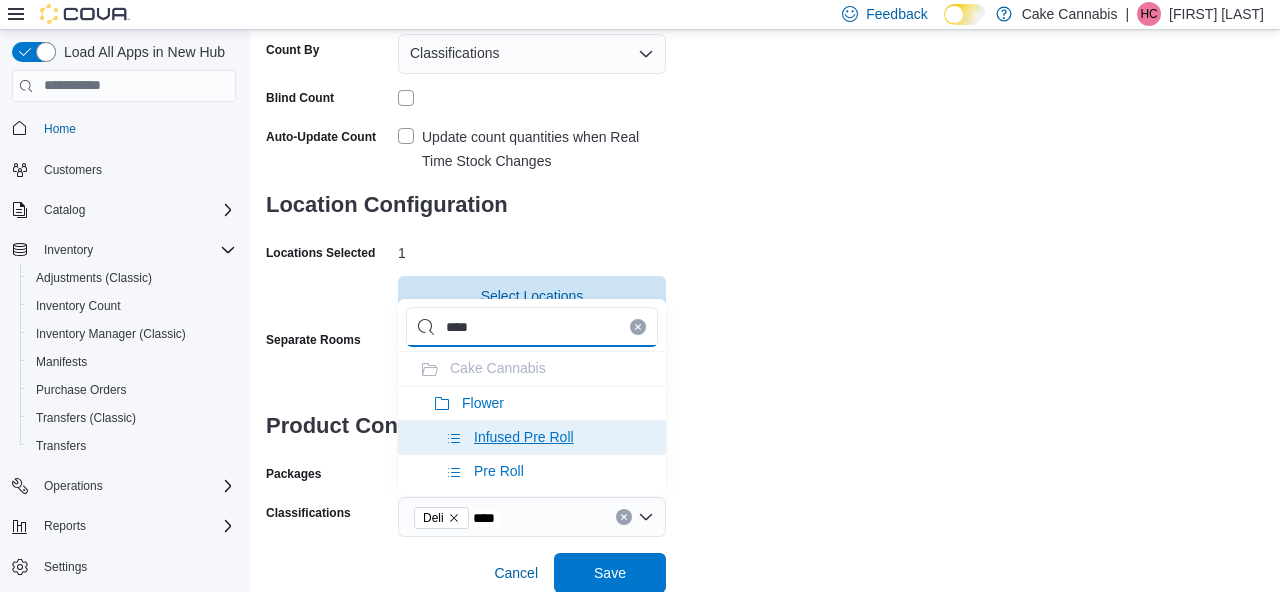 type on "*****" 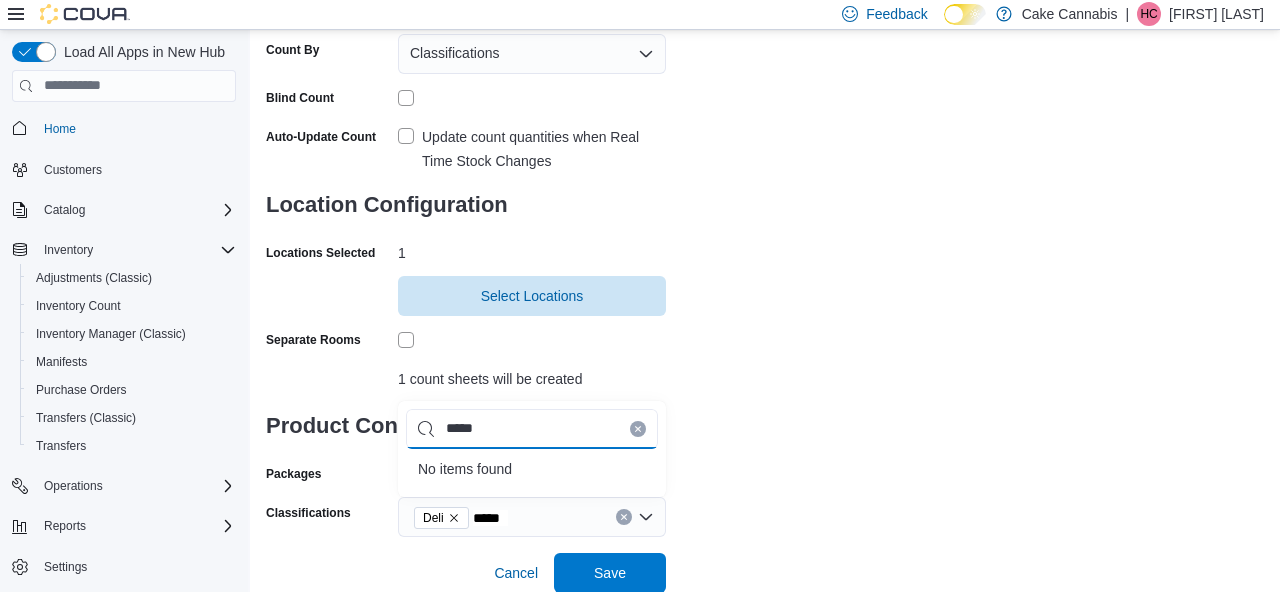 type on "******" 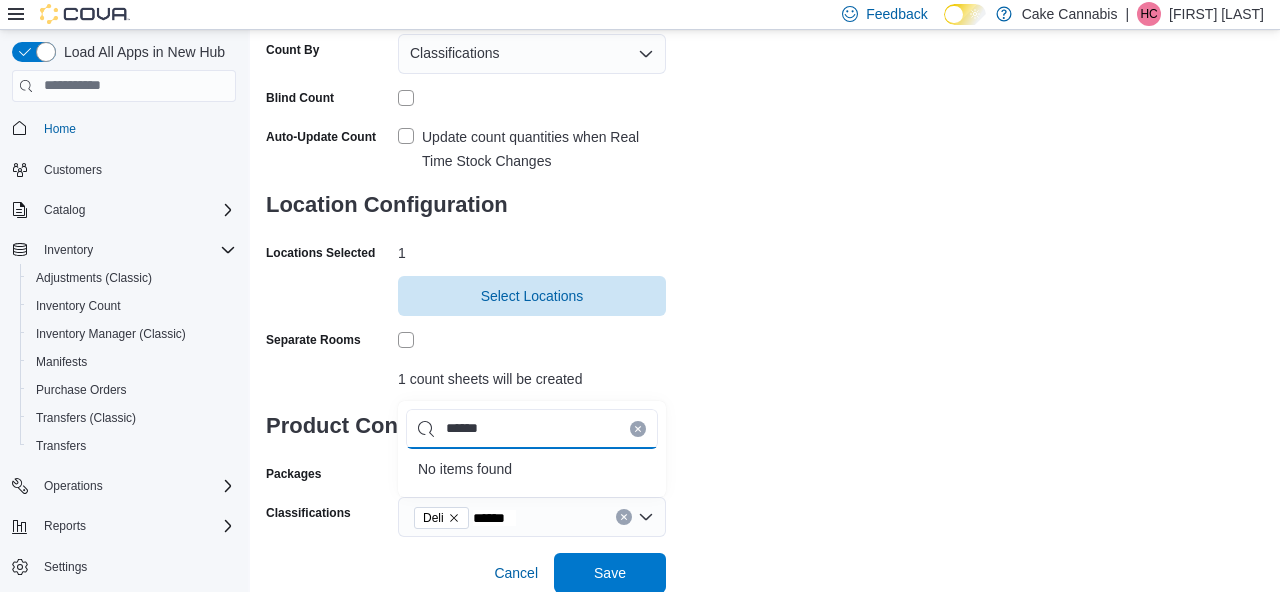 type on "*****" 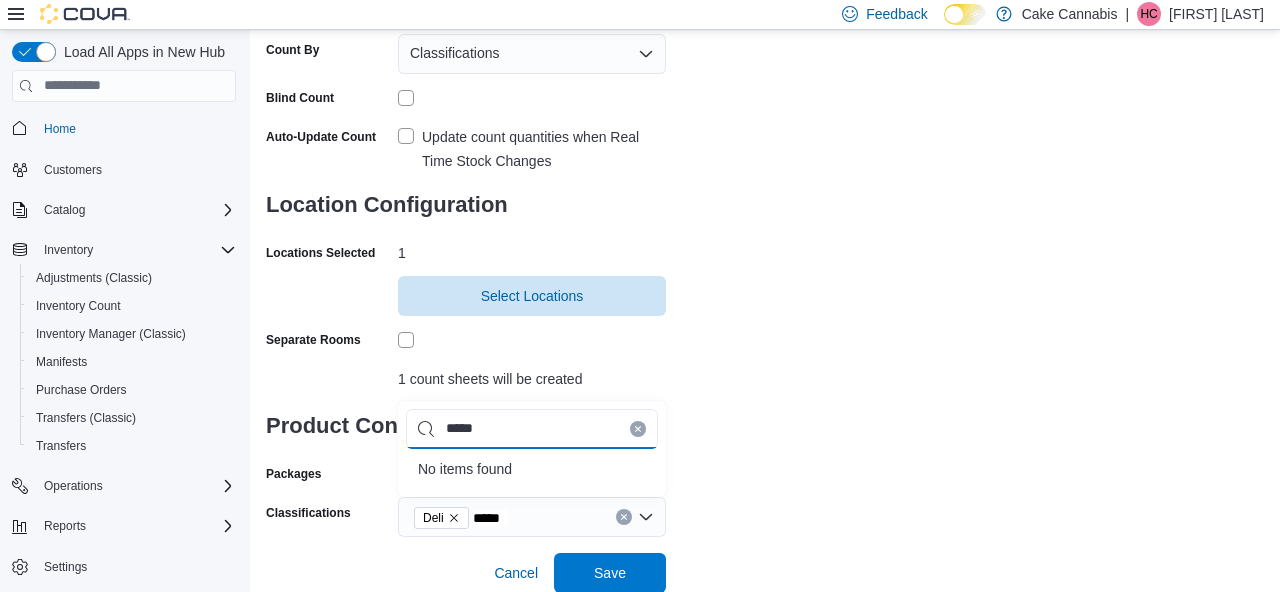type on "***" 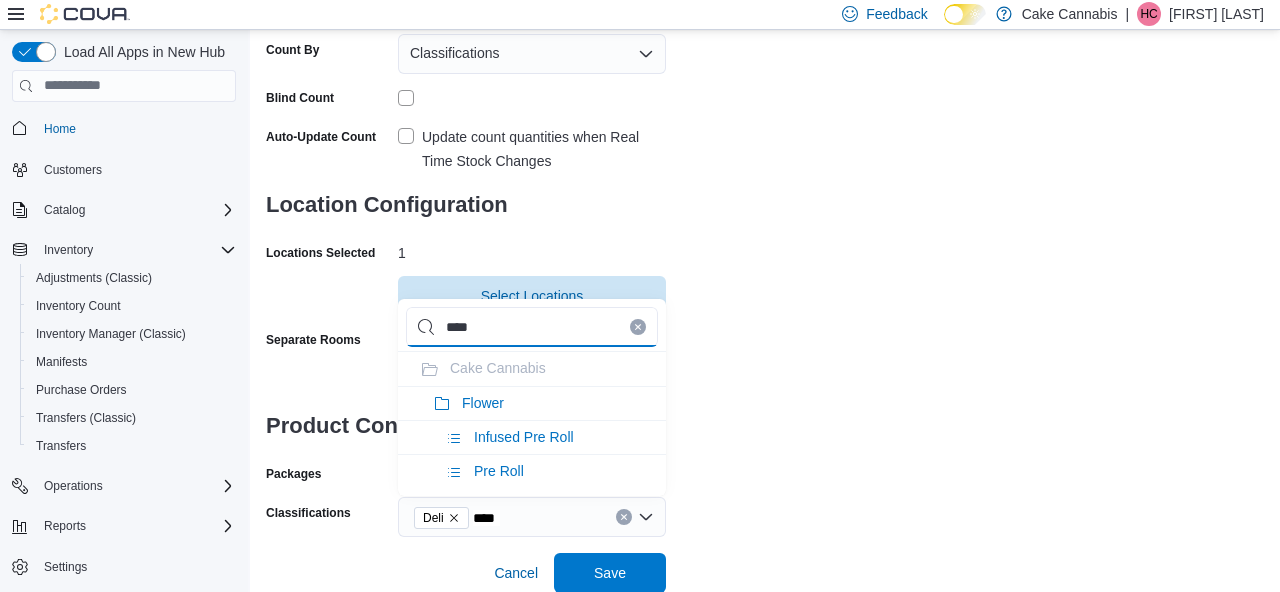 type on "***" 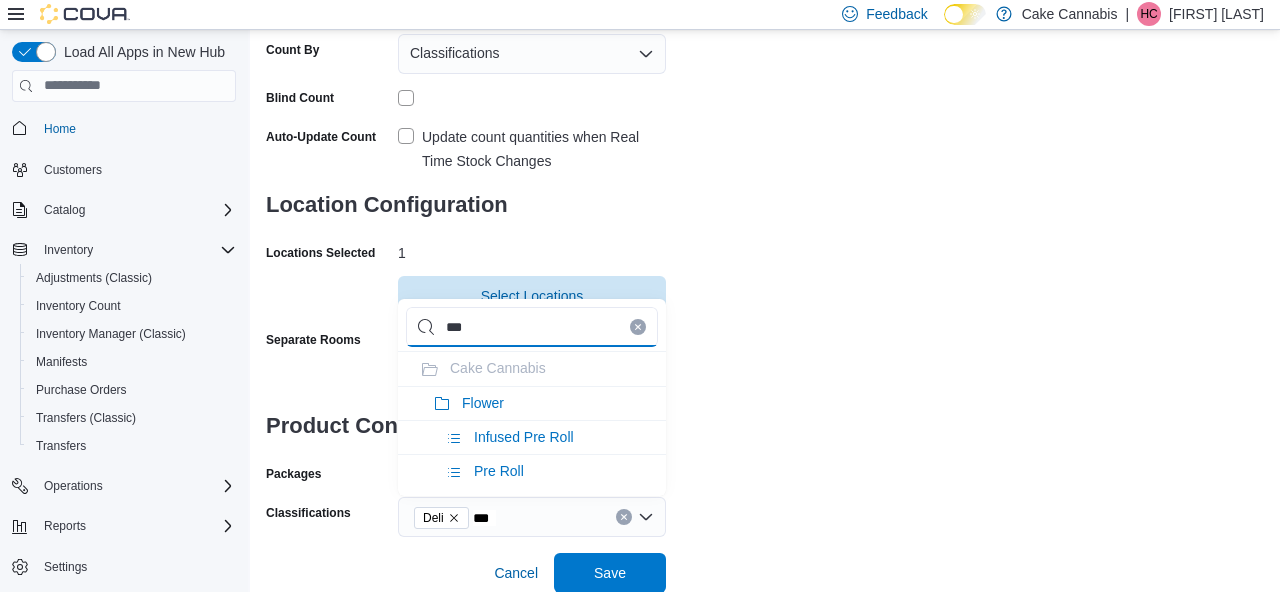 type on "**" 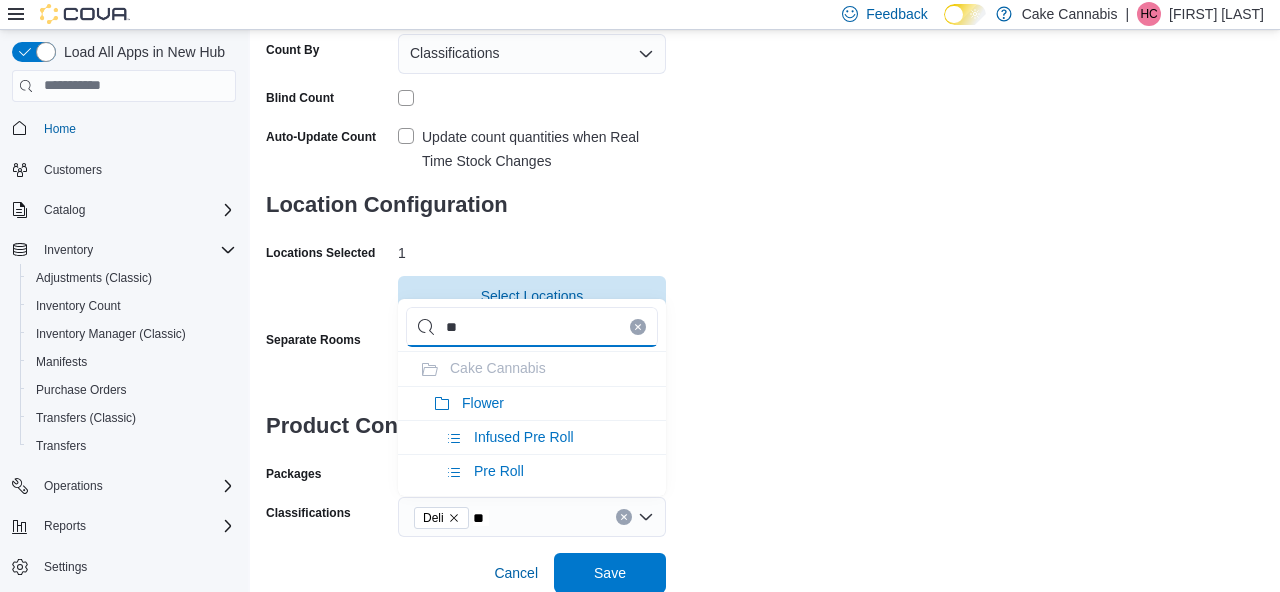 type on "*" 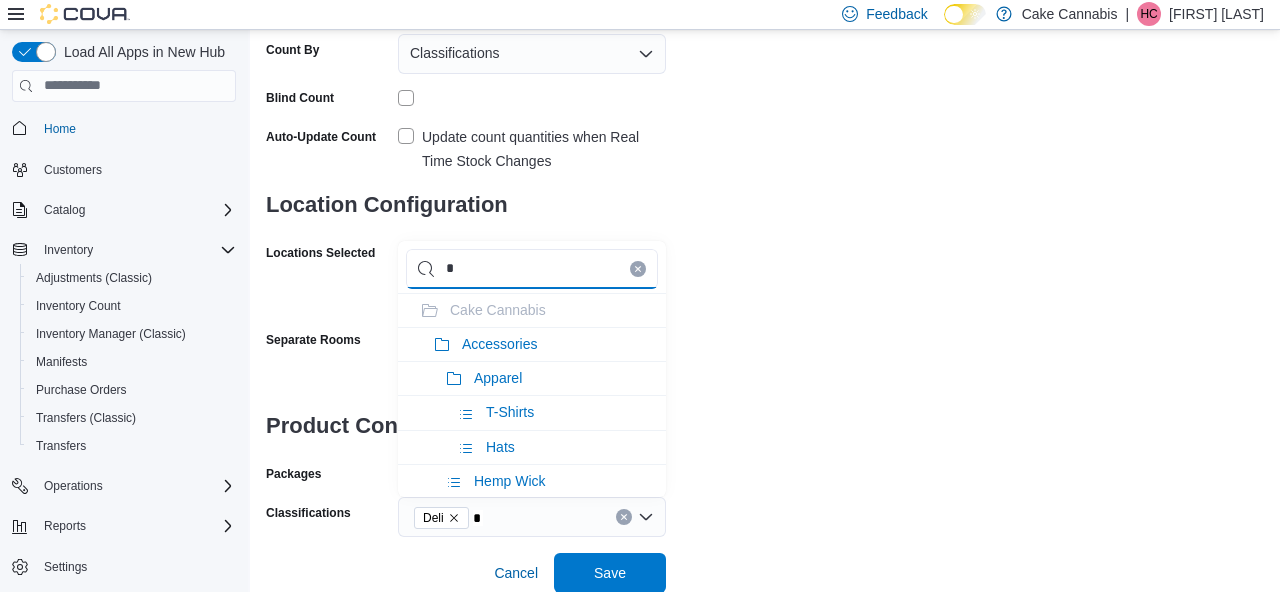 type on "**" 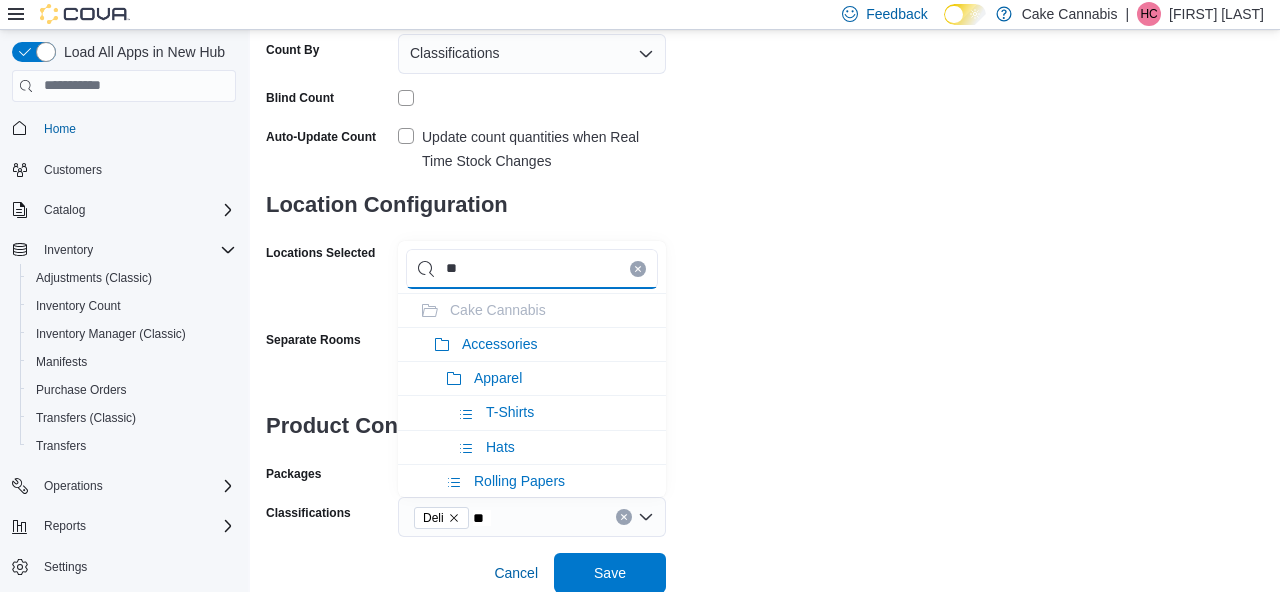 type on "***" 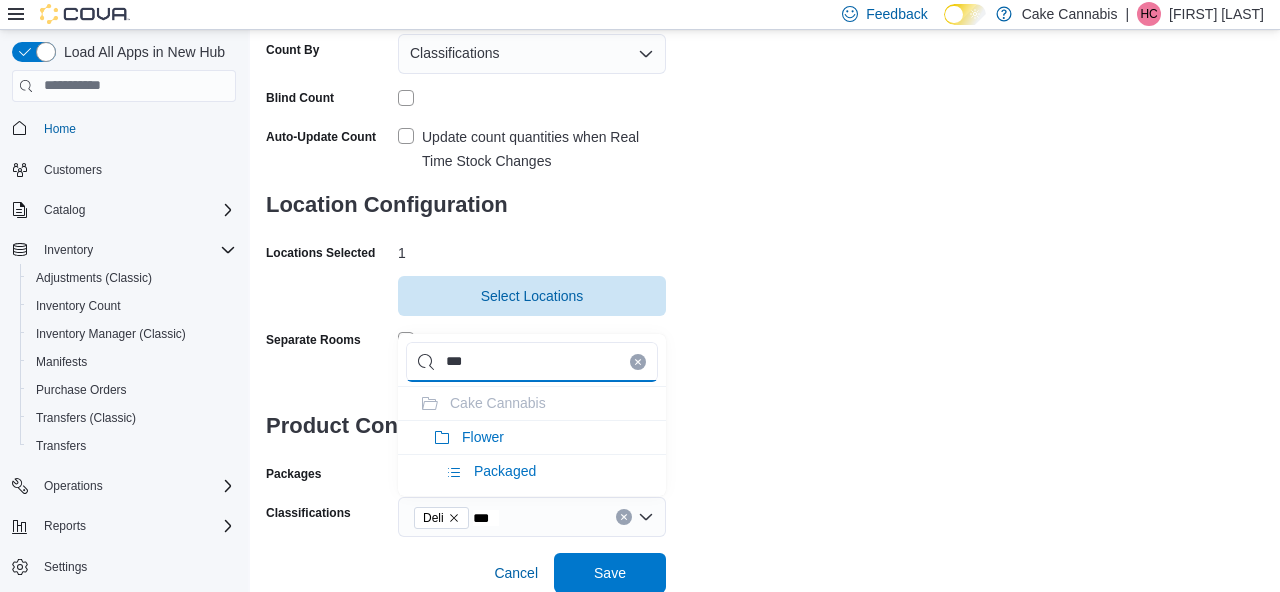 type on "****" 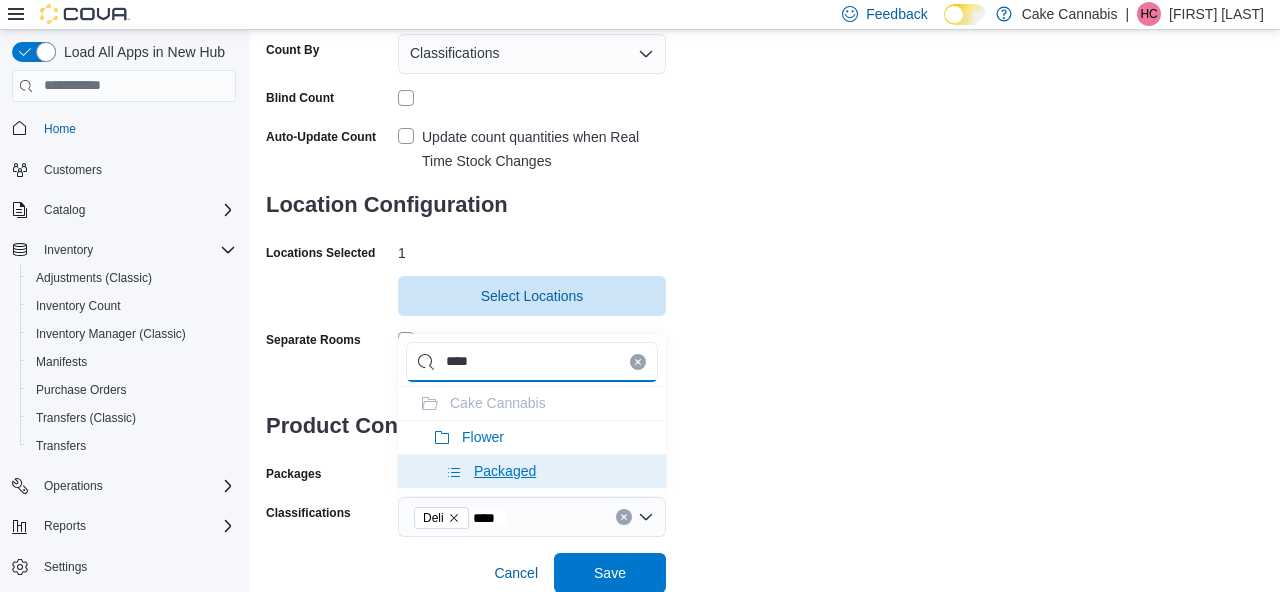 type on "****" 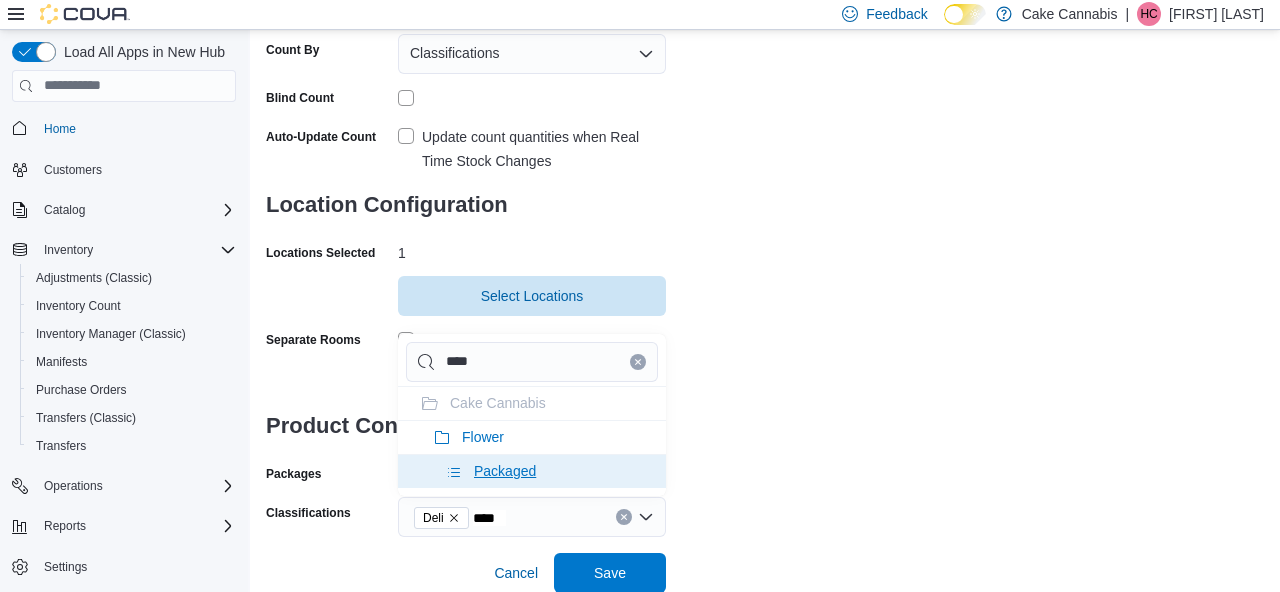 click on "Packaged" at bounding box center [532, 471] 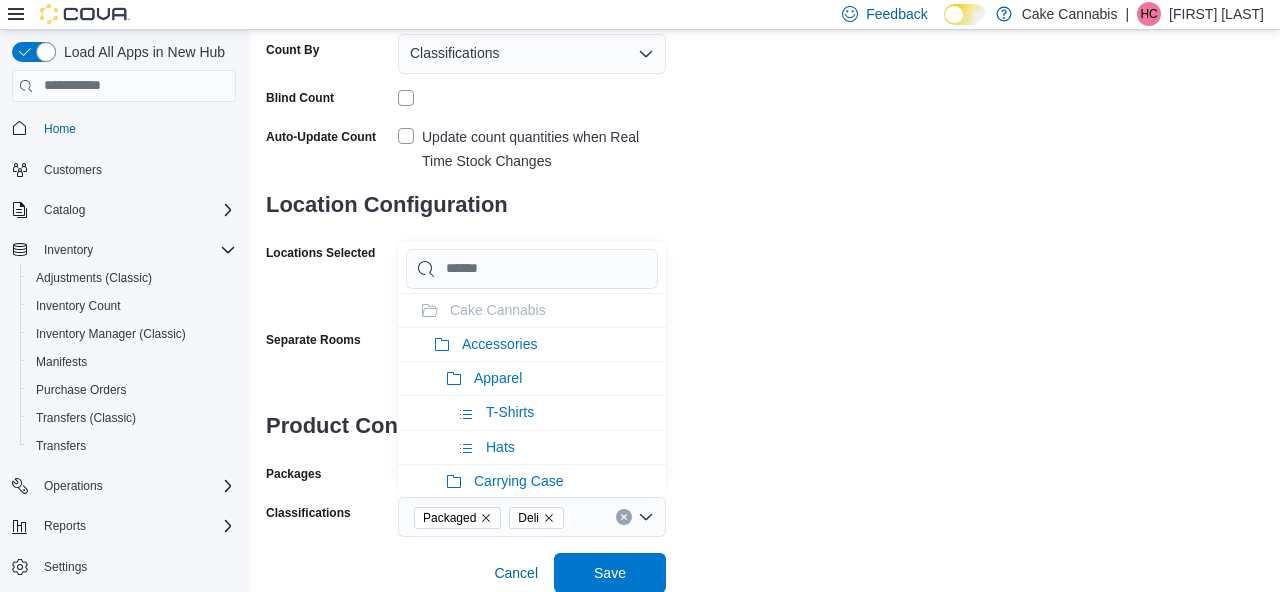 click on "**********" at bounding box center [765, 165] 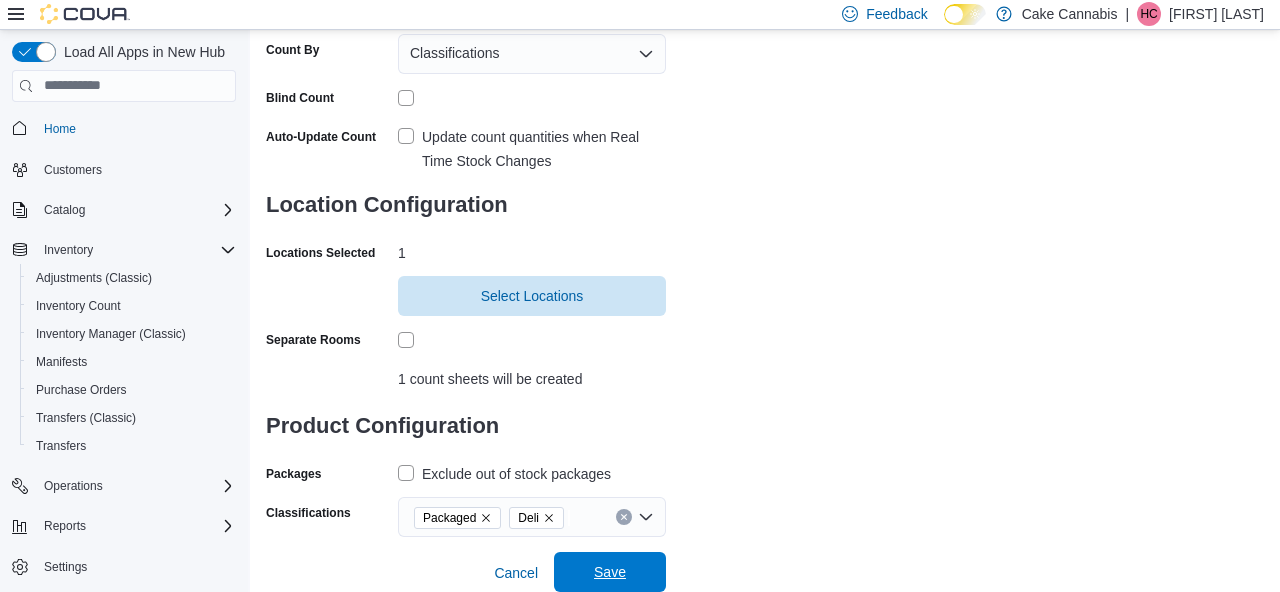 click on "Save" at bounding box center [610, 572] 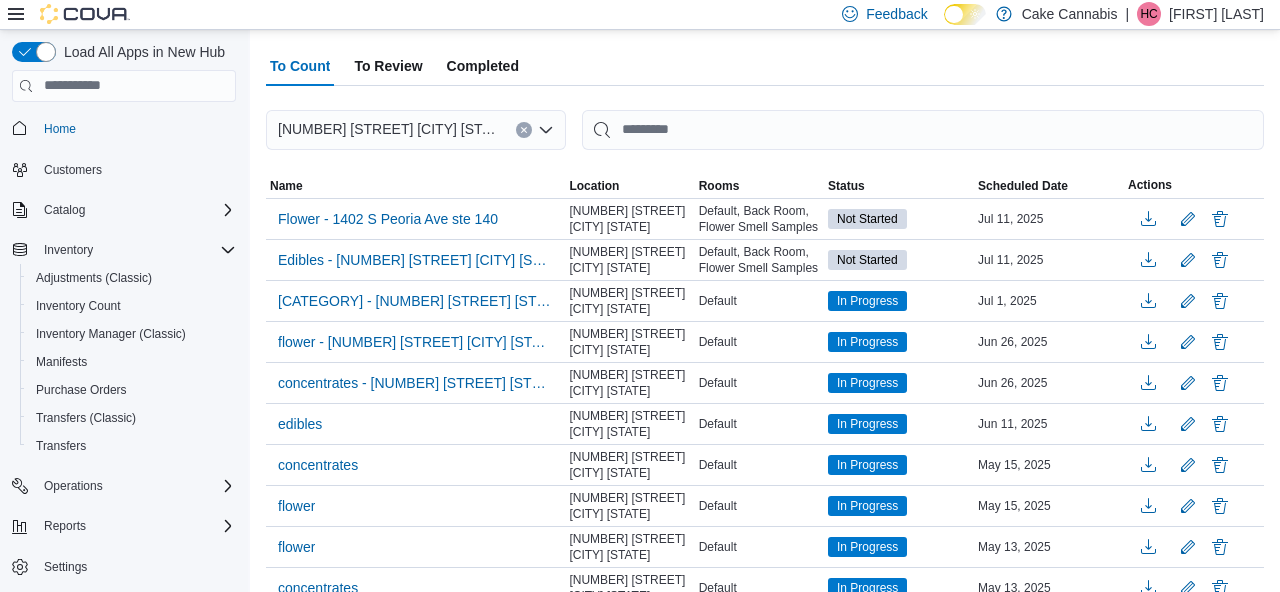 scroll, scrollTop: 121, scrollLeft: 0, axis: vertical 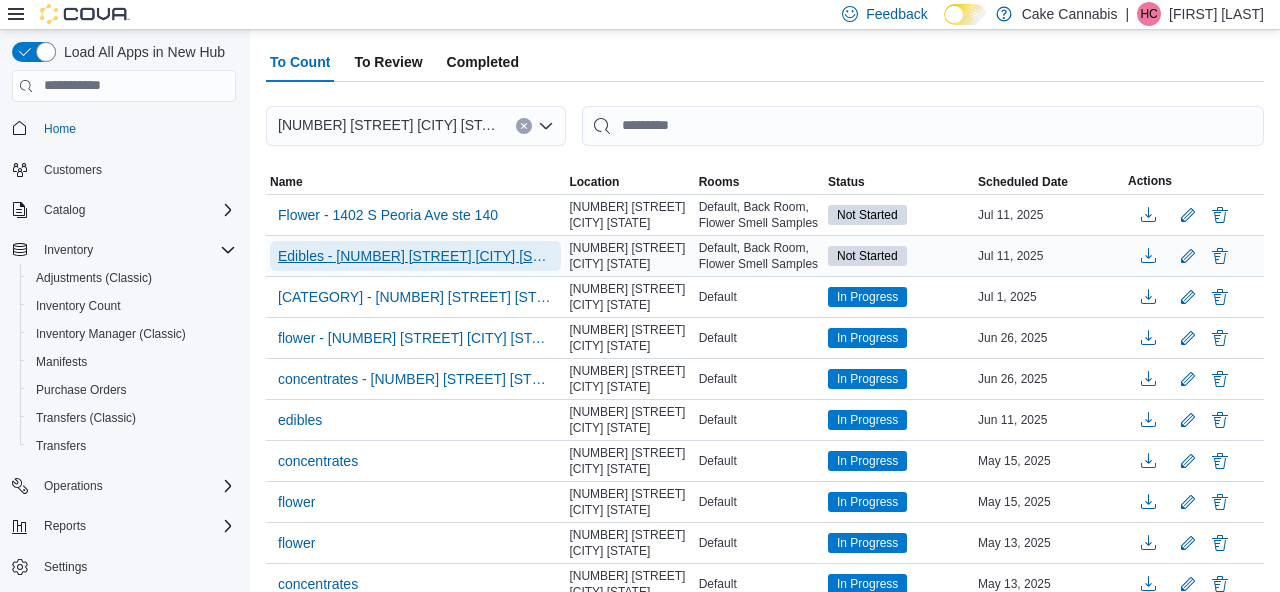 click on "Edibles - [NUMBER] [STREET] [CITY] [STATE]" at bounding box center (415, 256) 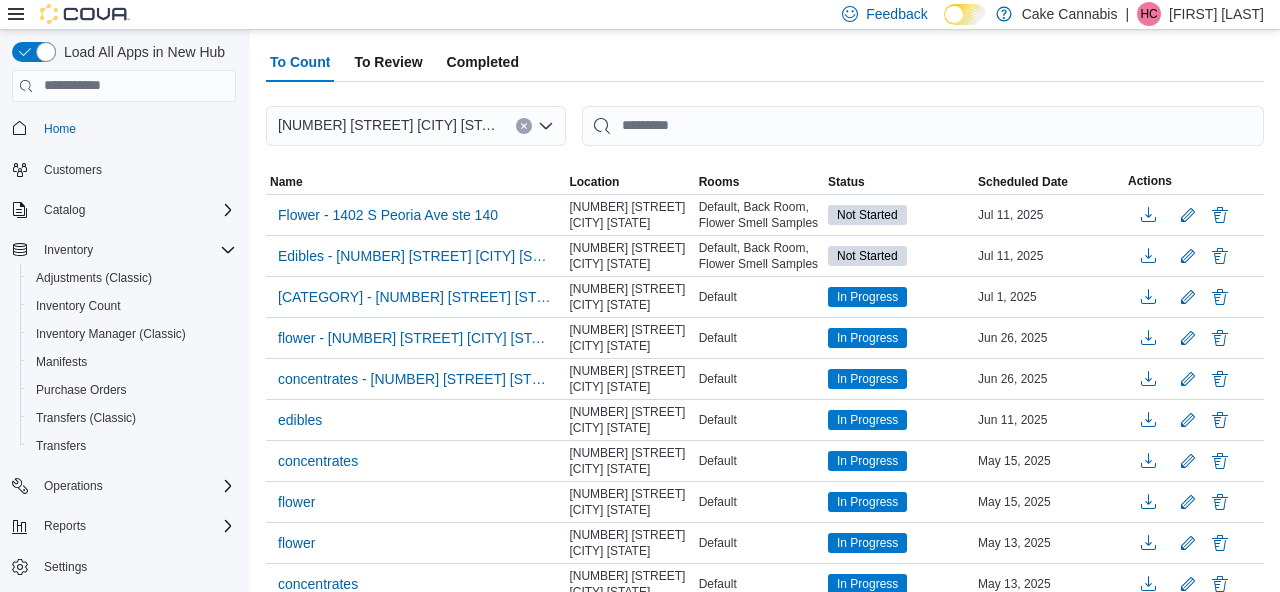 scroll, scrollTop: 0, scrollLeft: 0, axis: both 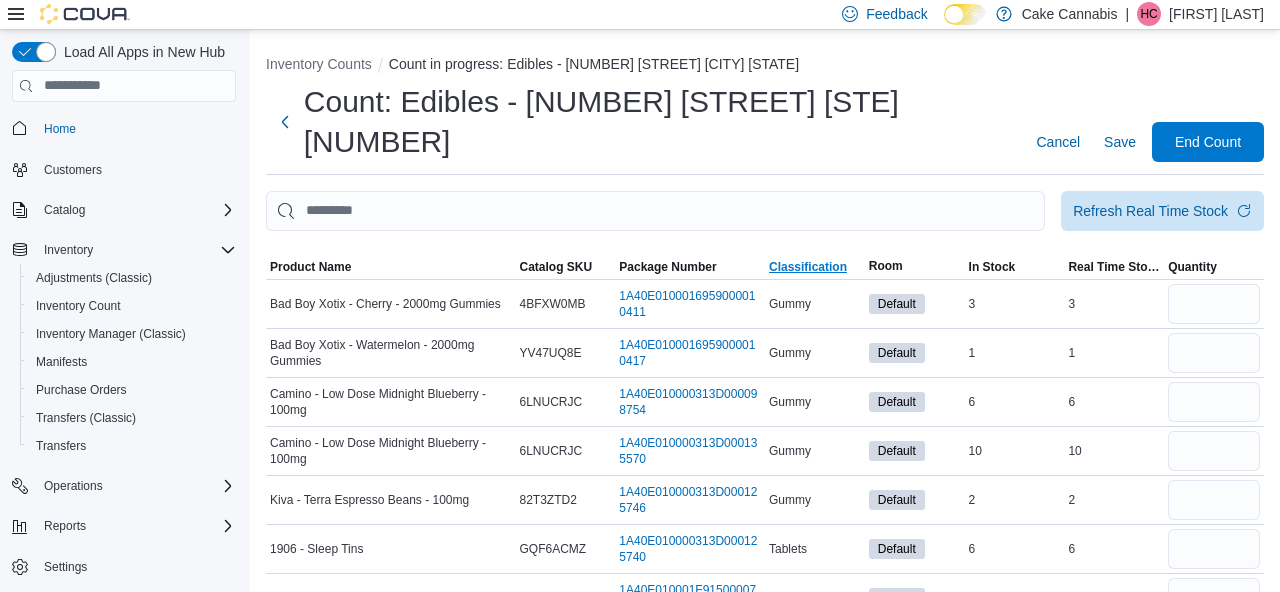 click on "Classification" at bounding box center [808, 267] 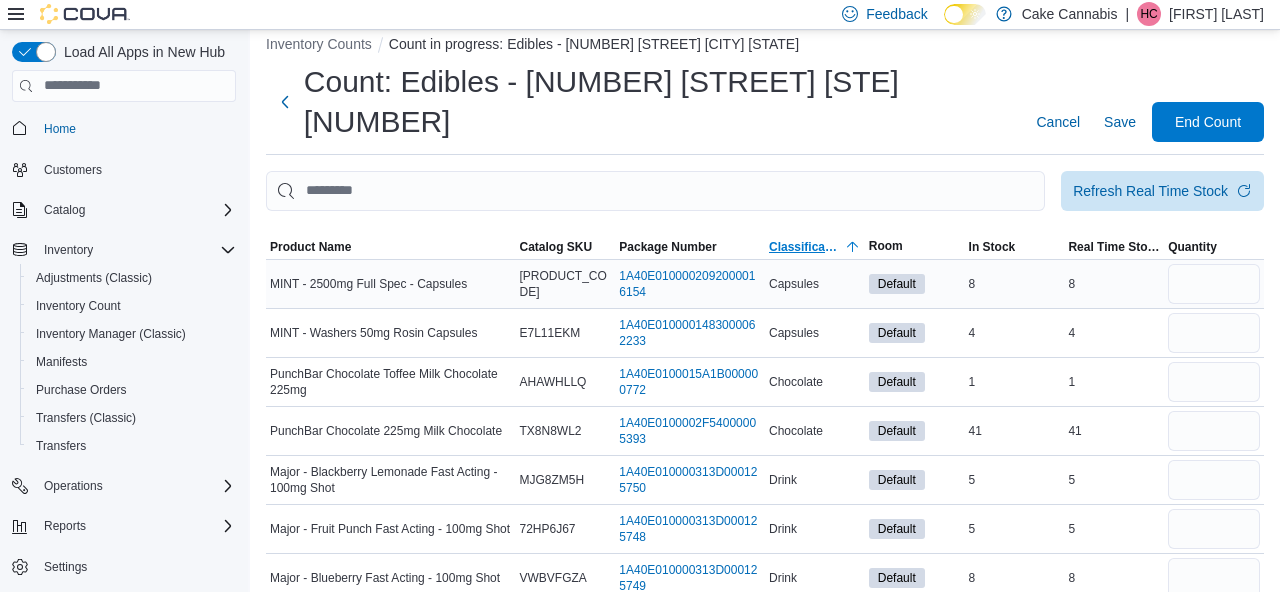scroll, scrollTop: 33, scrollLeft: 0, axis: vertical 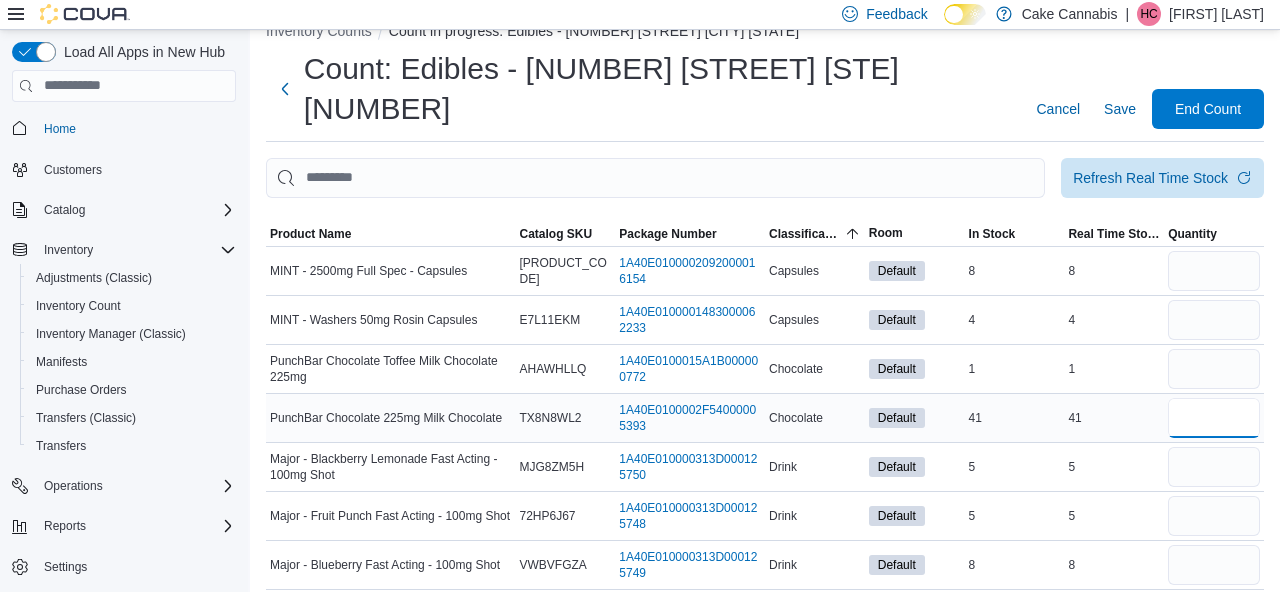 click at bounding box center (1214, 418) 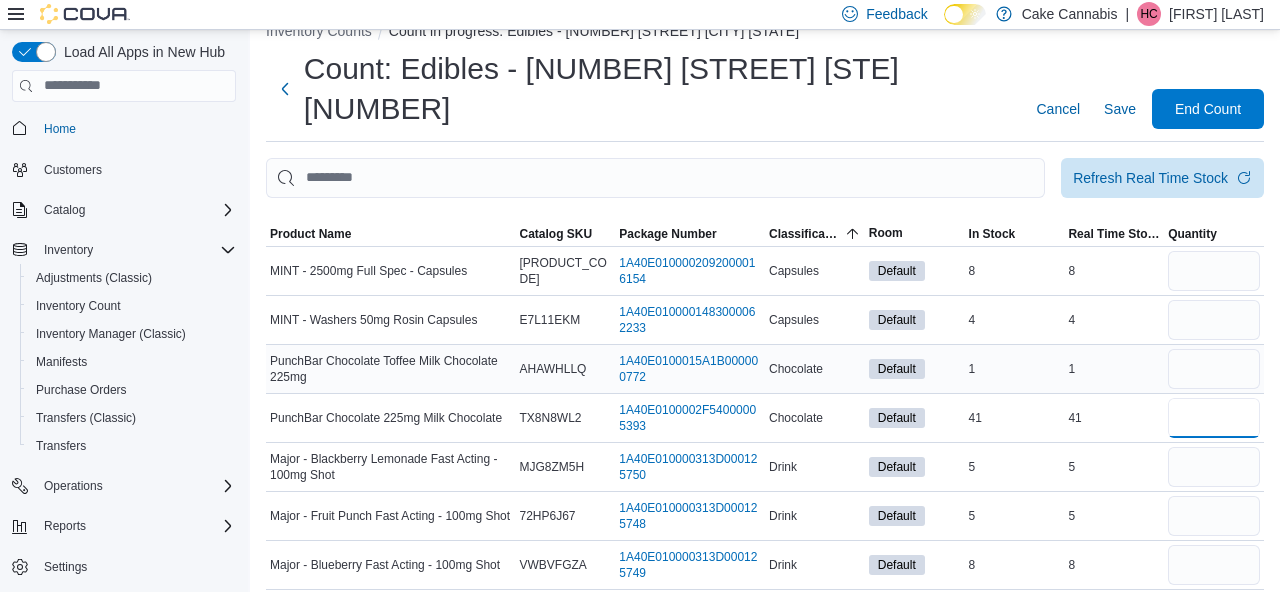 type on "**" 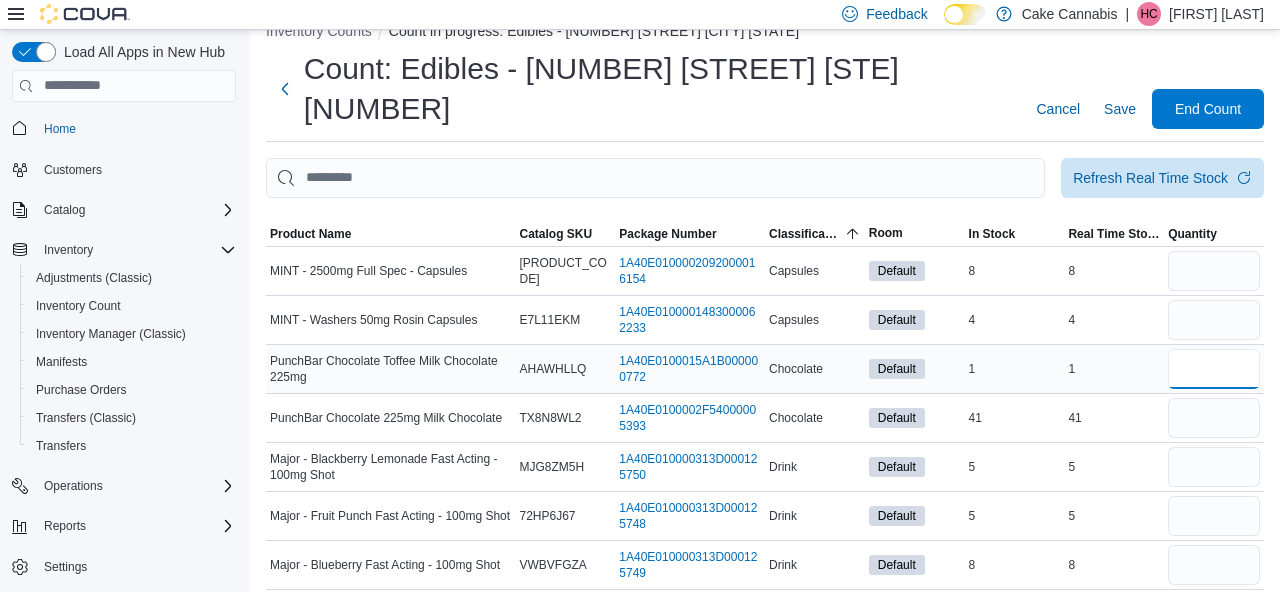 click at bounding box center (1214, 369) 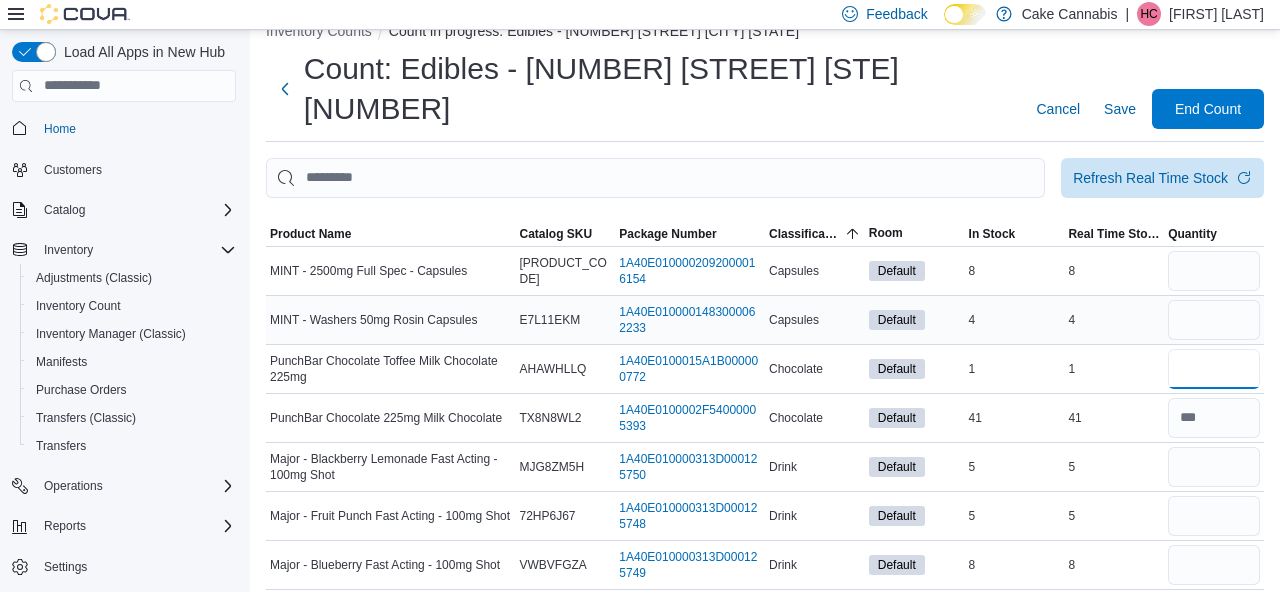 type on "*" 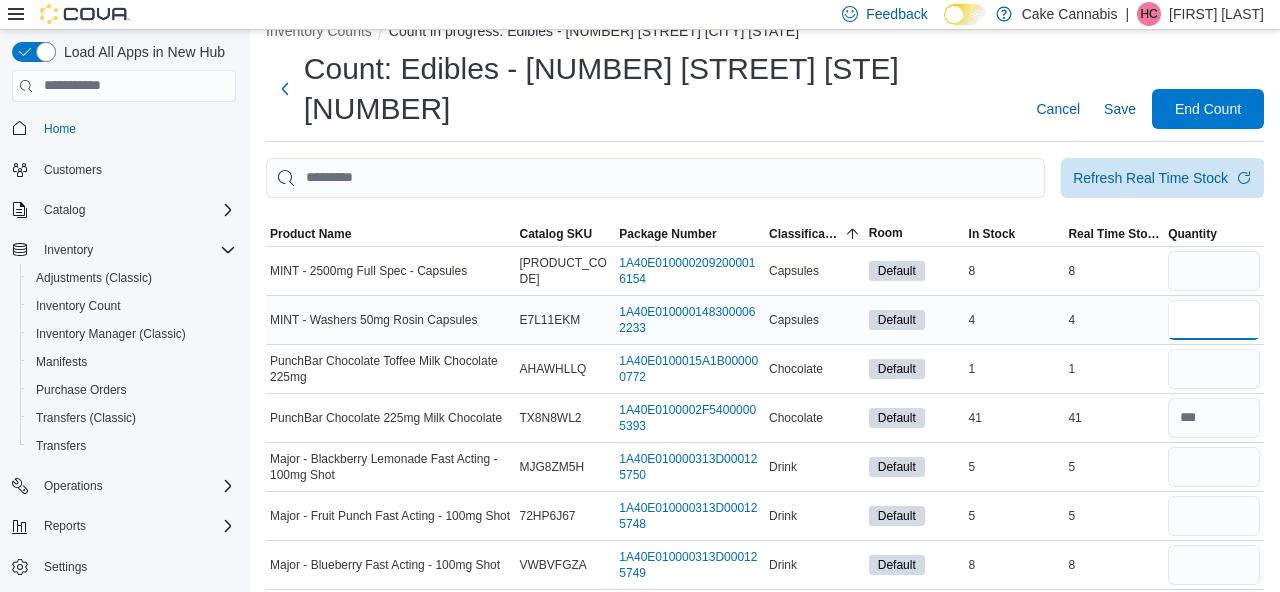 type 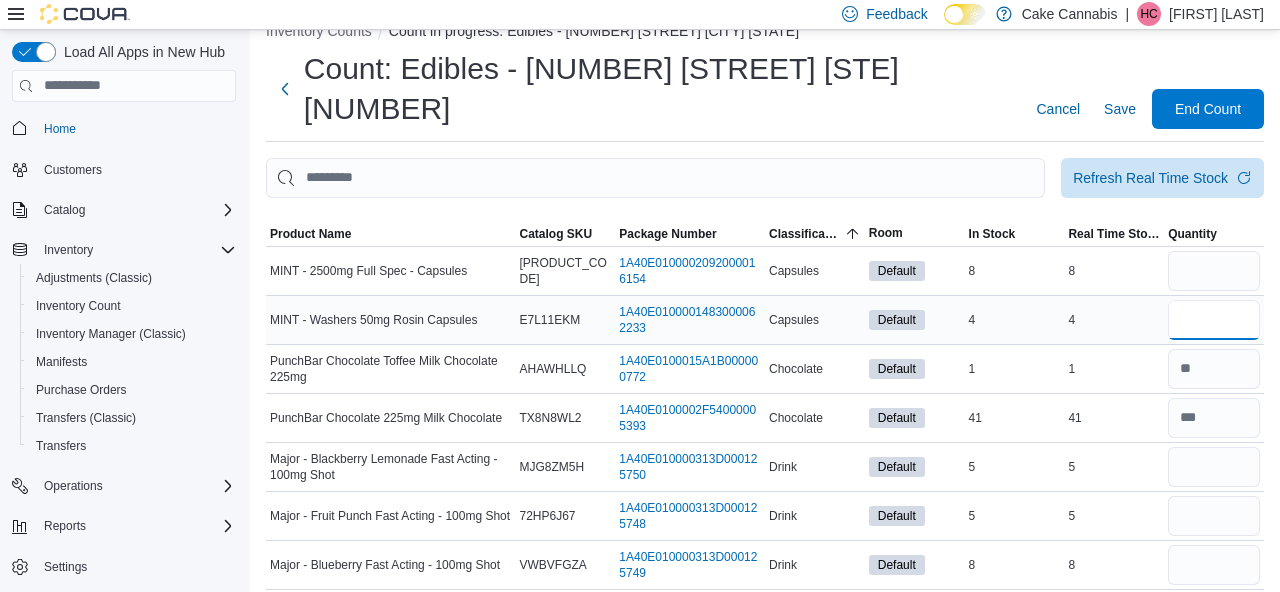 click at bounding box center [1214, 320] 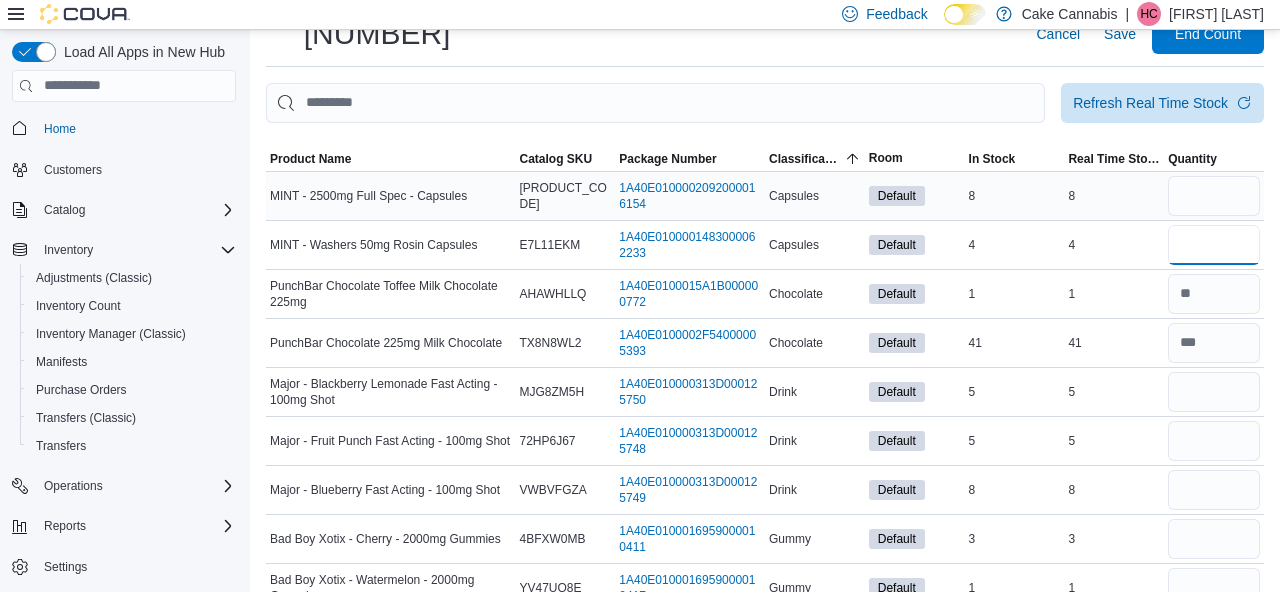 scroll, scrollTop: 109, scrollLeft: 0, axis: vertical 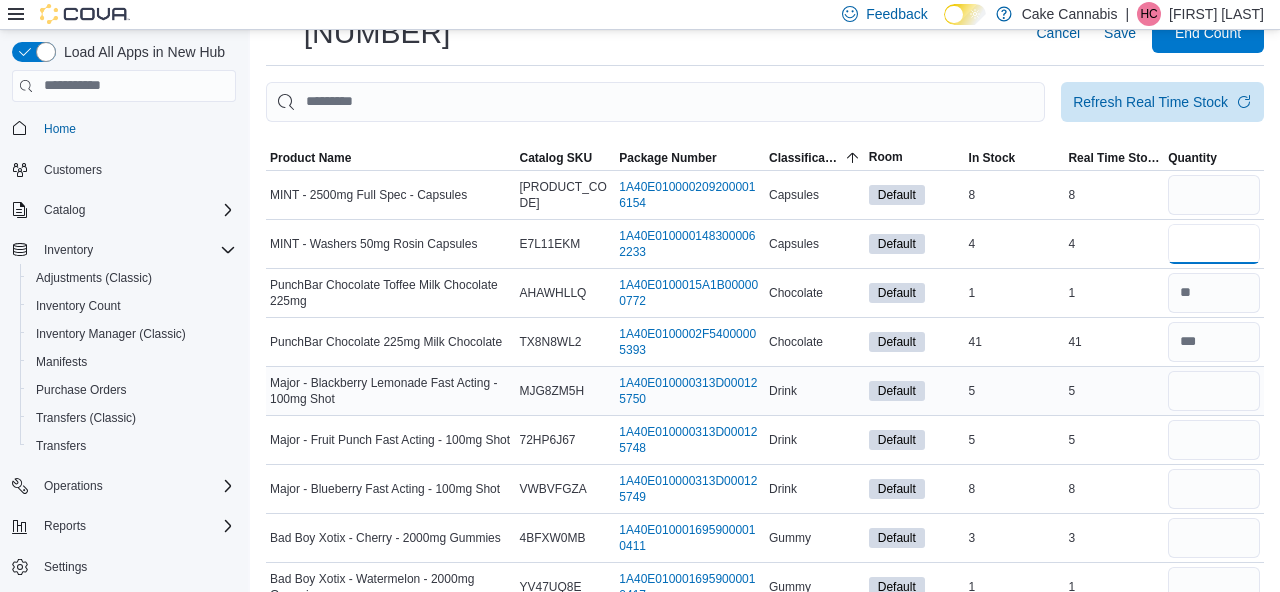 type on "*" 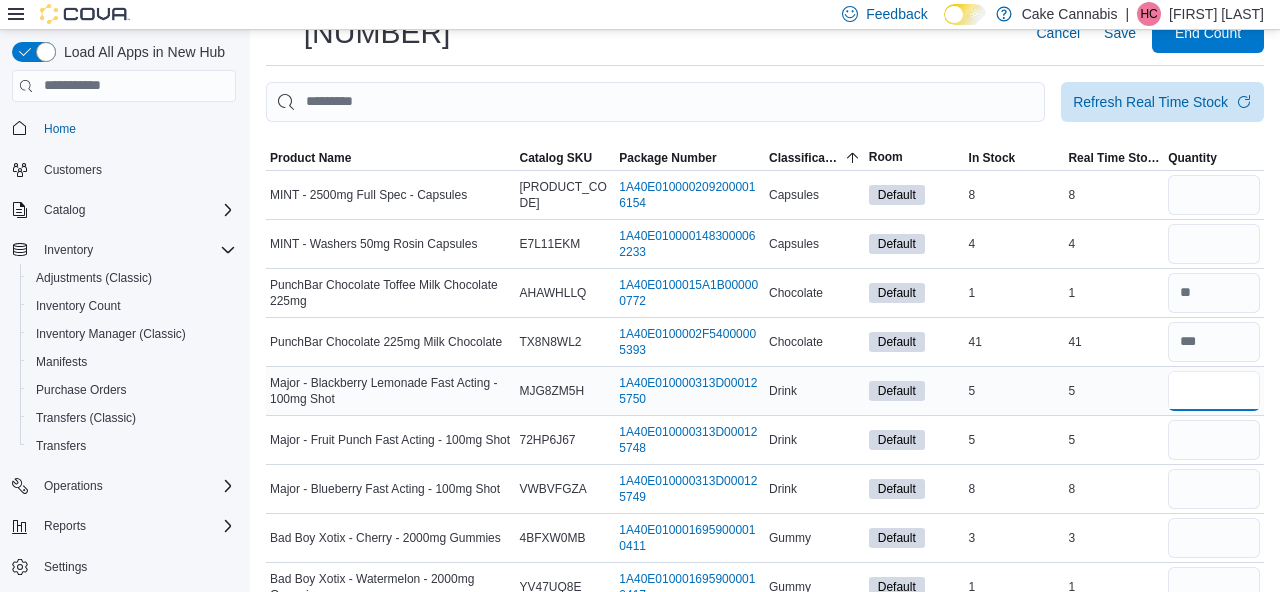 click at bounding box center (1214, 391) 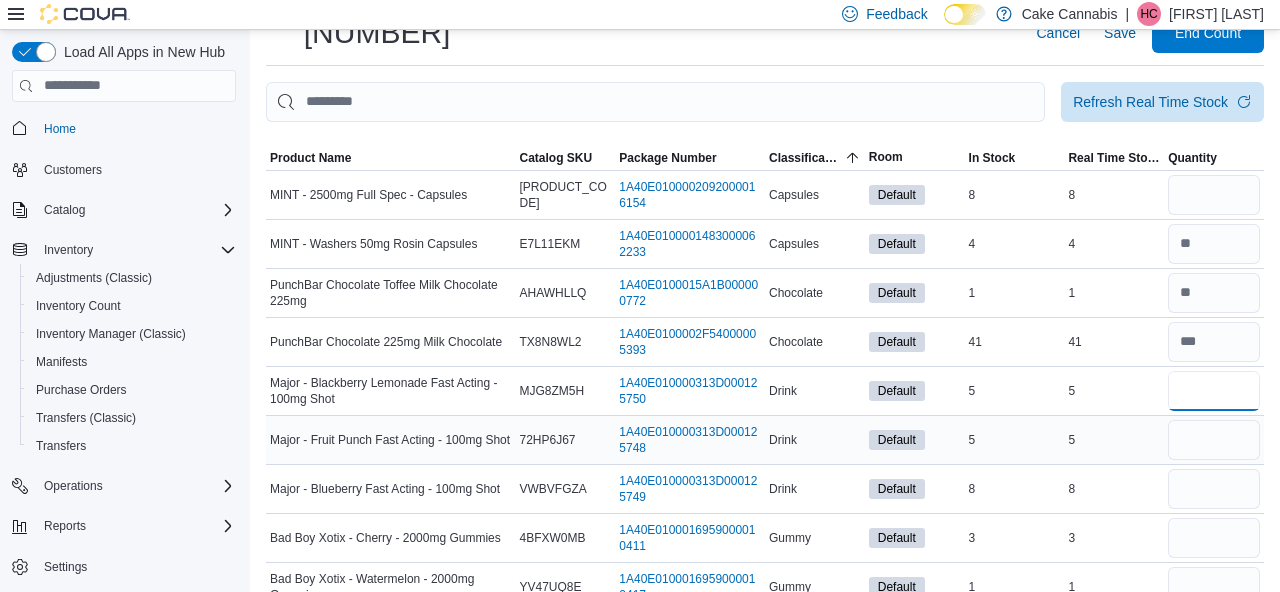 type on "*" 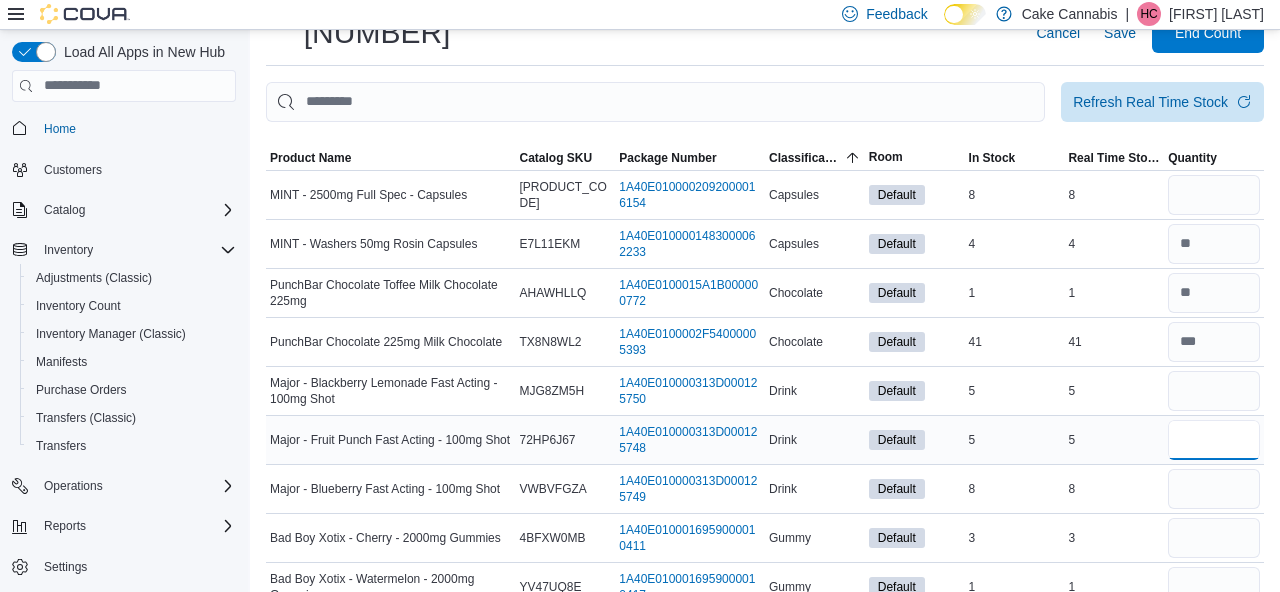 type 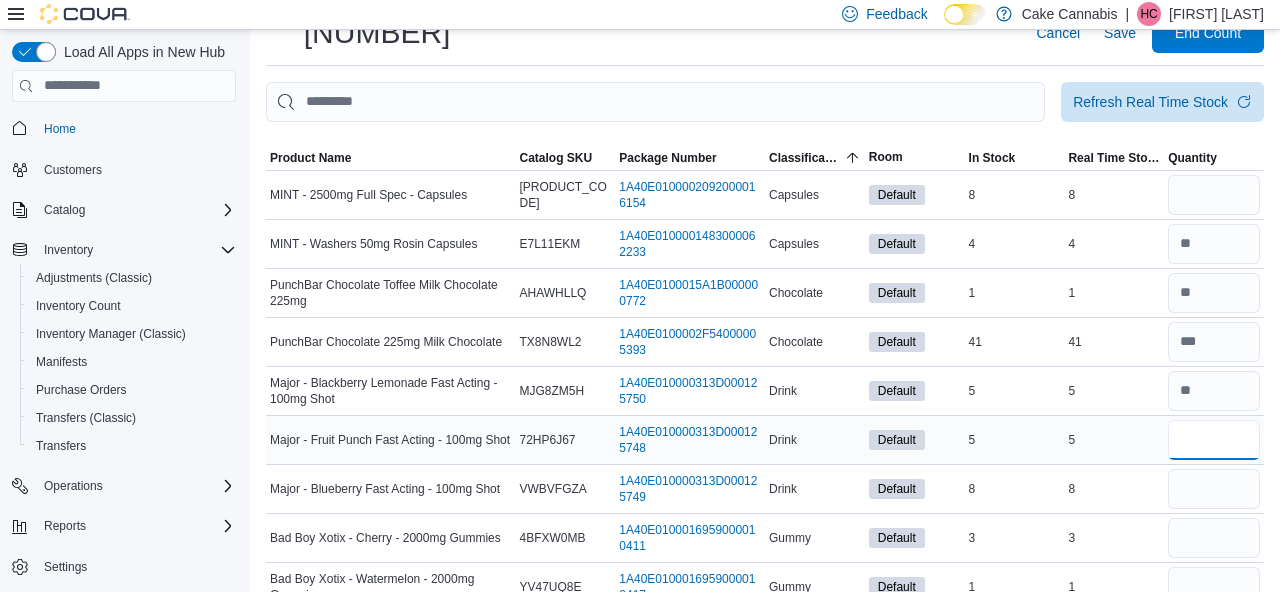click at bounding box center (1214, 440) 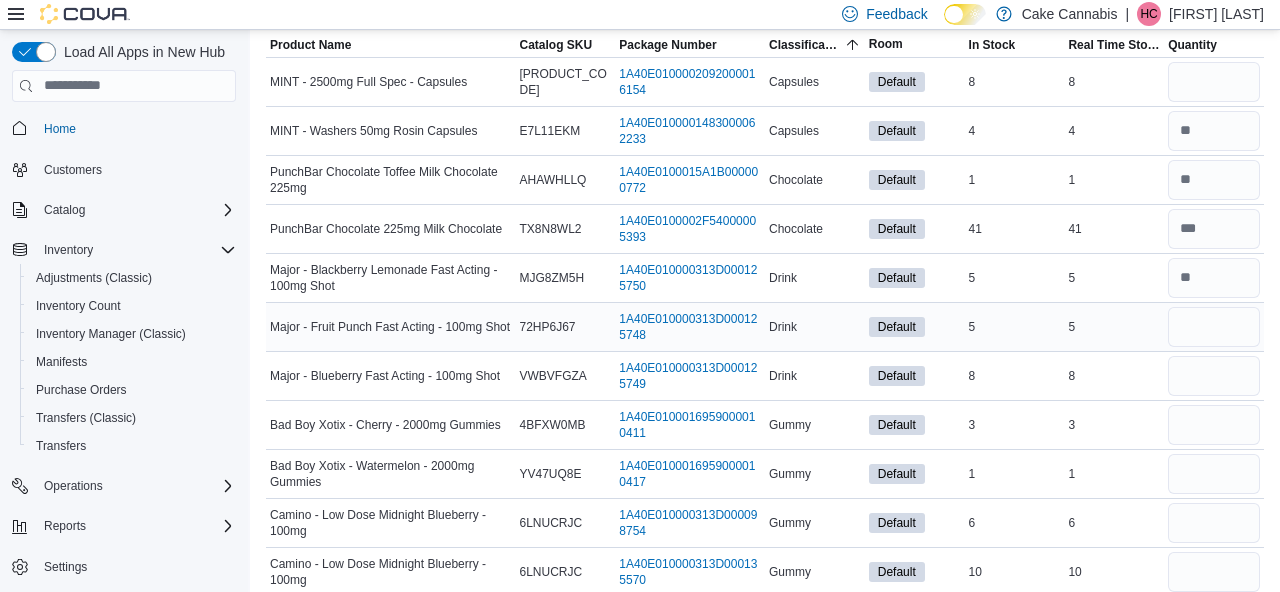scroll, scrollTop: 225, scrollLeft: 0, axis: vertical 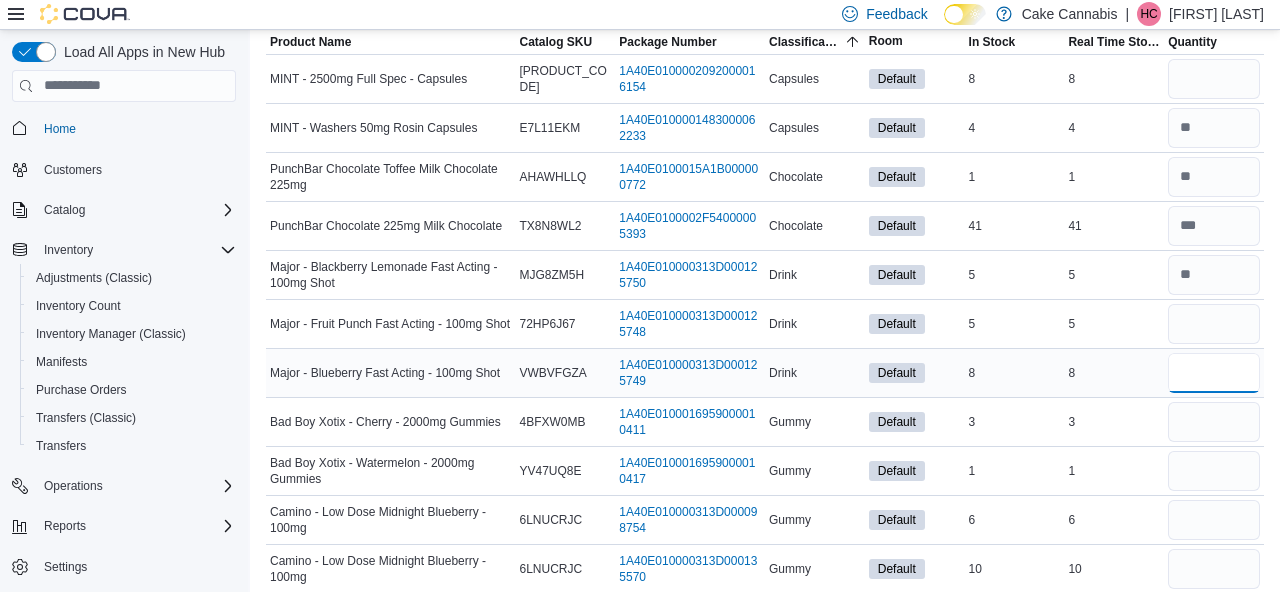 click at bounding box center [1214, 373] 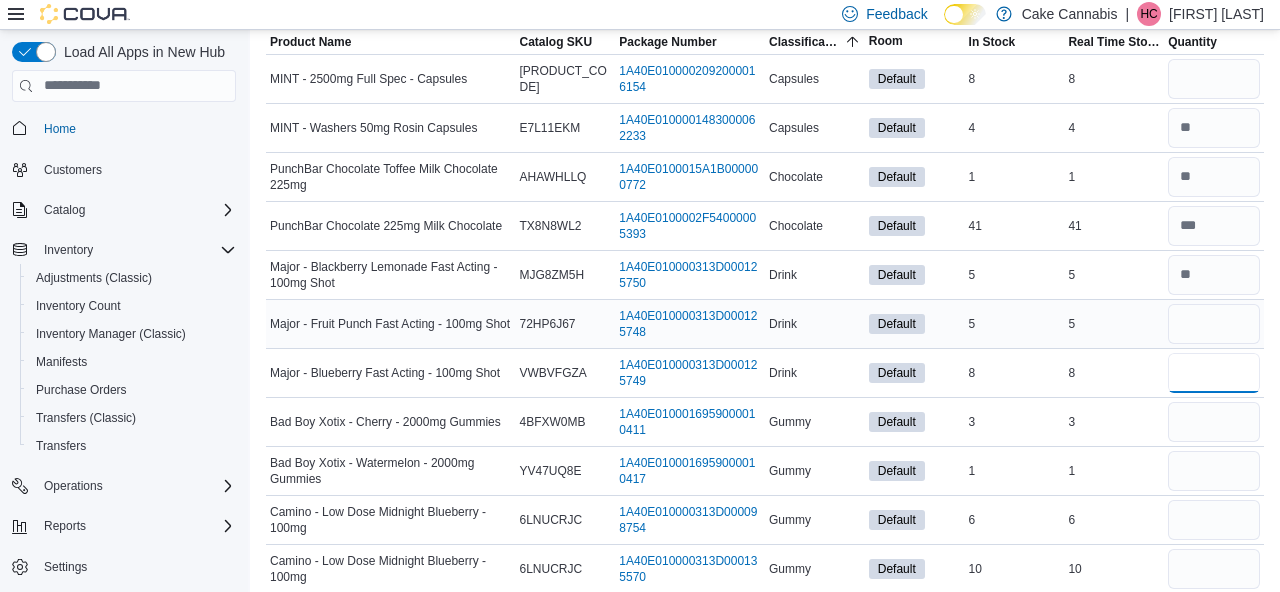 type on "*" 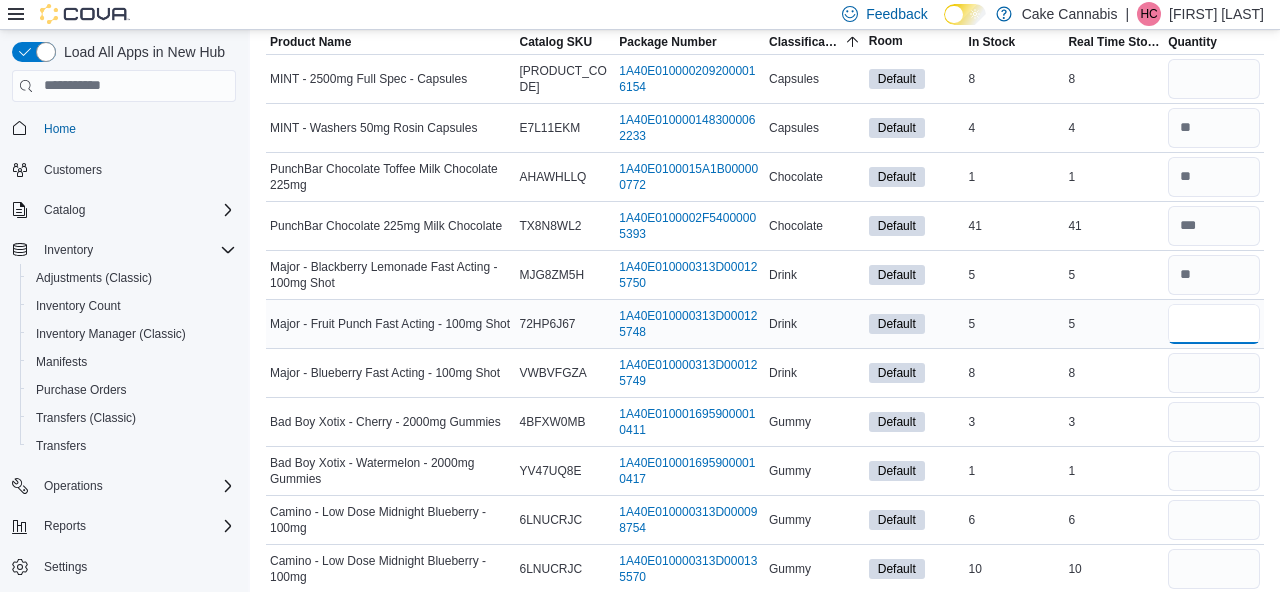 click at bounding box center [1214, 324] 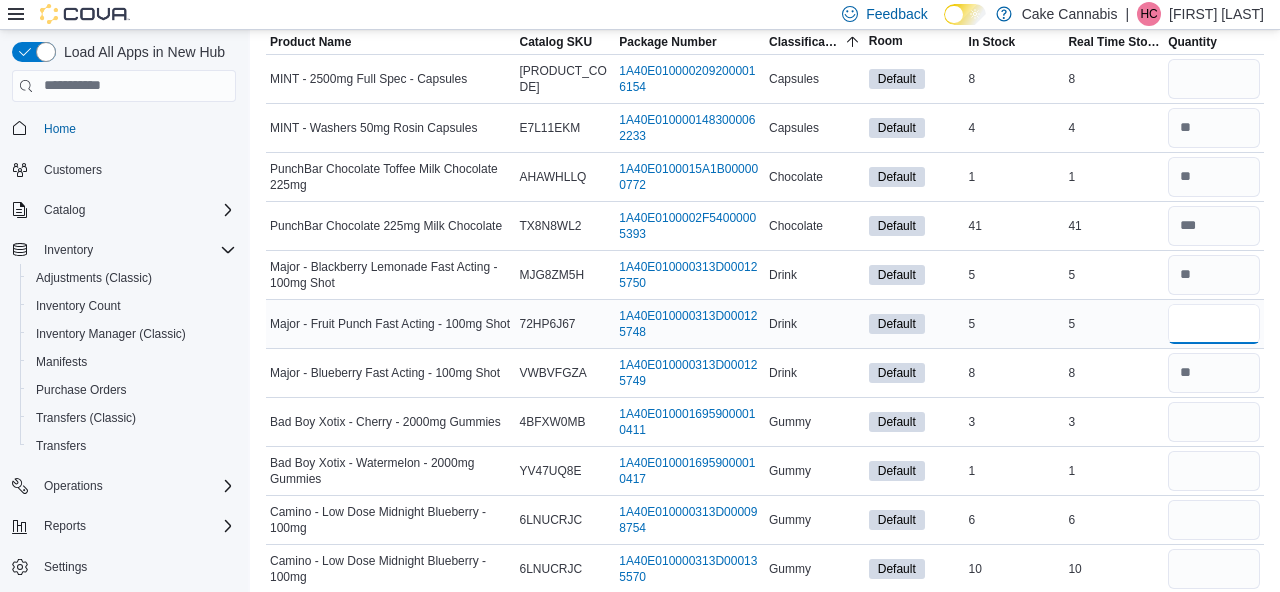 type on "*" 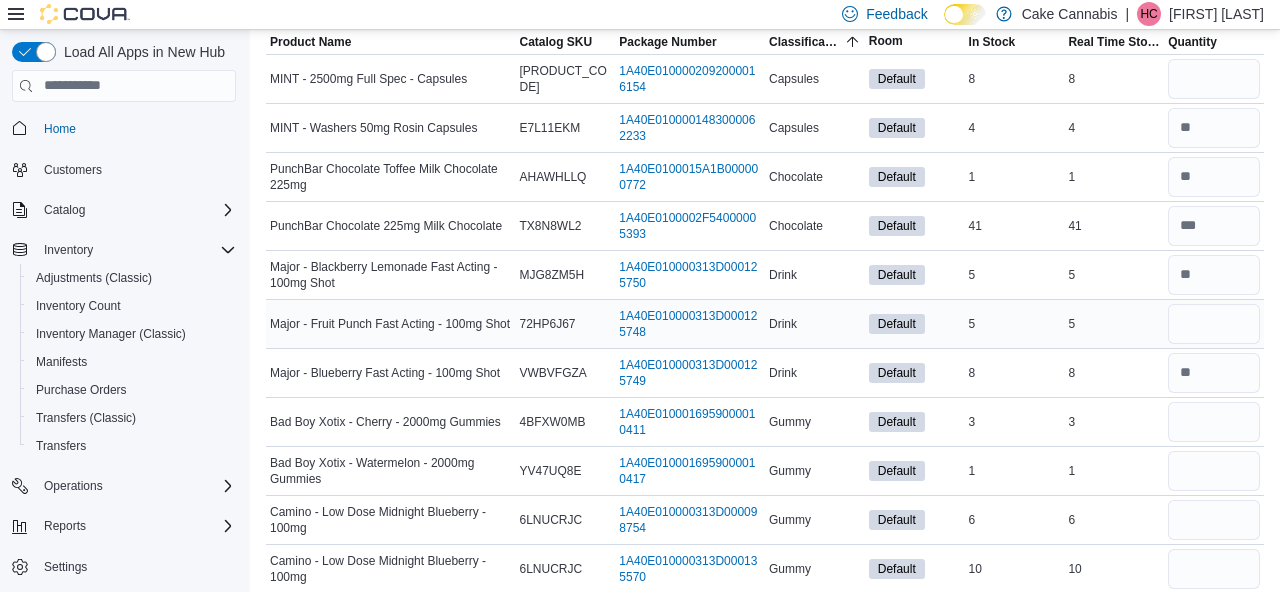 type 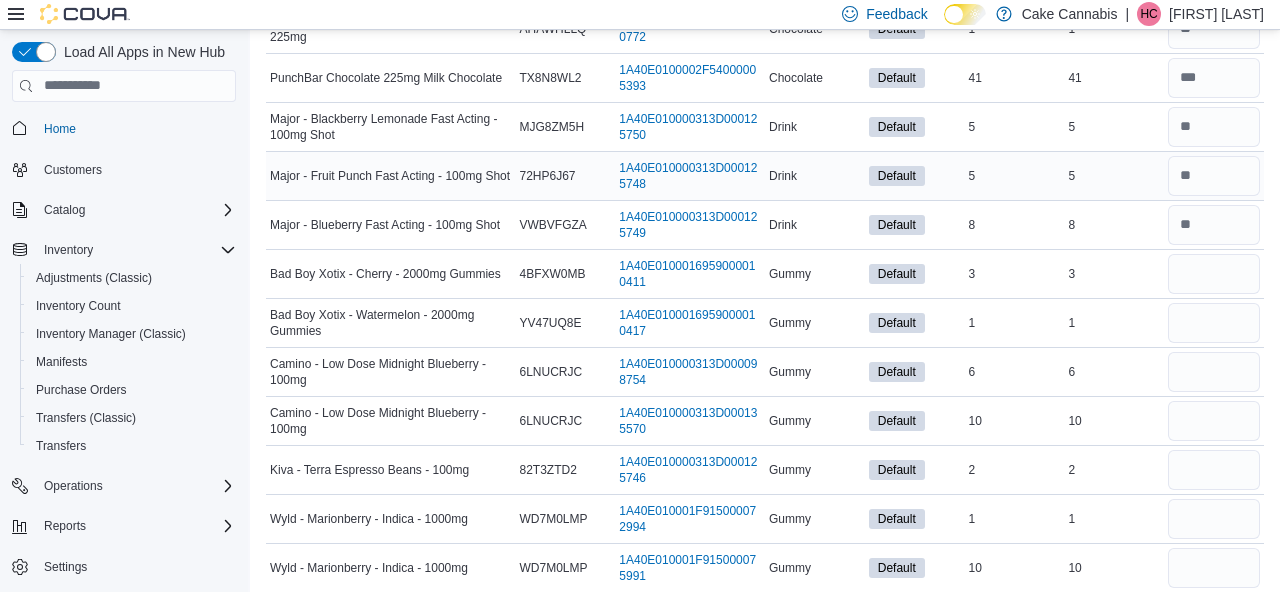 scroll, scrollTop: 420, scrollLeft: 0, axis: vertical 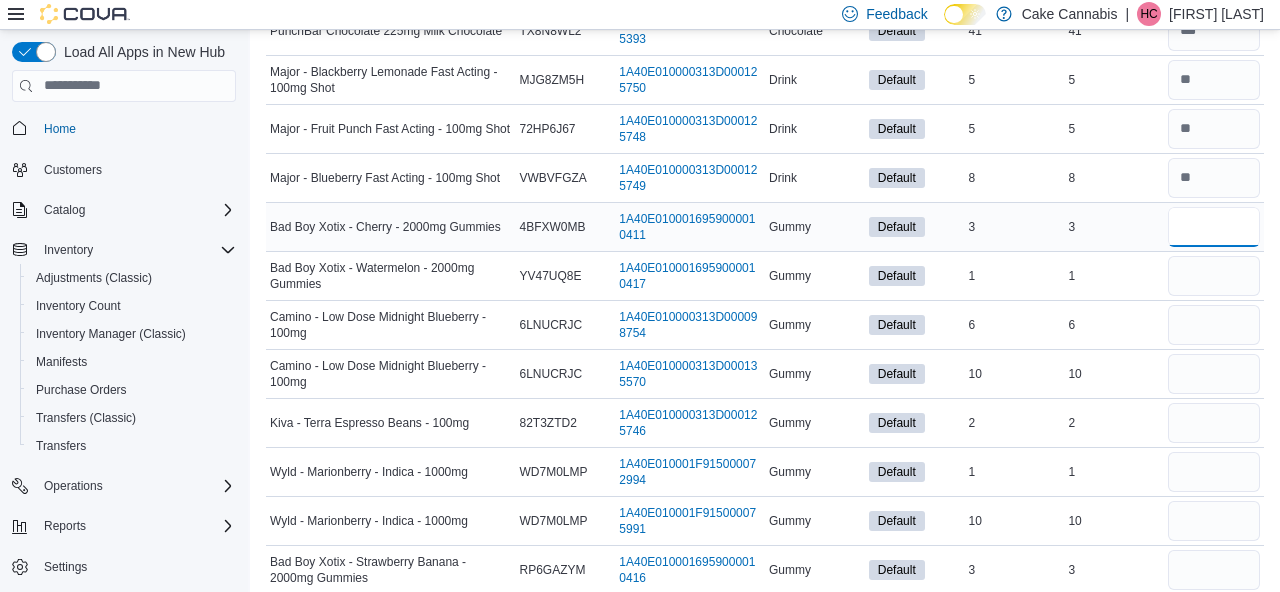 click at bounding box center [1214, 227] 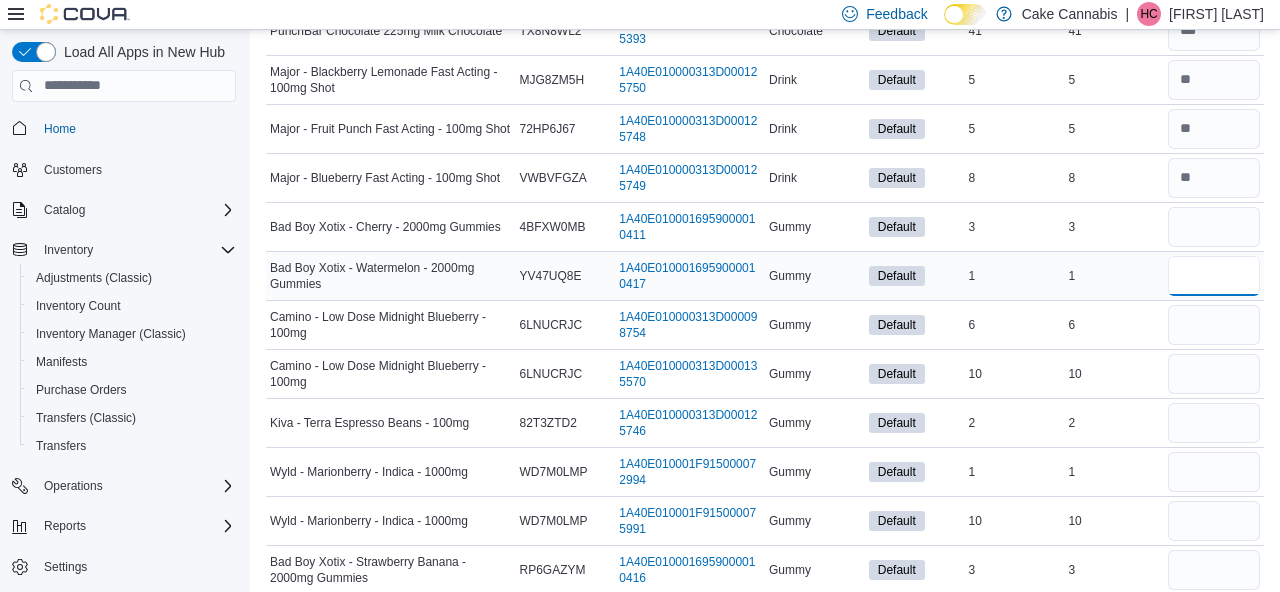 click at bounding box center [1214, 276] 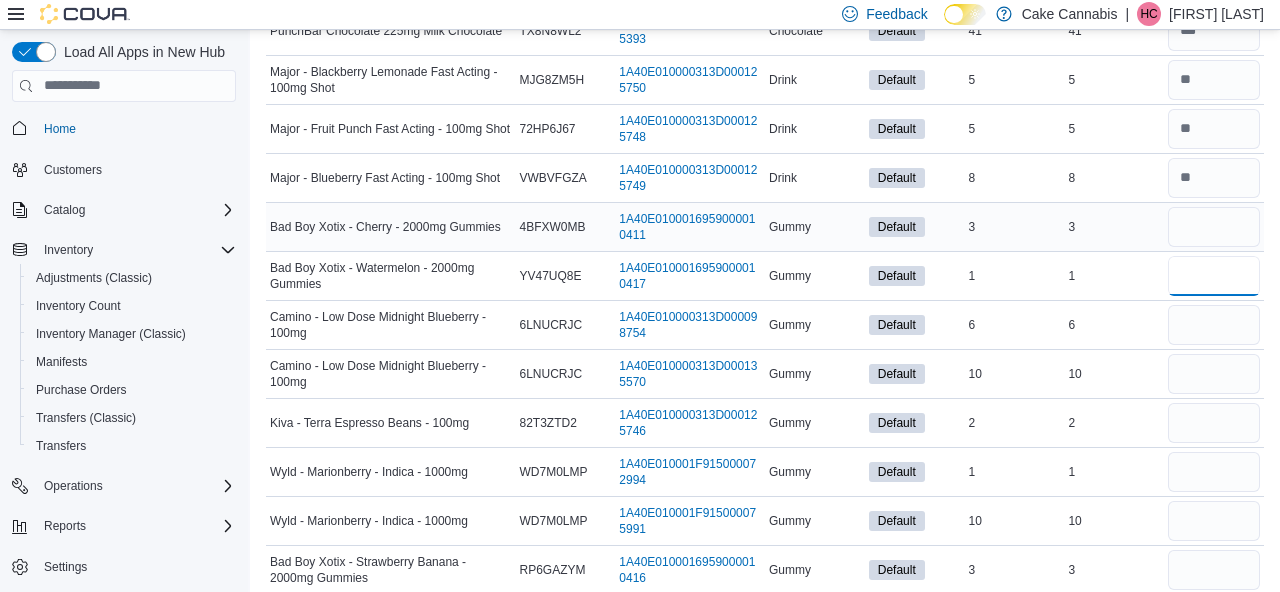 type on "*" 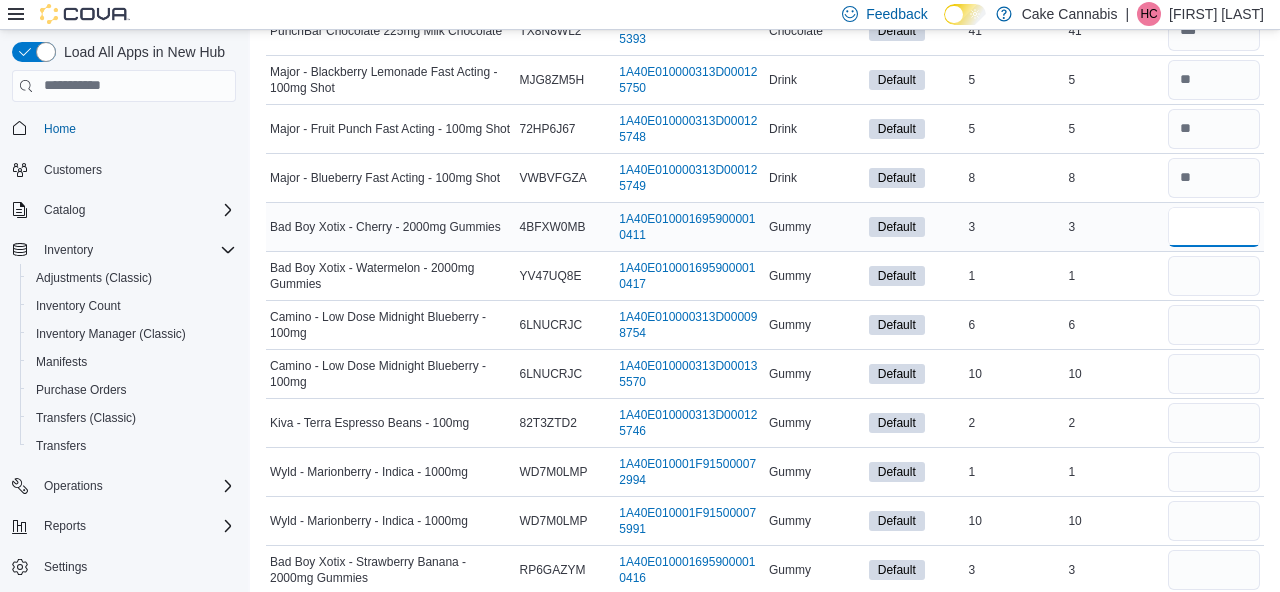 click at bounding box center (1214, 227) 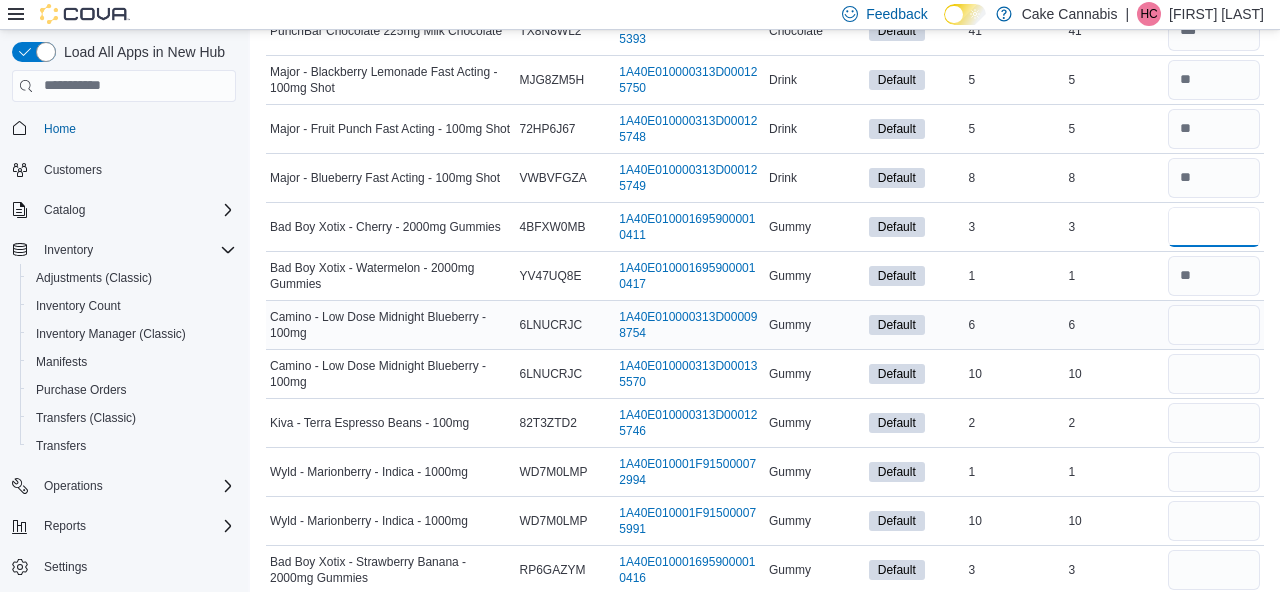 type on "*" 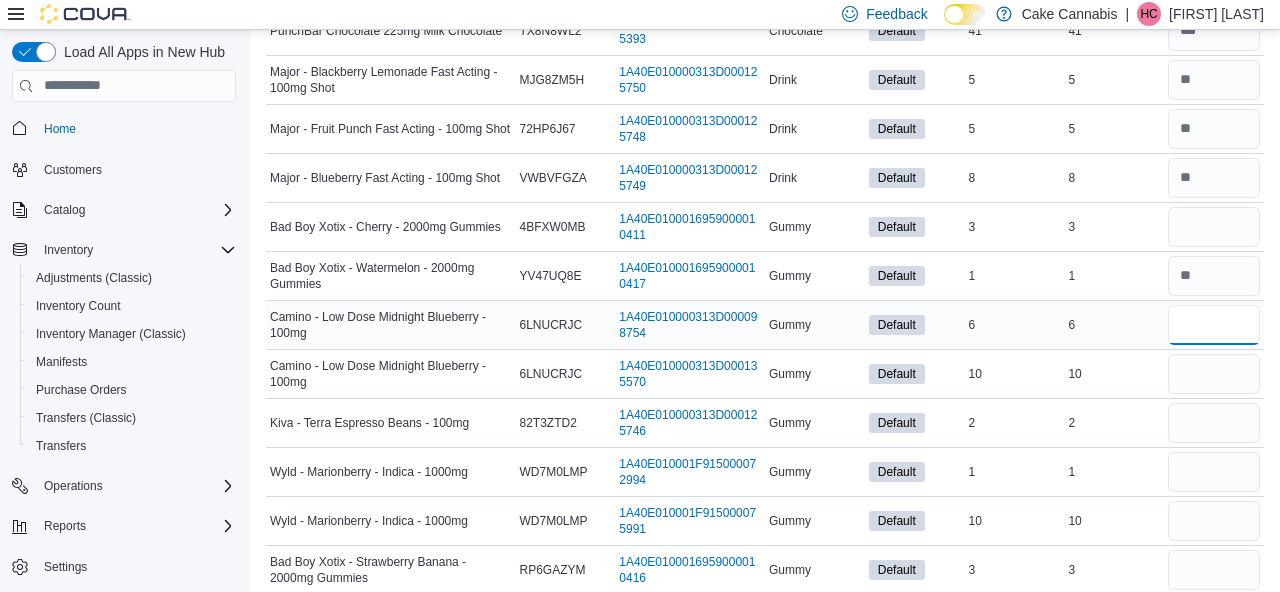 type 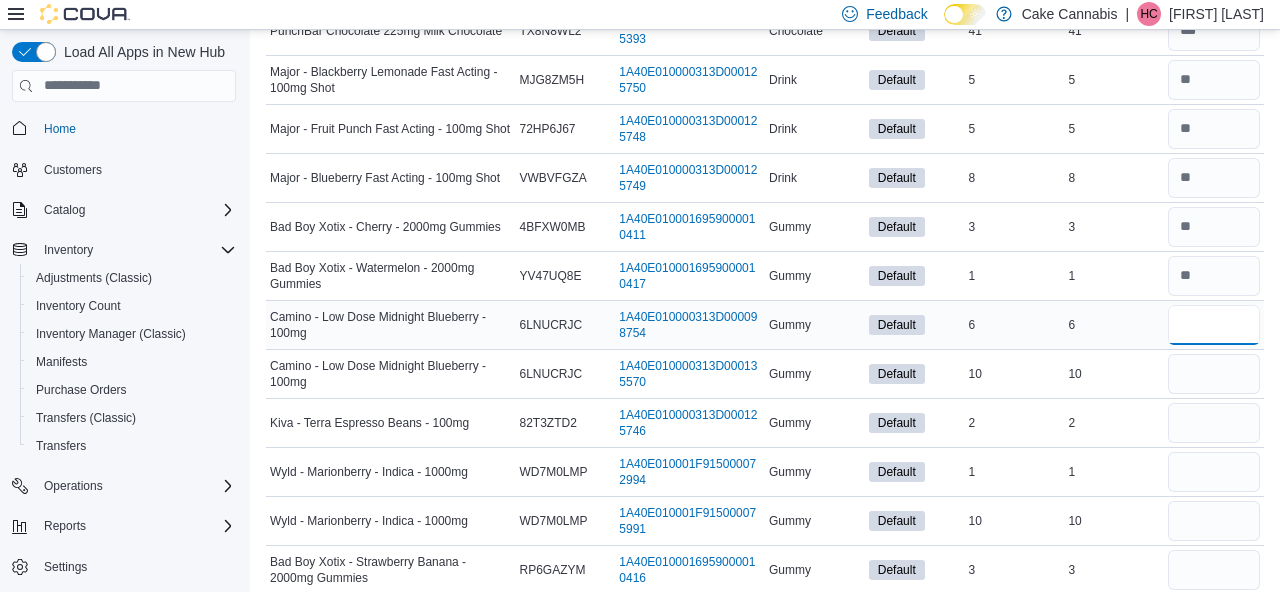 click at bounding box center [1214, 325] 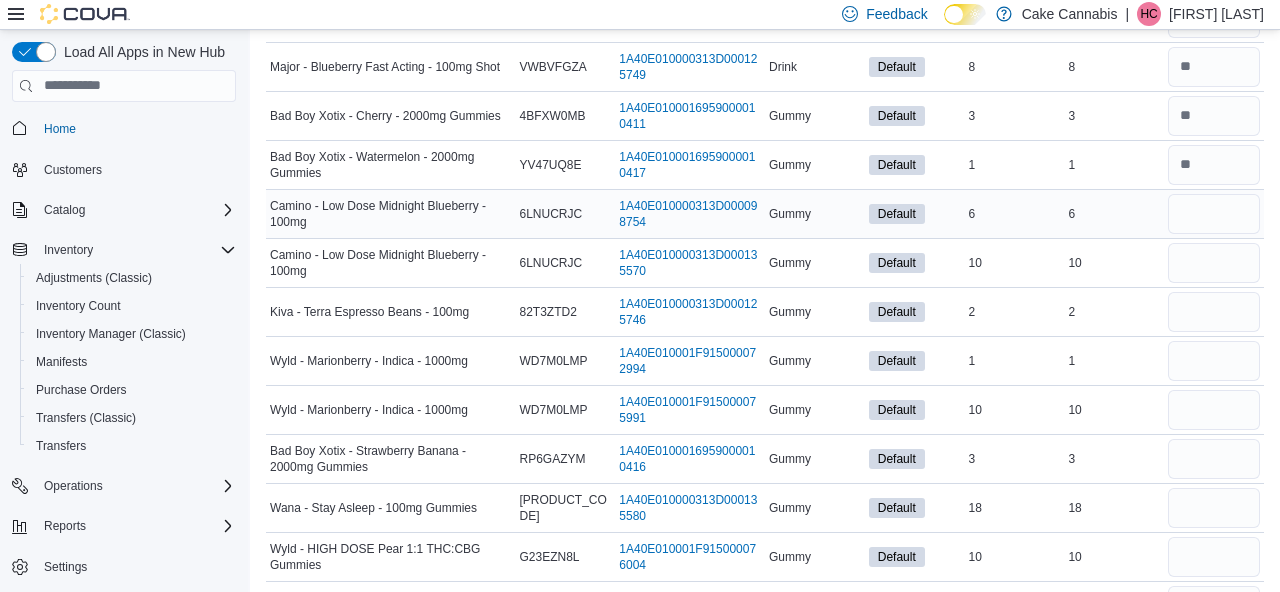 scroll, scrollTop: 535, scrollLeft: 0, axis: vertical 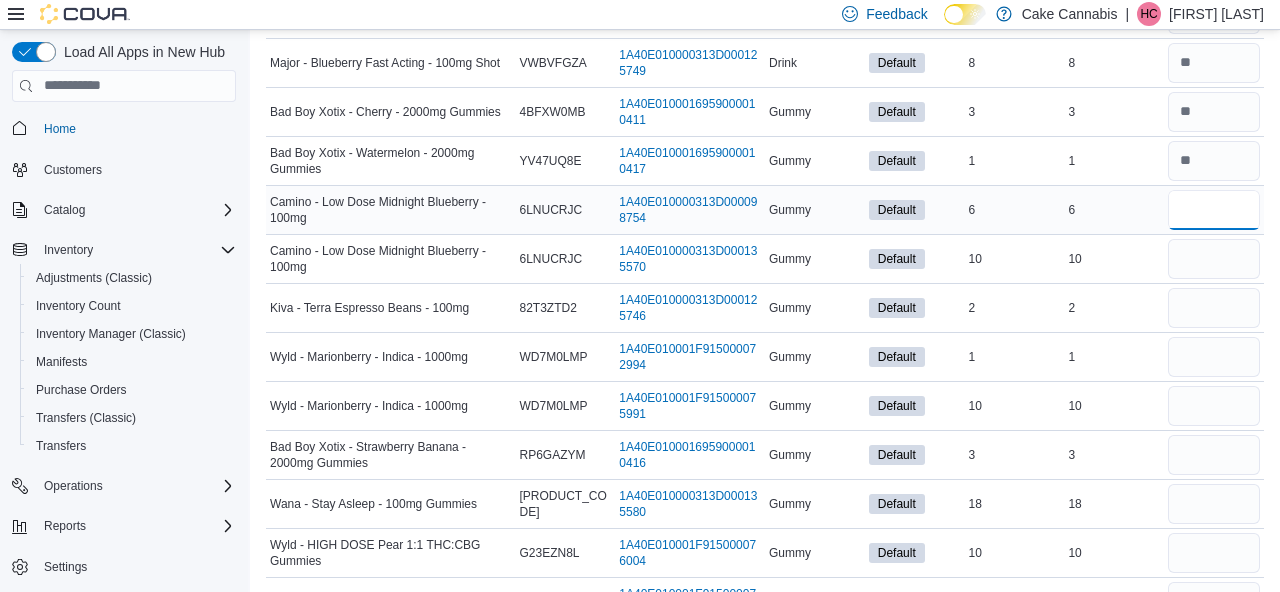 click at bounding box center (1214, 210) 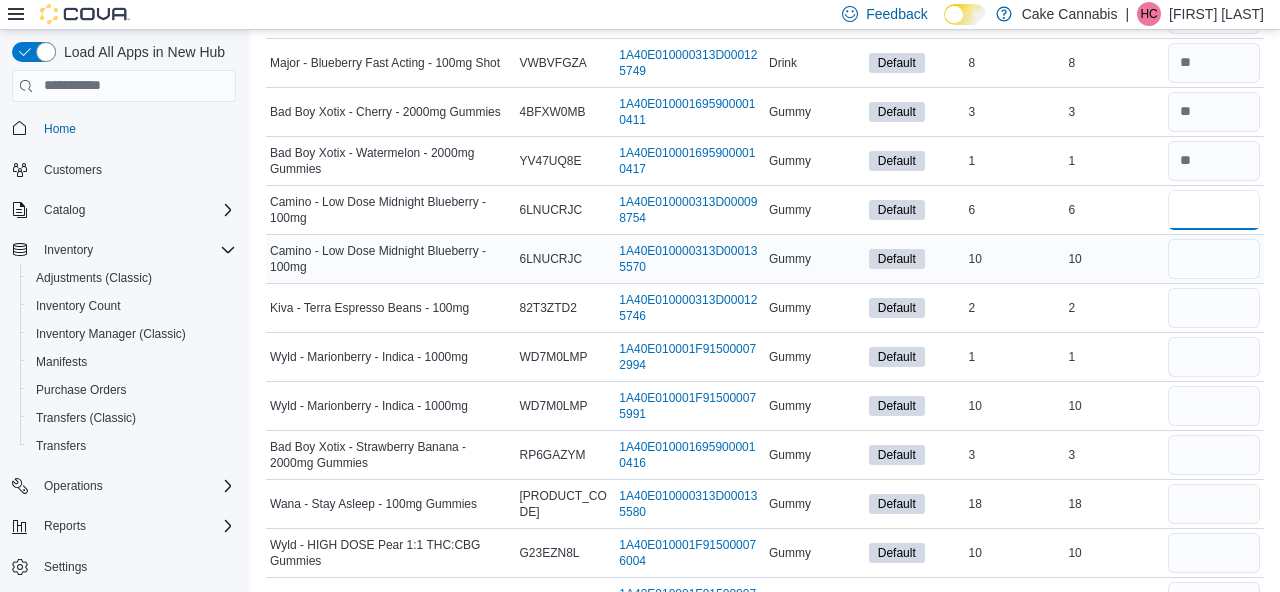type on "*" 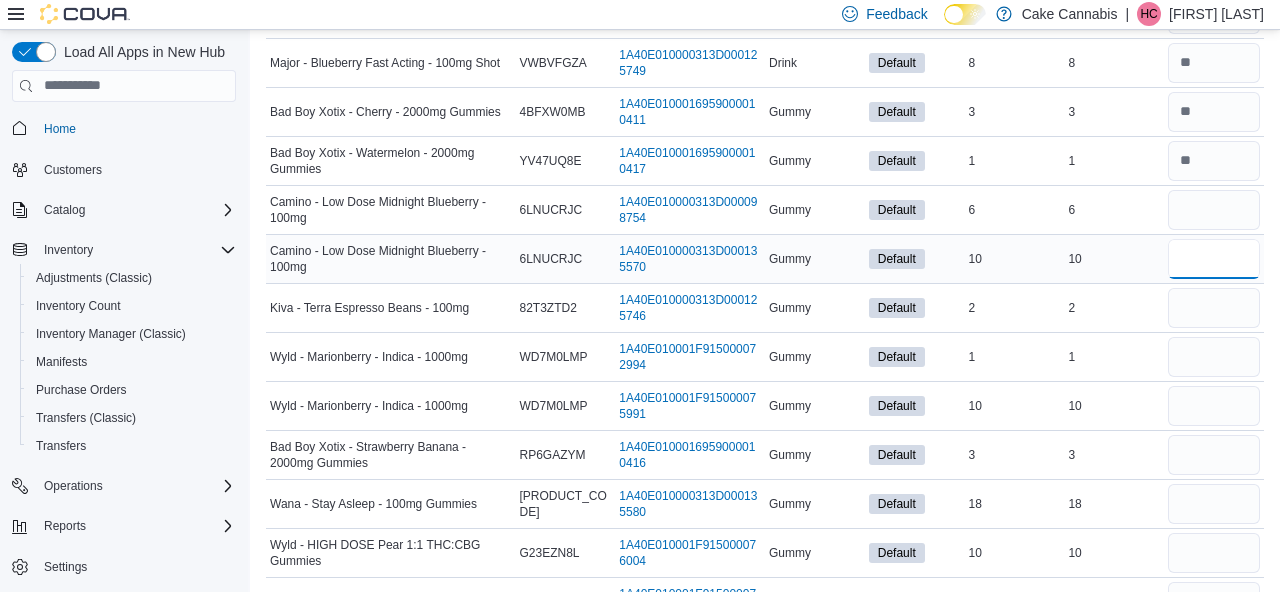 type 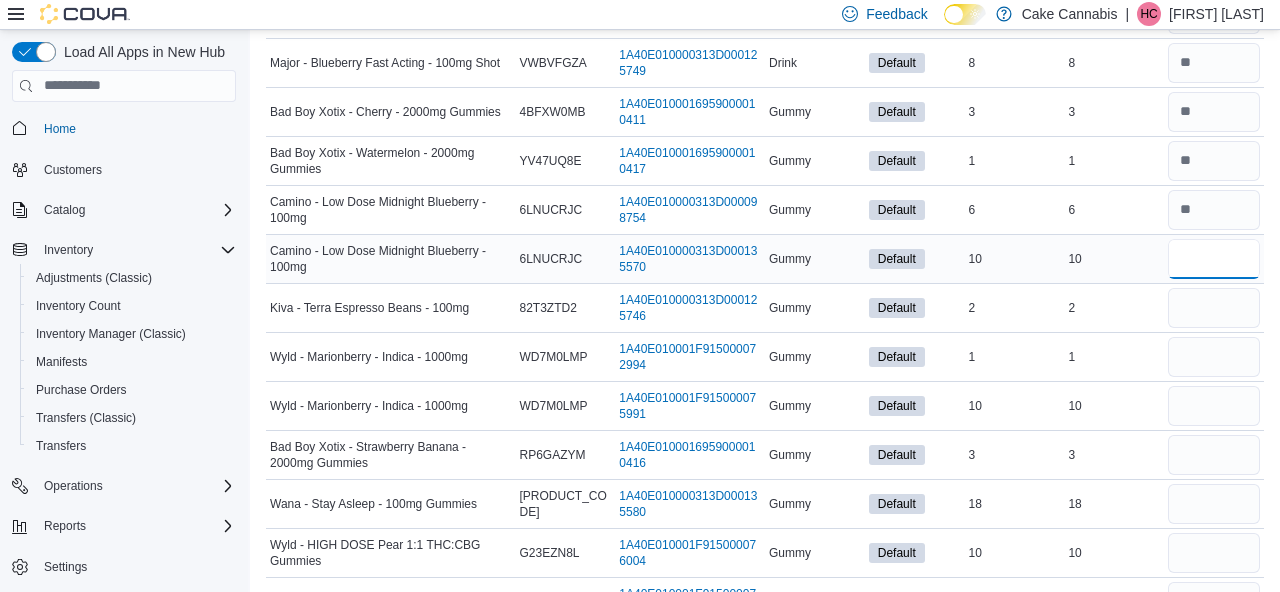 click at bounding box center (1214, 259) 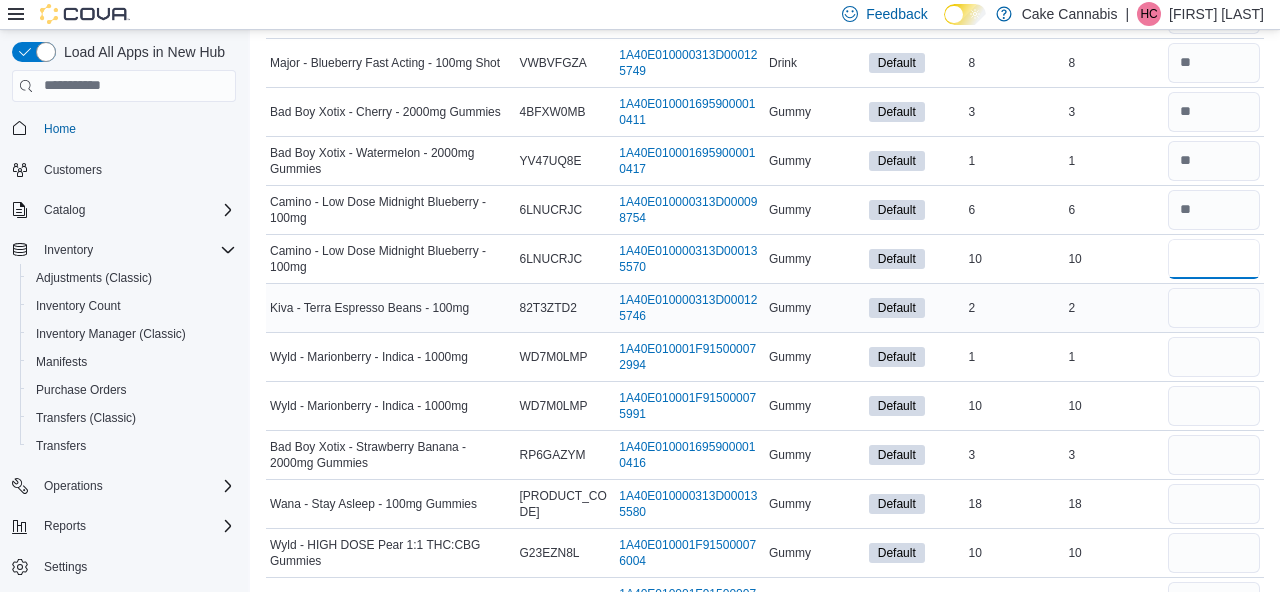 type on "**" 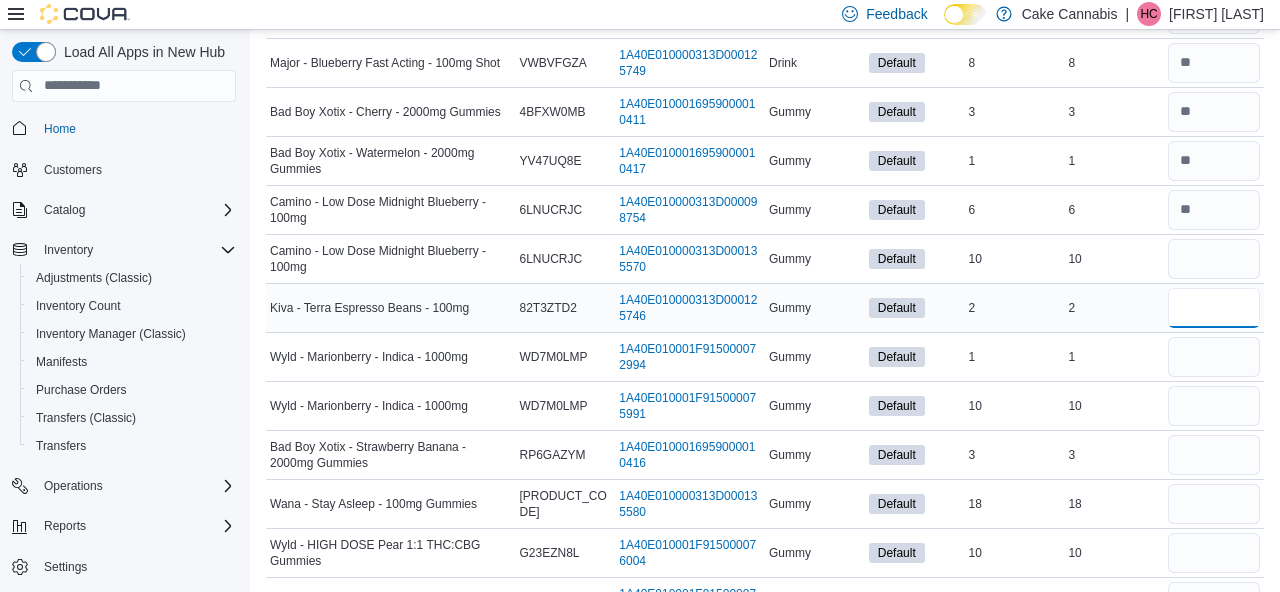 type 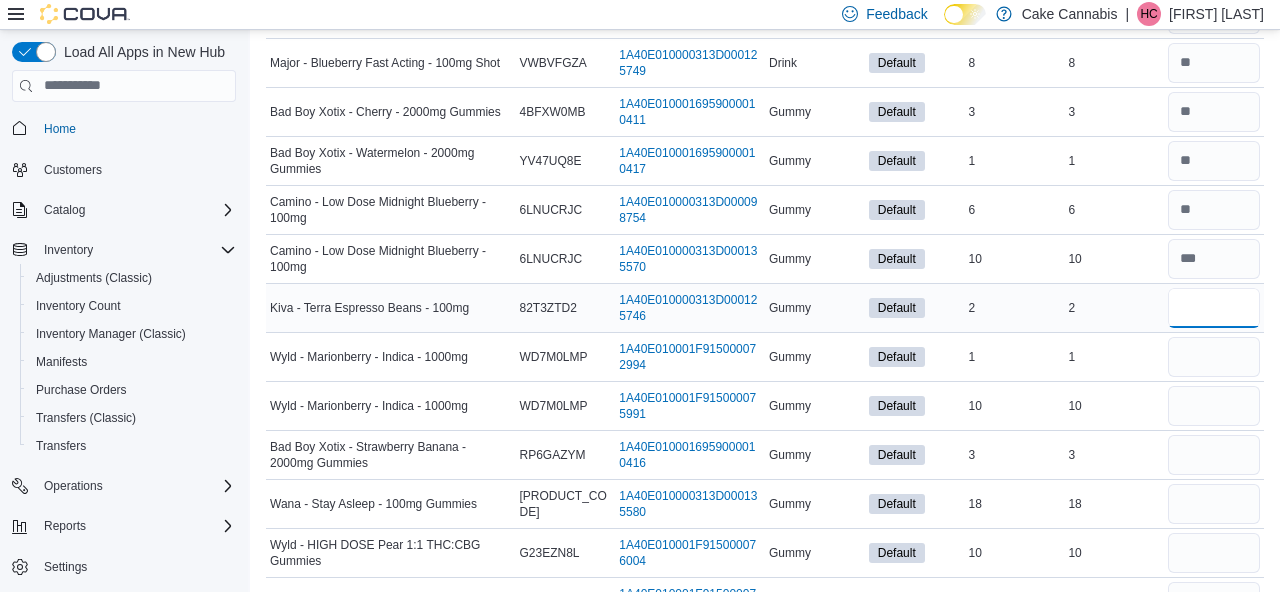 click at bounding box center [1214, 308] 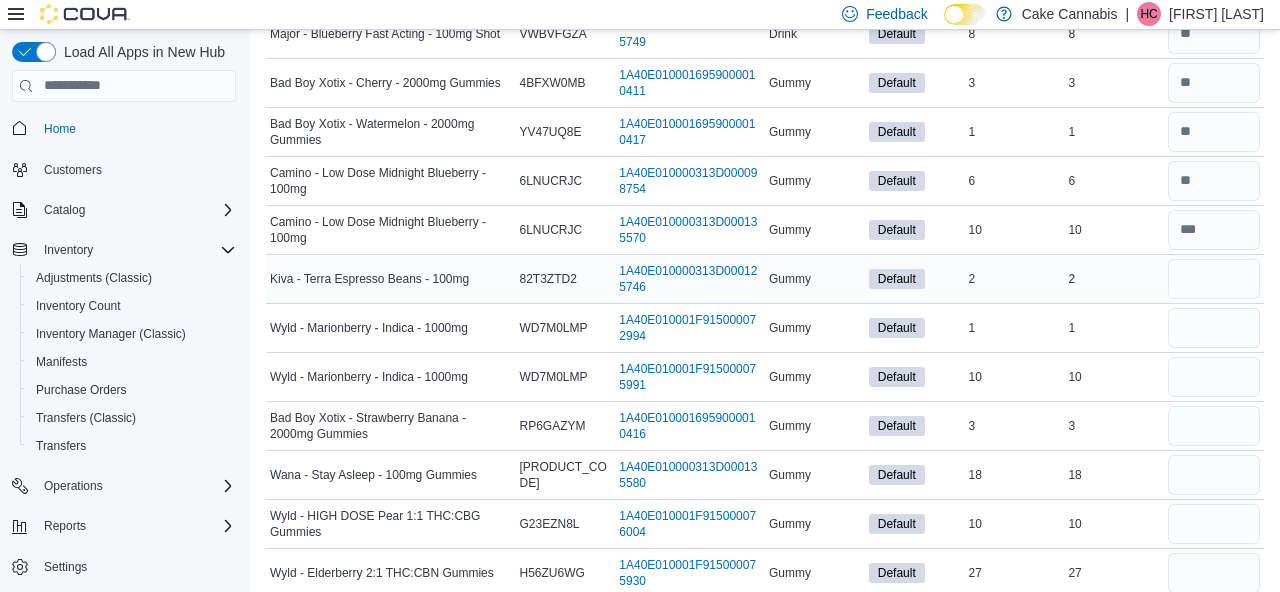 scroll, scrollTop: 569, scrollLeft: 0, axis: vertical 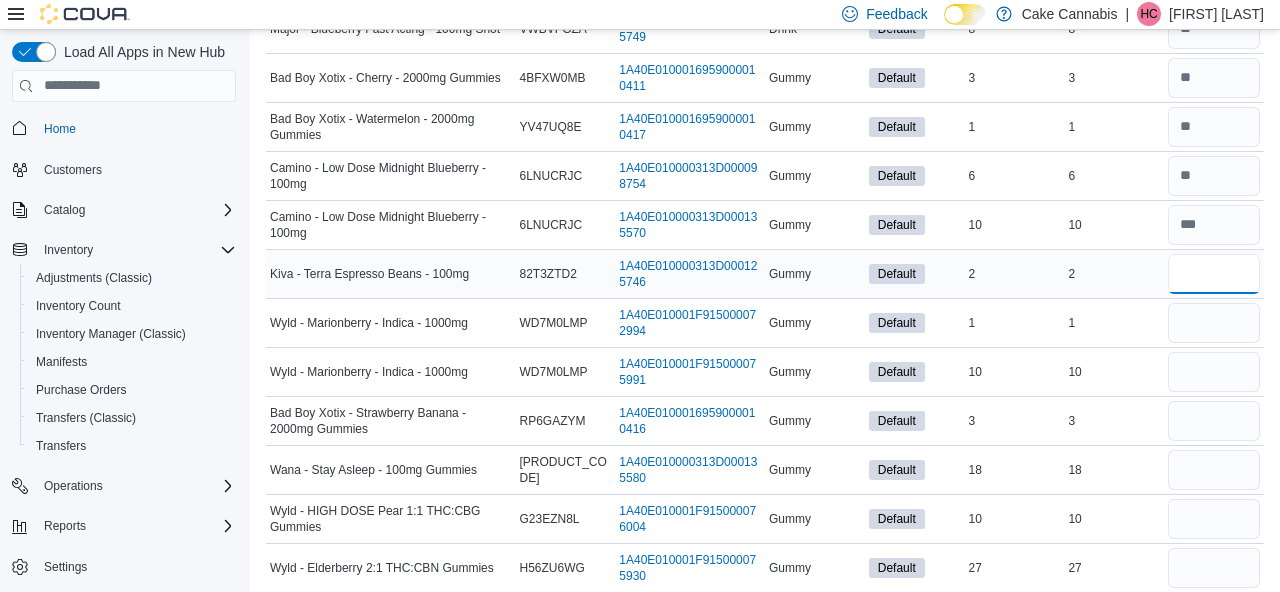click at bounding box center (1214, 274) 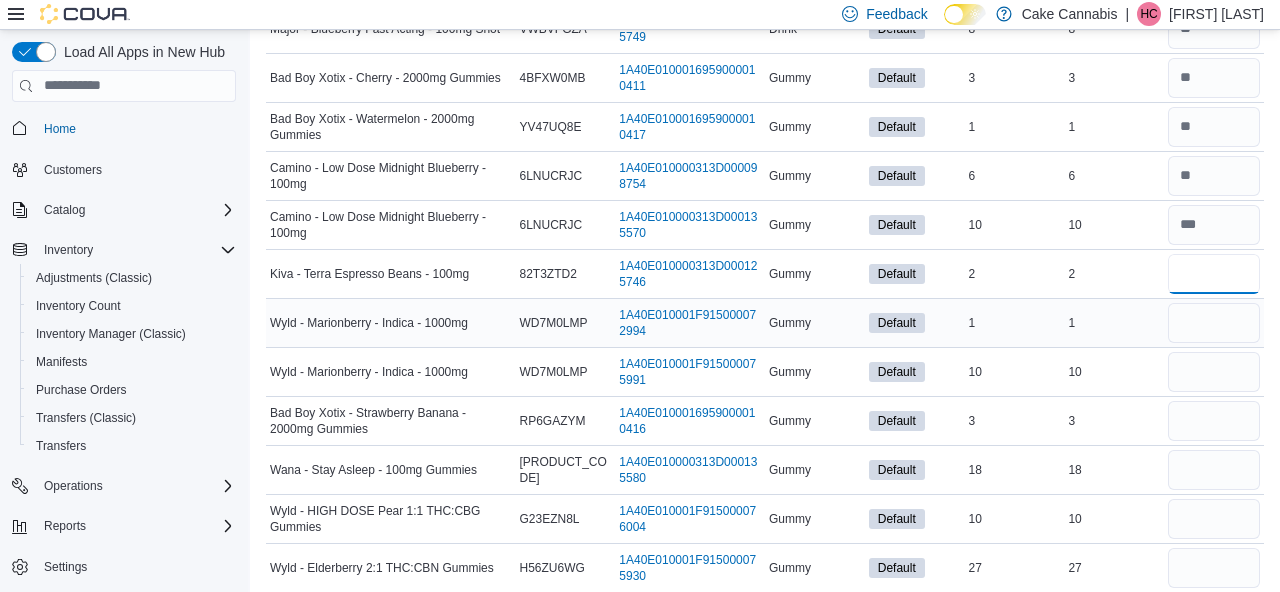 type on "*" 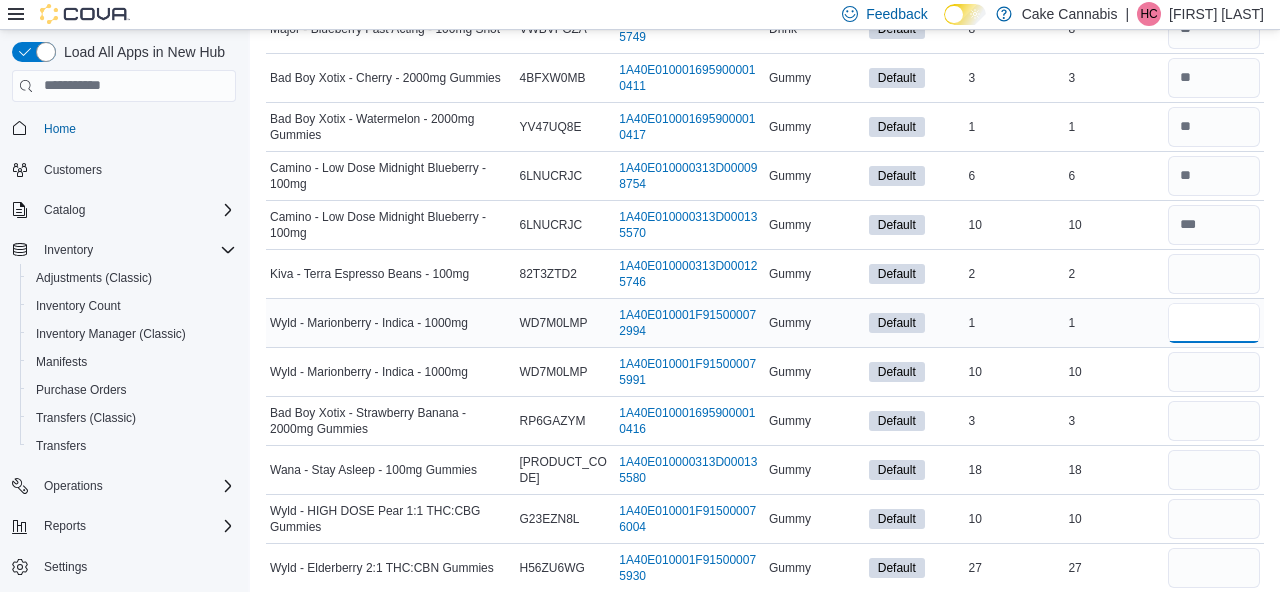 type 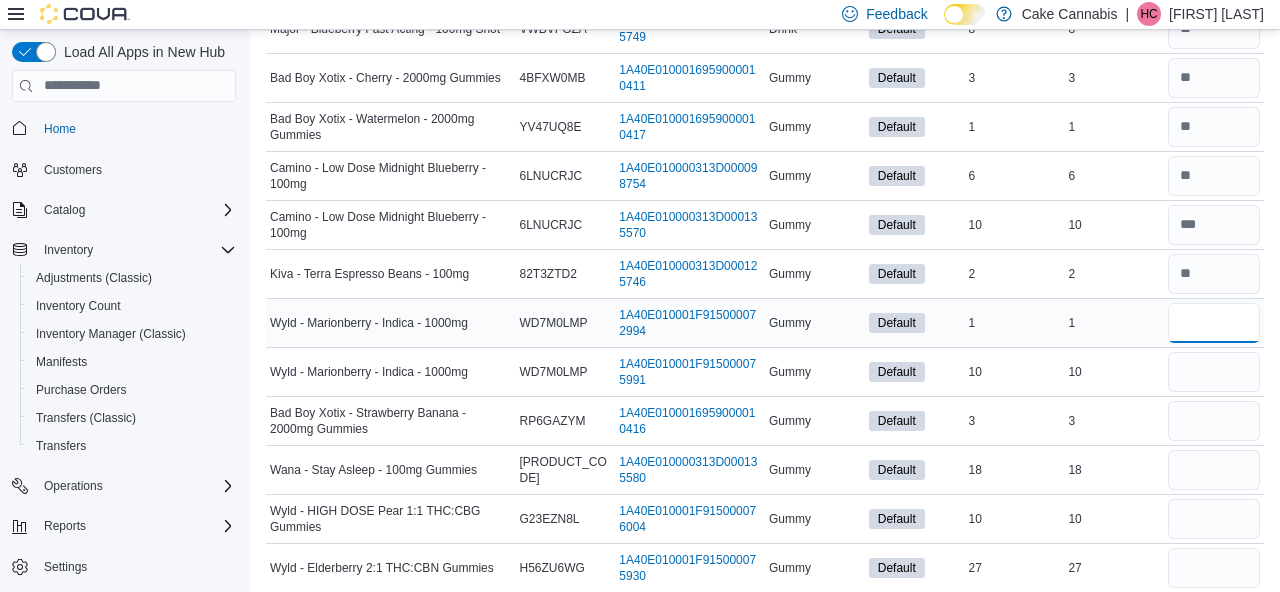 type on "*" 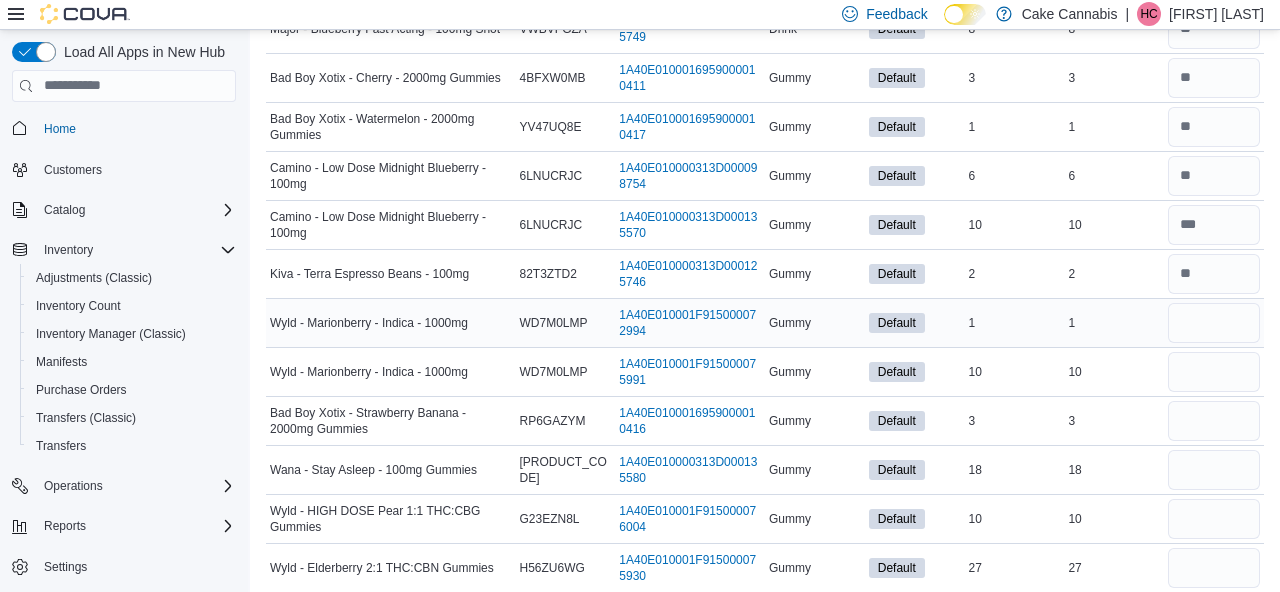 type 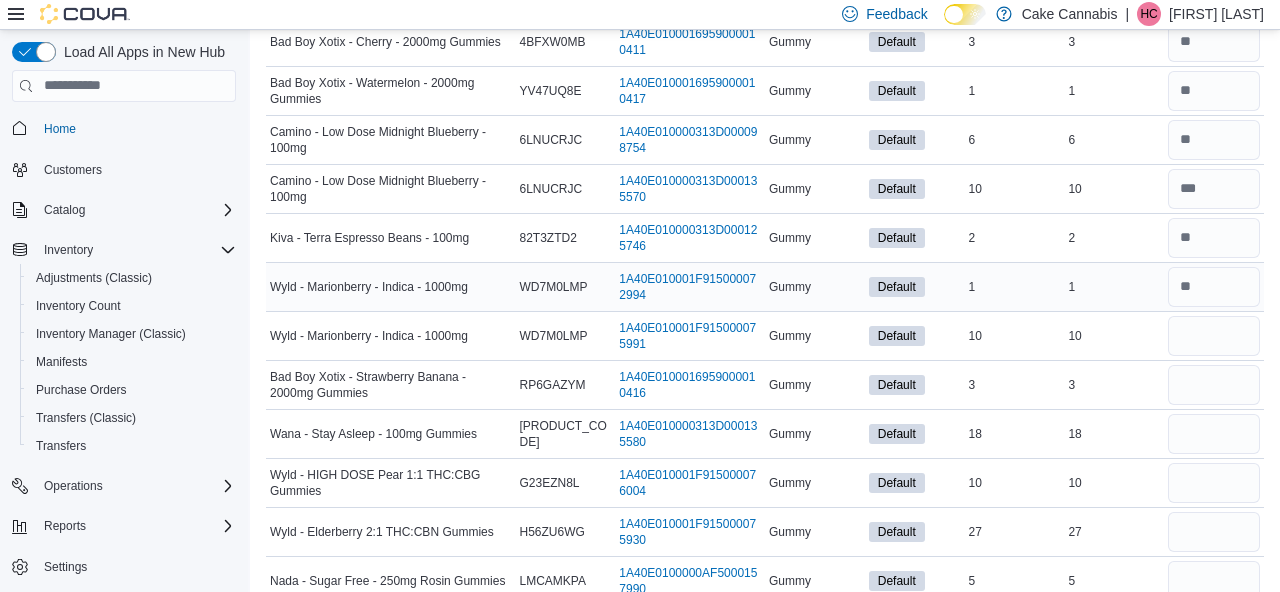 scroll, scrollTop: 620, scrollLeft: 0, axis: vertical 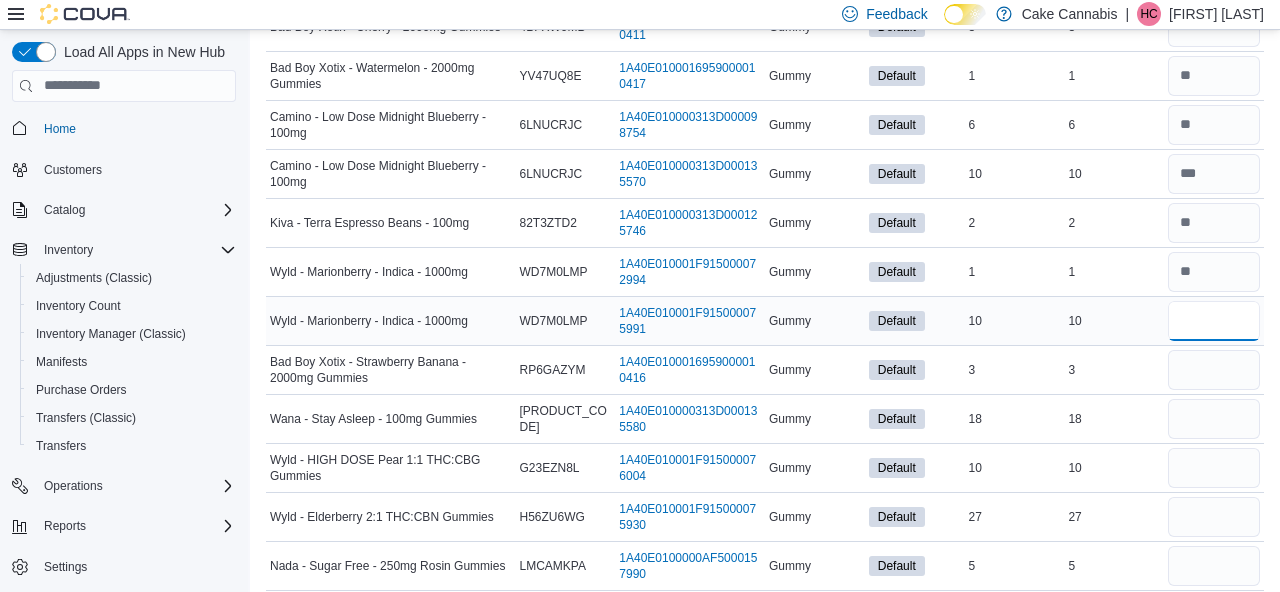 click at bounding box center (1214, 321) 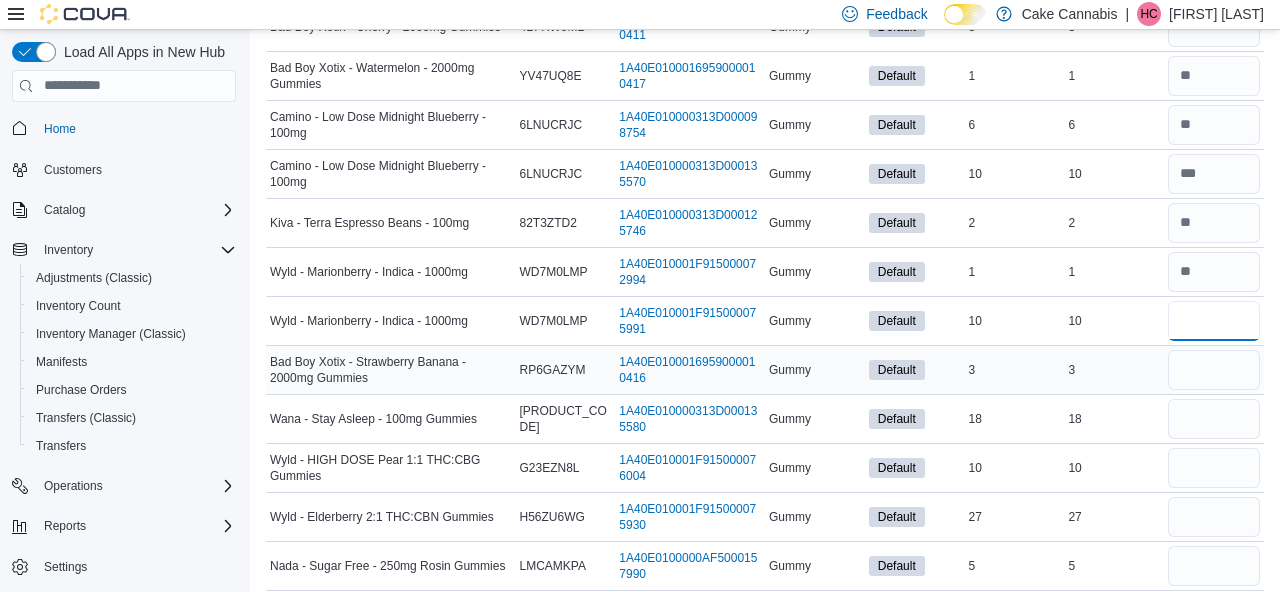 type on "**" 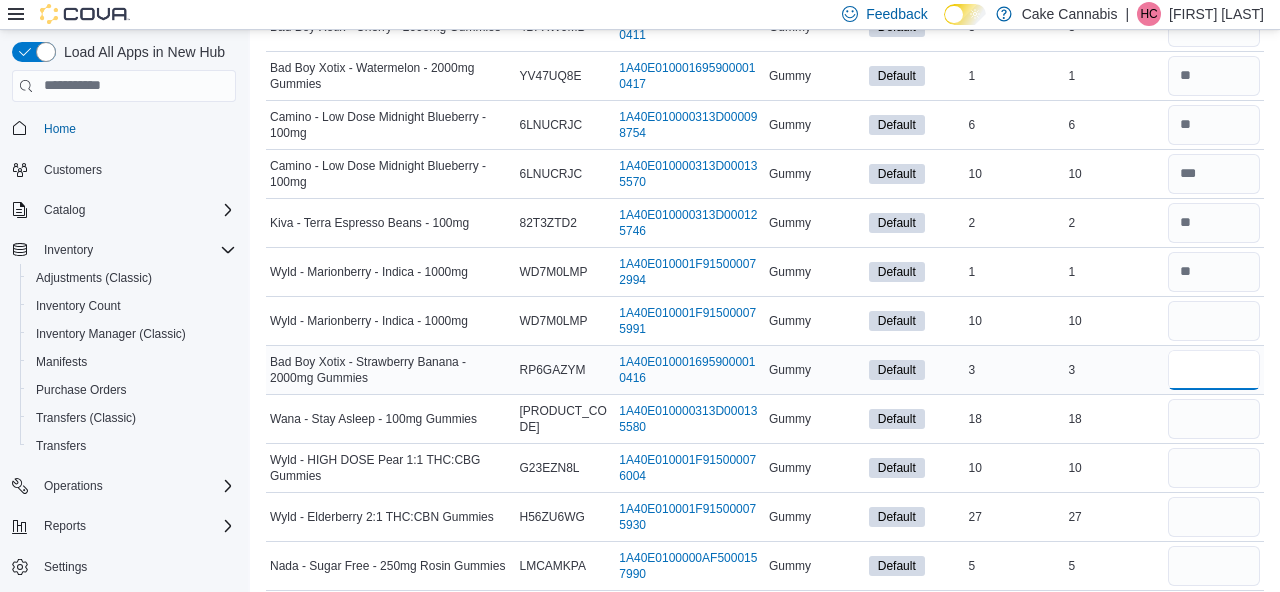 click at bounding box center [1214, 370] 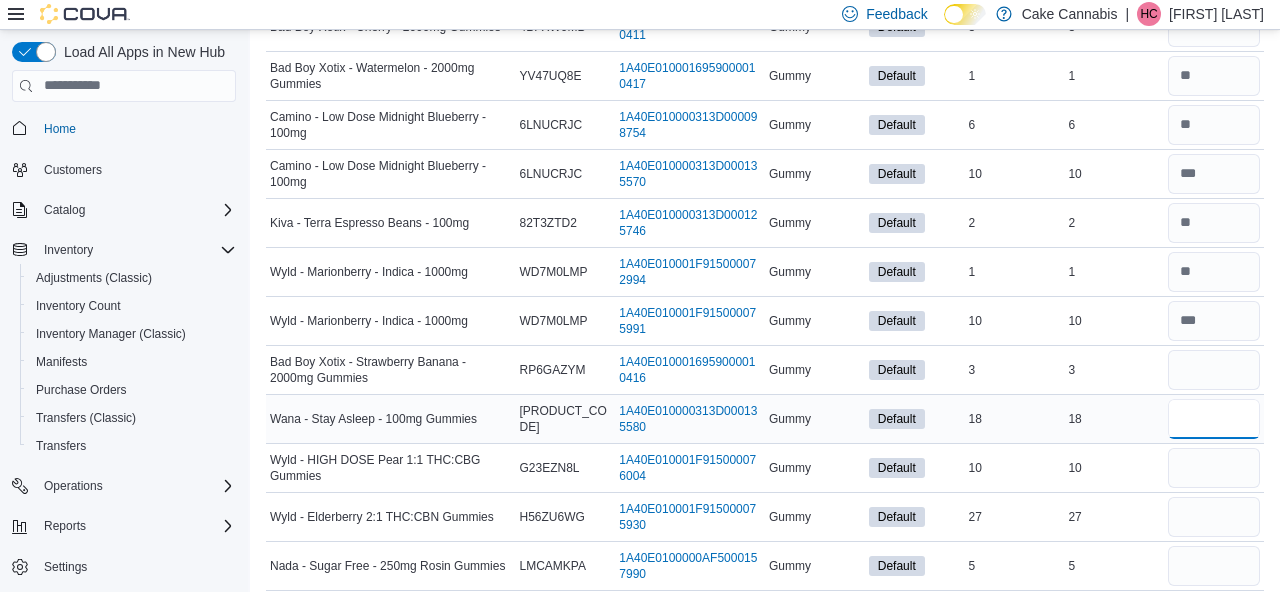 click at bounding box center [1214, 419] 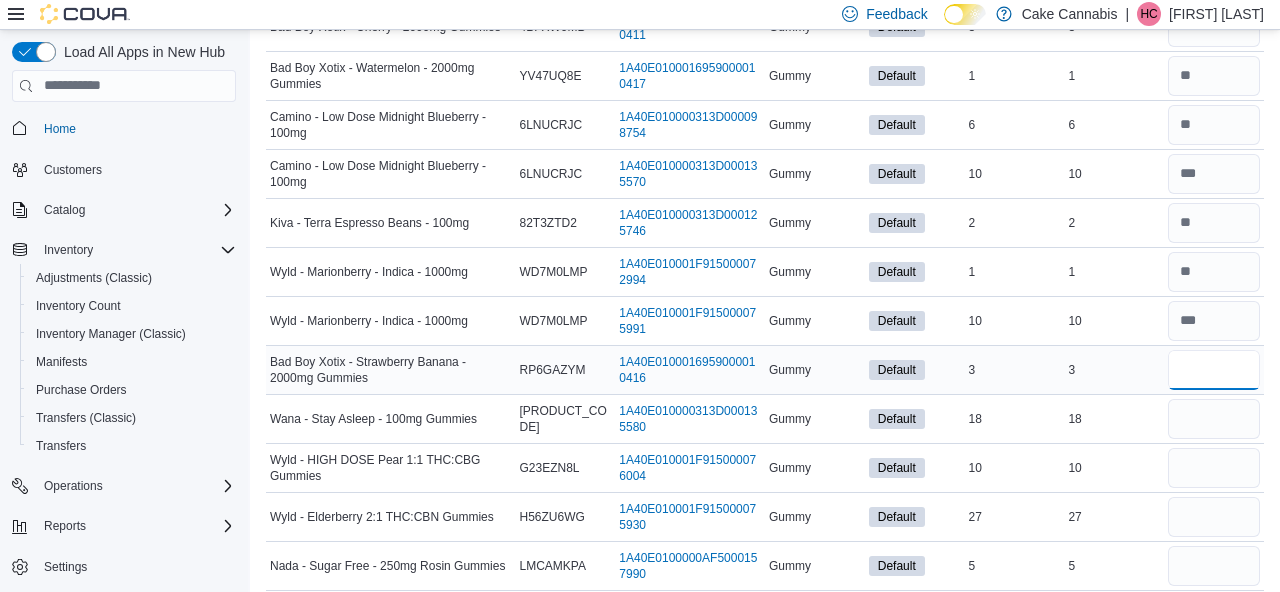 click at bounding box center (1214, 370) 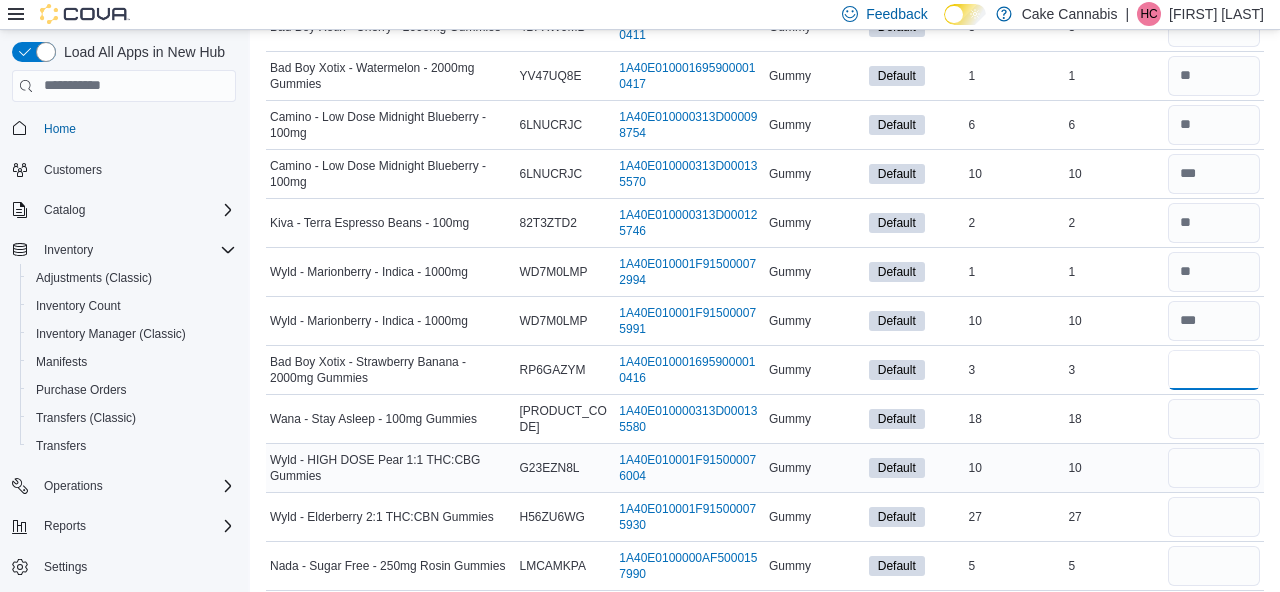 type on "*" 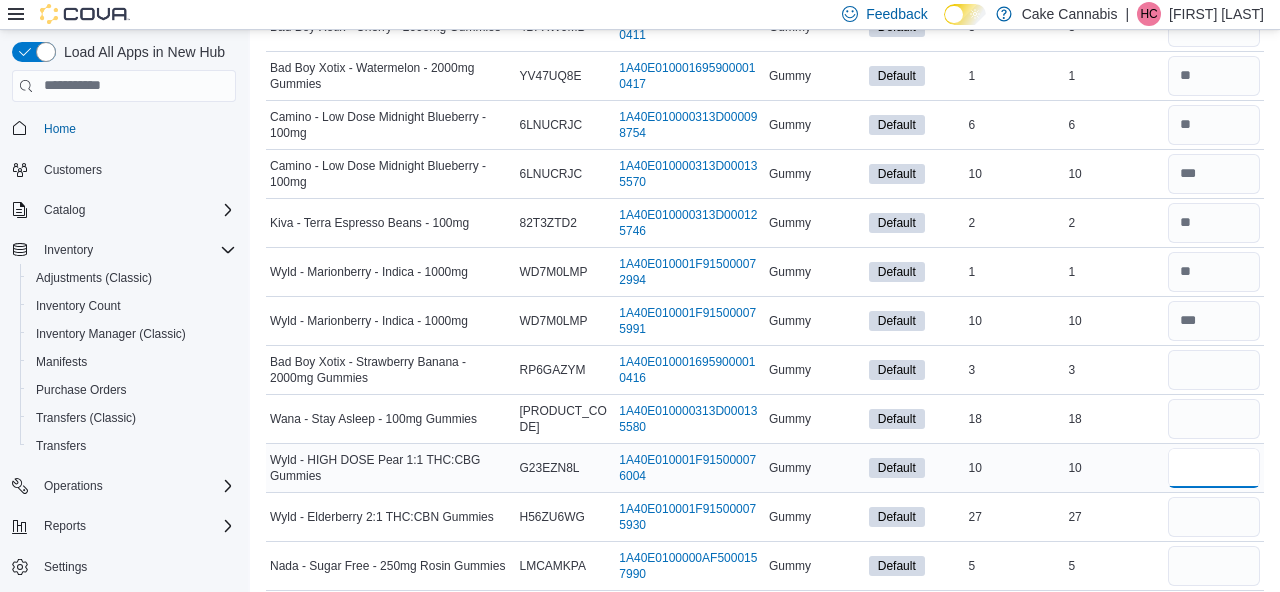 type 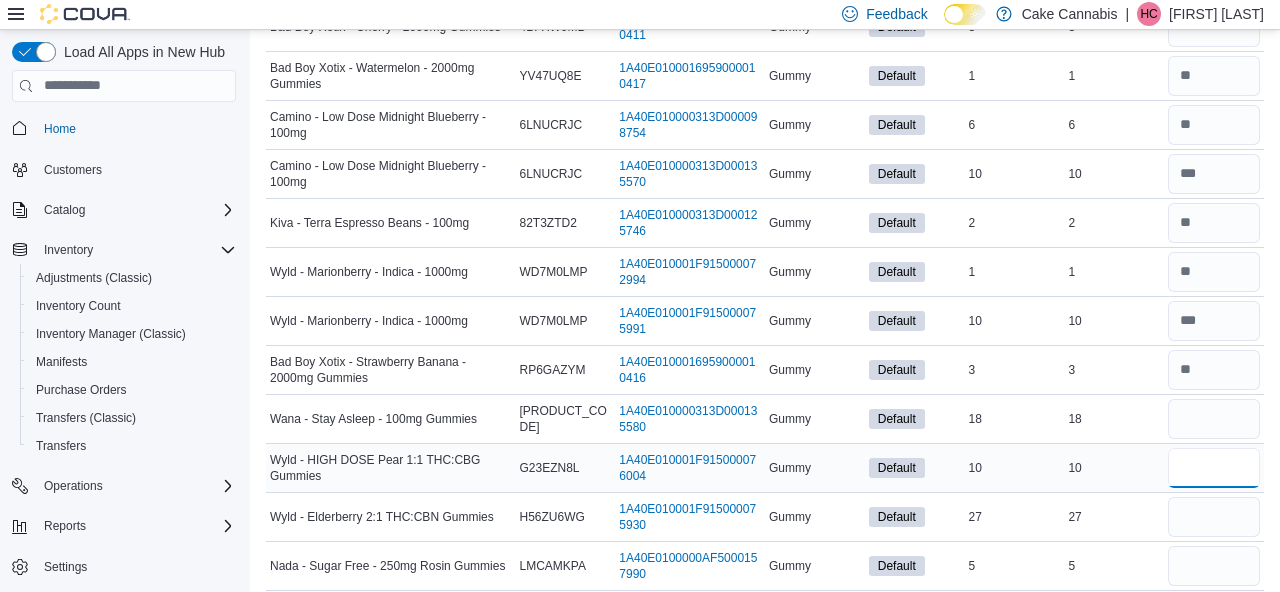 click at bounding box center (1214, 468) 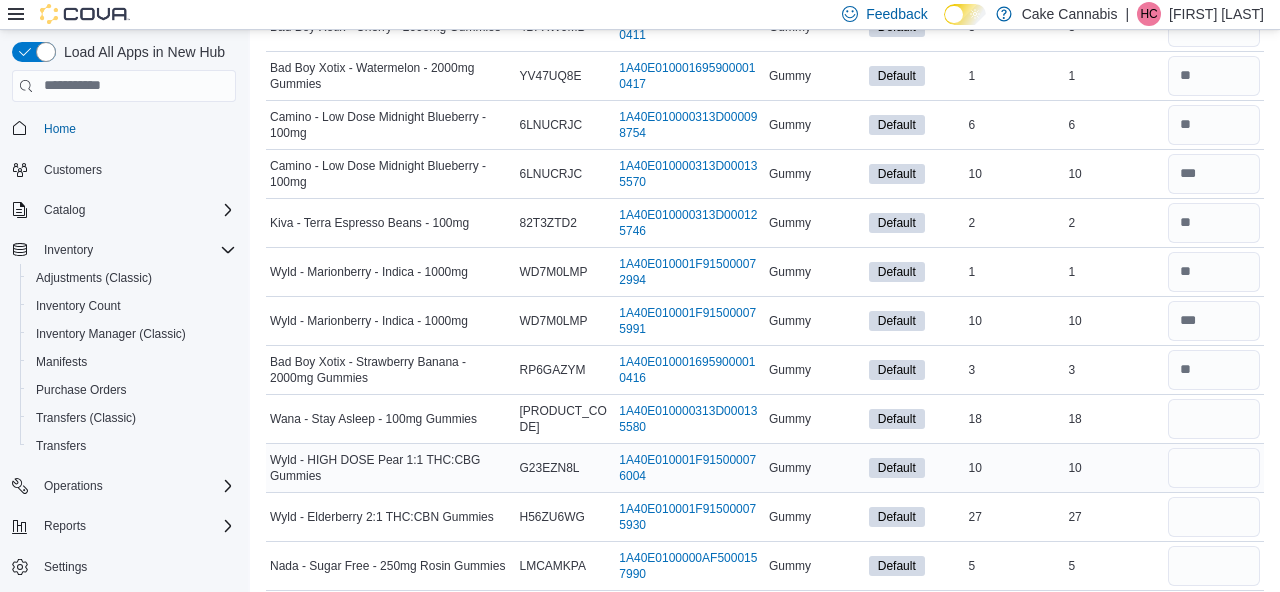 type 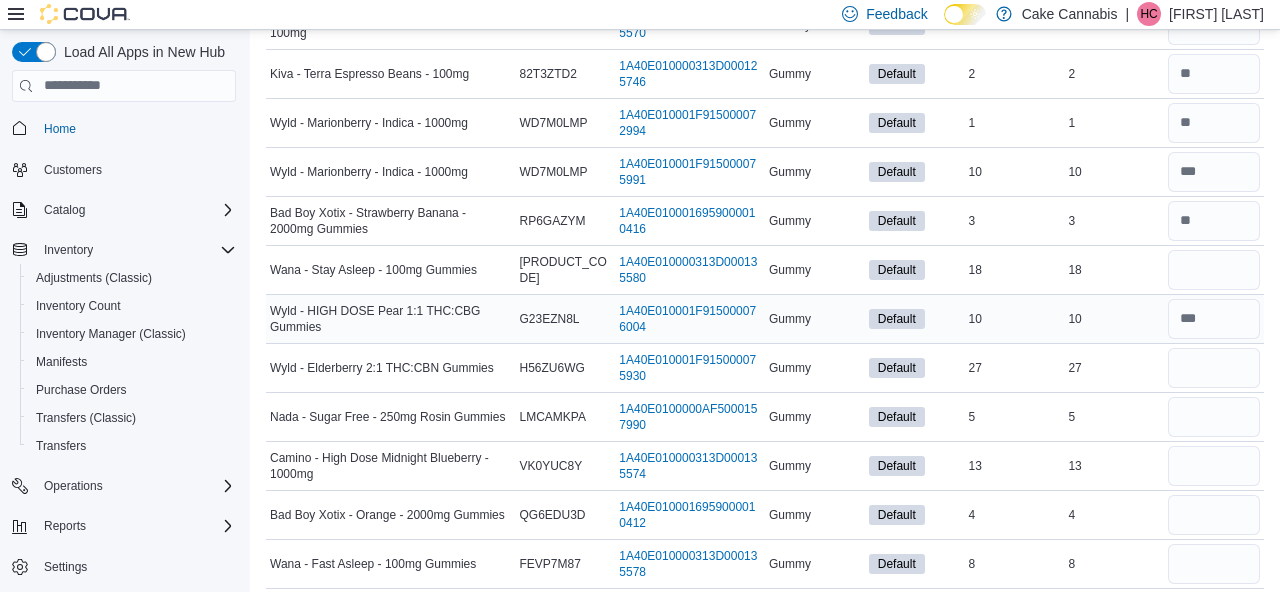 scroll, scrollTop: 770, scrollLeft: 0, axis: vertical 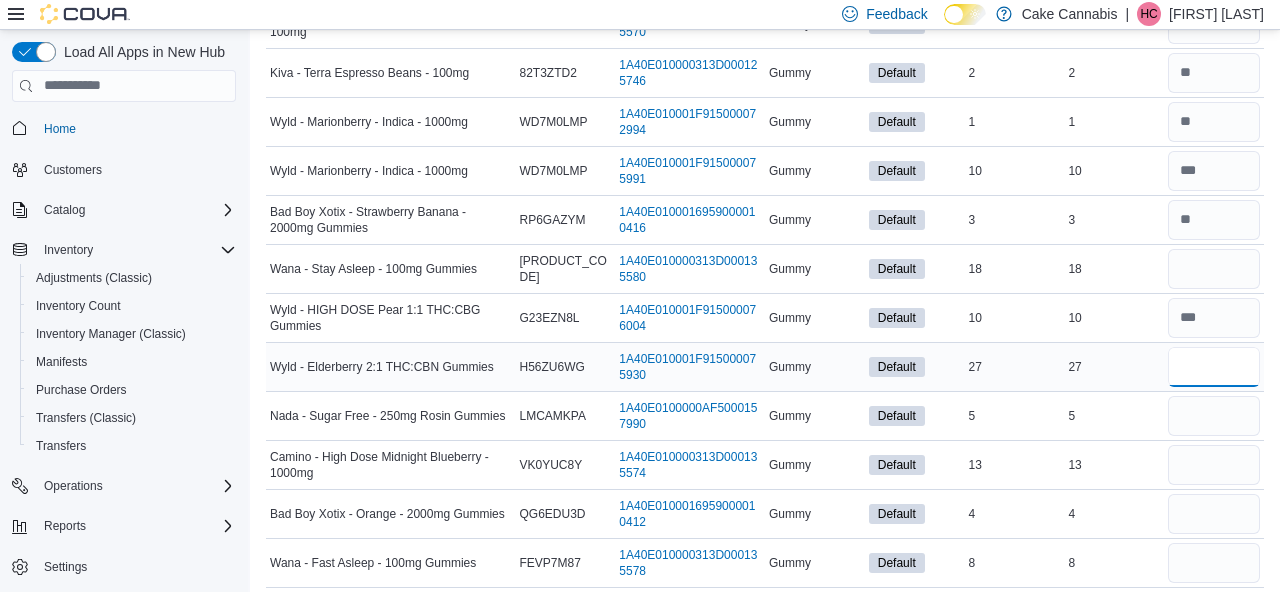 click at bounding box center [1214, 367] 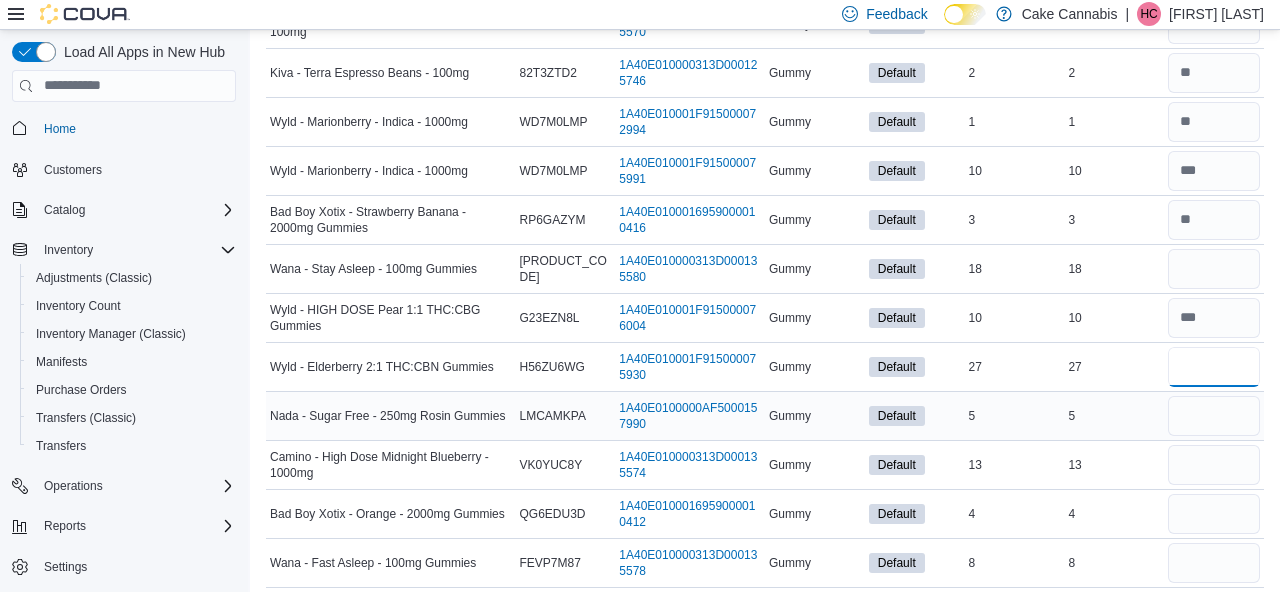 type on "**" 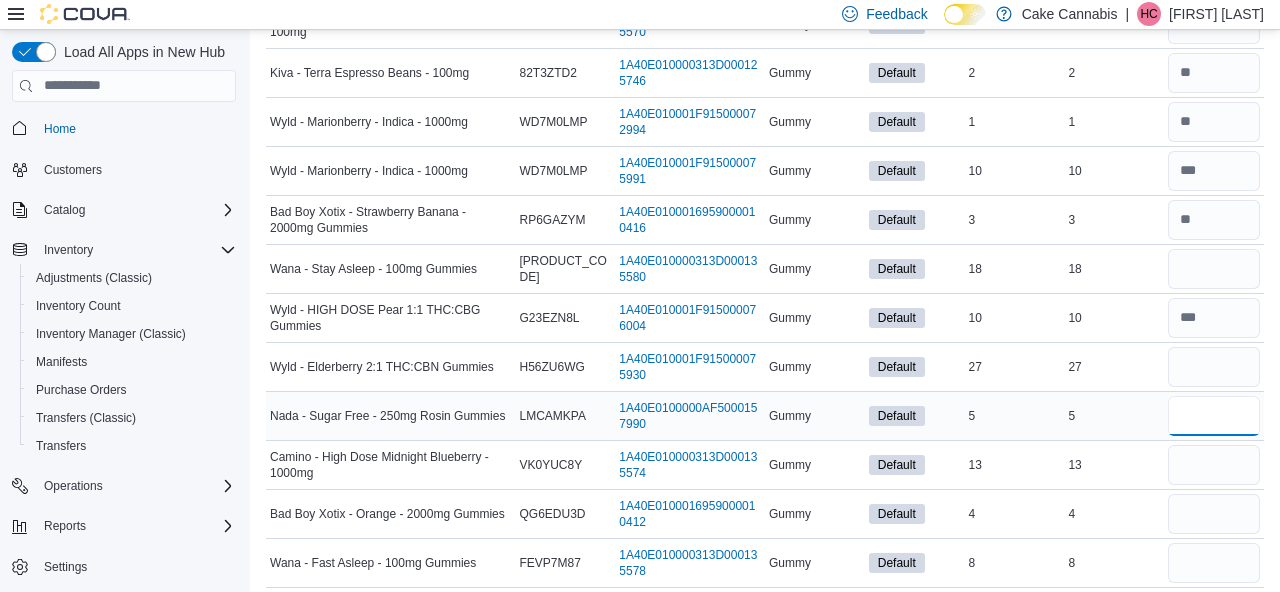 click at bounding box center (1214, 416) 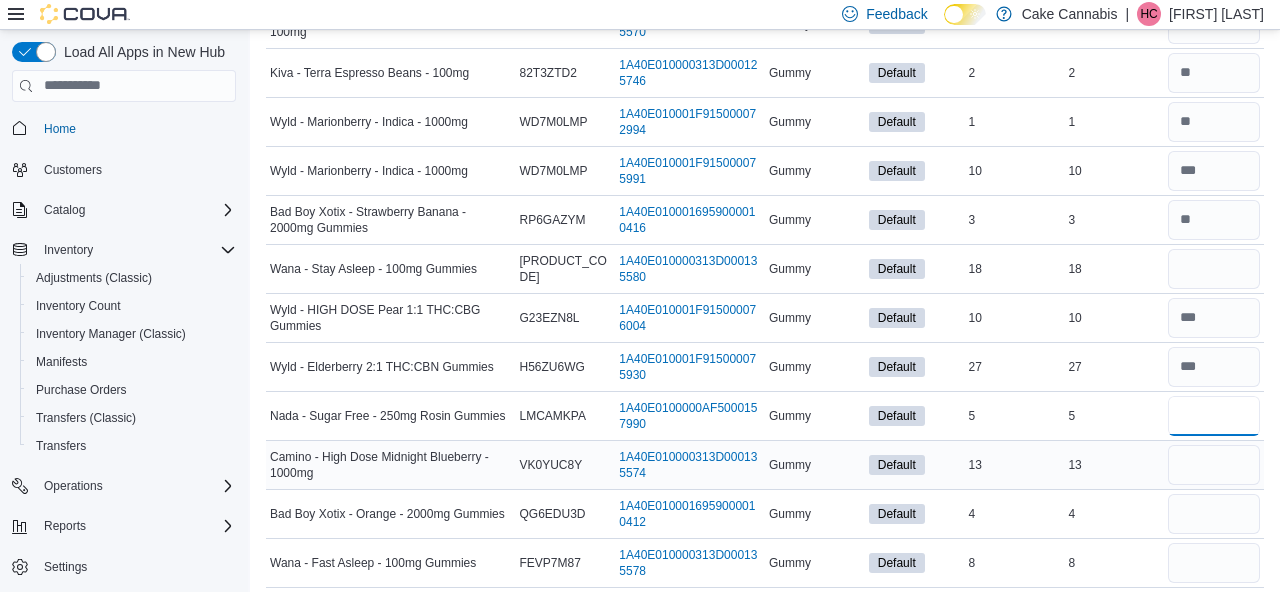type on "*" 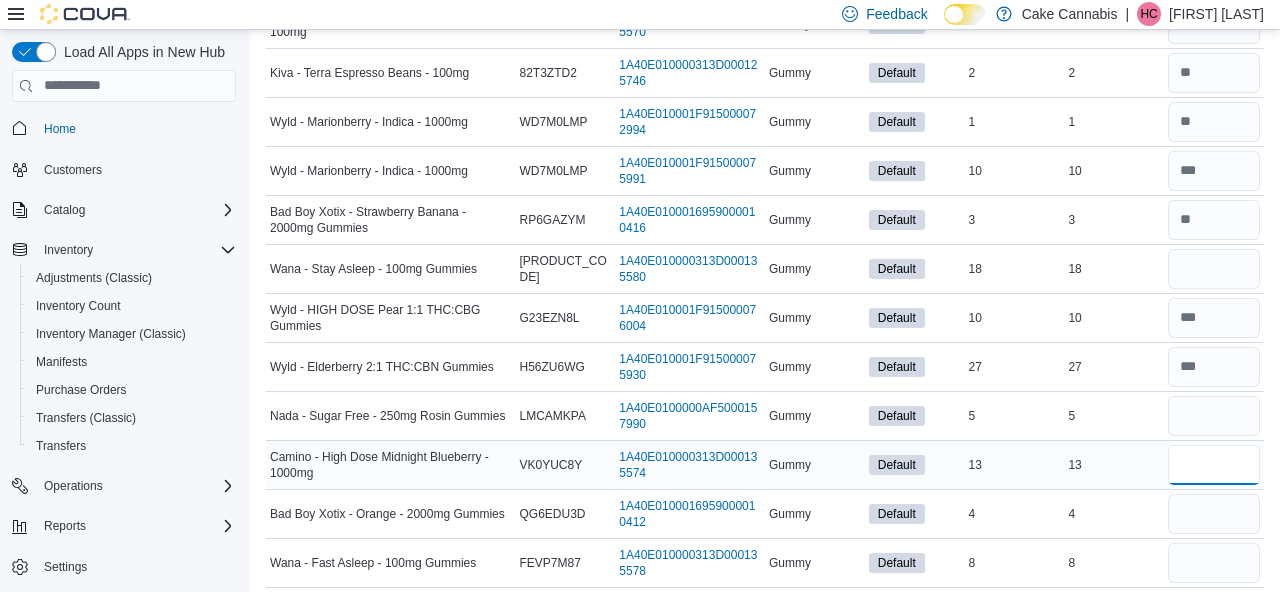 click at bounding box center [1214, 465] 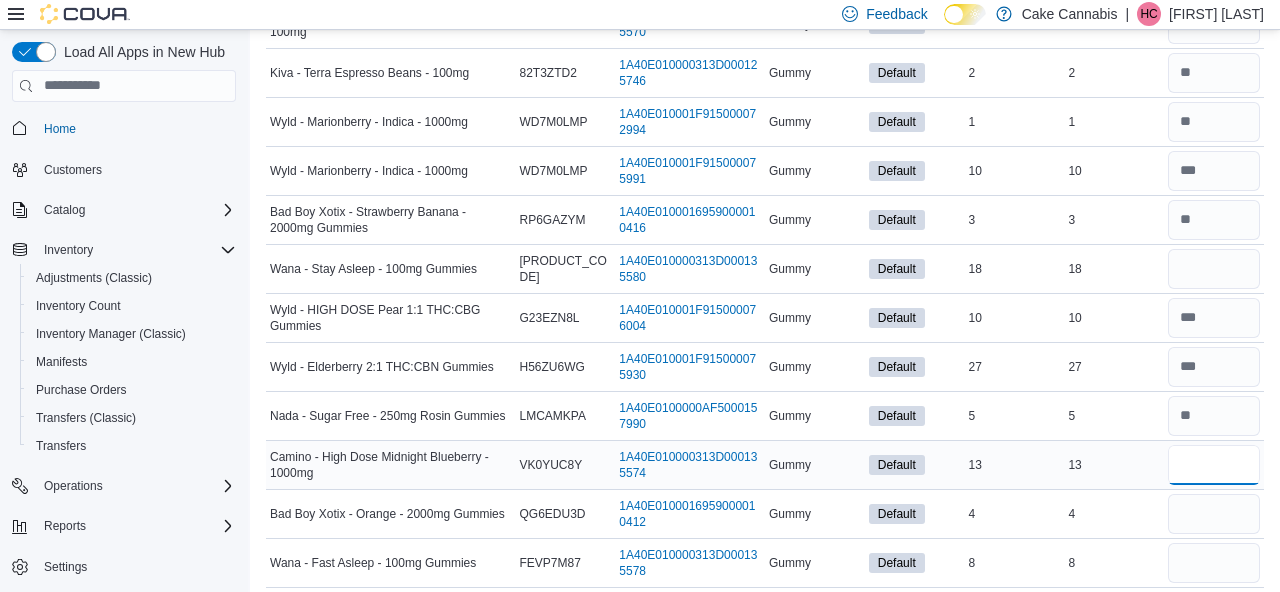 type on "**" 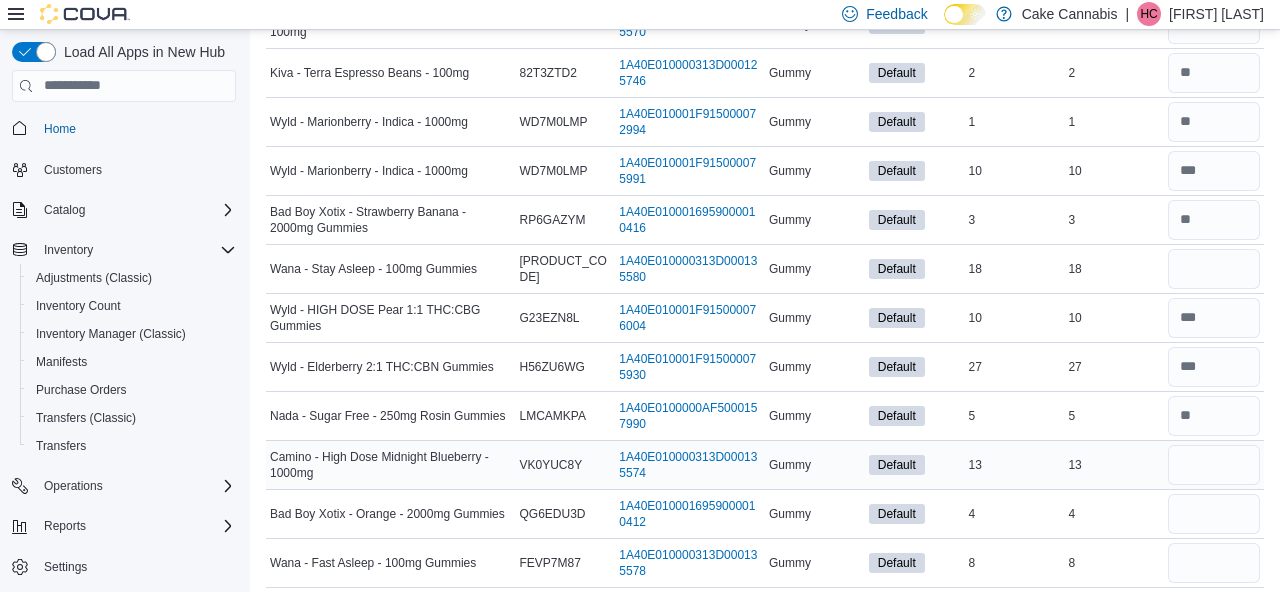 type 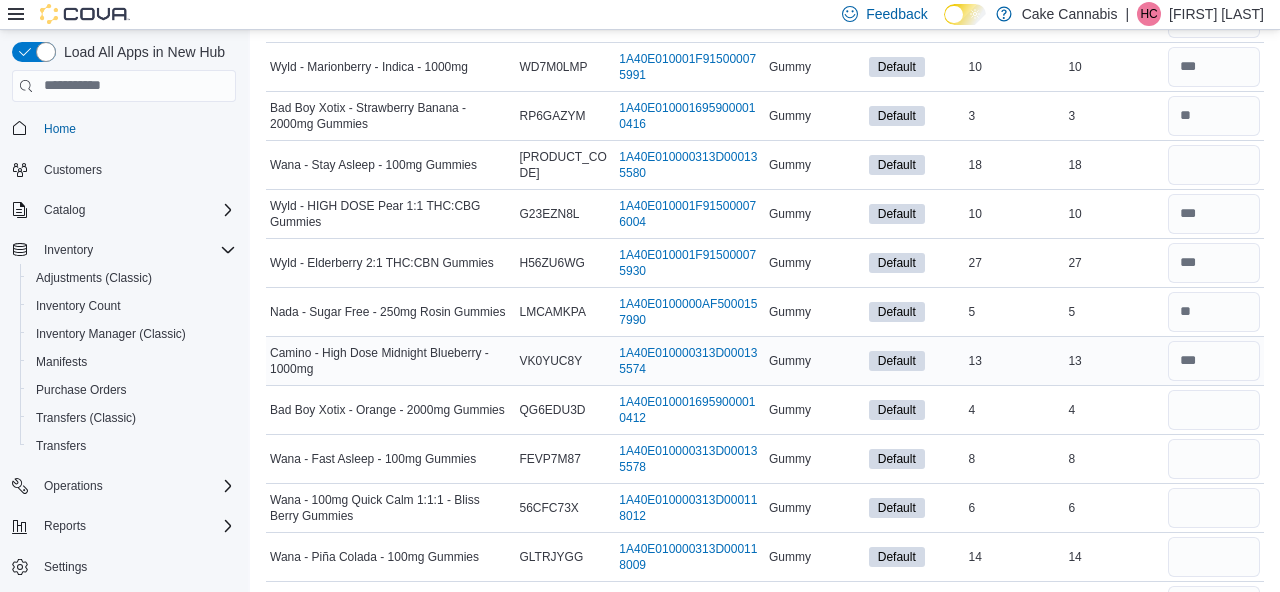 scroll, scrollTop: 878, scrollLeft: 0, axis: vertical 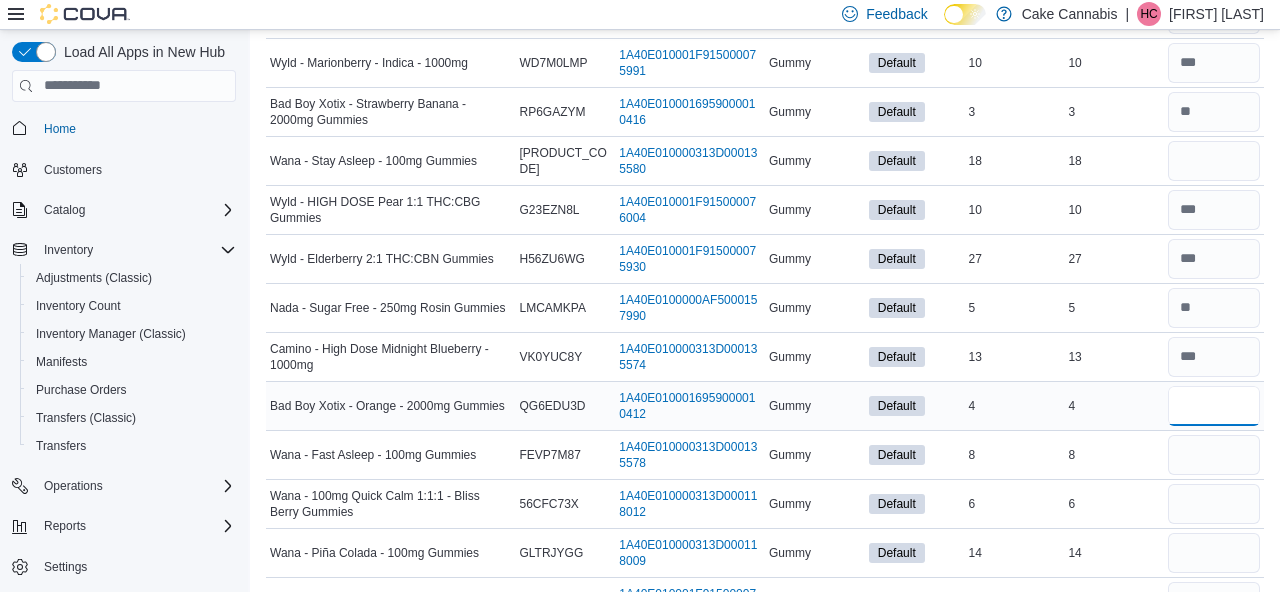 click at bounding box center [1214, 406] 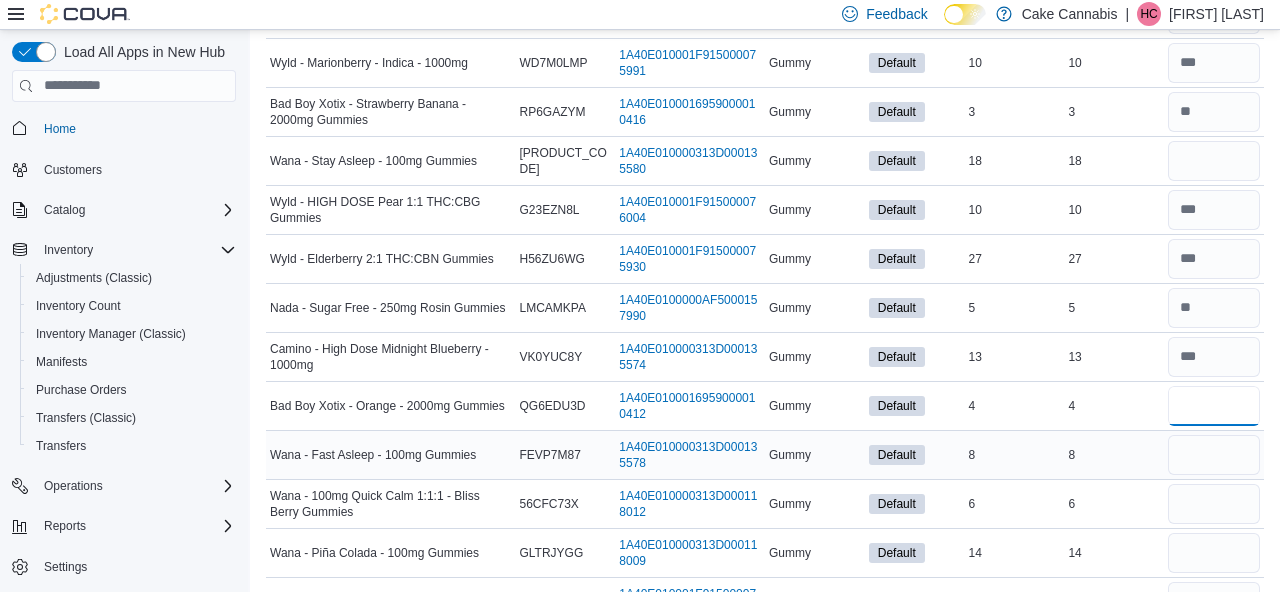 type on "*" 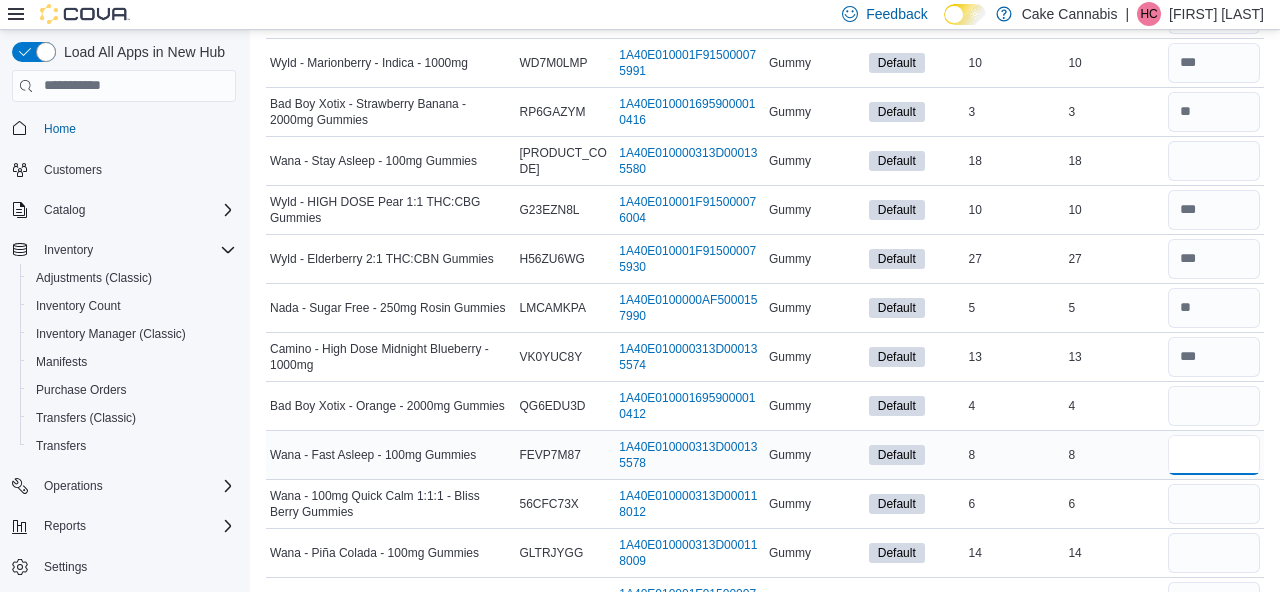 click at bounding box center [1214, 455] 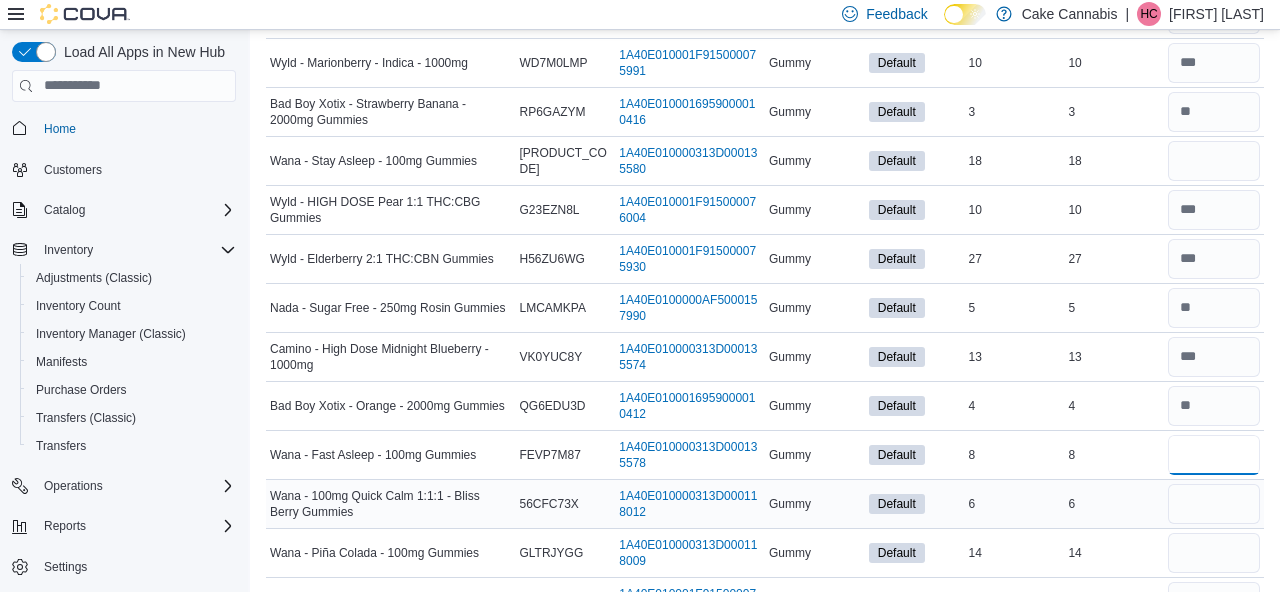 type on "*" 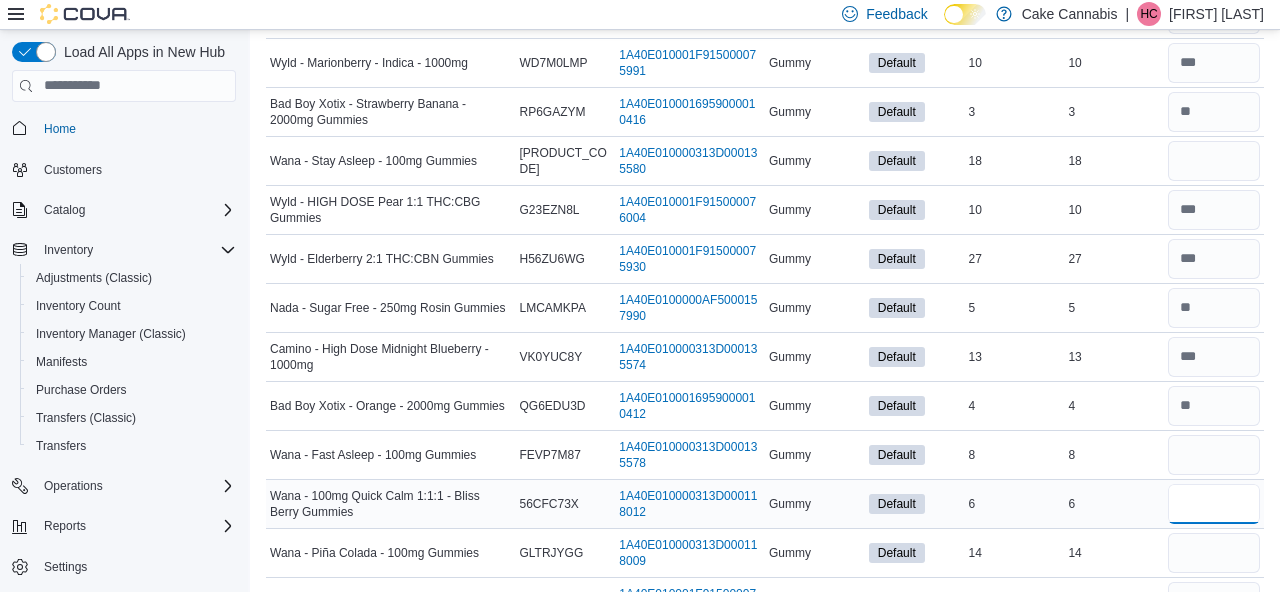 click at bounding box center [1214, 504] 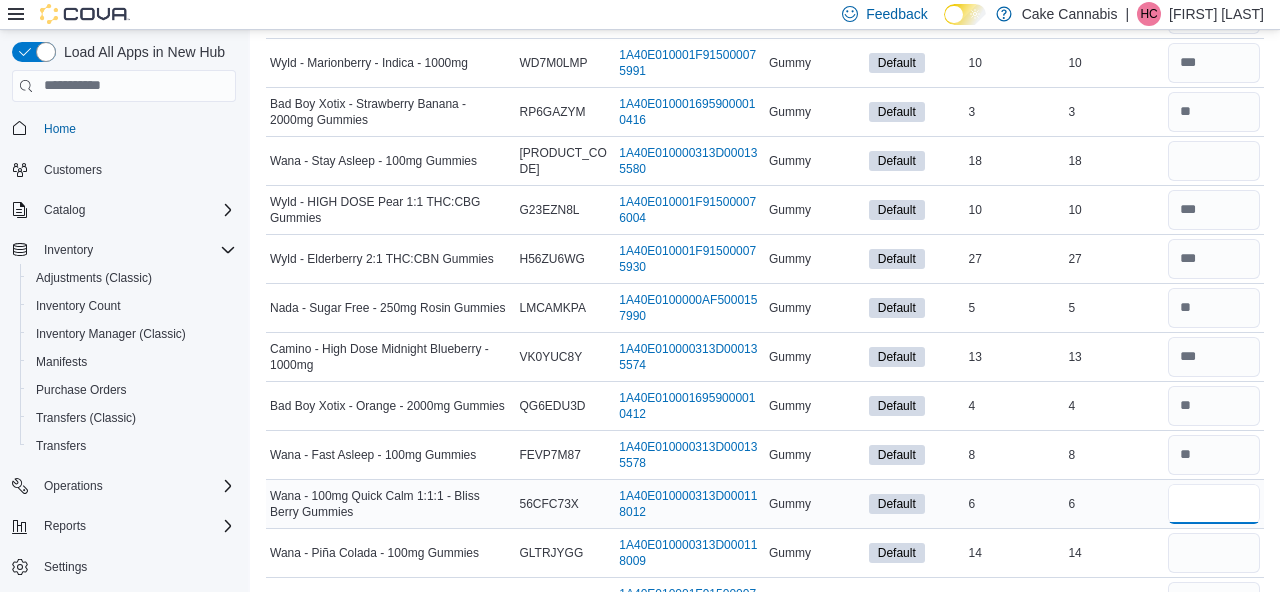 type on "*" 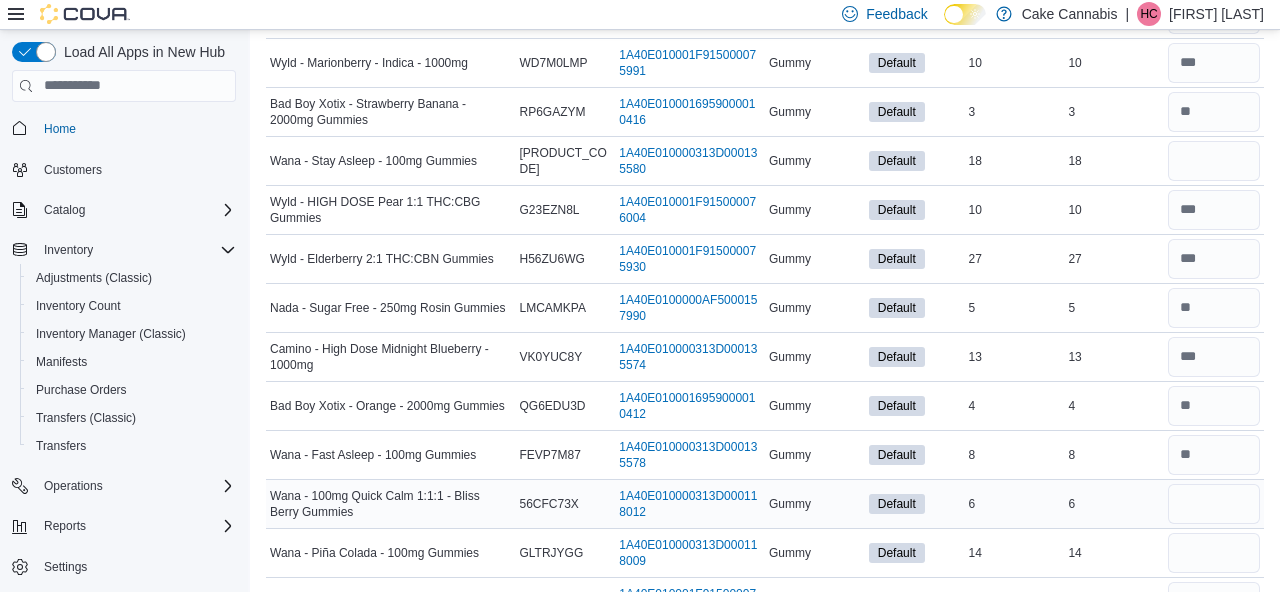 type 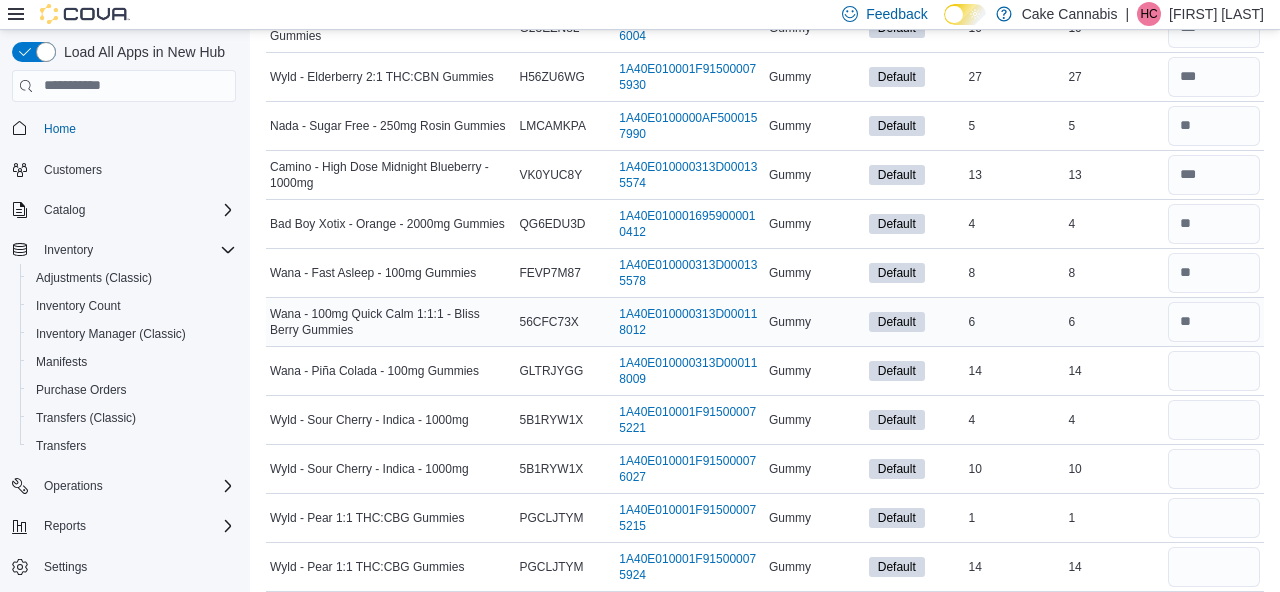 scroll, scrollTop: 1085, scrollLeft: 0, axis: vertical 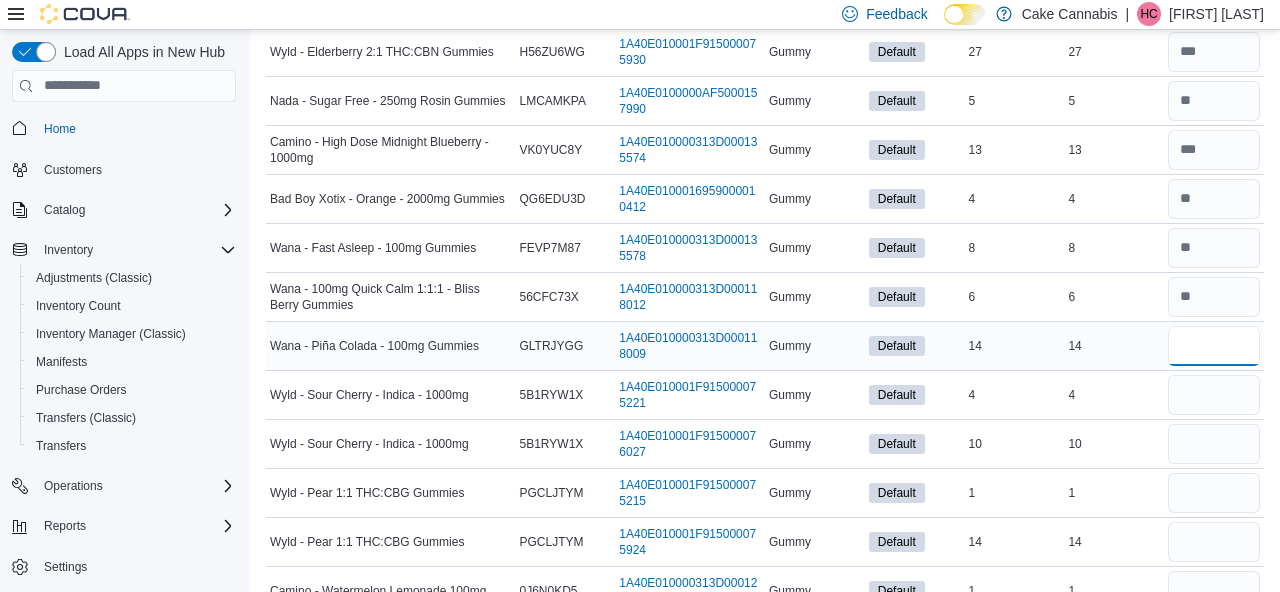 click at bounding box center (1214, 346) 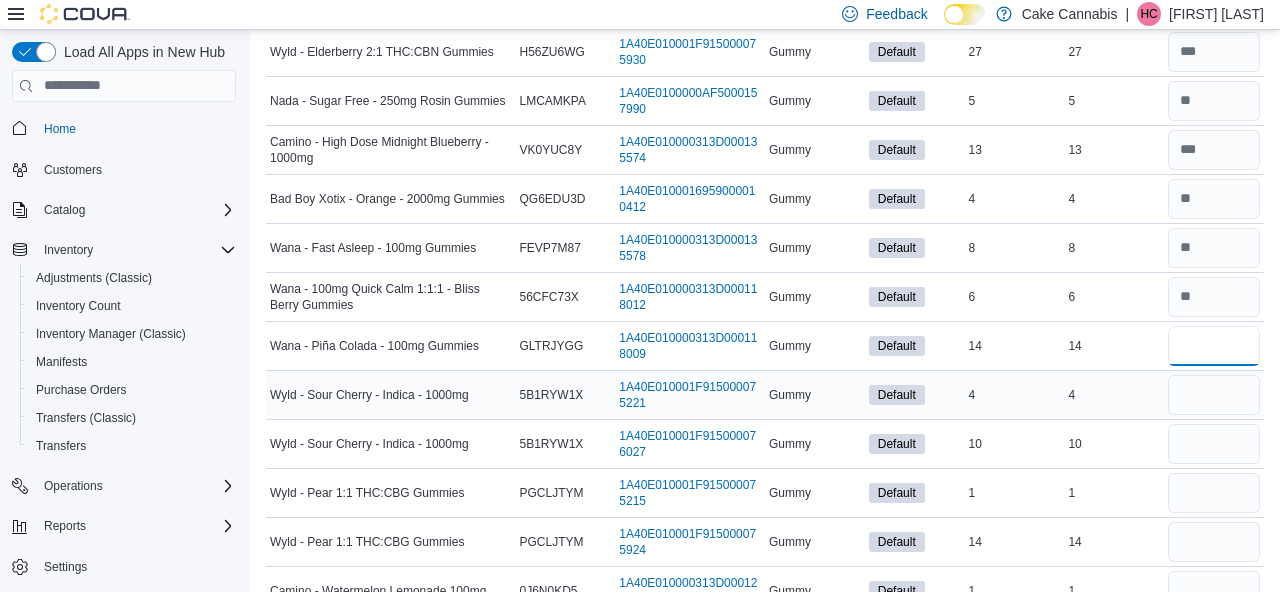 type on "**" 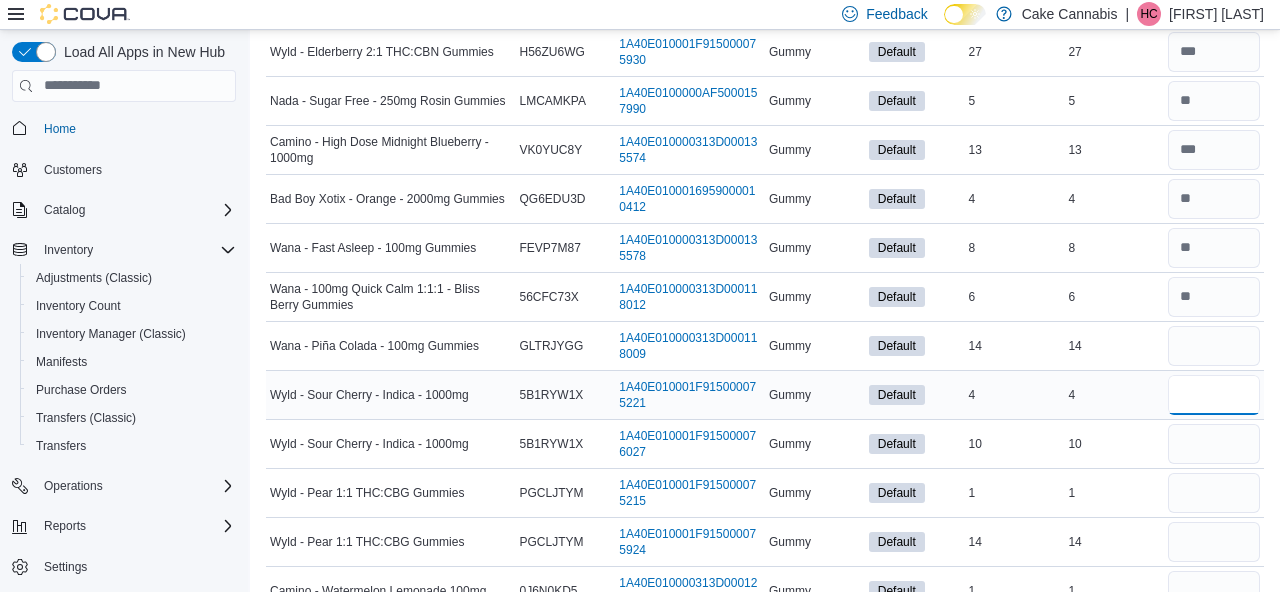 type 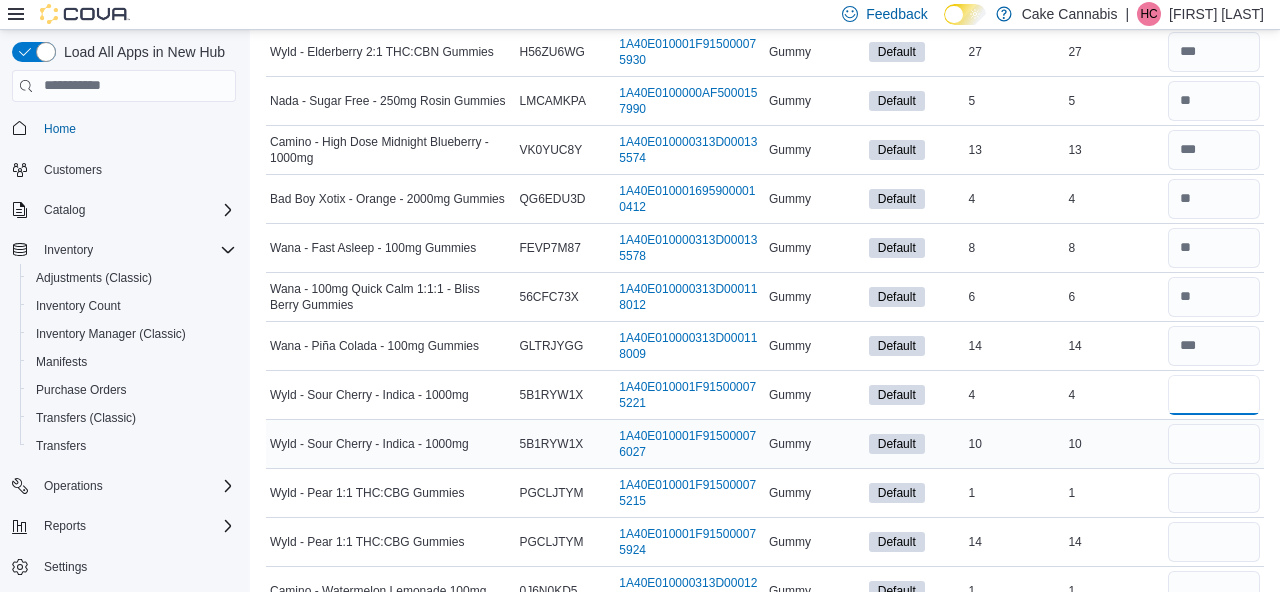 type on "*" 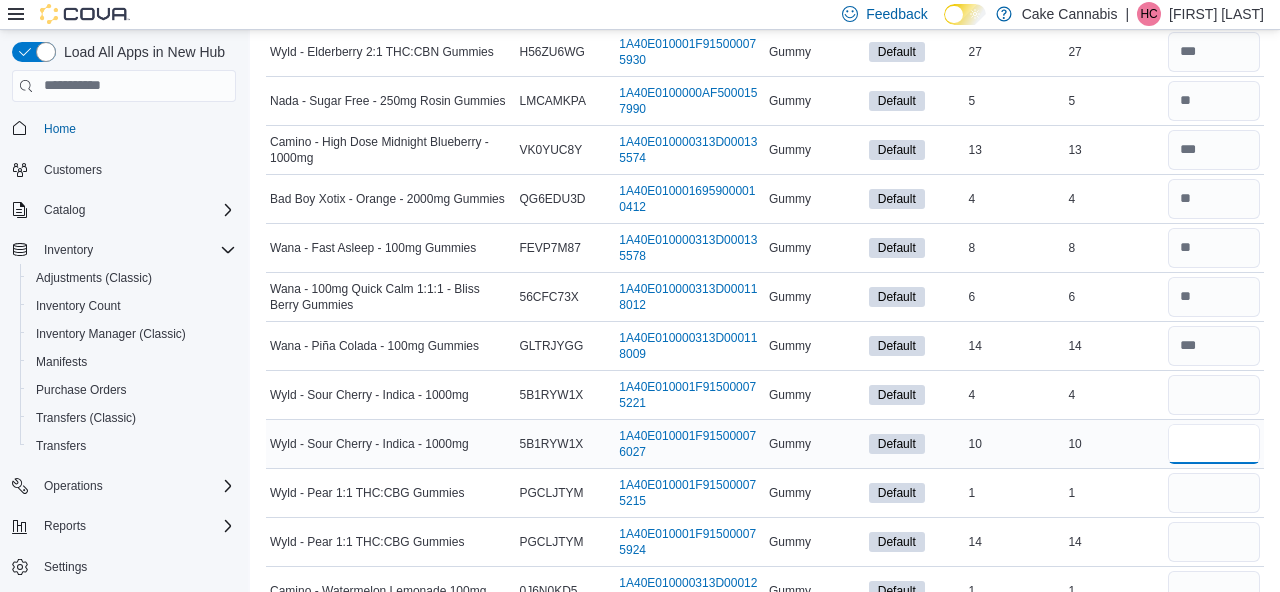 click at bounding box center [1214, 444] 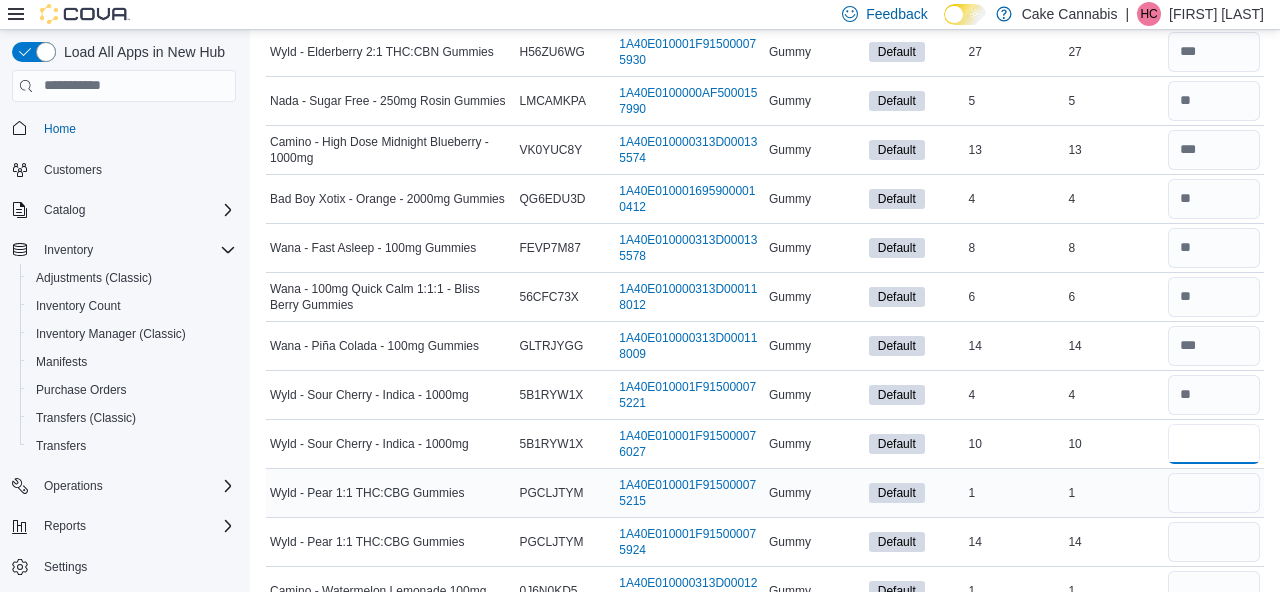 type on "**" 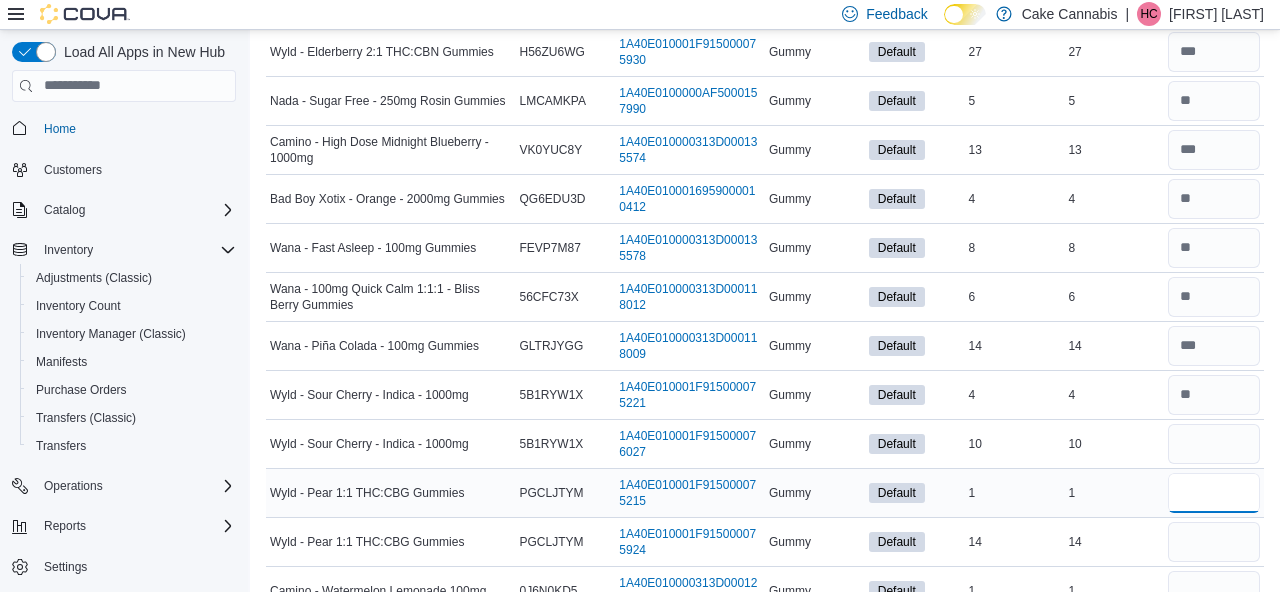 type 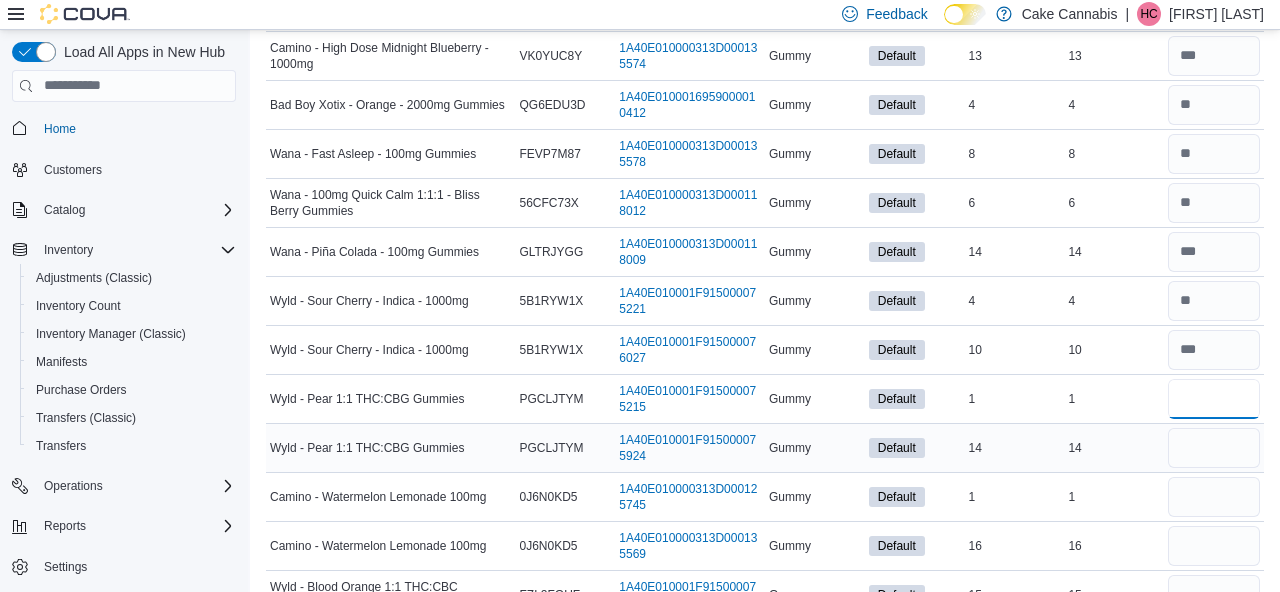scroll, scrollTop: 1191, scrollLeft: 0, axis: vertical 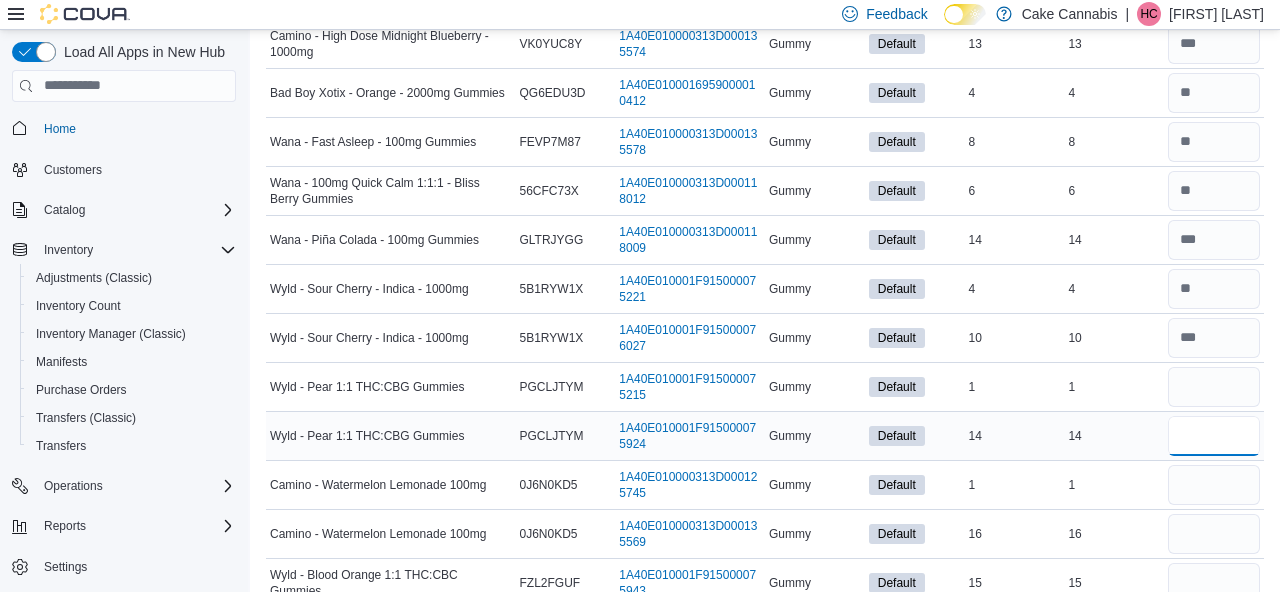 click at bounding box center (1214, 436) 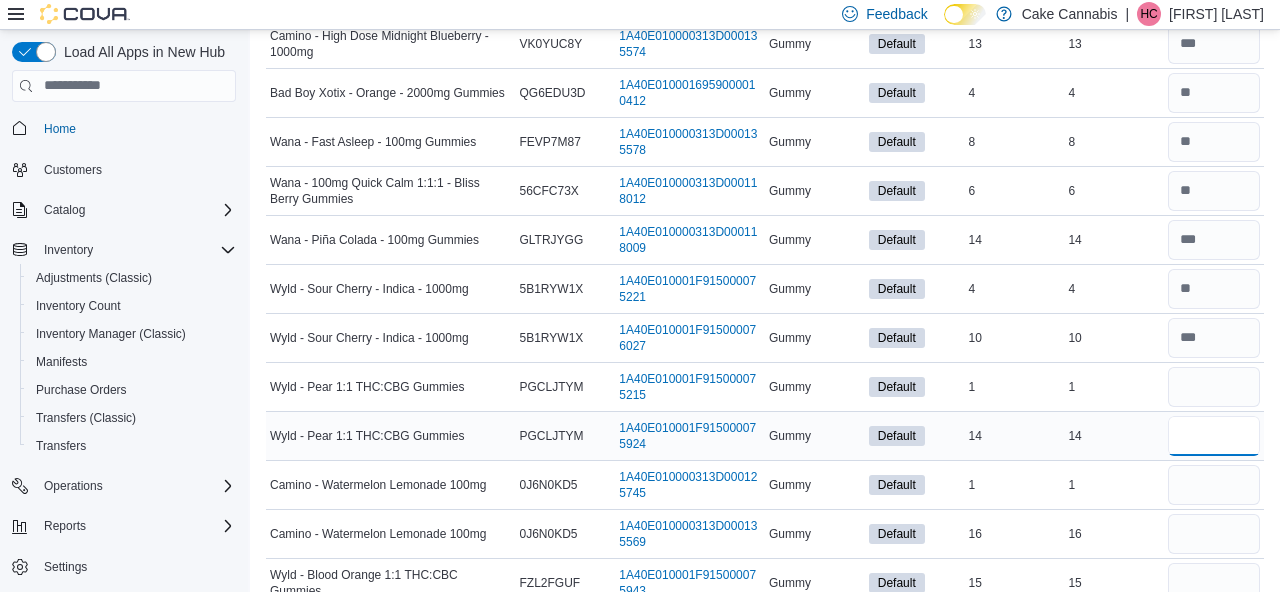 type on "**" 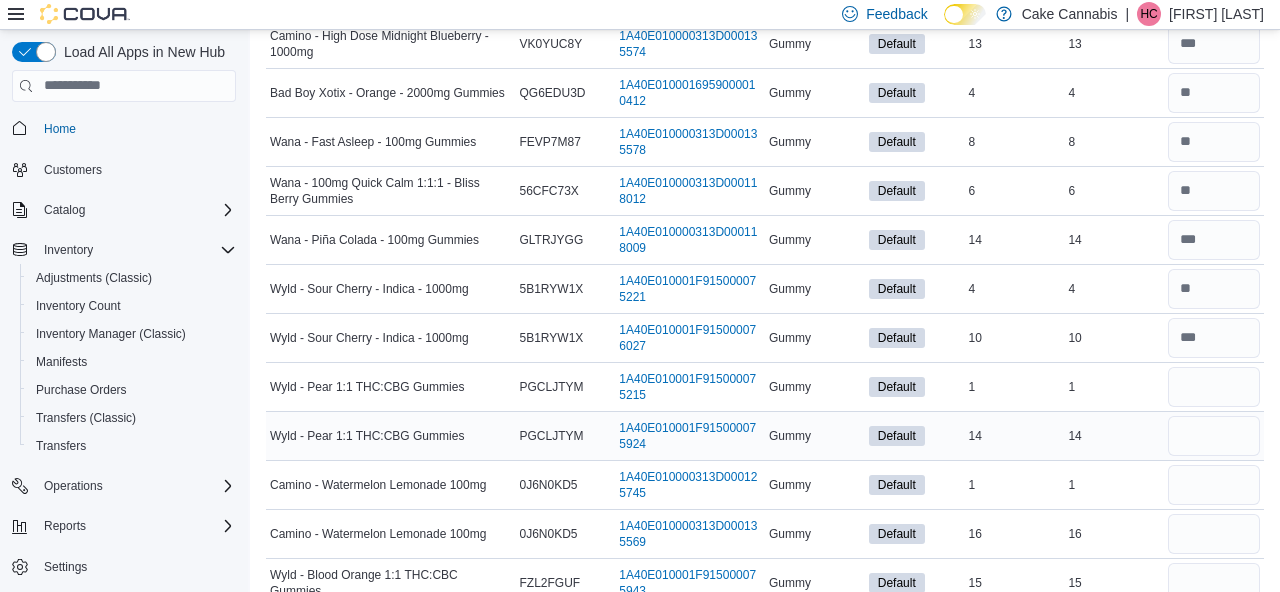 type 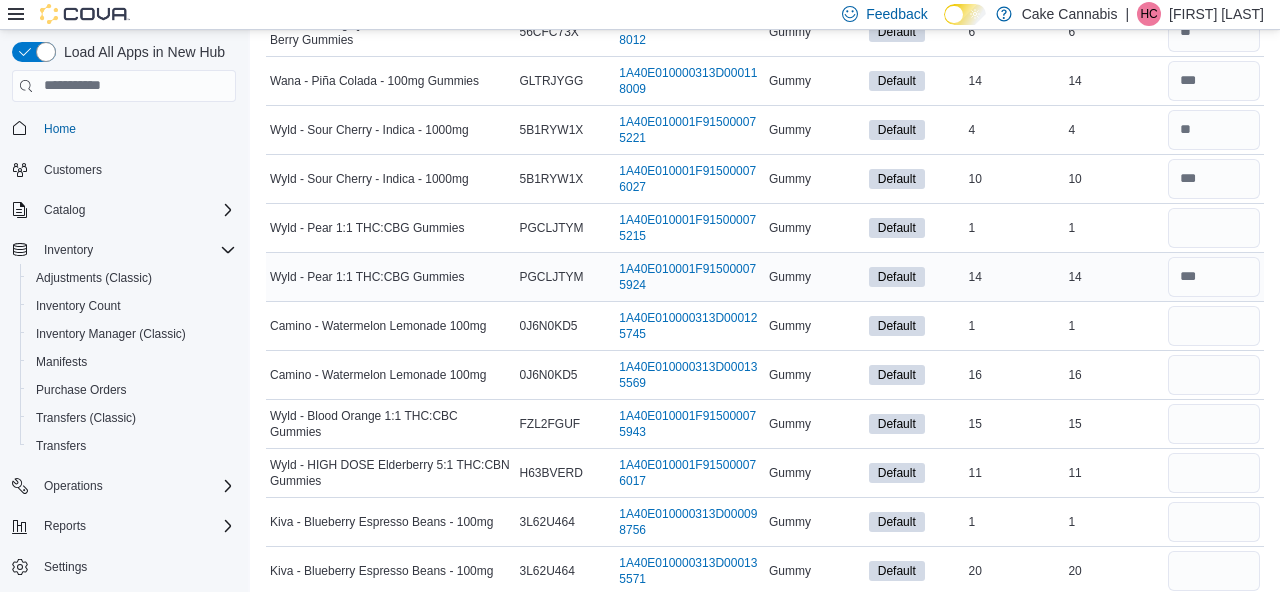 scroll, scrollTop: 1351, scrollLeft: 0, axis: vertical 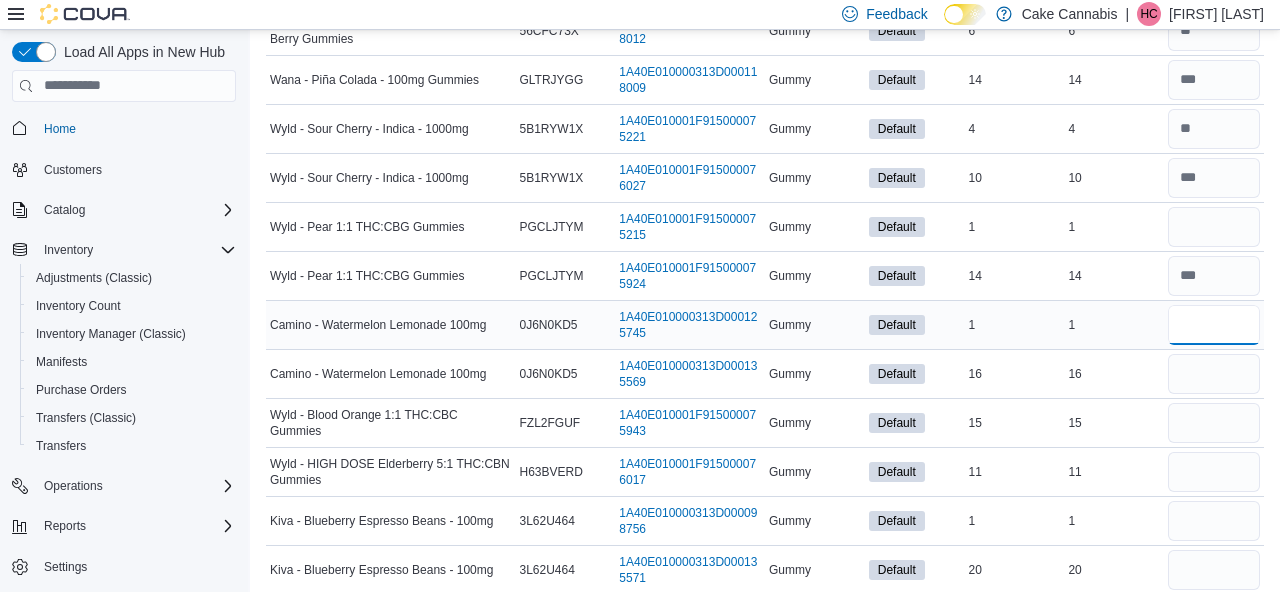 click at bounding box center (1214, 325) 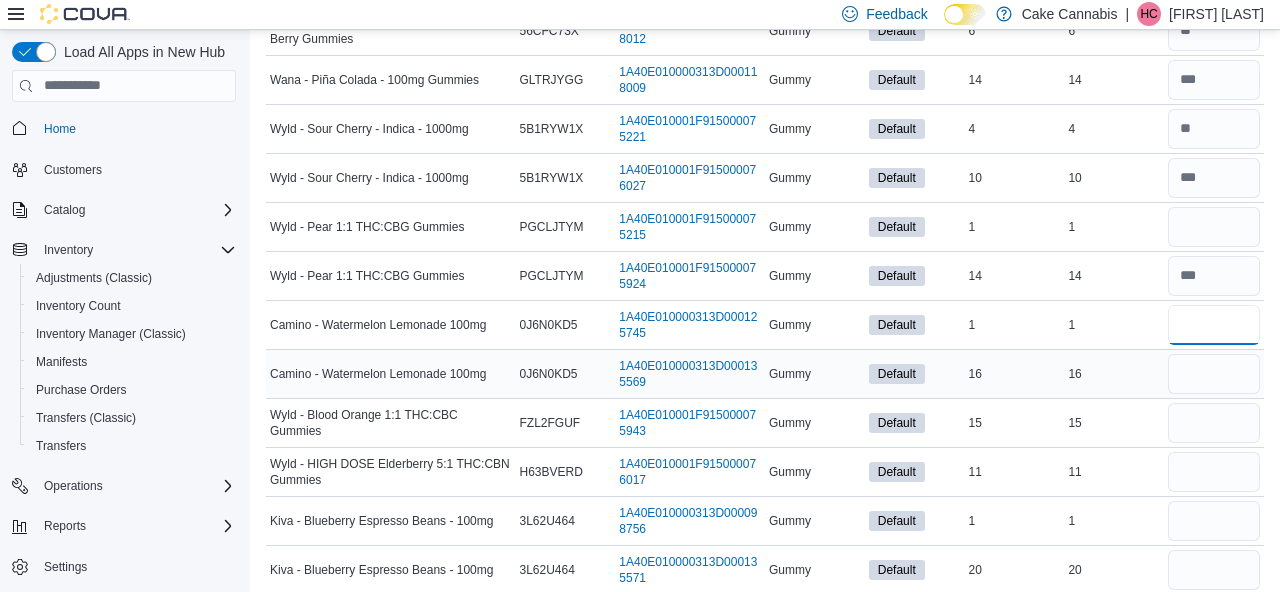 type on "*" 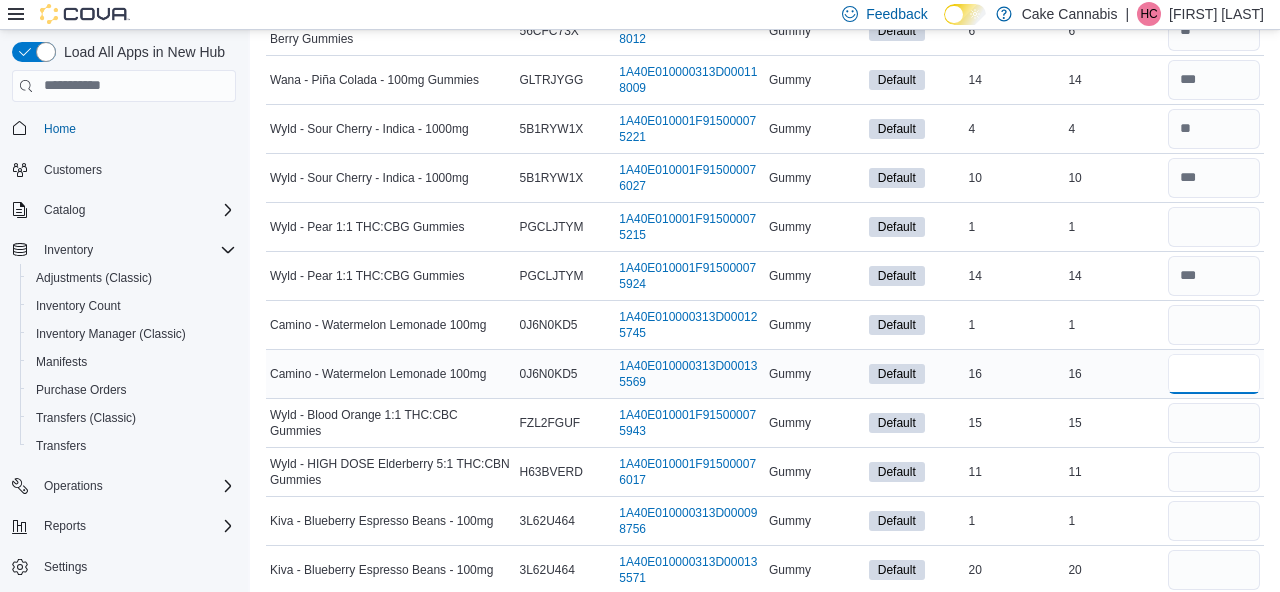 type 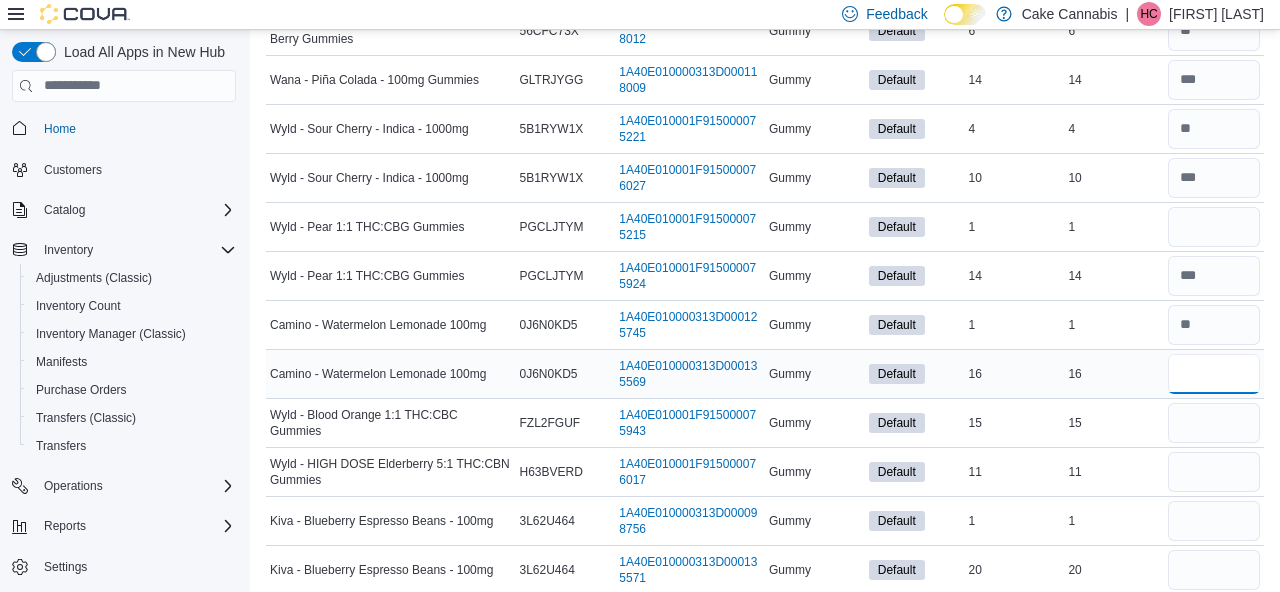 click at bounding box center [1214, 374] 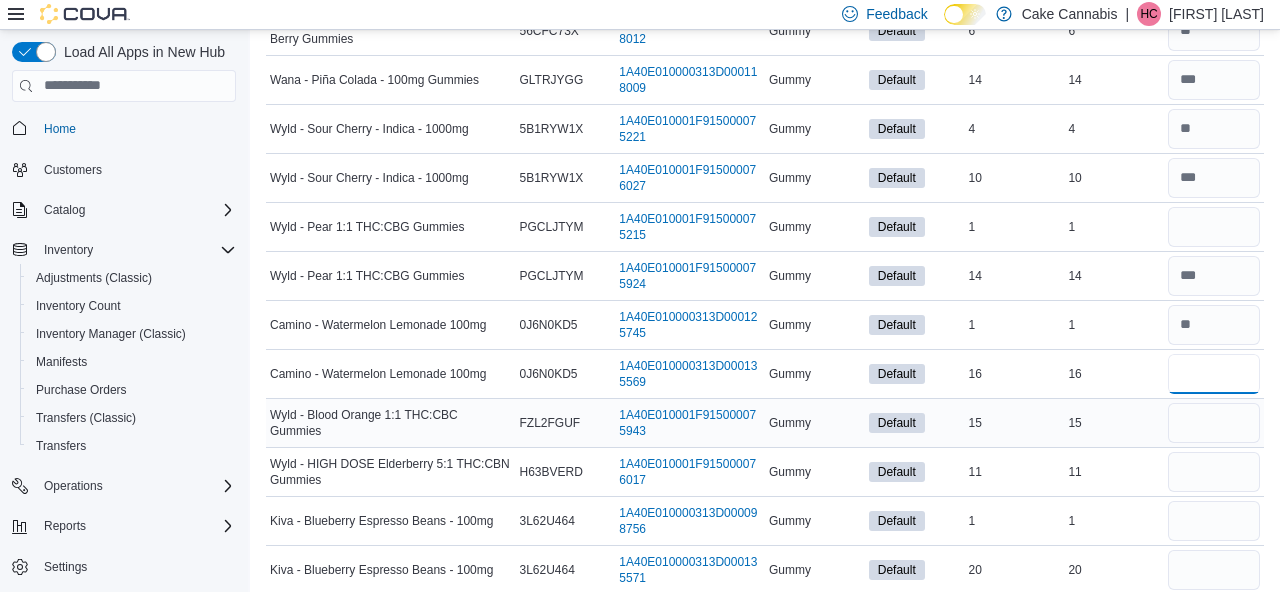 type on "**" 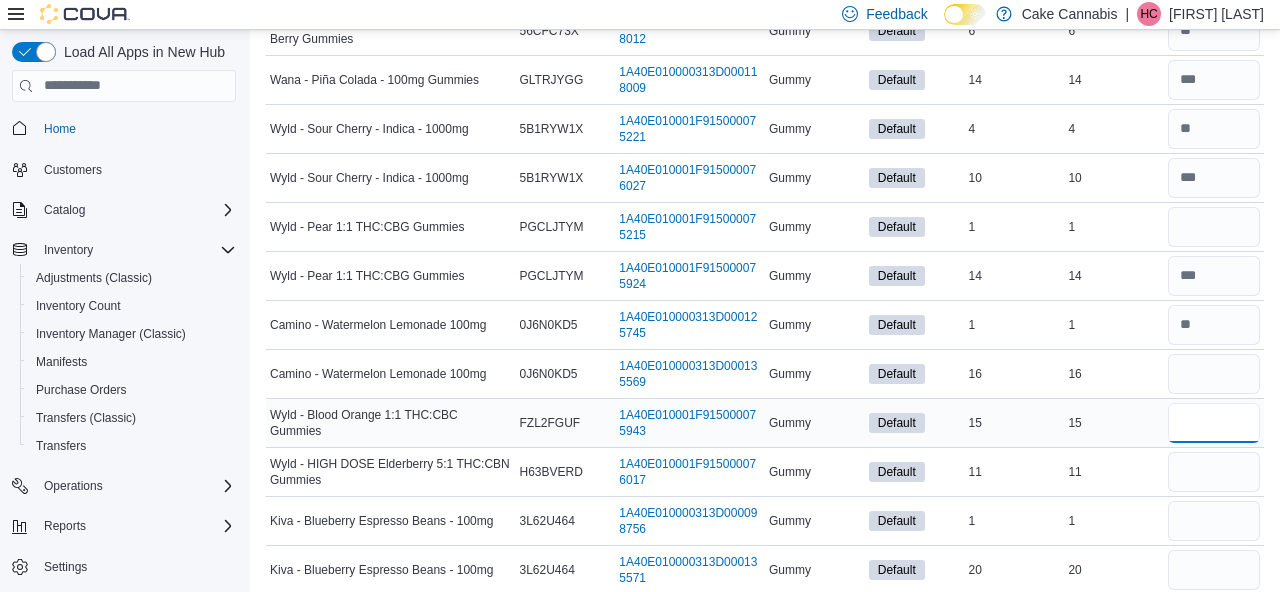 click at bounding box center [1214, 423] 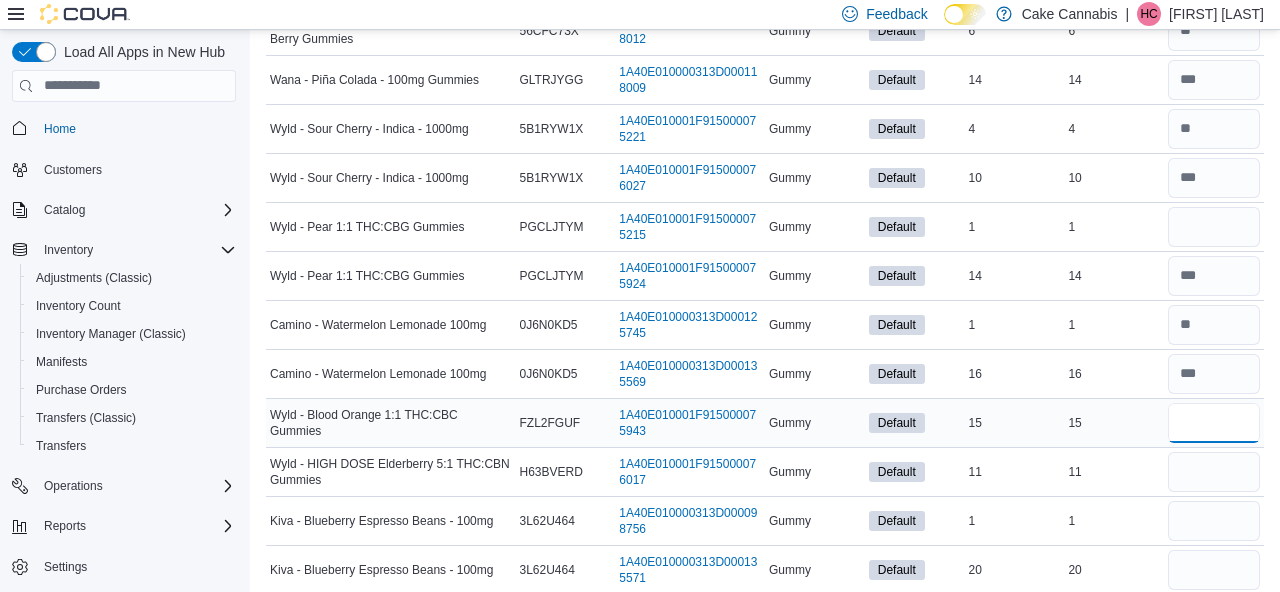 type on "**" 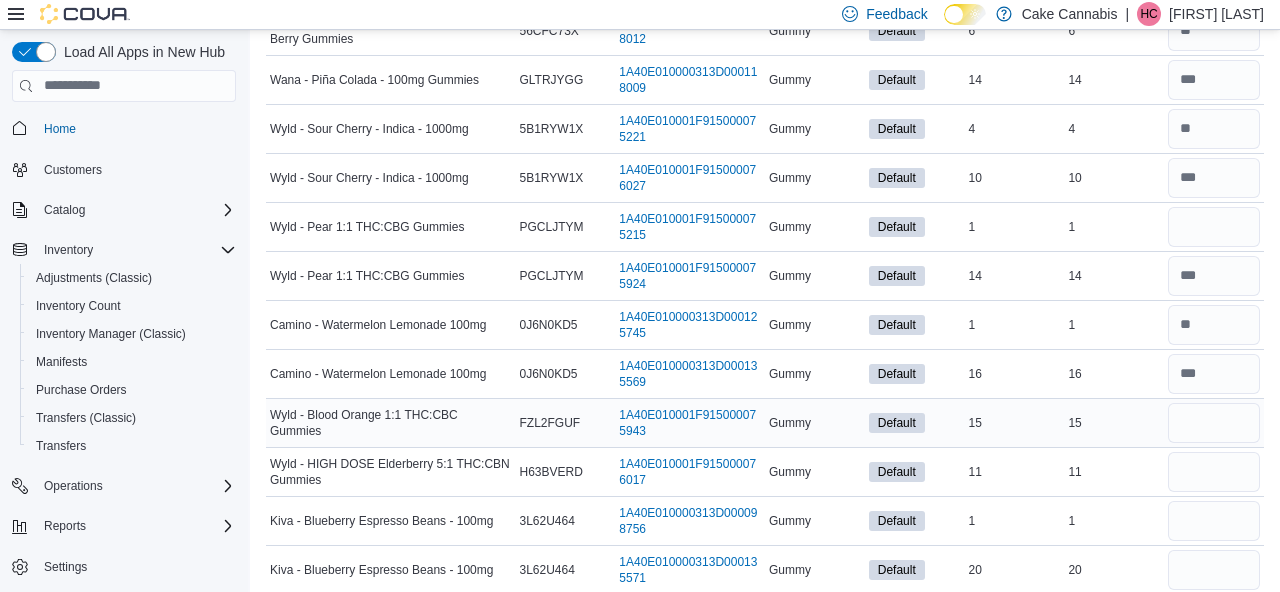 type 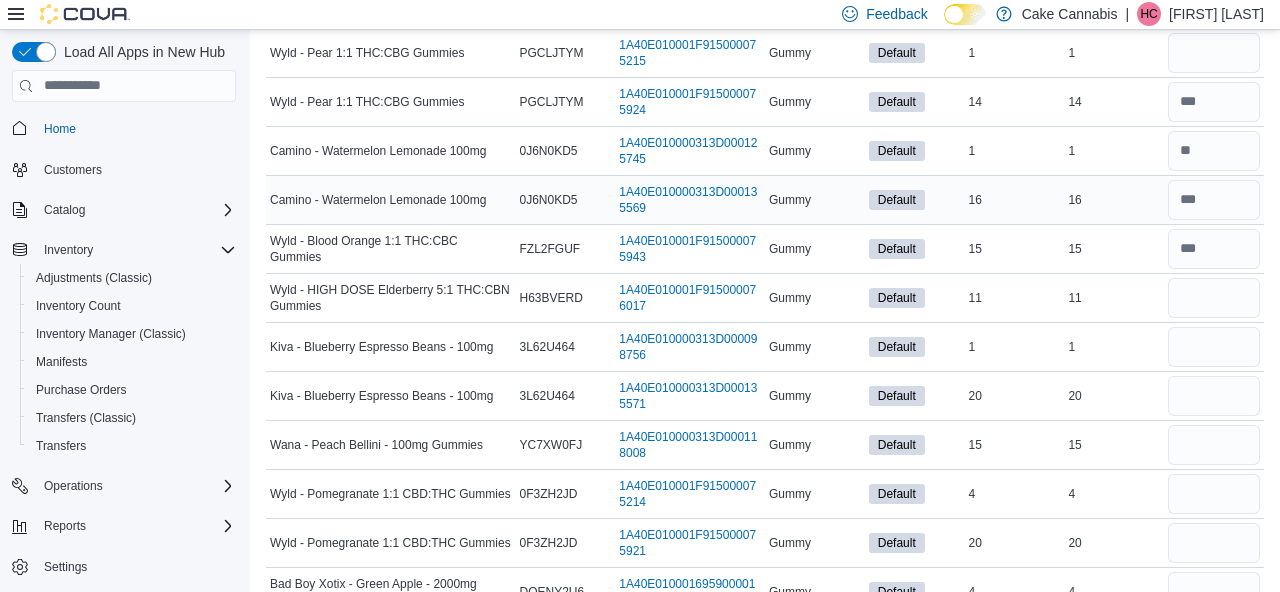 scroll, scrollTop: 1527, scrollLeft: 0, axis: vertical 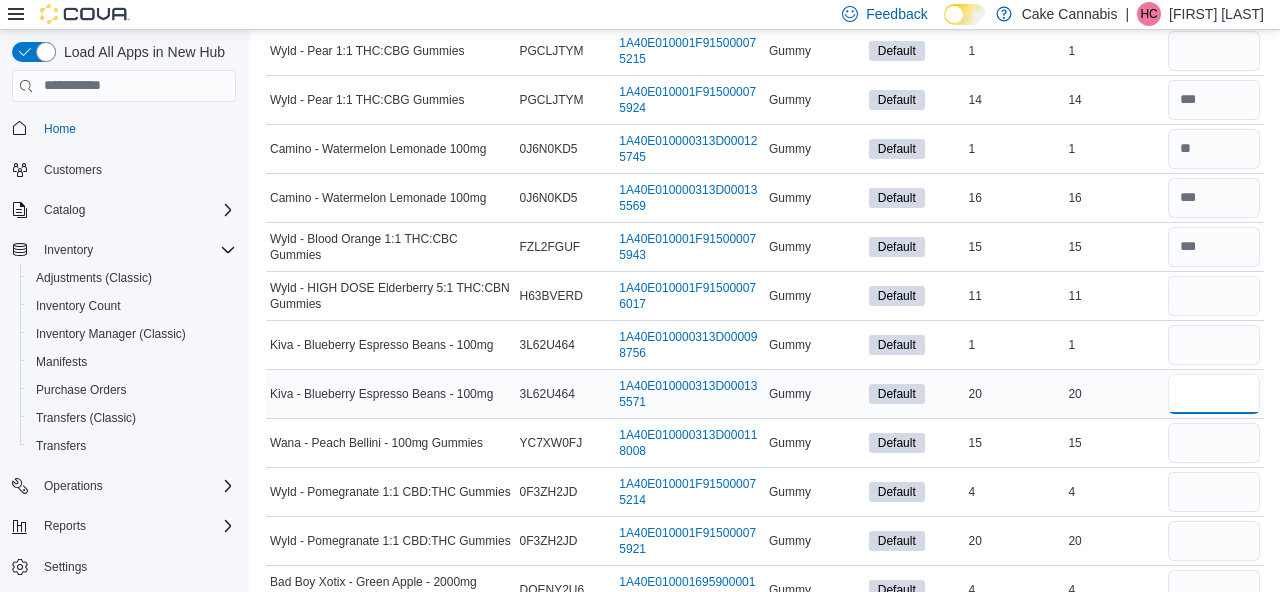 click at bounding box center [1214, 394] 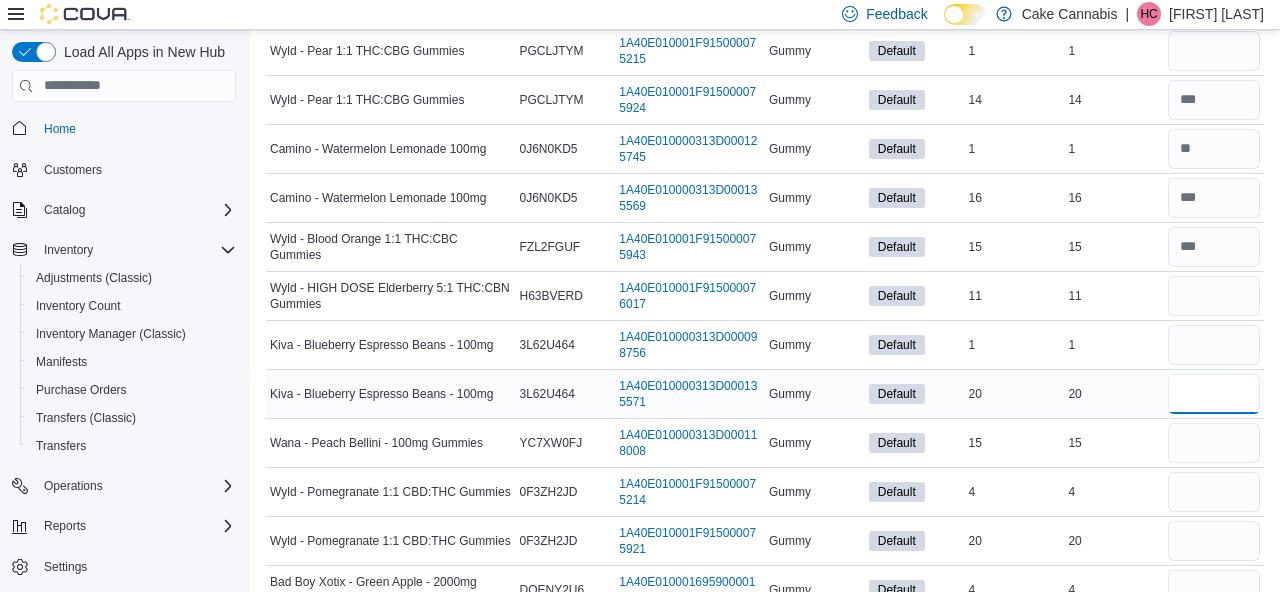 type on "**" 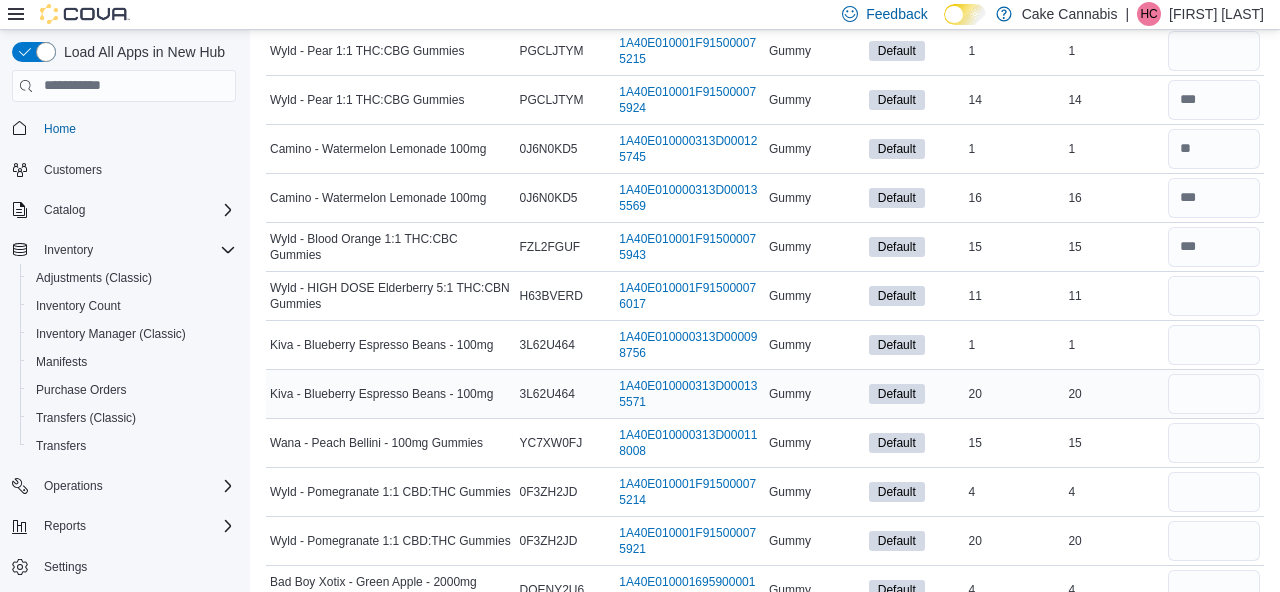 type 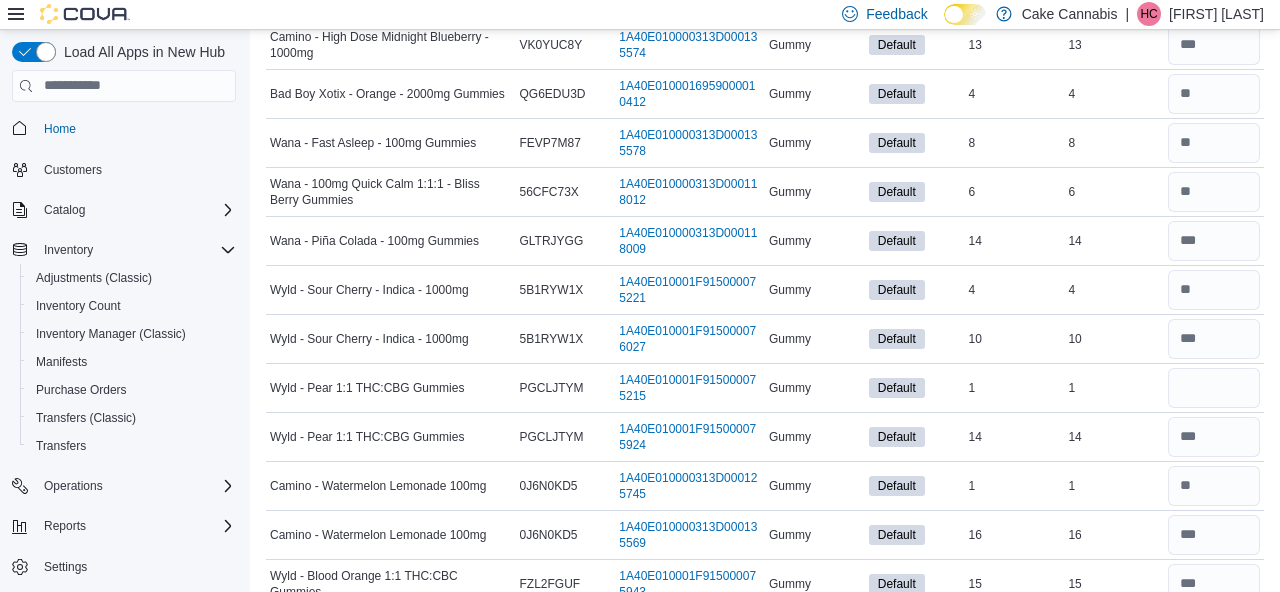 scroll, scrollTop: 1189, scrollLeft: 0, axis: vertical 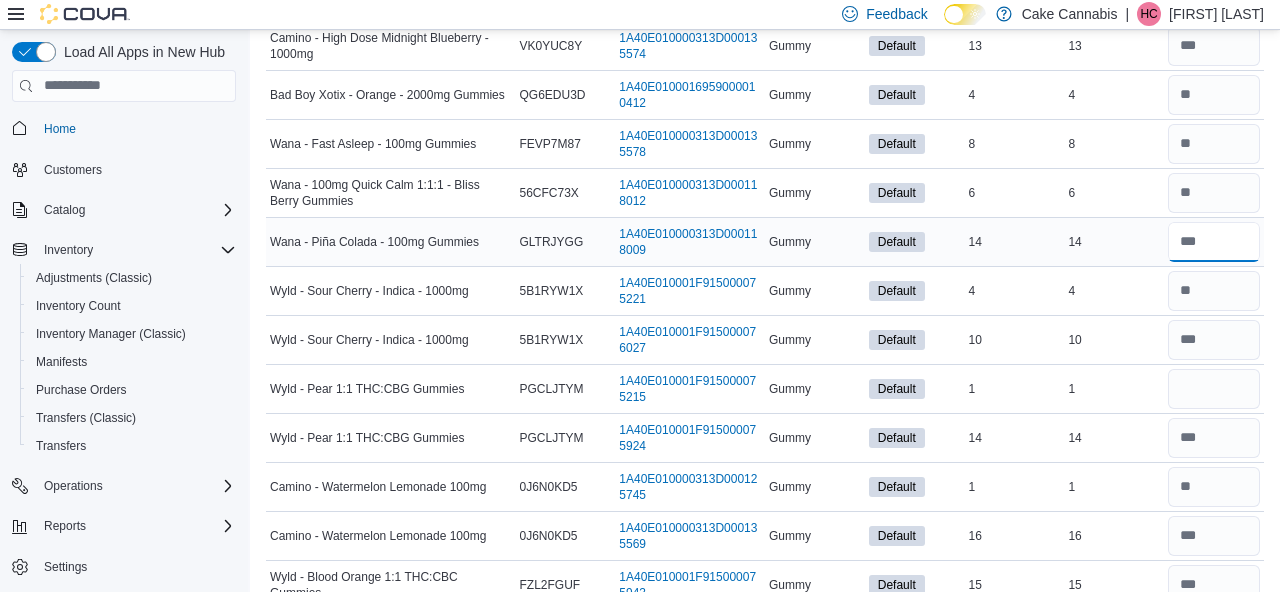 click at bounding box center (1214, 242) 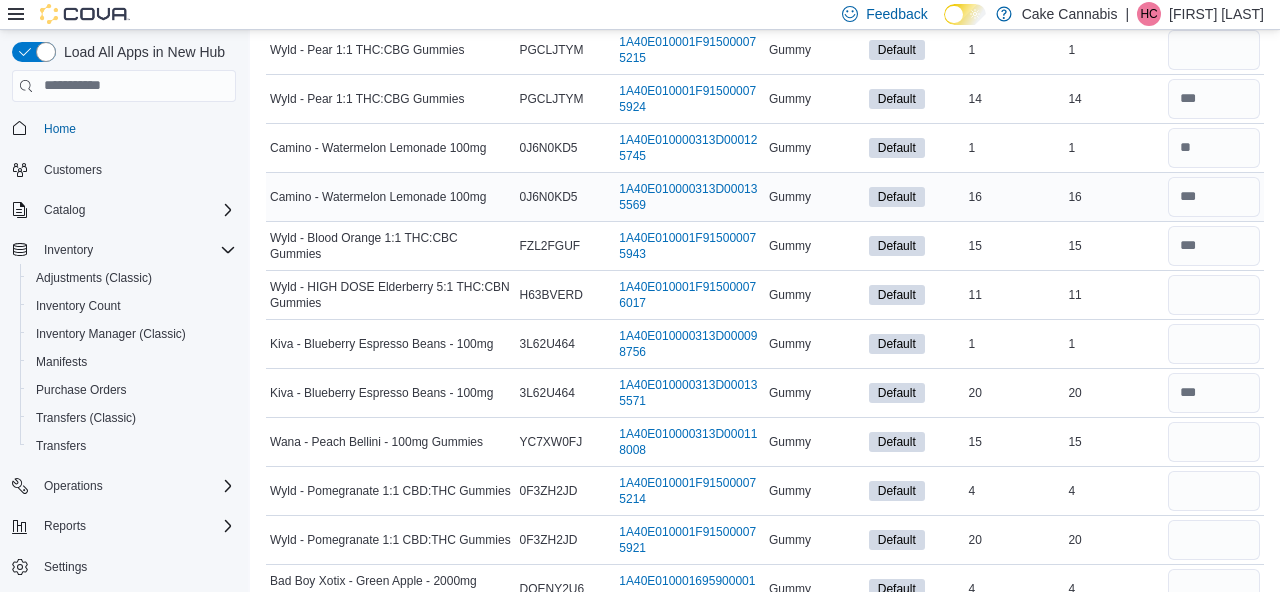 scroll, scrollTop: 1531, scrollLeft: 0, axis: vertical 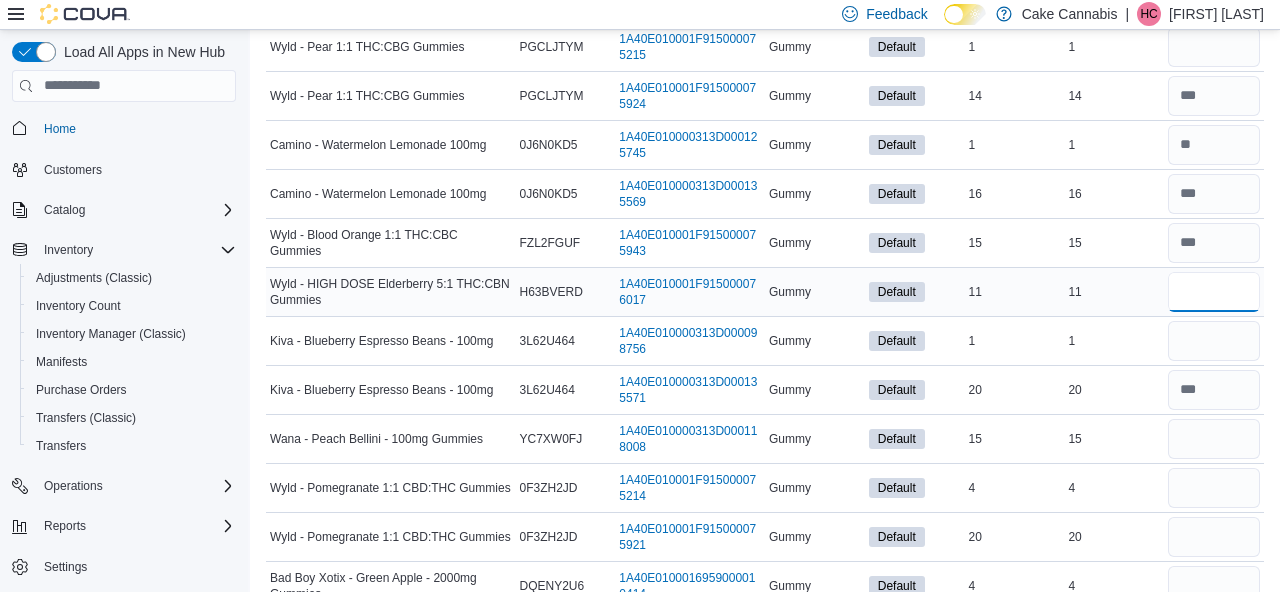 click at bounding box center [1214, 292] 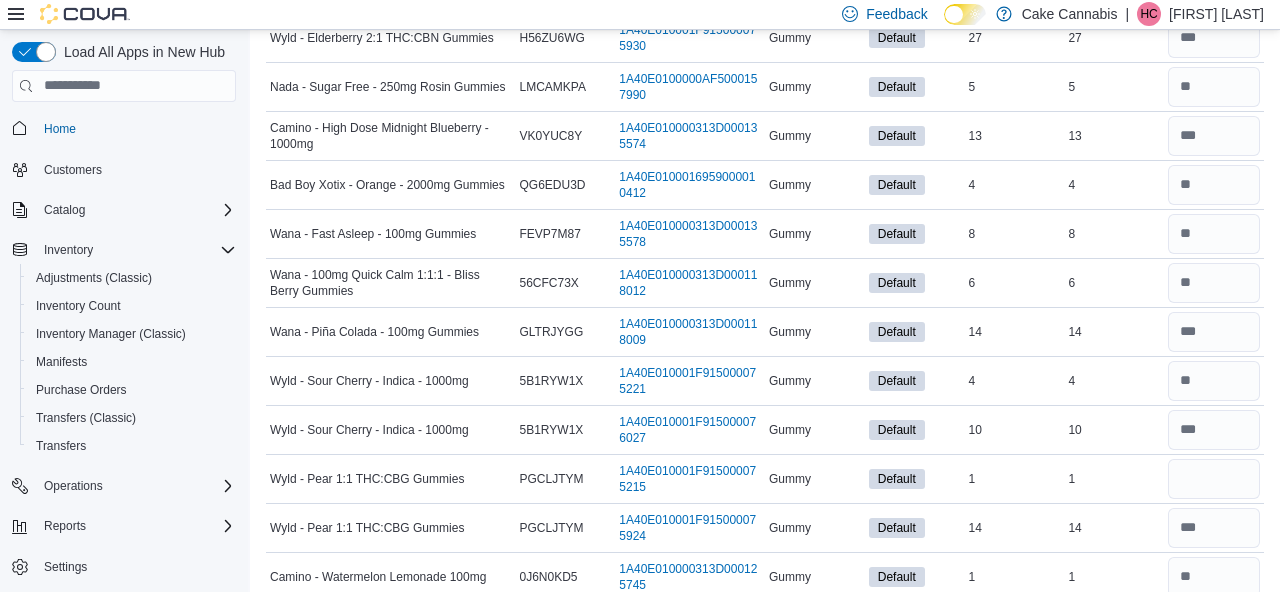 scroll, scrollTop: 1095, scrollLeft: 0, axis: vertical 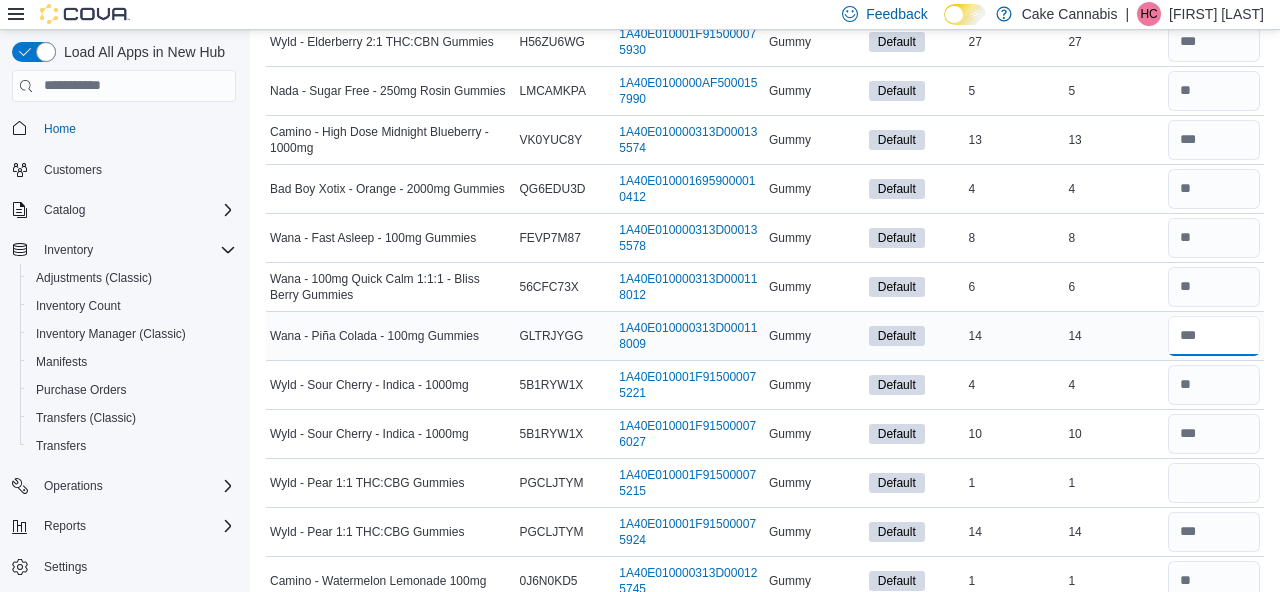 drag, startPoint x: 1210, startPoint y: 300, endPoint x: 1136, endPoint y: 295, distance: 74.168724 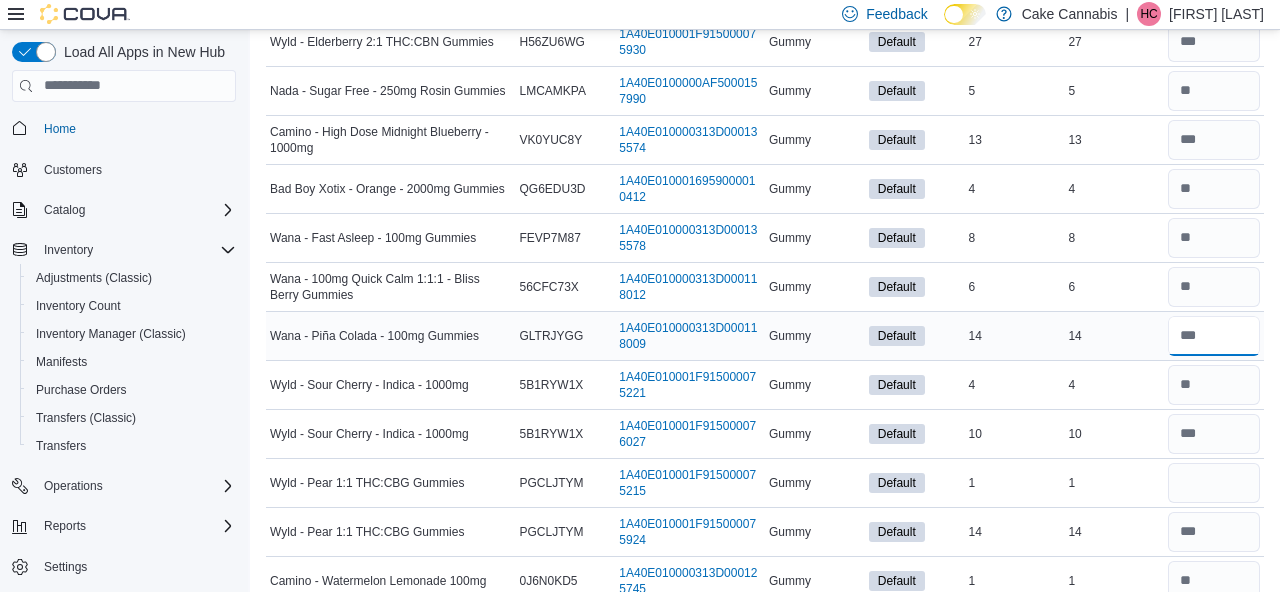 drag, startPoint x: 1188, startPoint y: 298, endPoint x: 1215, endPoint y: 299, distance: 27.018513 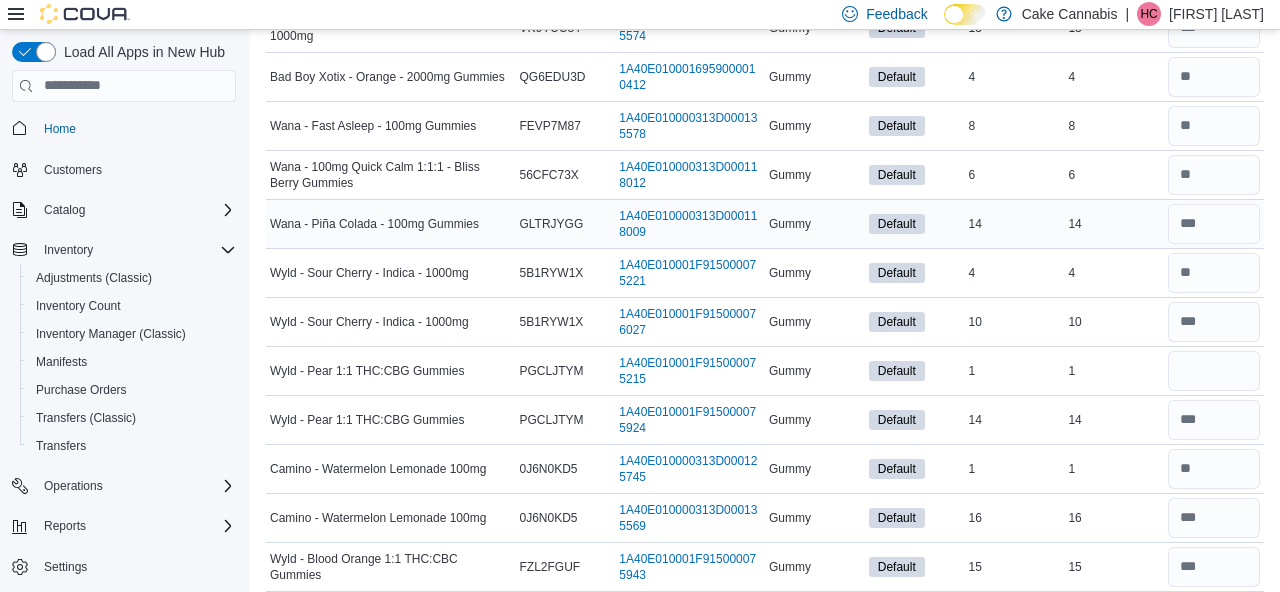 scroll, scrollTop: 1241, scrollLeft: 0, axis: vertical 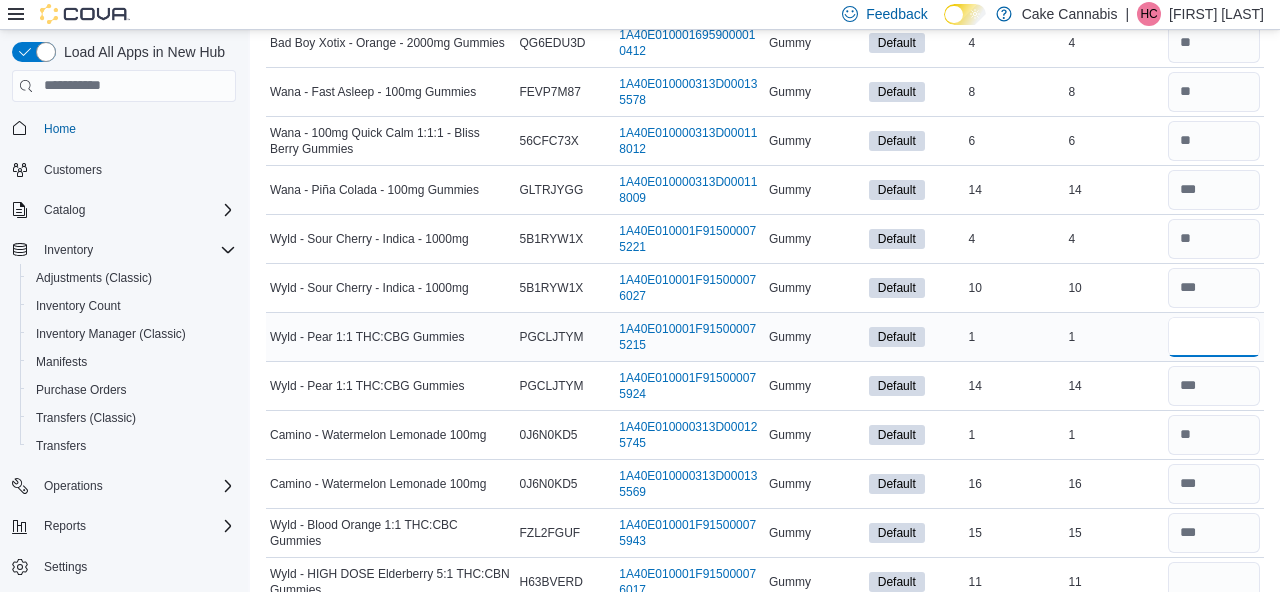 click at bounding box center (1214, 337) 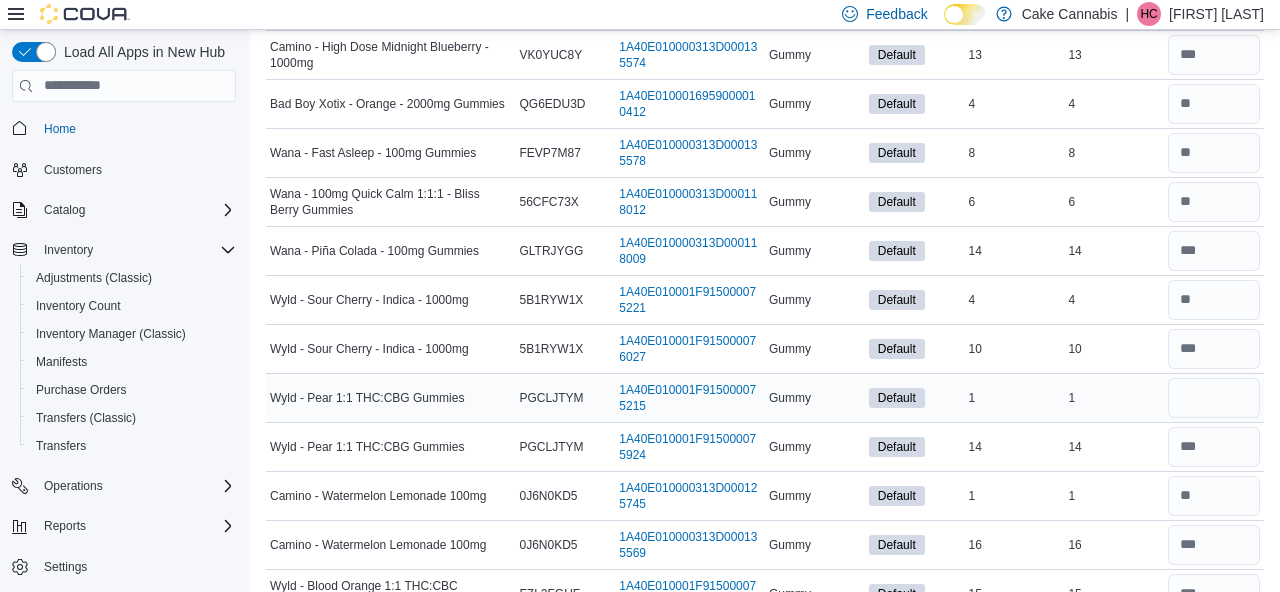 scroll, scrollTop: 1174, scrollLeft: 0, axis: vertical 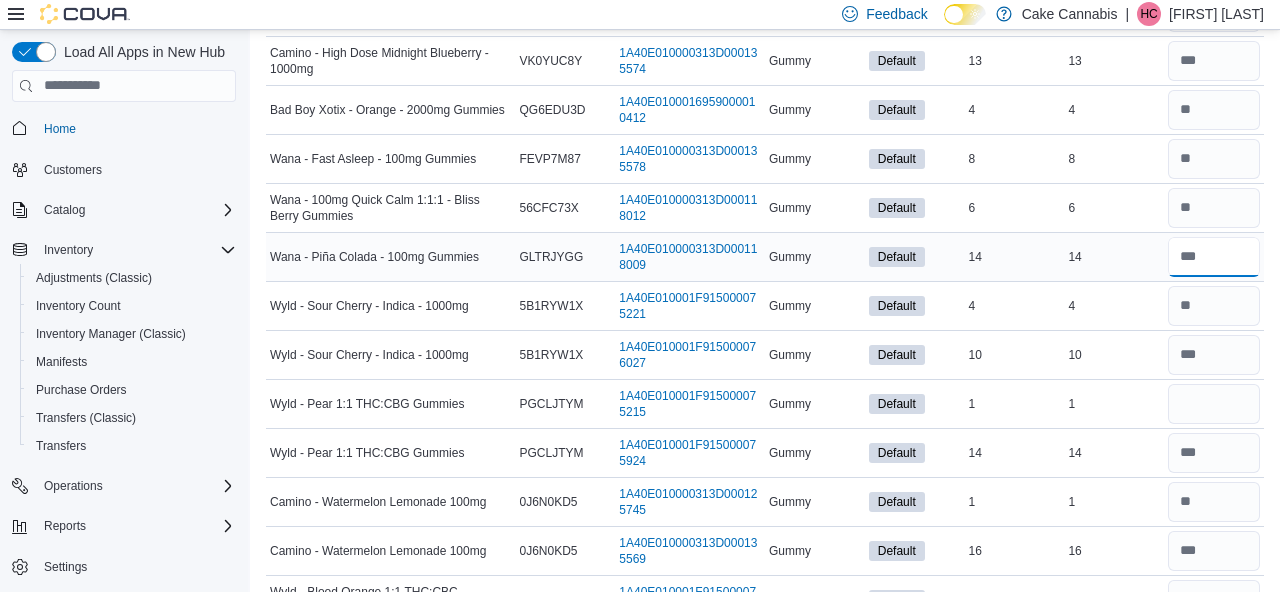 click at bounding box center [1214, 257] 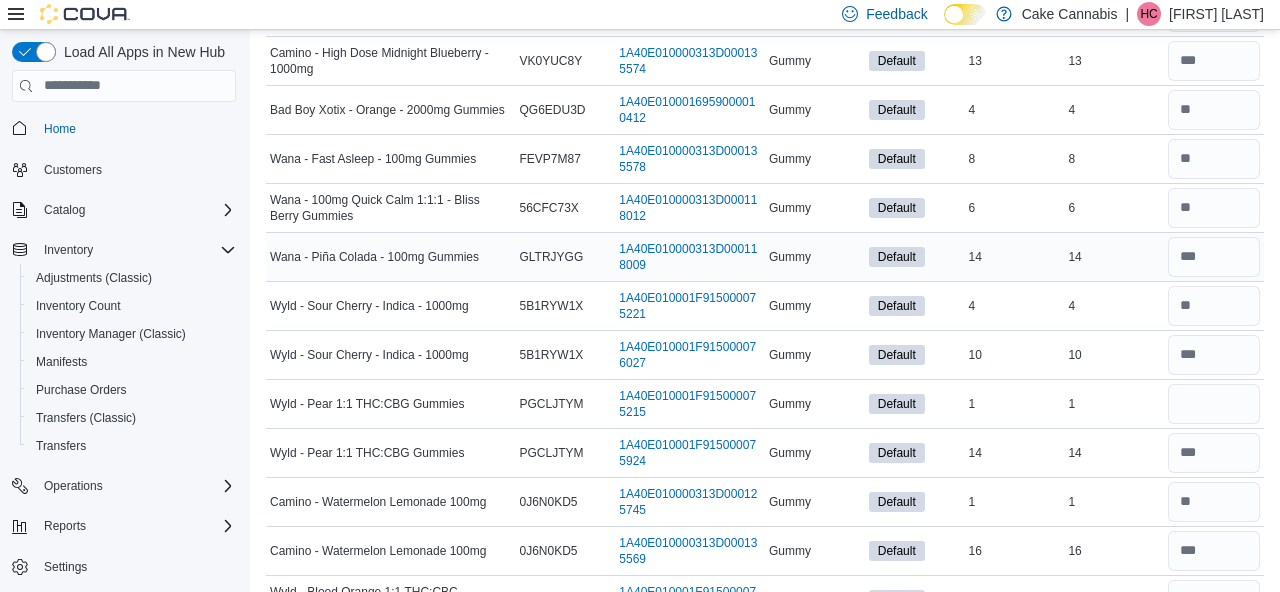 type 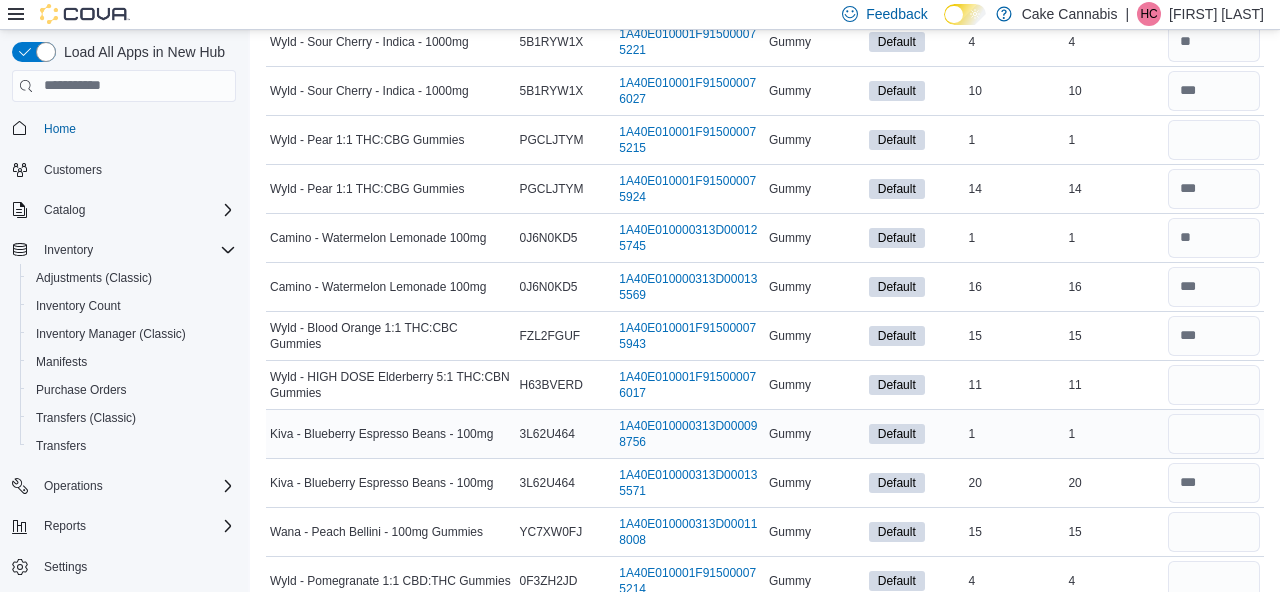 scroll, scrollTop: 1440, scrollLeft: 0, axis: vertical 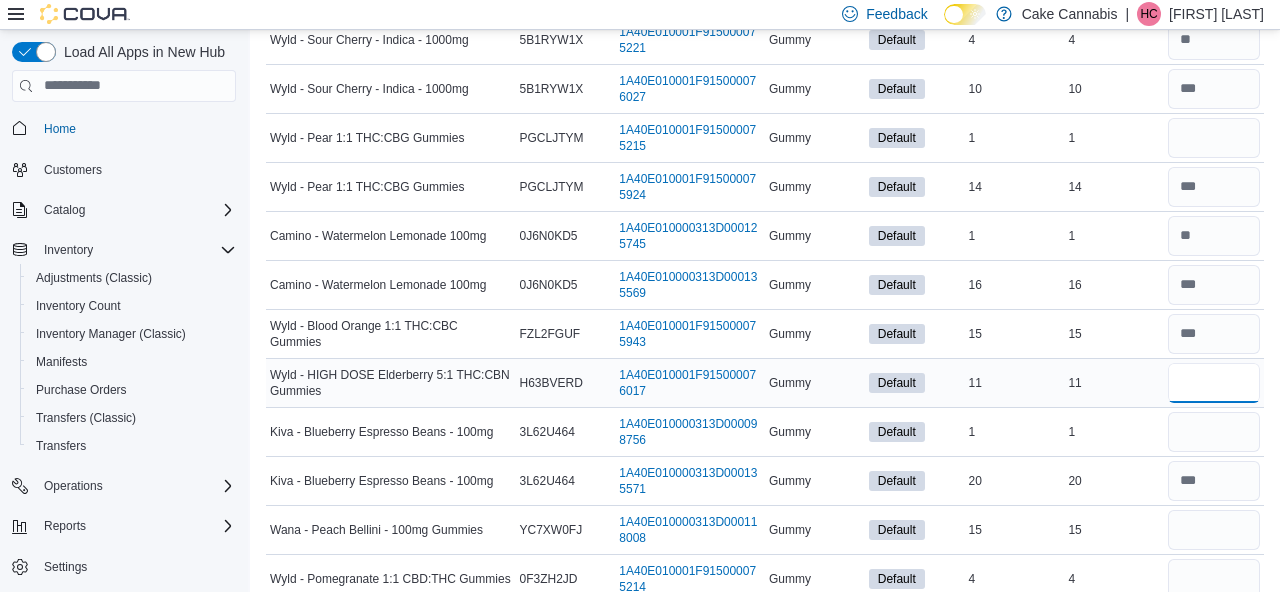 click at bounding box center (1214, 383) 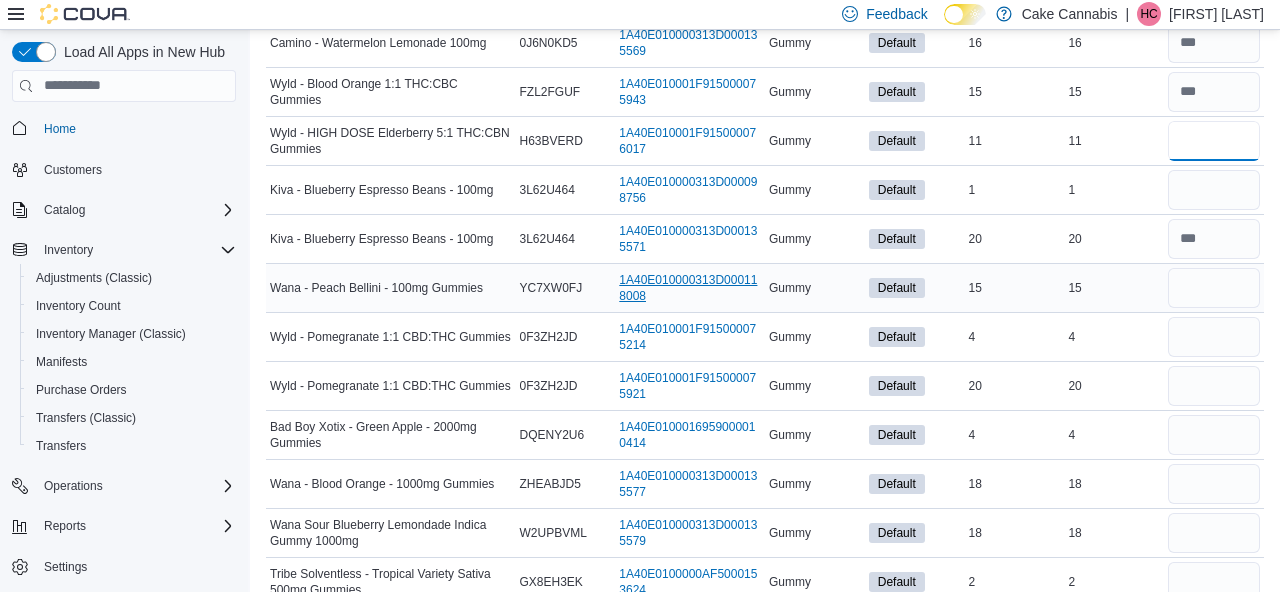 scroll, scrollTop: 1679, scrollLeft: 0, axis: vertical 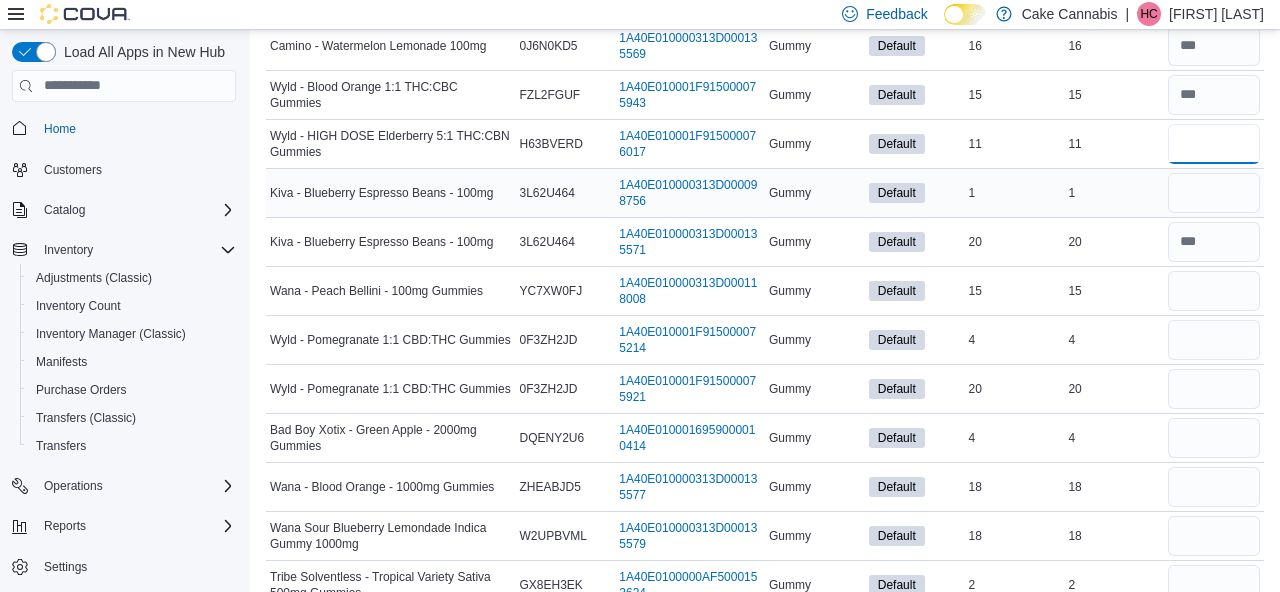 type on "**" 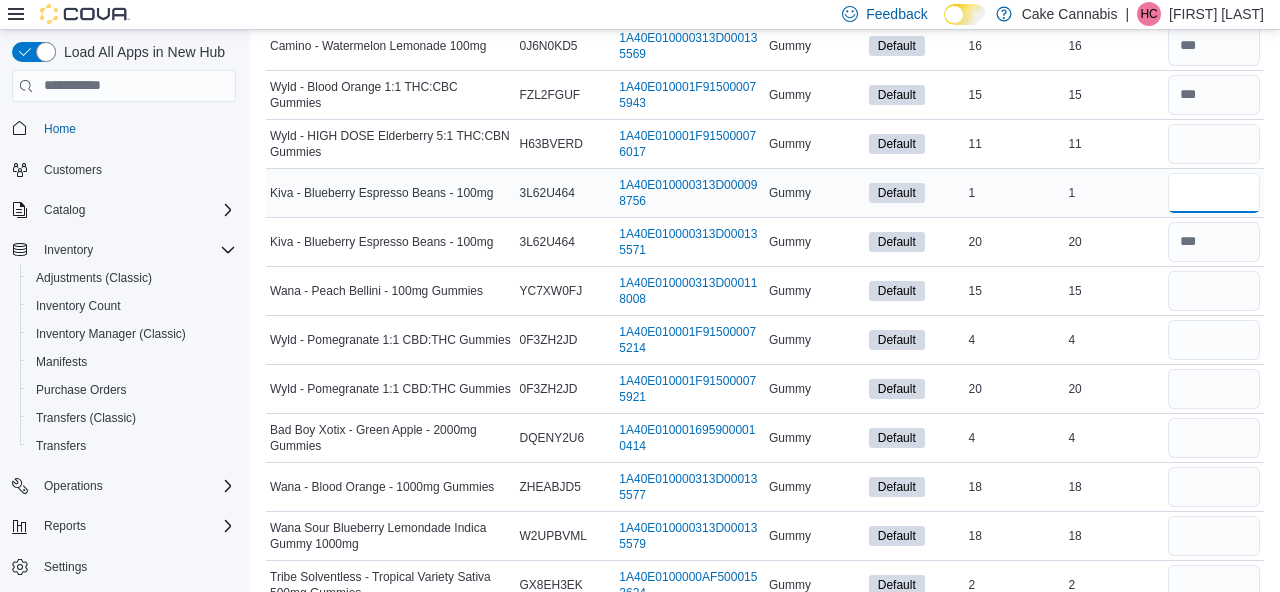 type 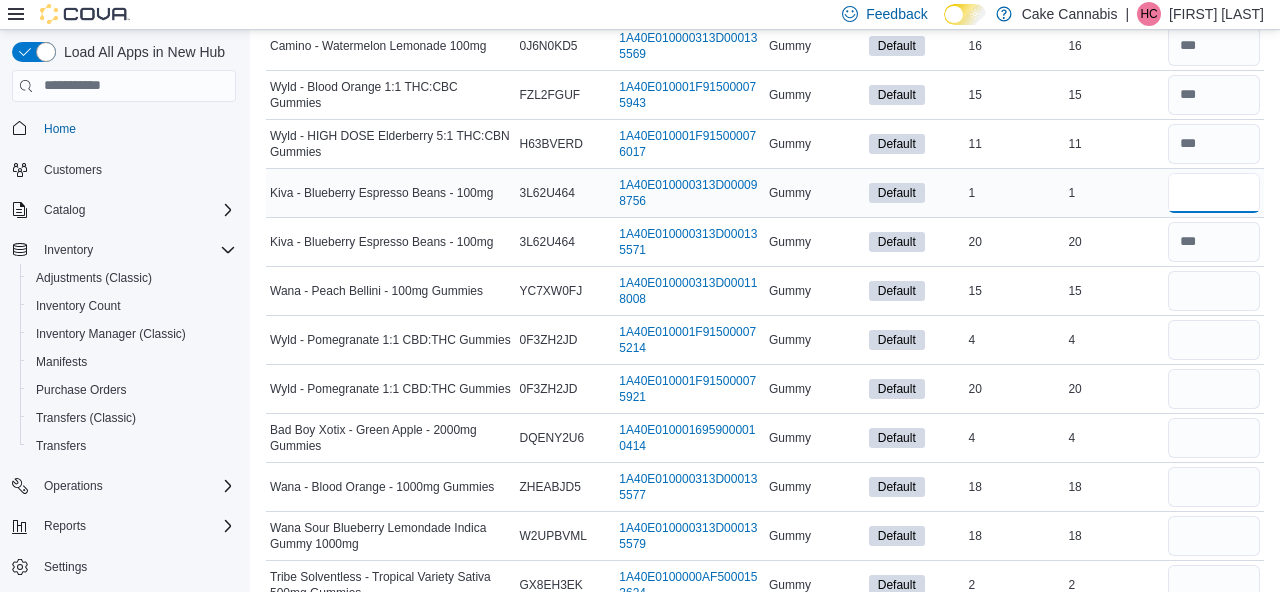 click at bounding box center [1214, 193] 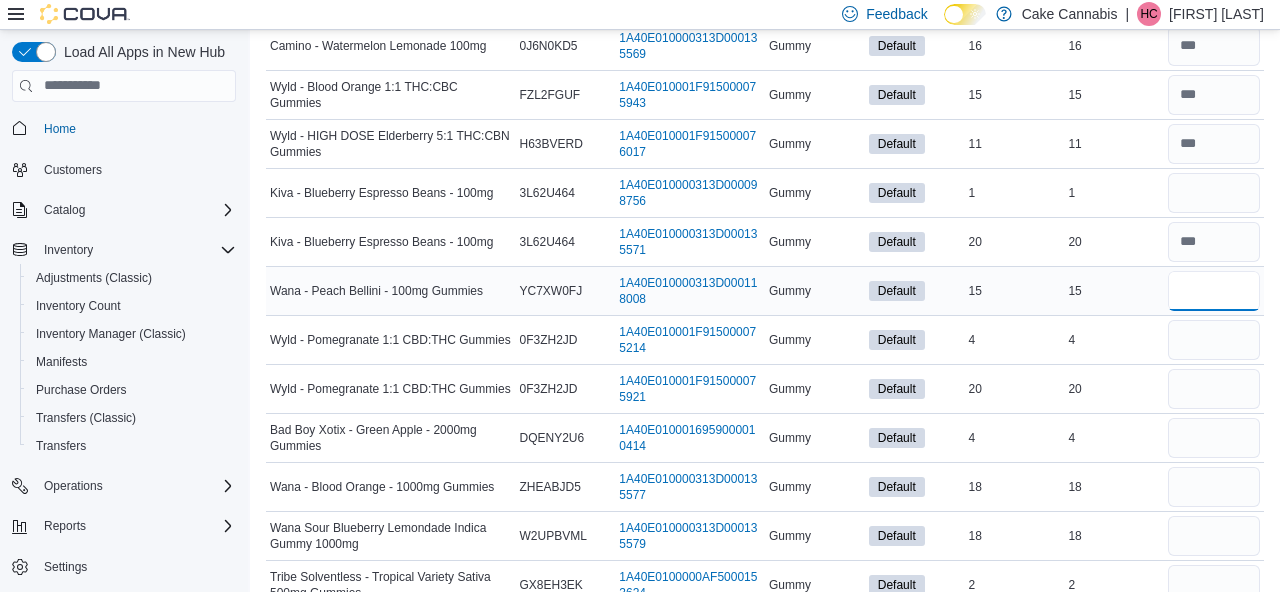 click at bounding box center [1214, 291] 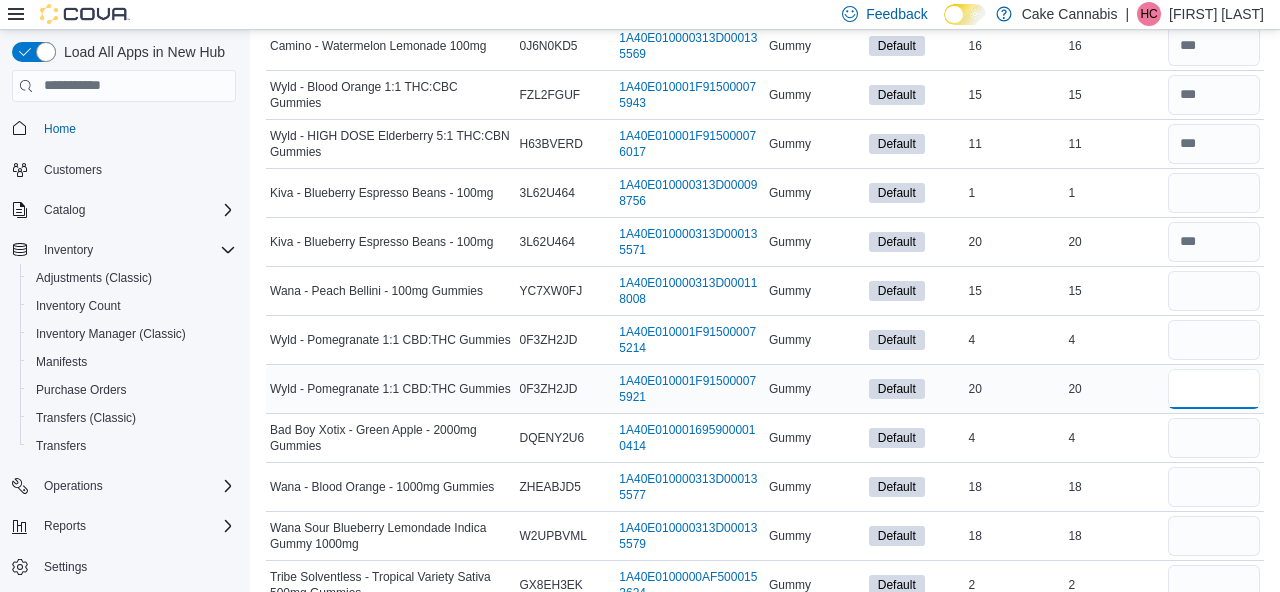 click at bounding box center (1214, 389) 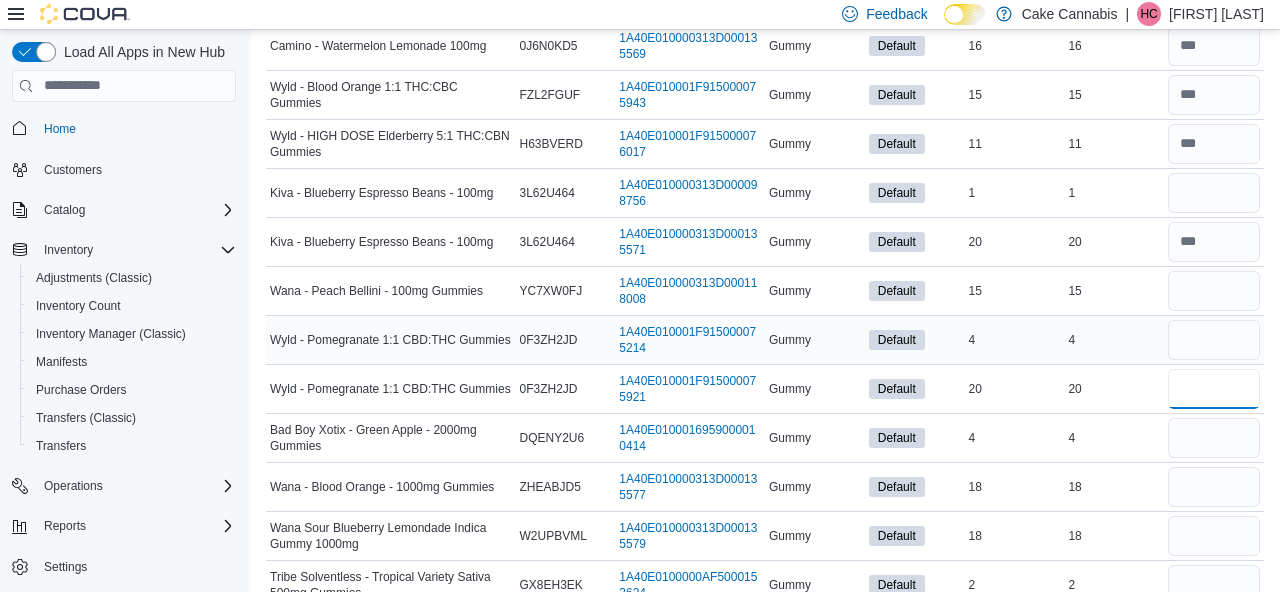 type on "**" 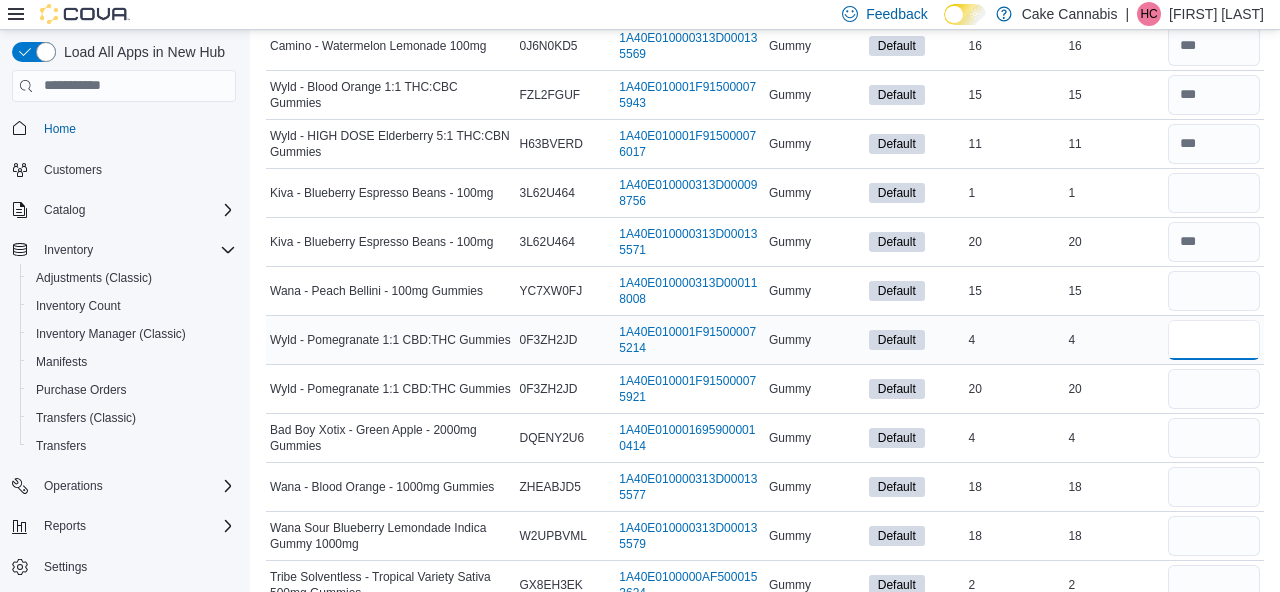 type 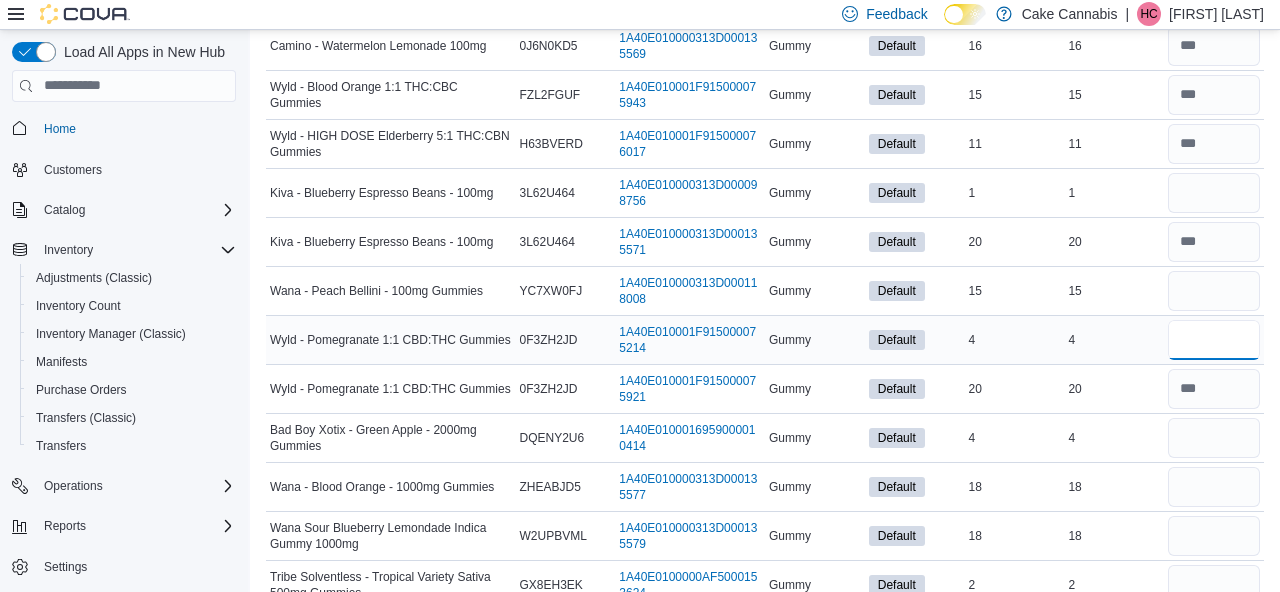 click at bounding box center (1214, 340) 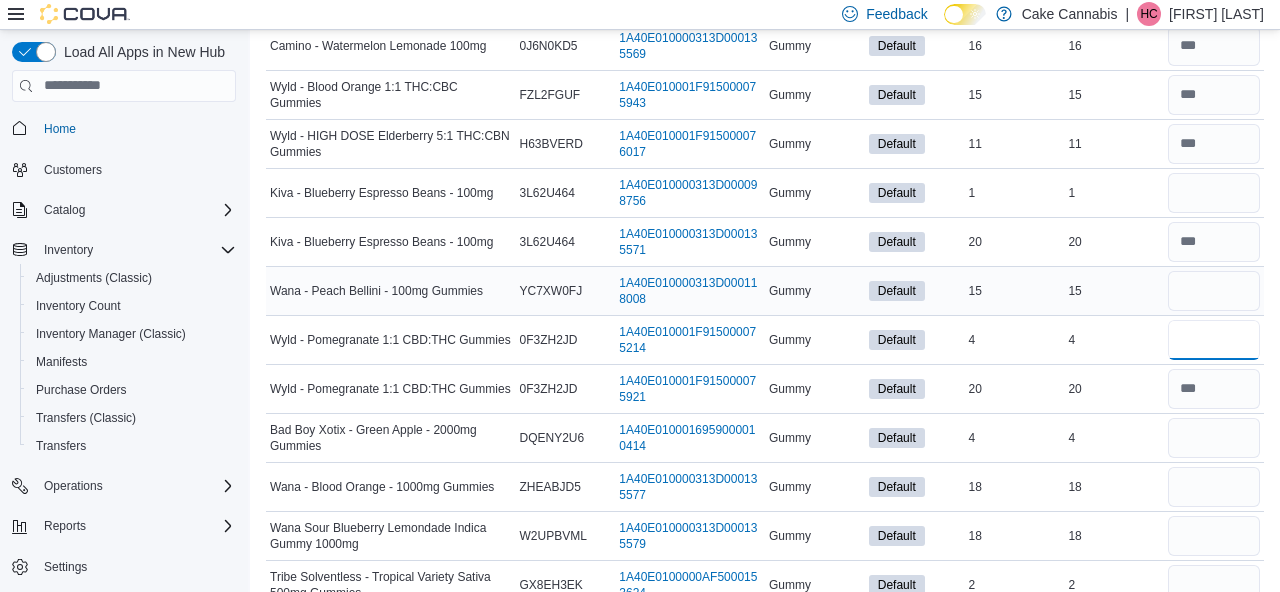 type on "*" 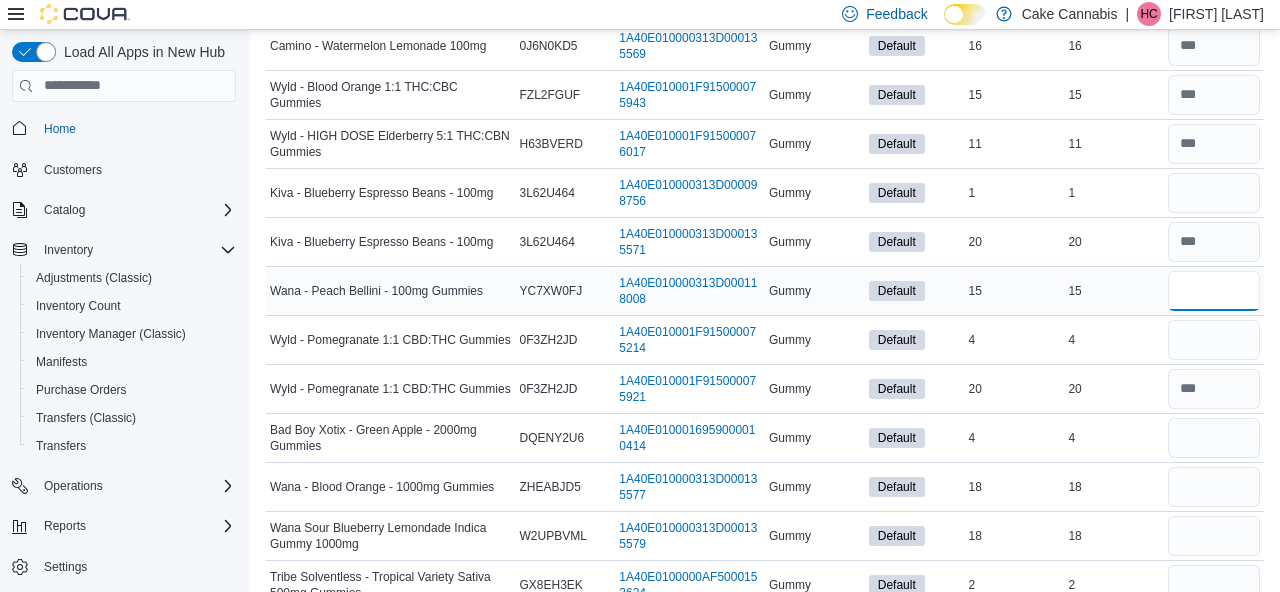 type 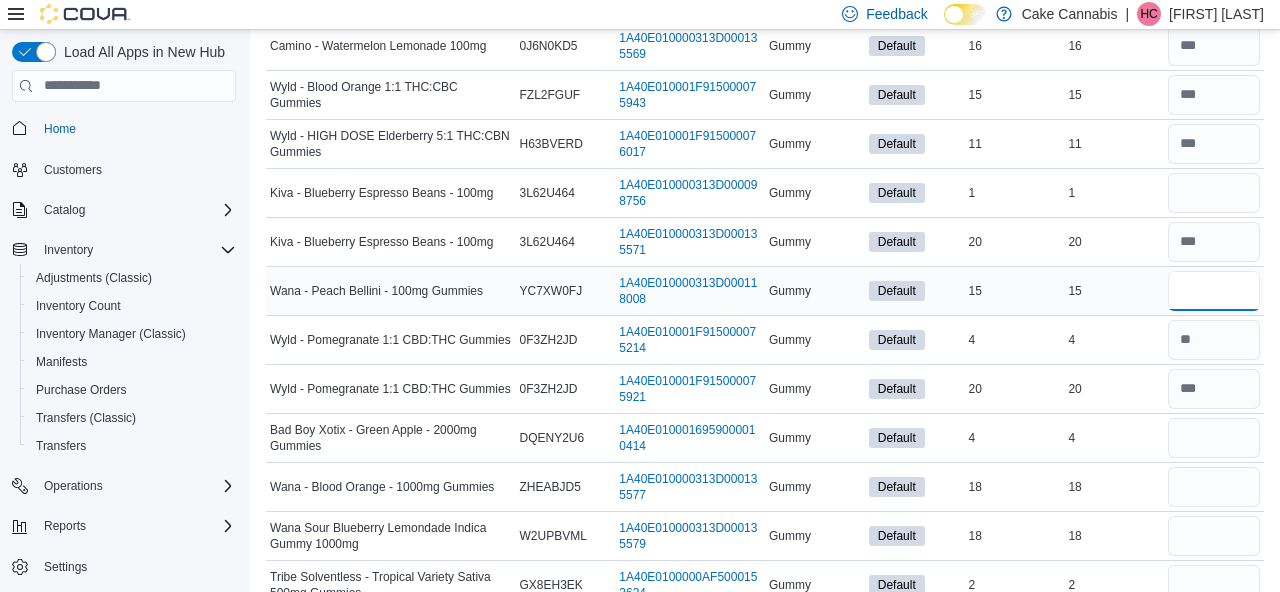 click at bounding box center (1214, 291) 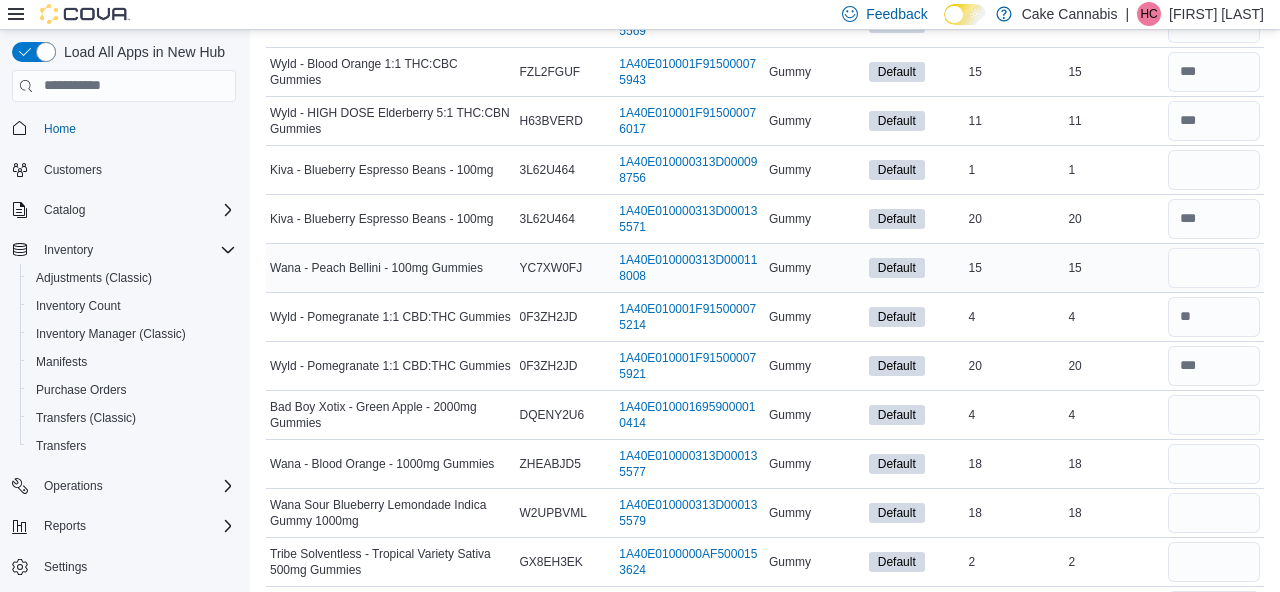 scroll, scrollTop: 1704, scrollLeft: 0, axis: vertical 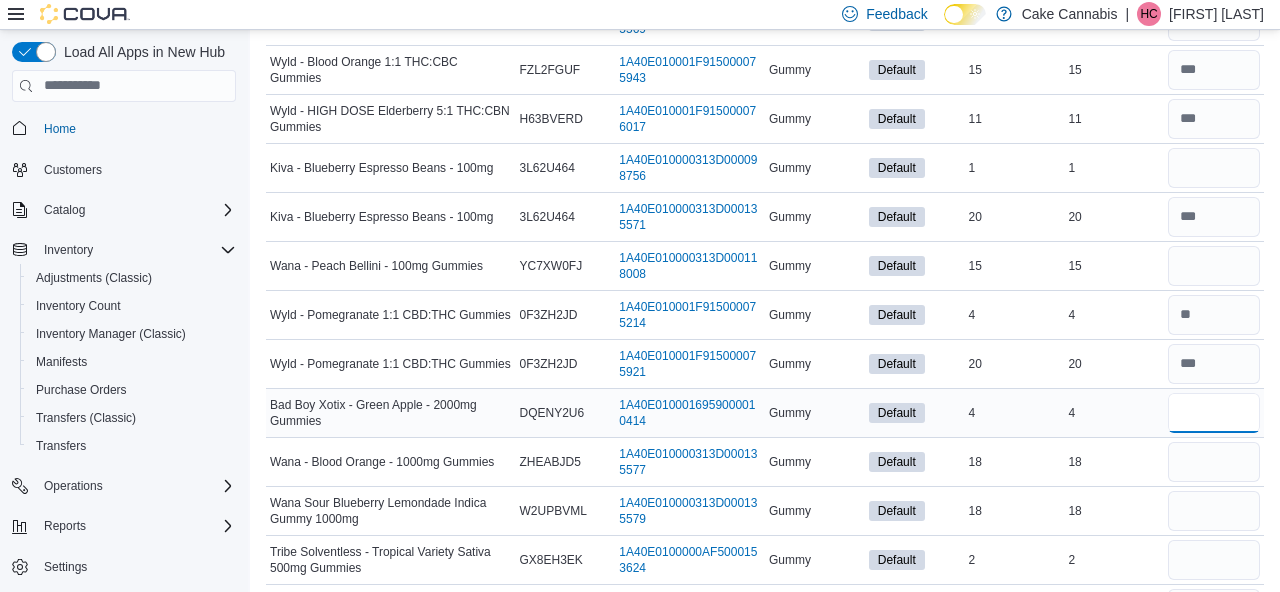 click at bounding box center [1214, 413] 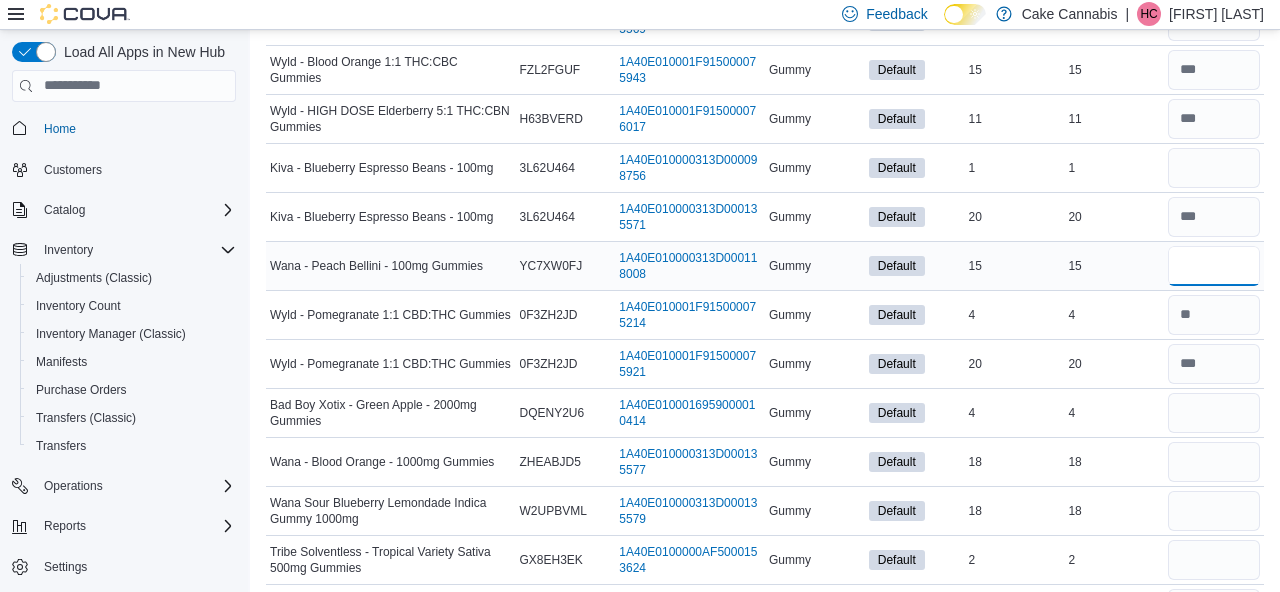 click at bounding box center (1214, 266) 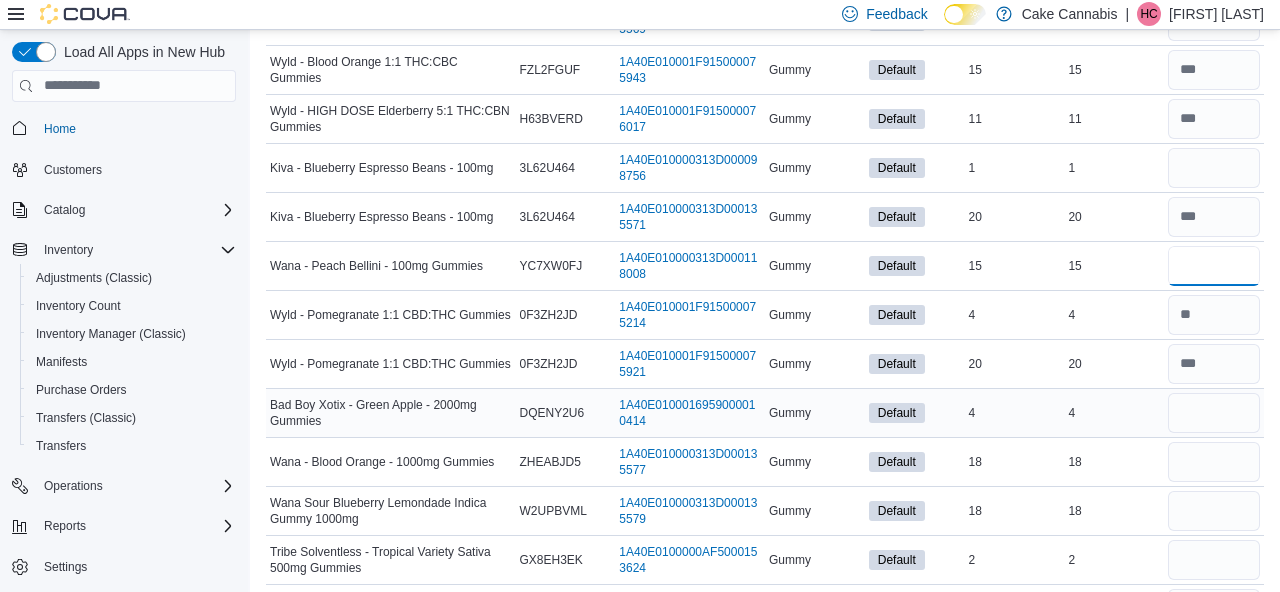type on "**" 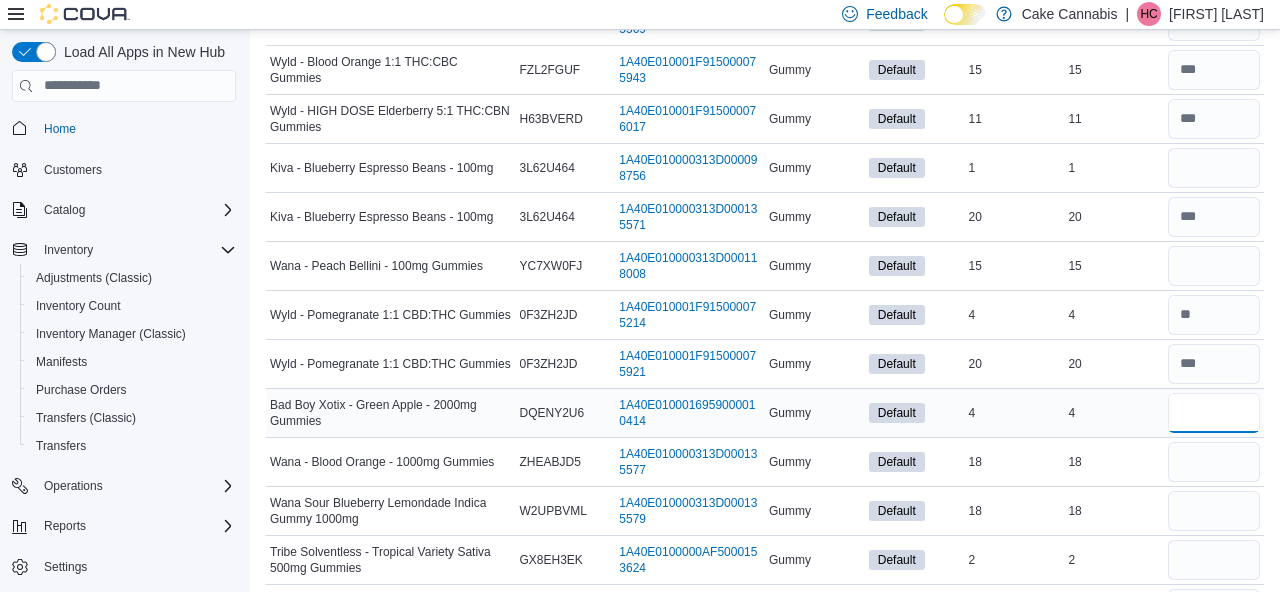 type 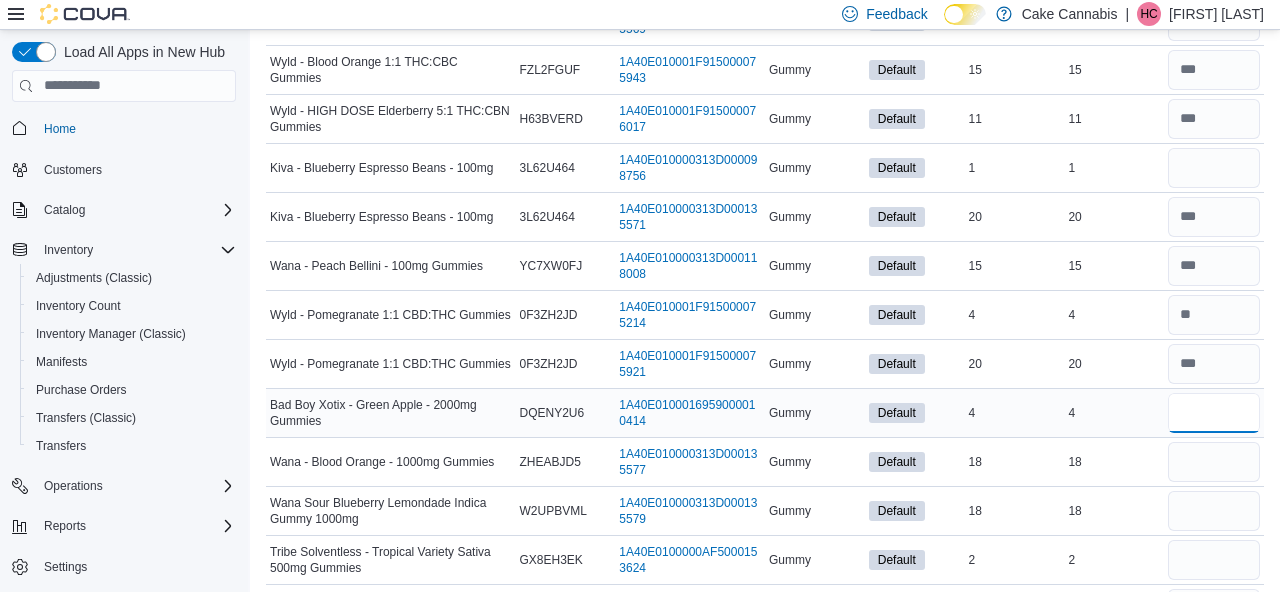 click at bounding box center [1214, 413] 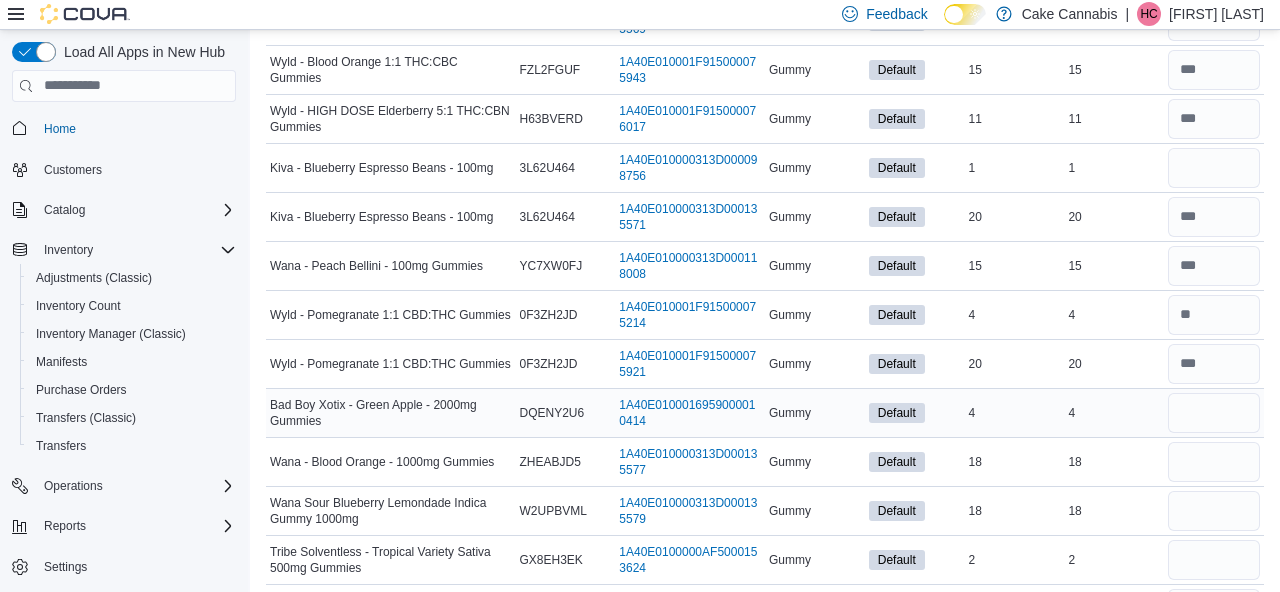 type 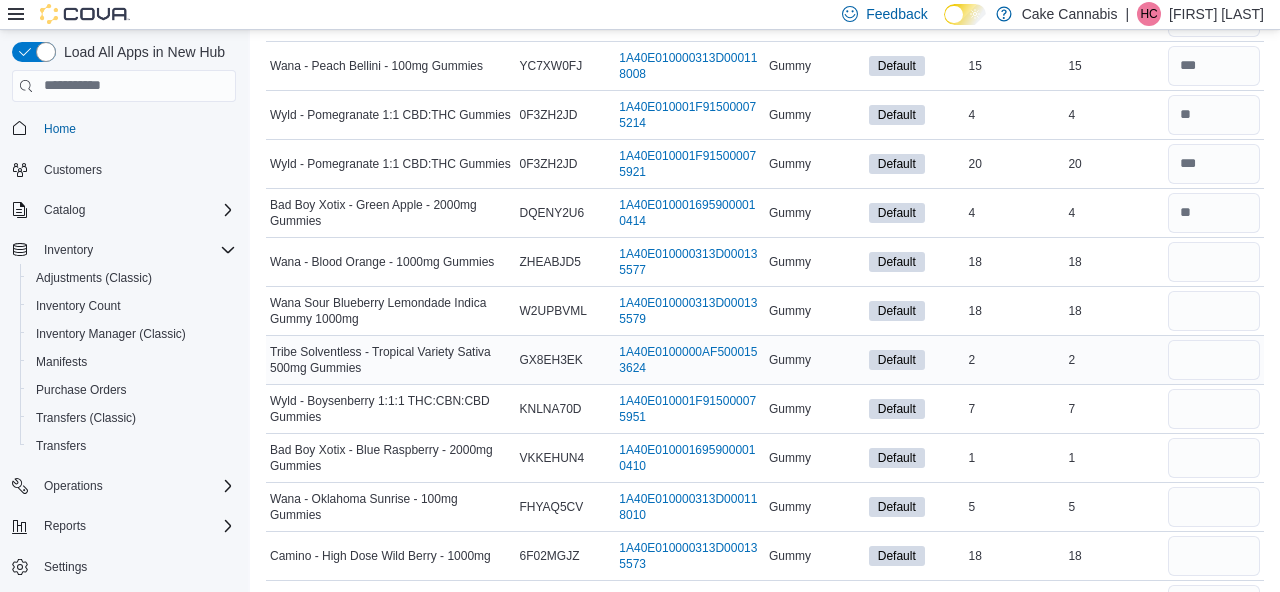 scroll, scrollTop: 1906, scrollLeft: 0, axis: vertical 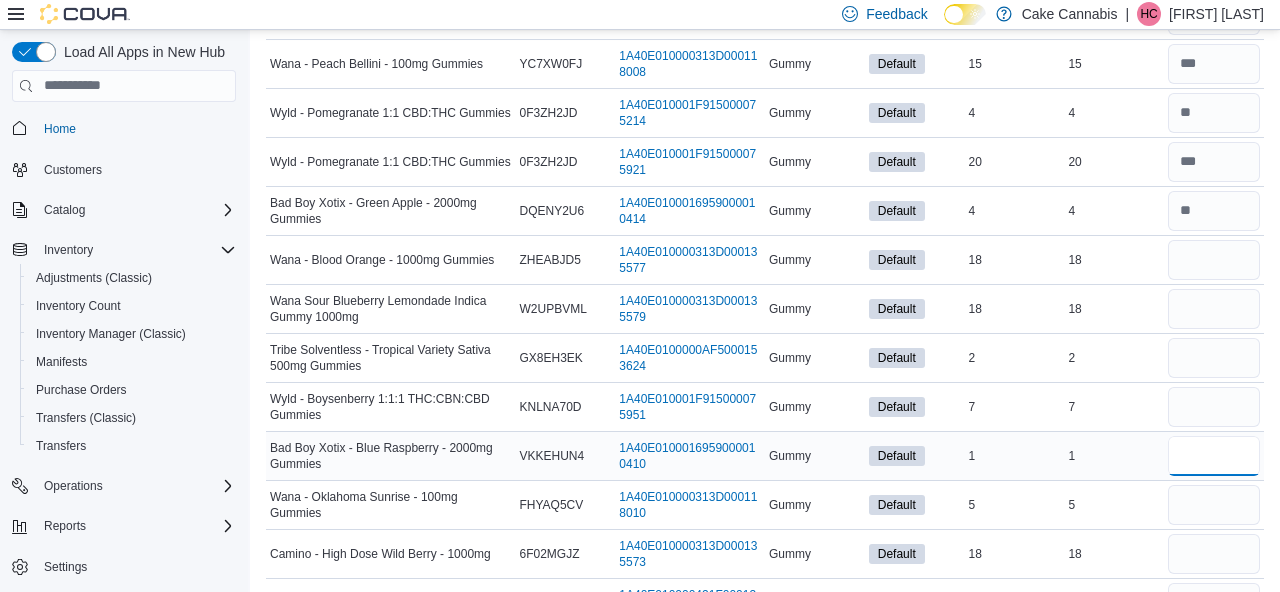 click at bounding box center (1214, 456) 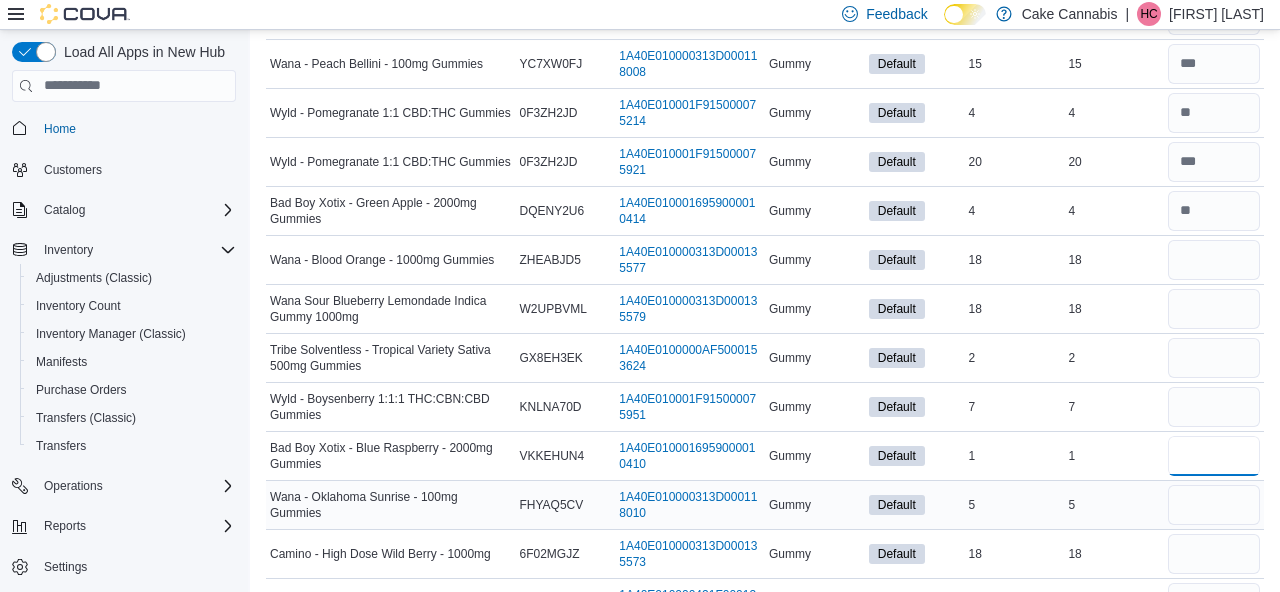 type on "*" 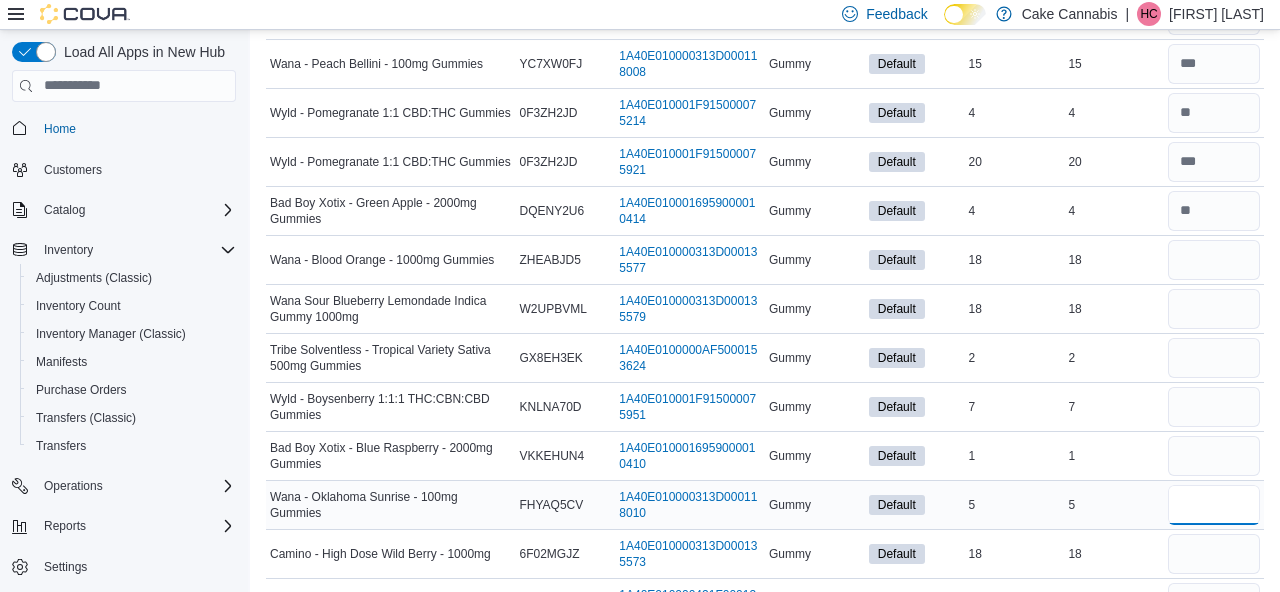 type 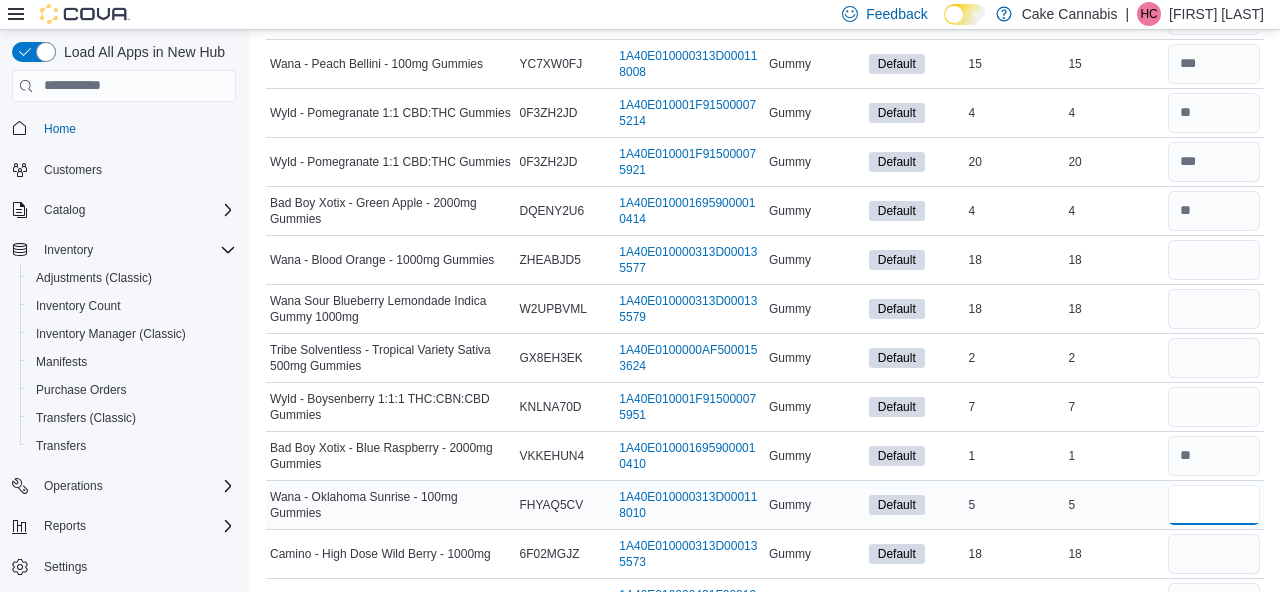 click at bounding box center [1214, 505] 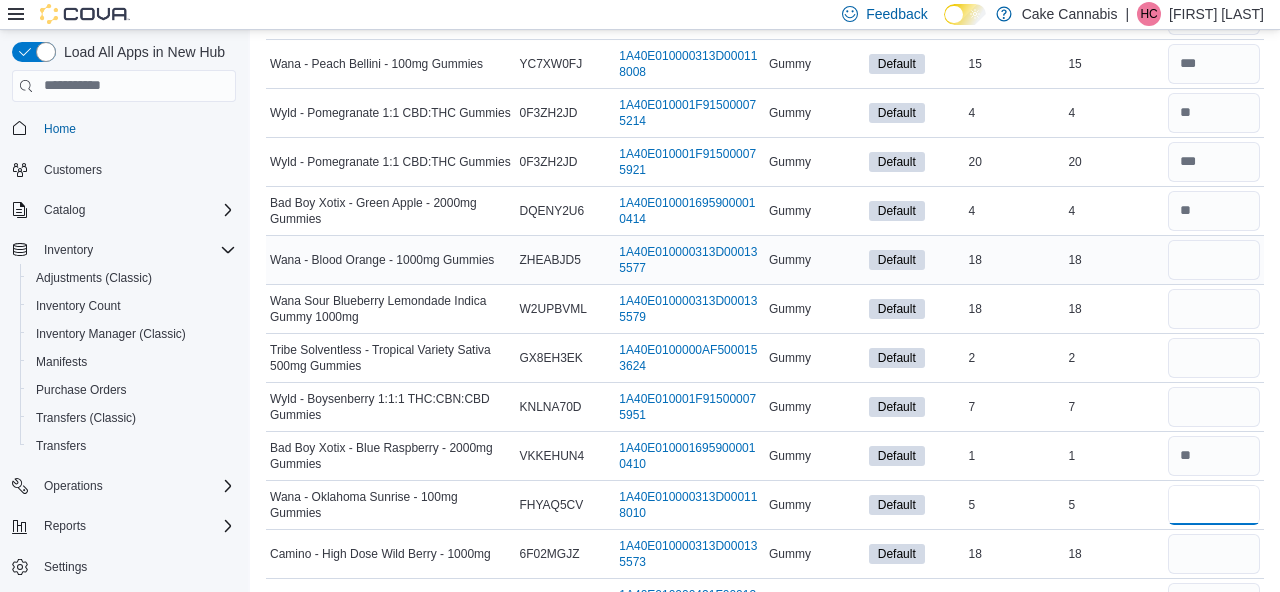 type on "*" 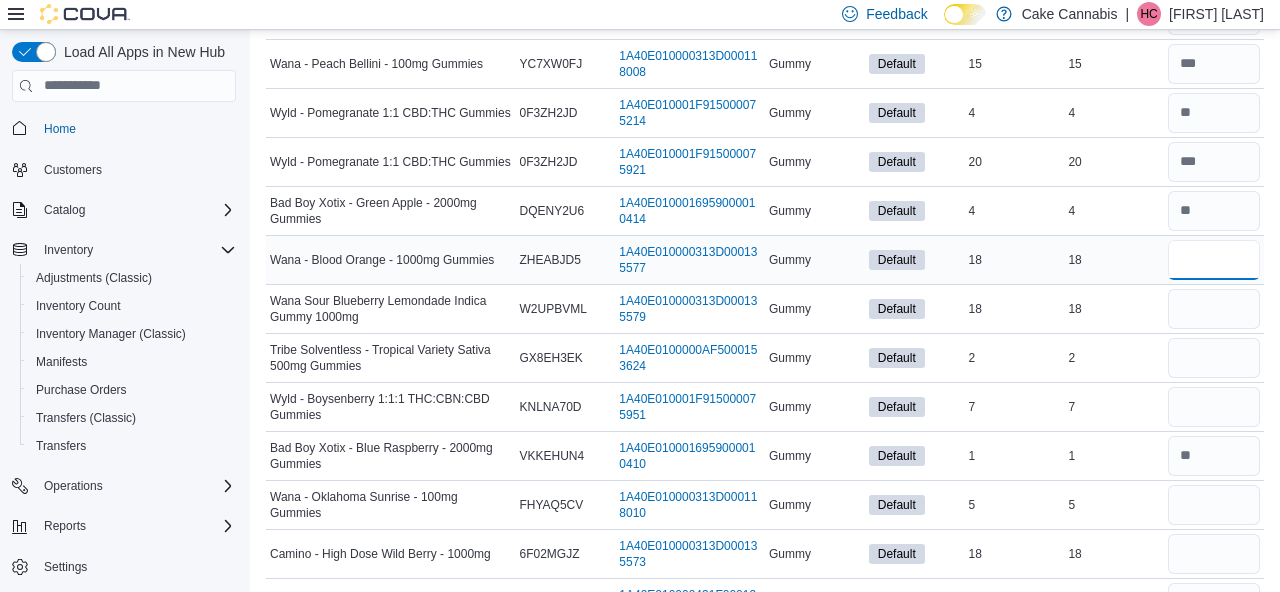 type 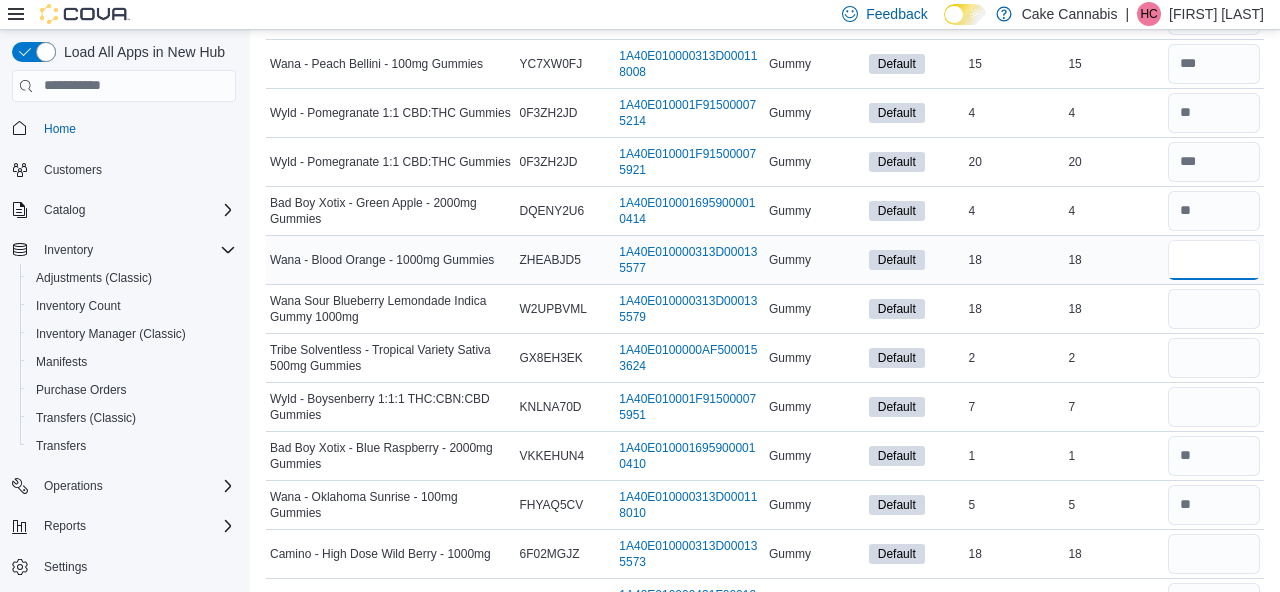 click at bounding box center (1214, 260) 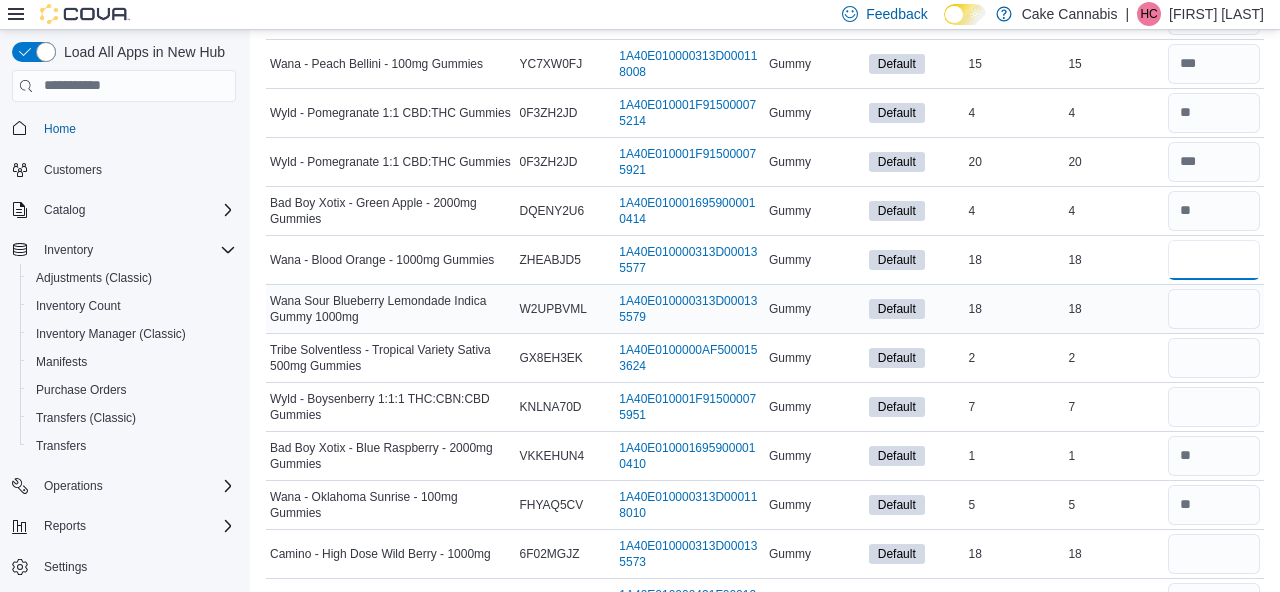 type on "**" 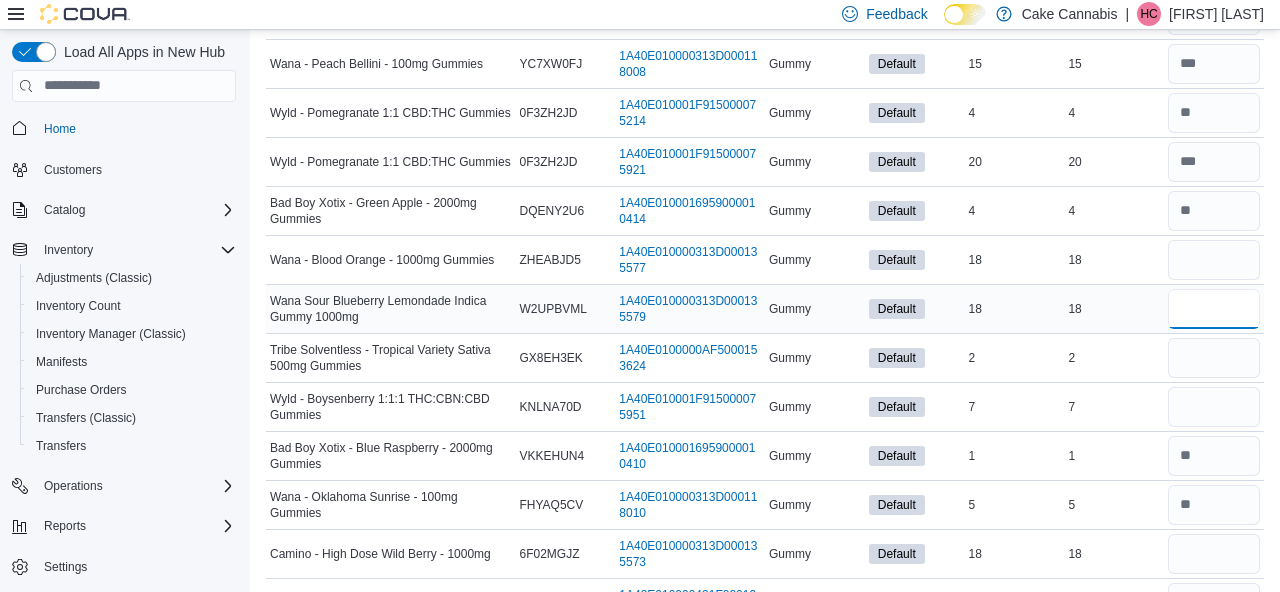 type 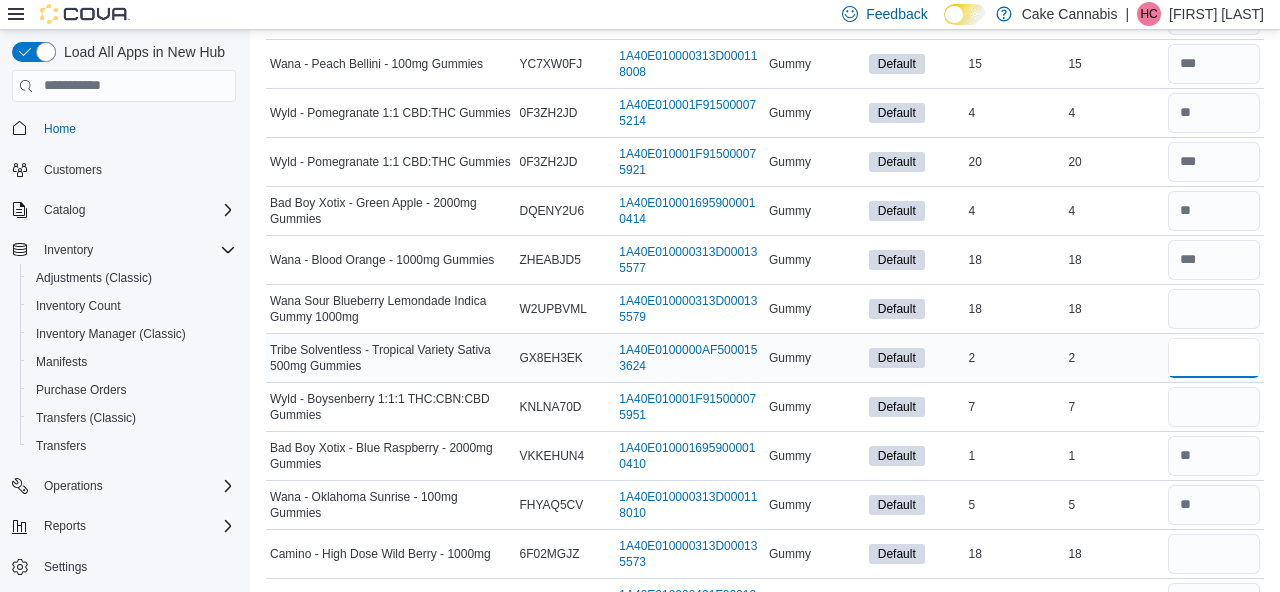 click at bounding box center [1214, 358] 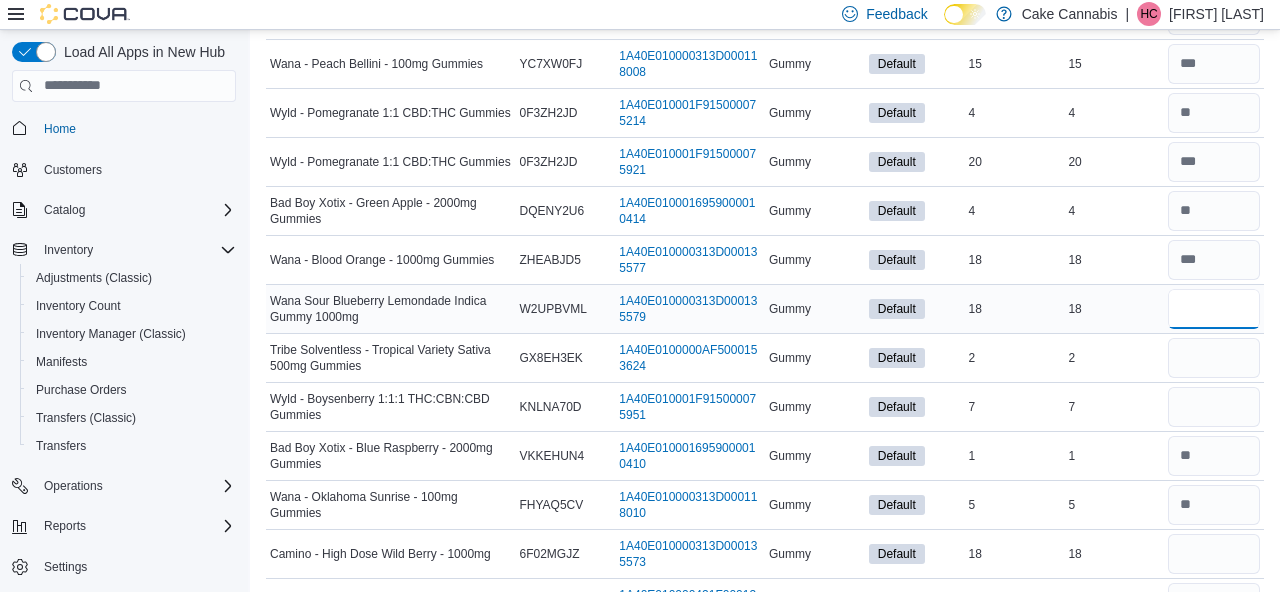 click at bounding box center [1214, 309] 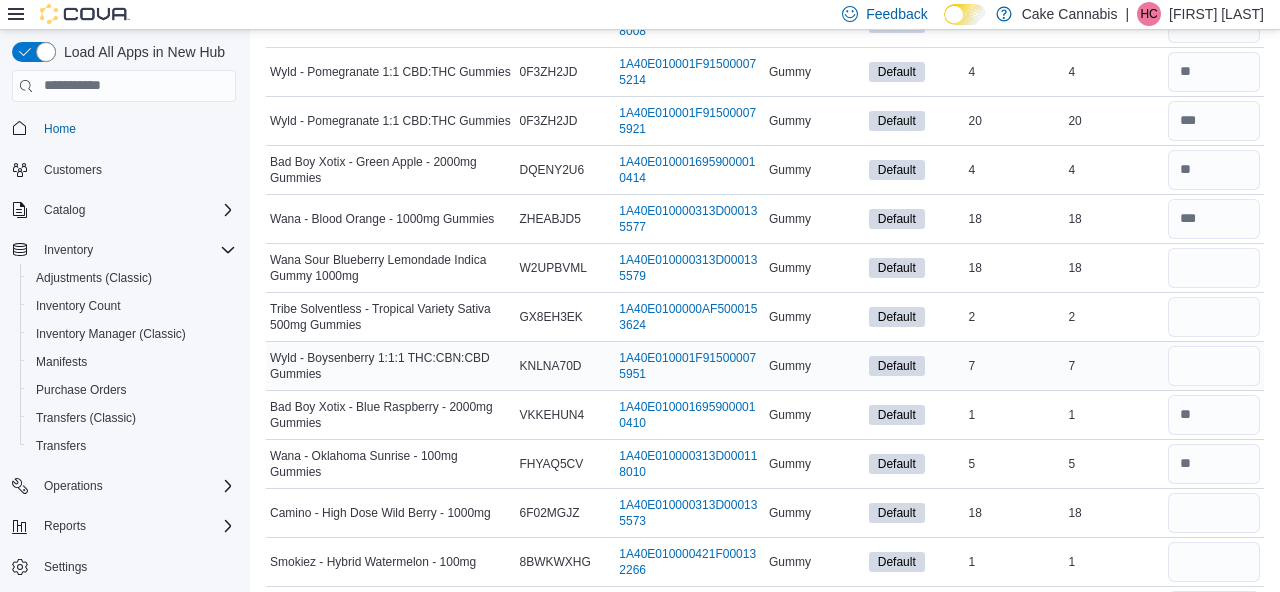 scroll, scrollTop: 1952, scrollLeft: 0, axis: vertical 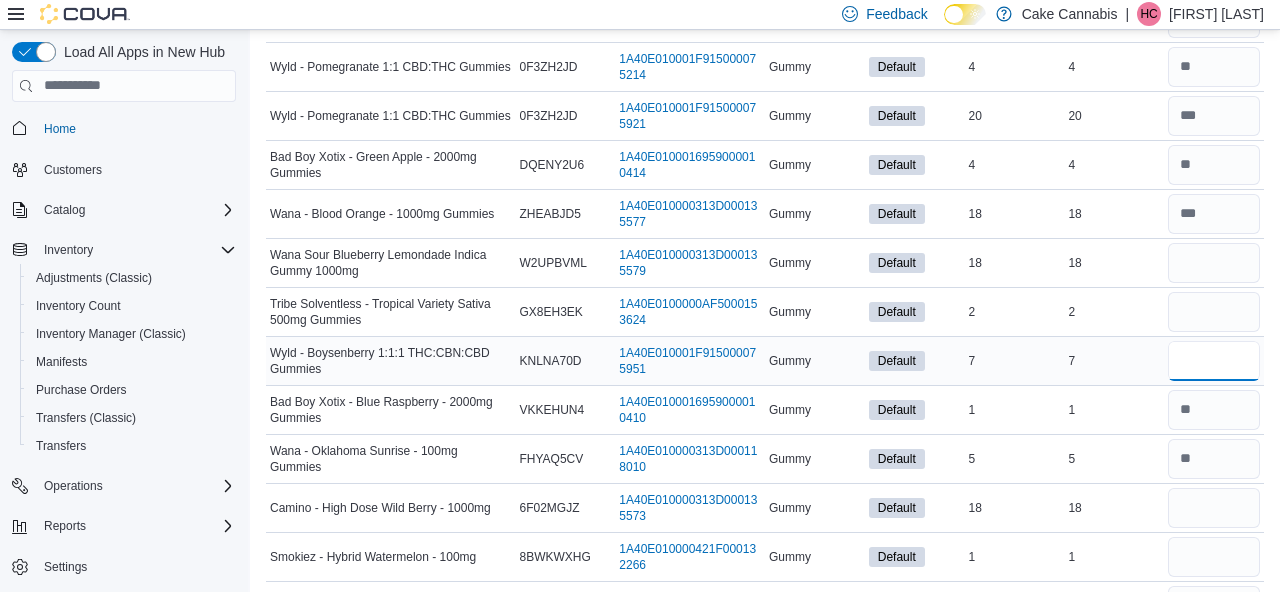 click at bounding box center (1214, 361) 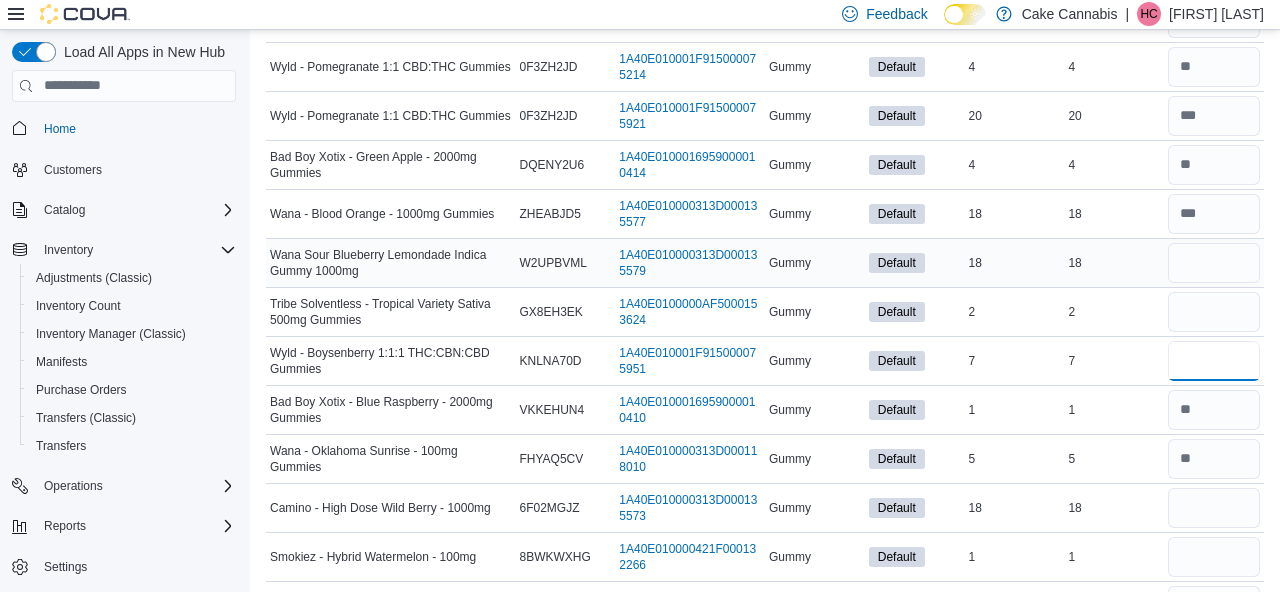 type on "*" 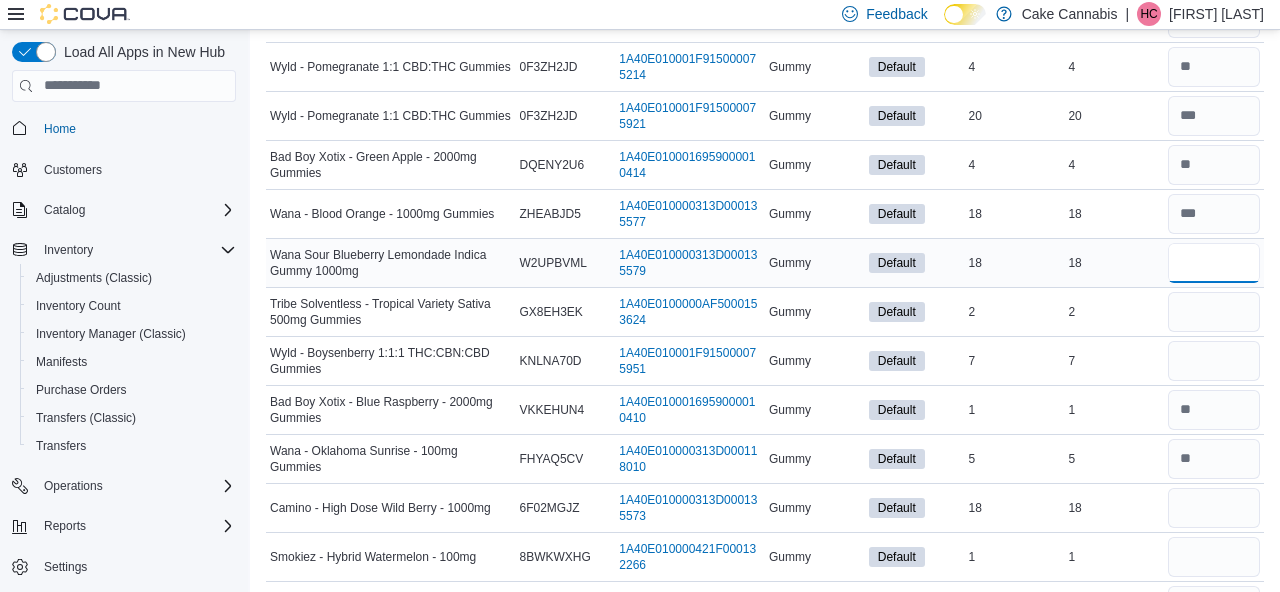 click at bounding box center (1214, 263) 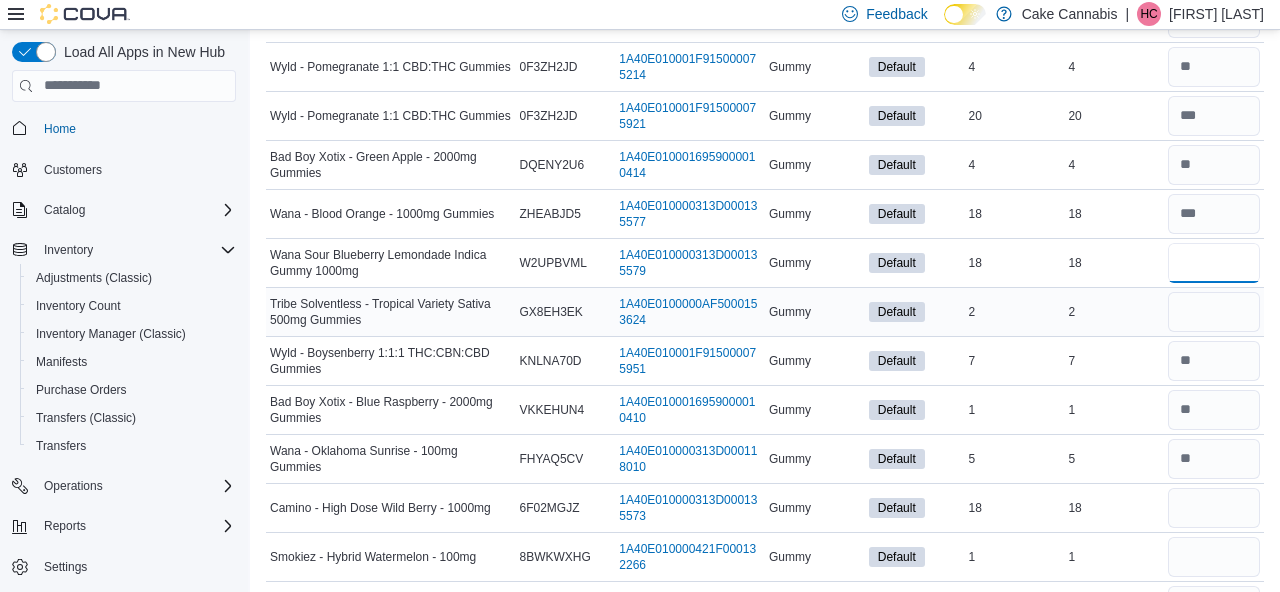 type on "**" 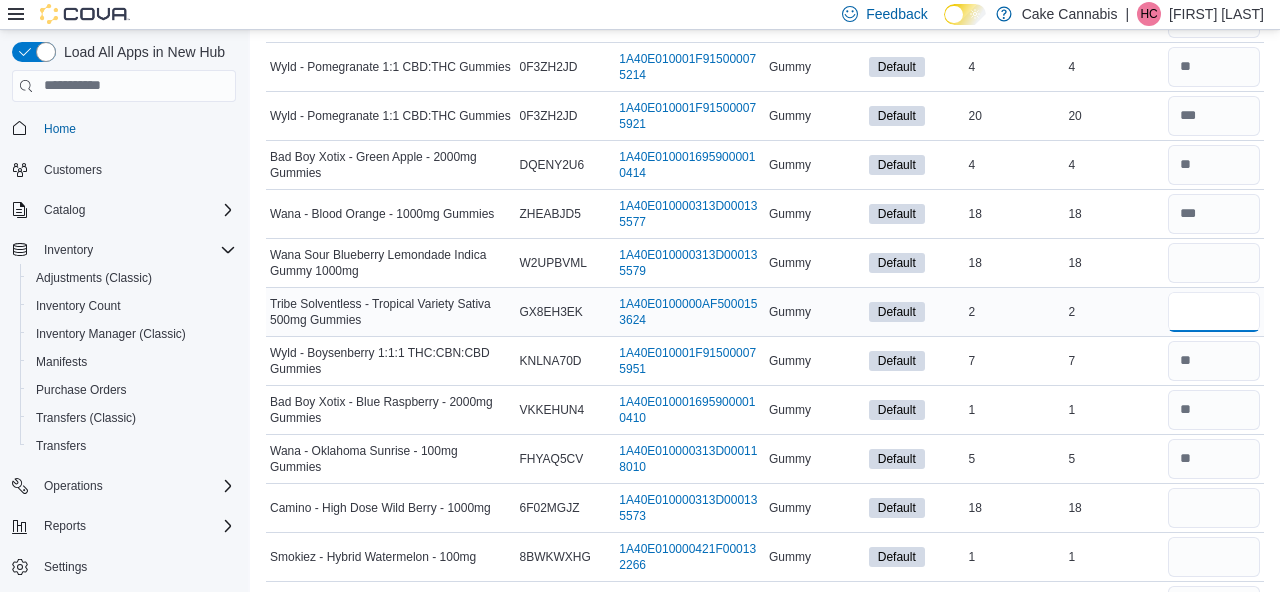 click at bounding box center [1214, 312] 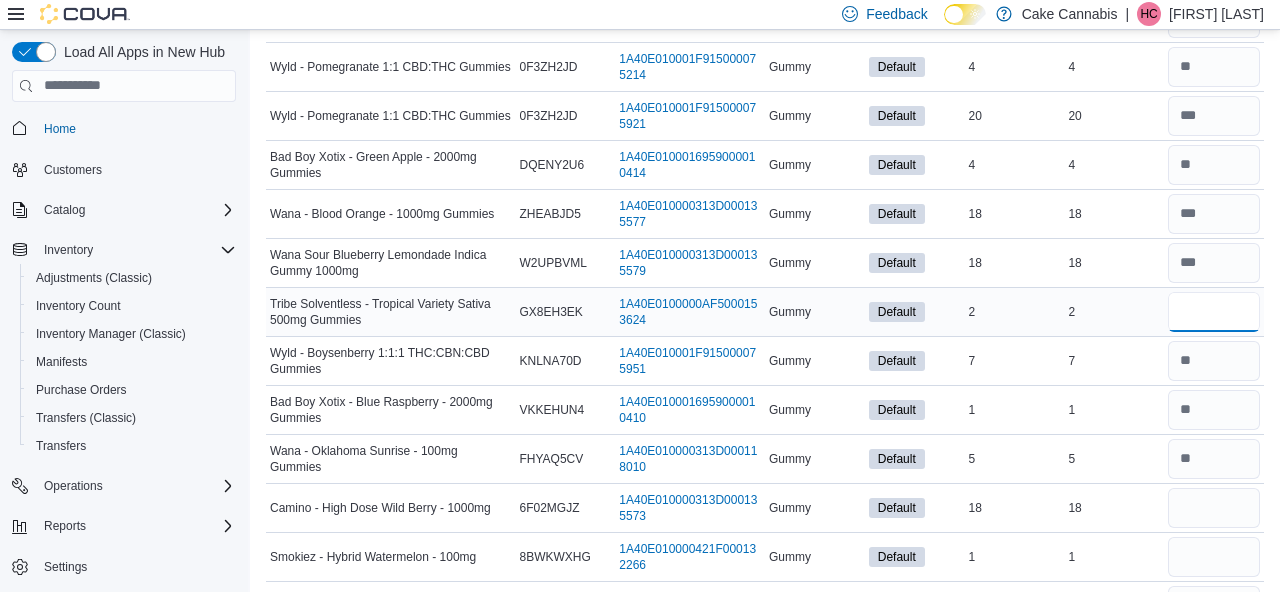 type on "*" 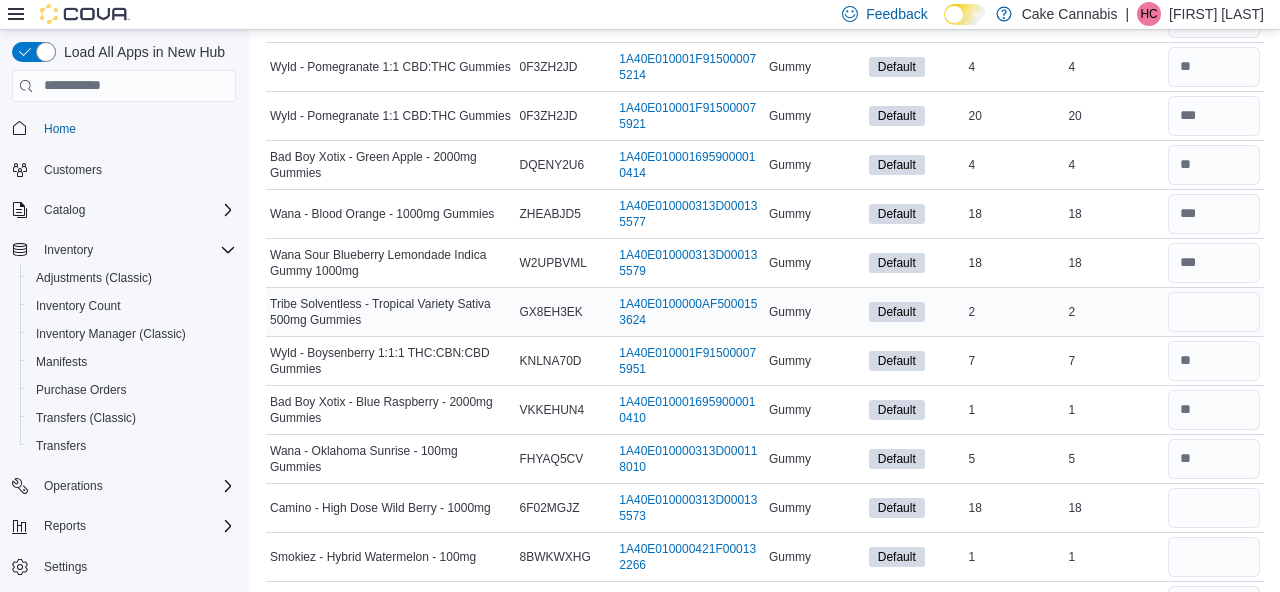 type 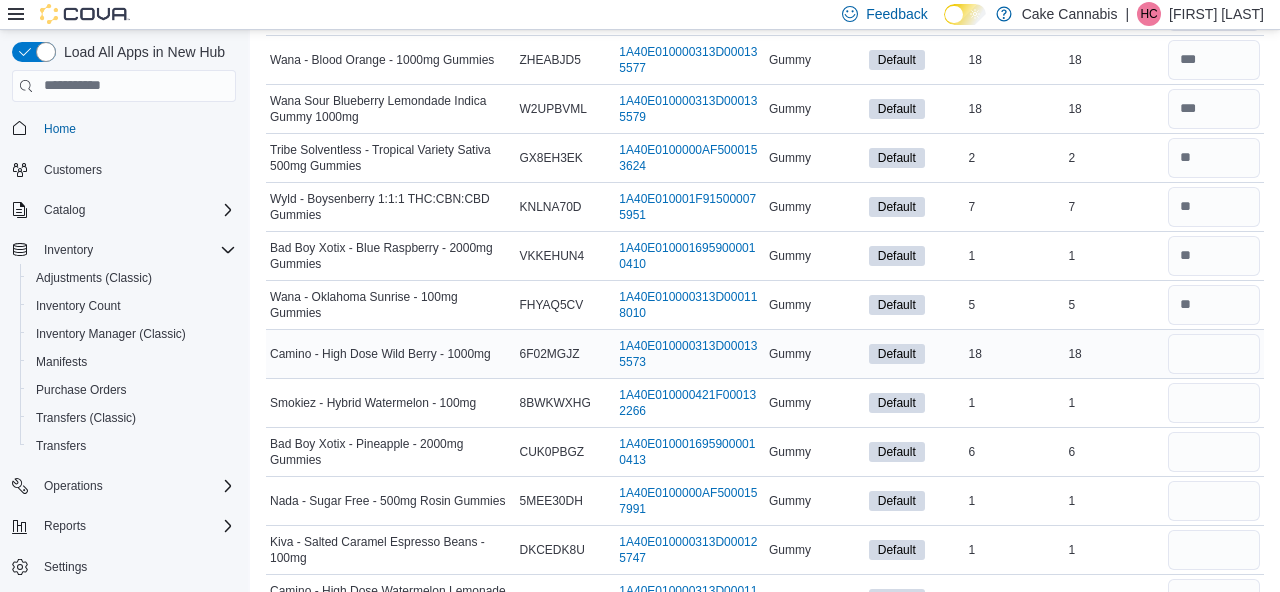 scroll, scrollTop: 2119, scrollLeft: 0, axis: vertical 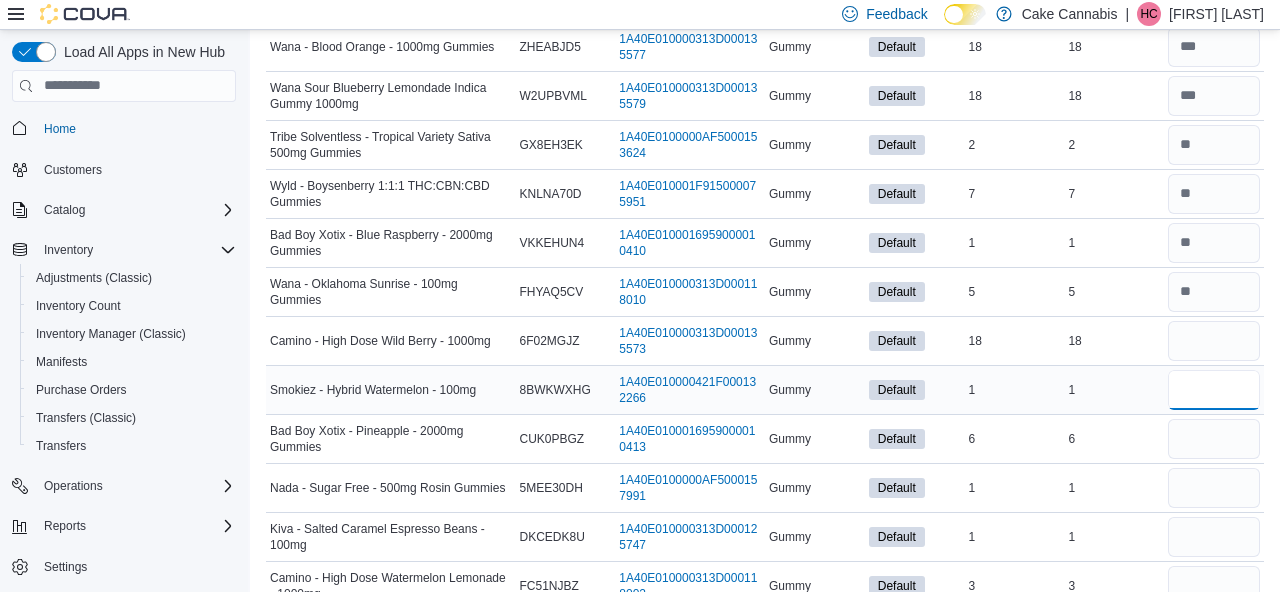 click at bounding box center [1214, 390] 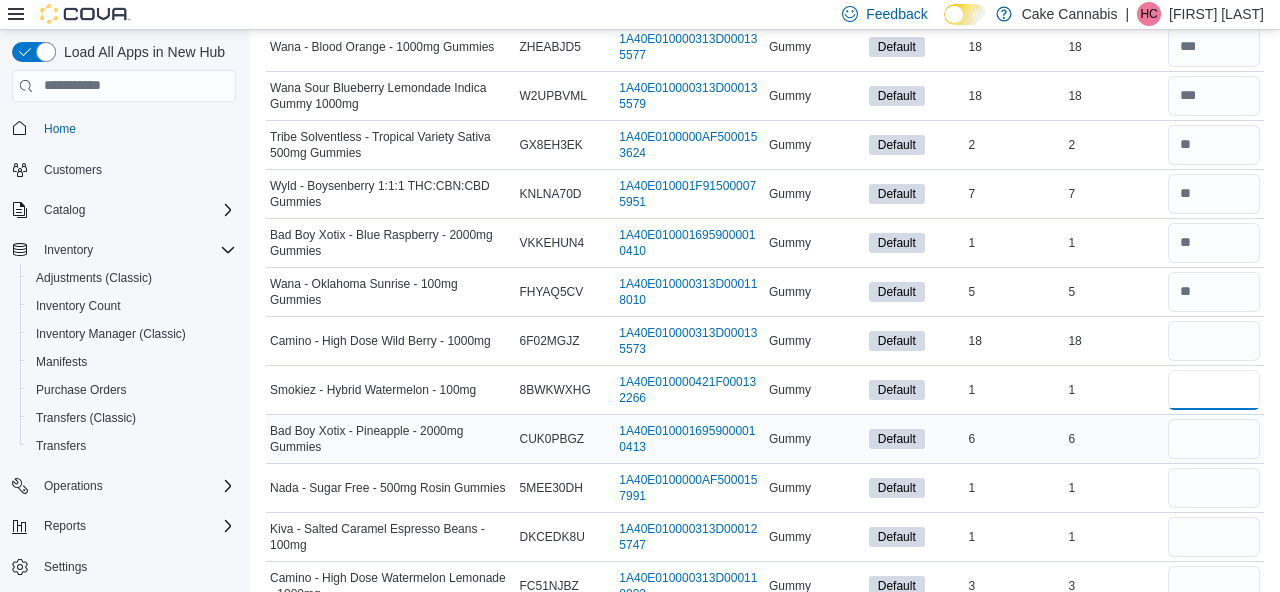 type on "*" 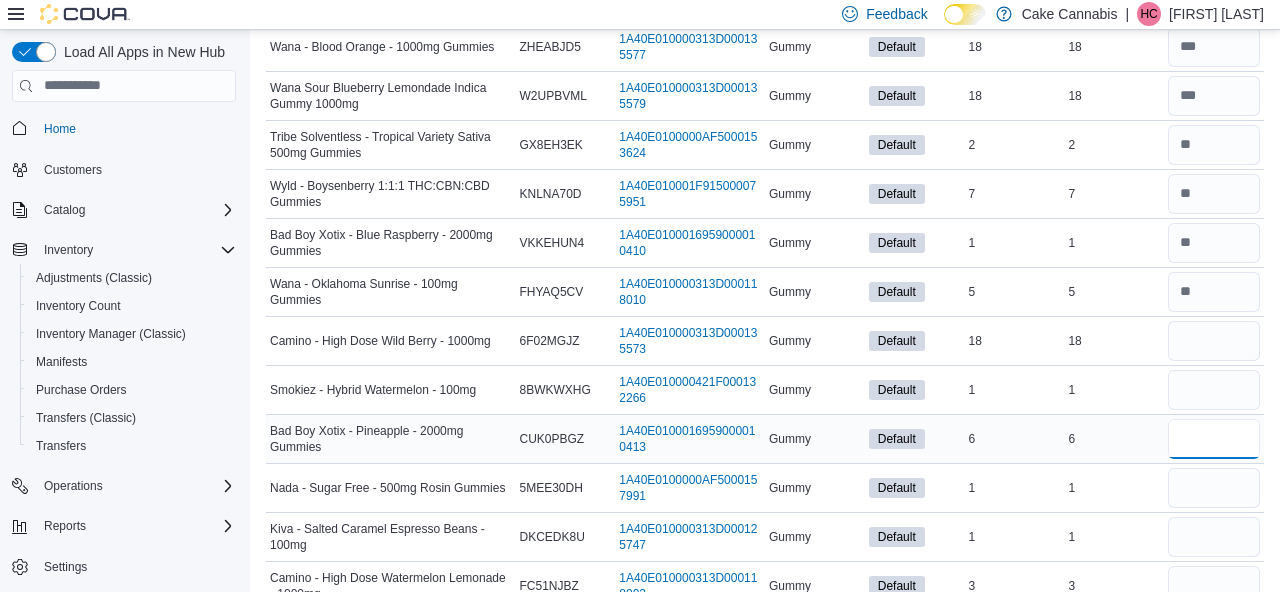 type 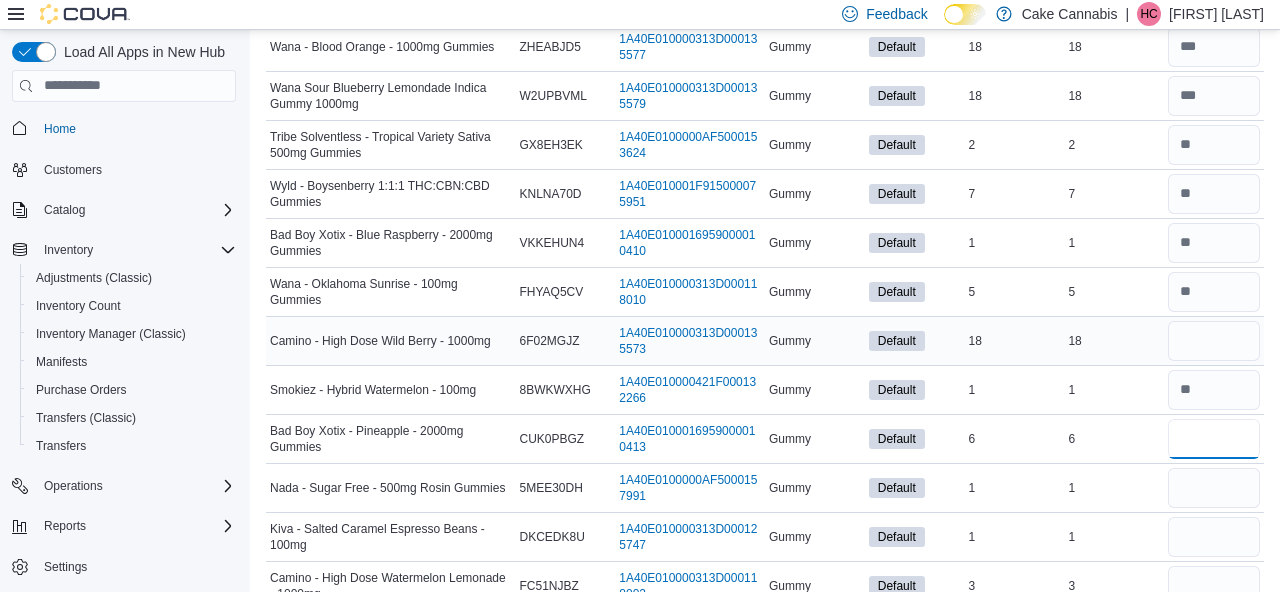 type on "*" 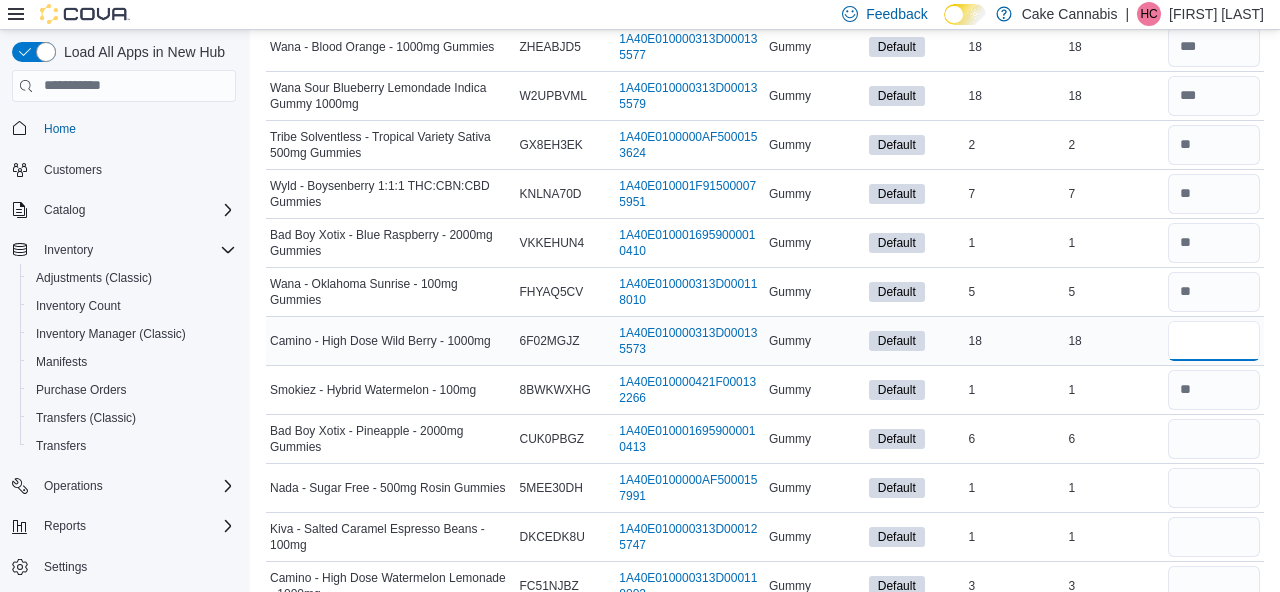 click at bounding box center (1214, 341) 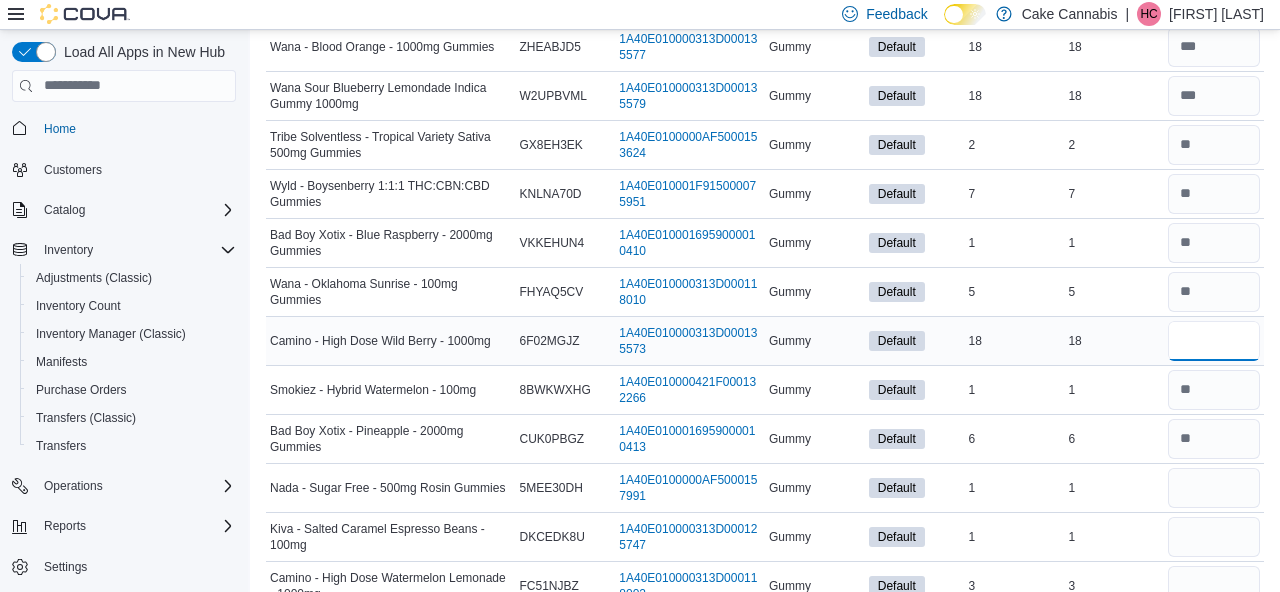 type on "**" 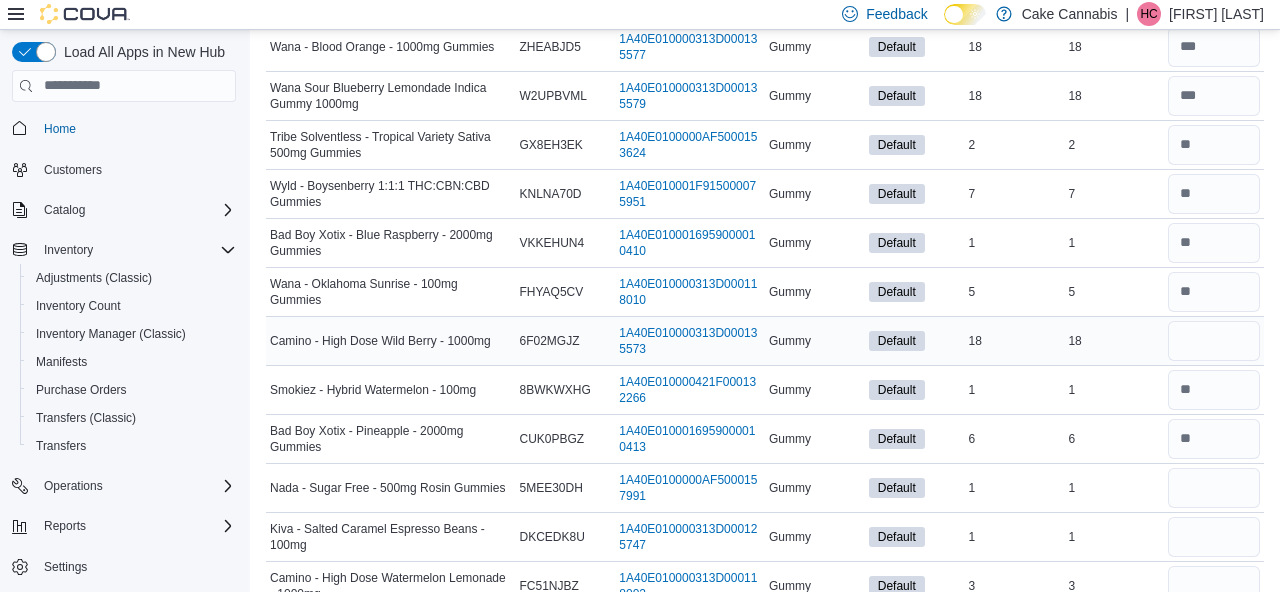 type 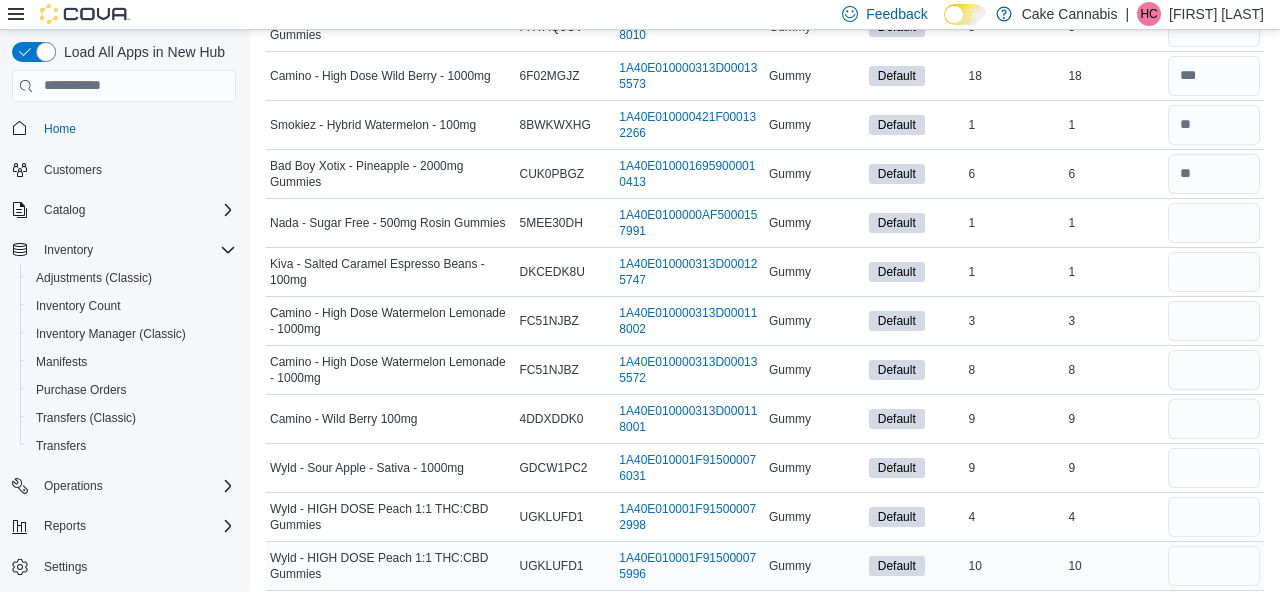 scroll, scrollTop: 2350, scrollLeft: 0, axis: vertical 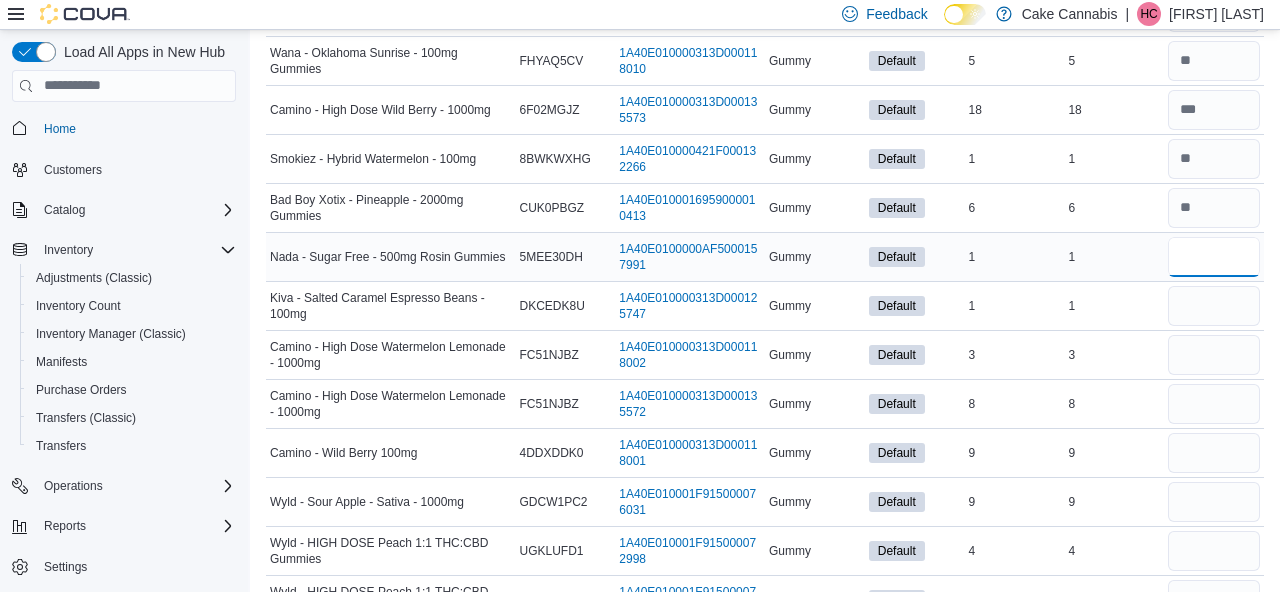 click at bounding box center (1214, 257) 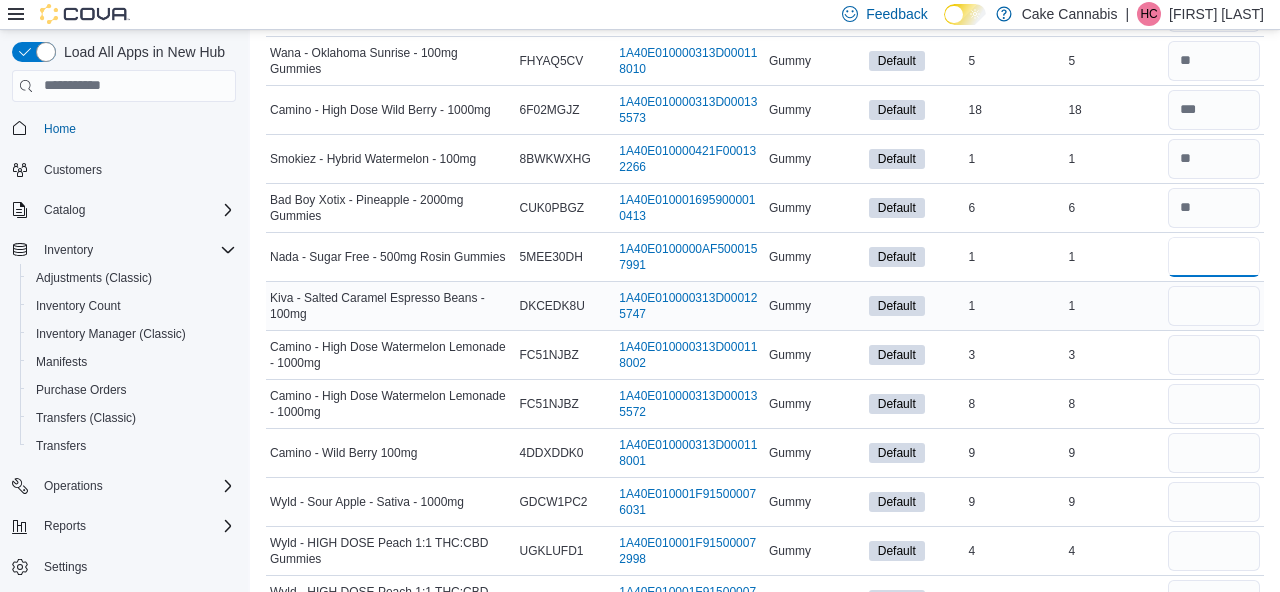 type on "*" 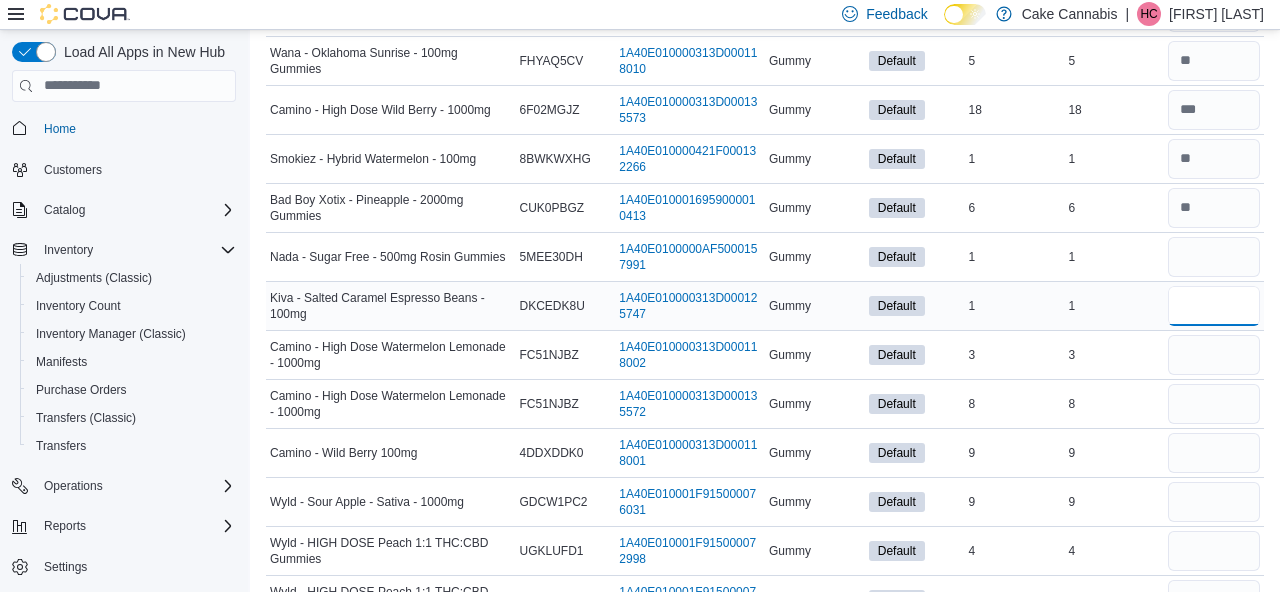 type 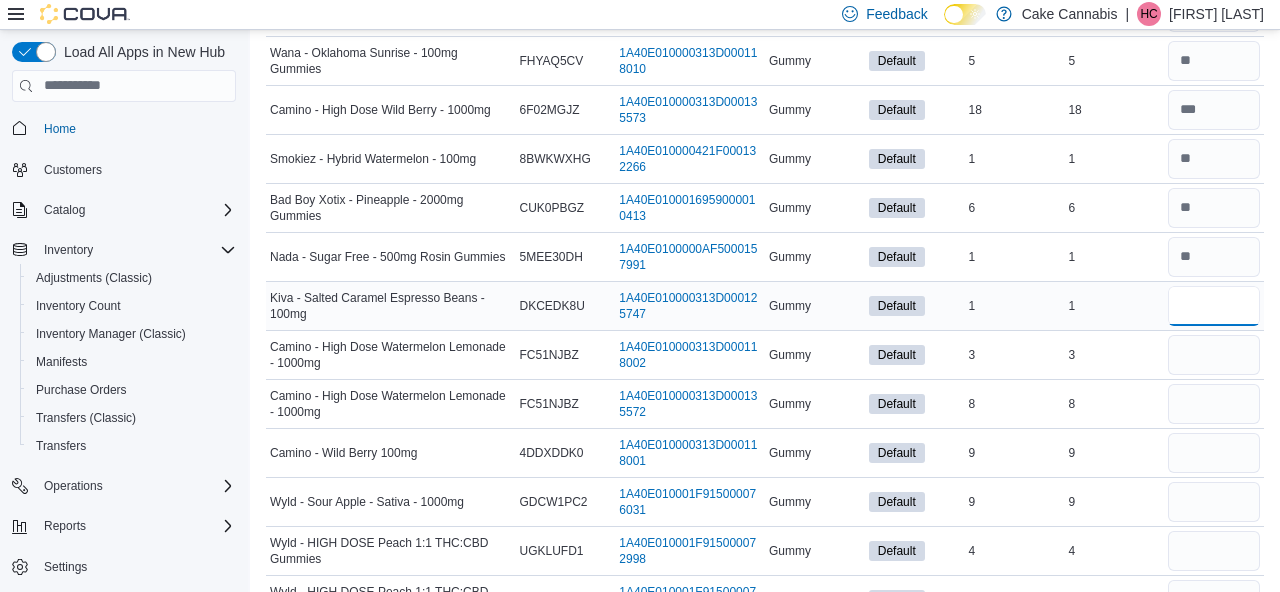 click at bounding box center [1214, 306] 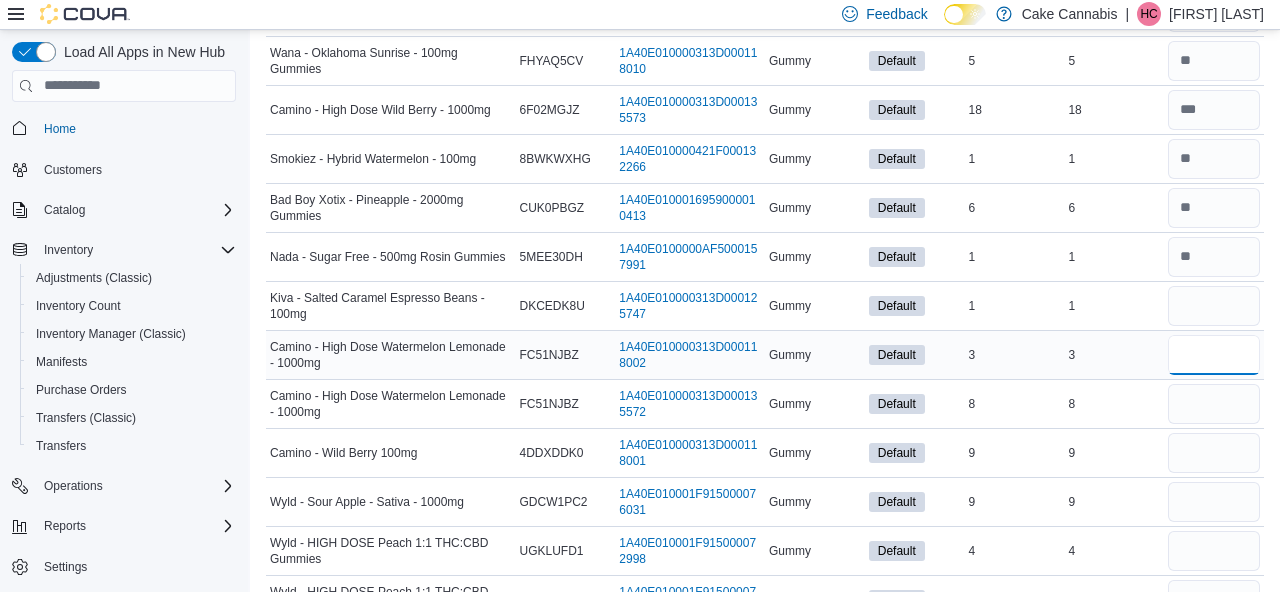 click at bounding box center [1214, 355] 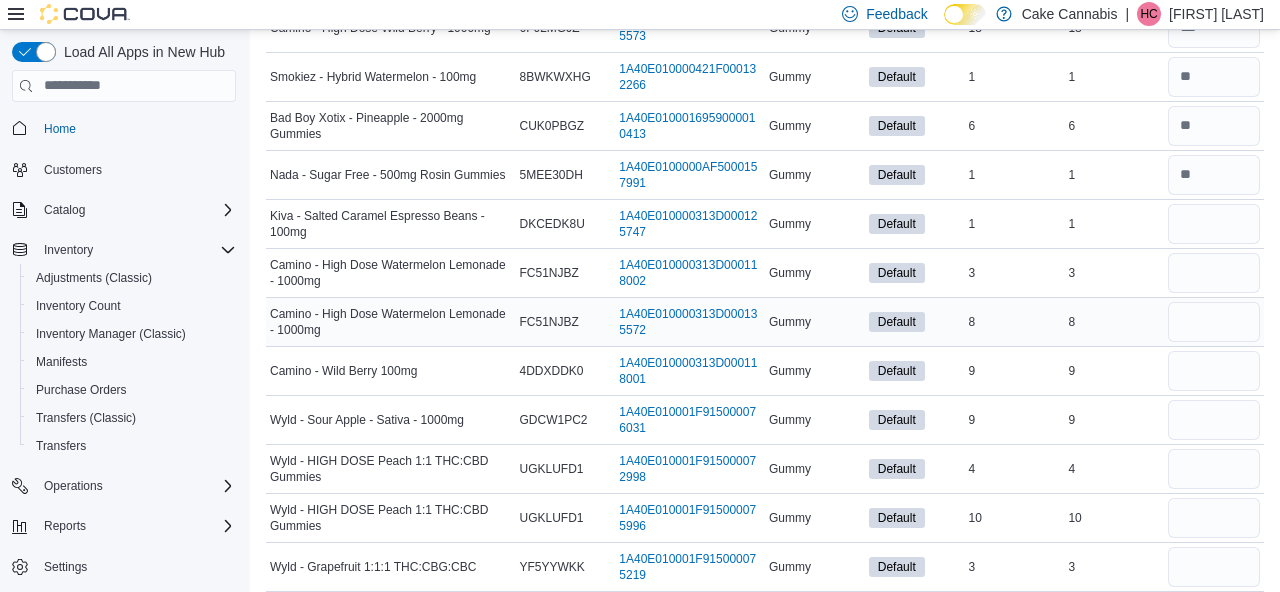 scroll, scrollTop: 2436, scrollLeft: 0, axis: vertical 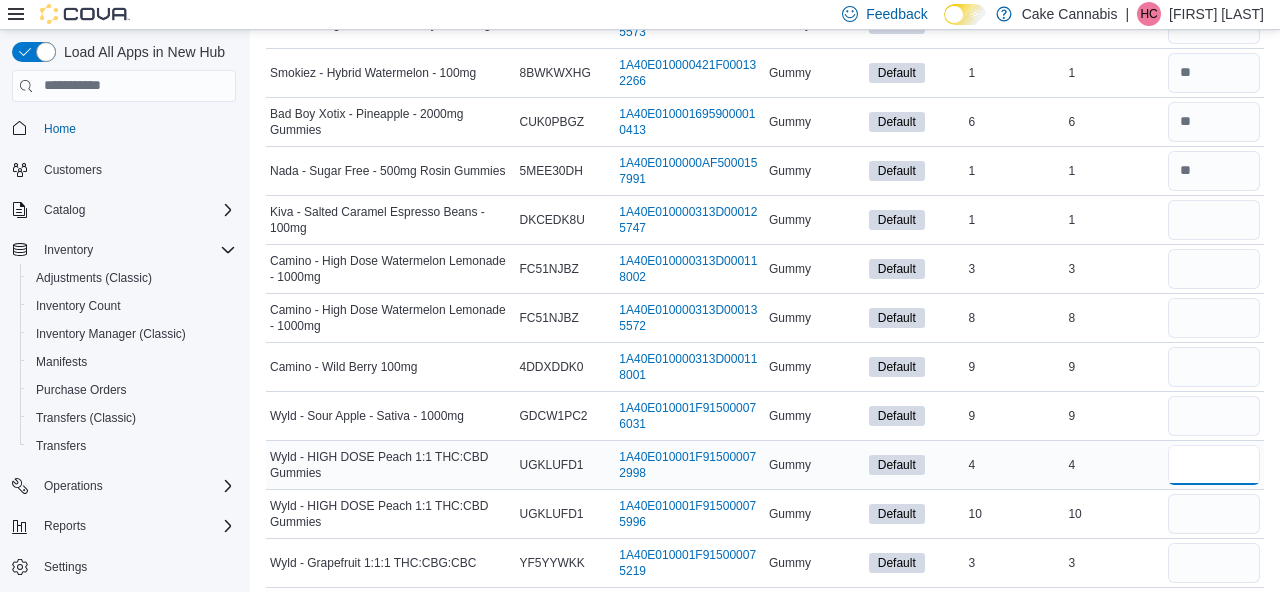click at bounding box center (1214, 465) 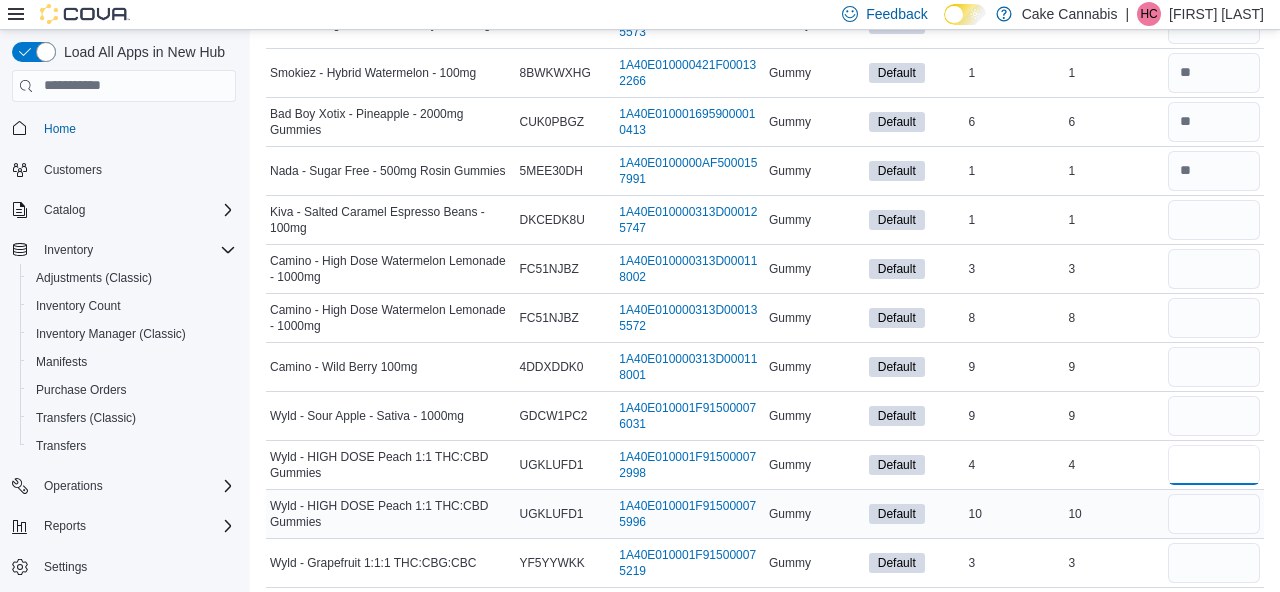 type on "*" 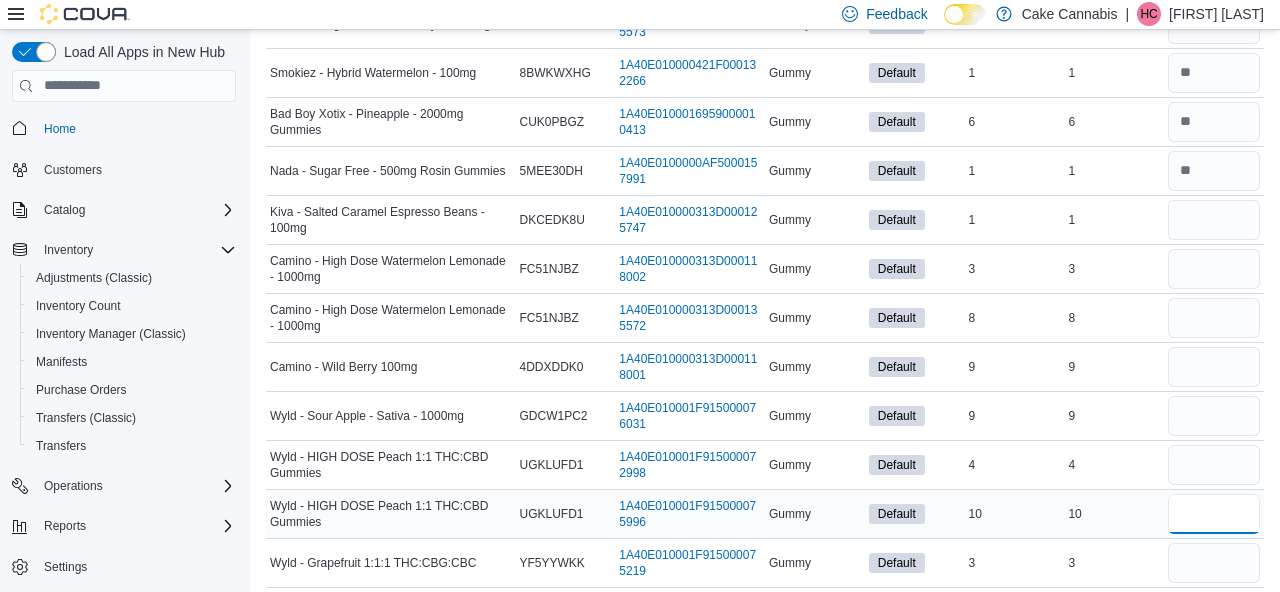 click at bounding box center (1214, 514) 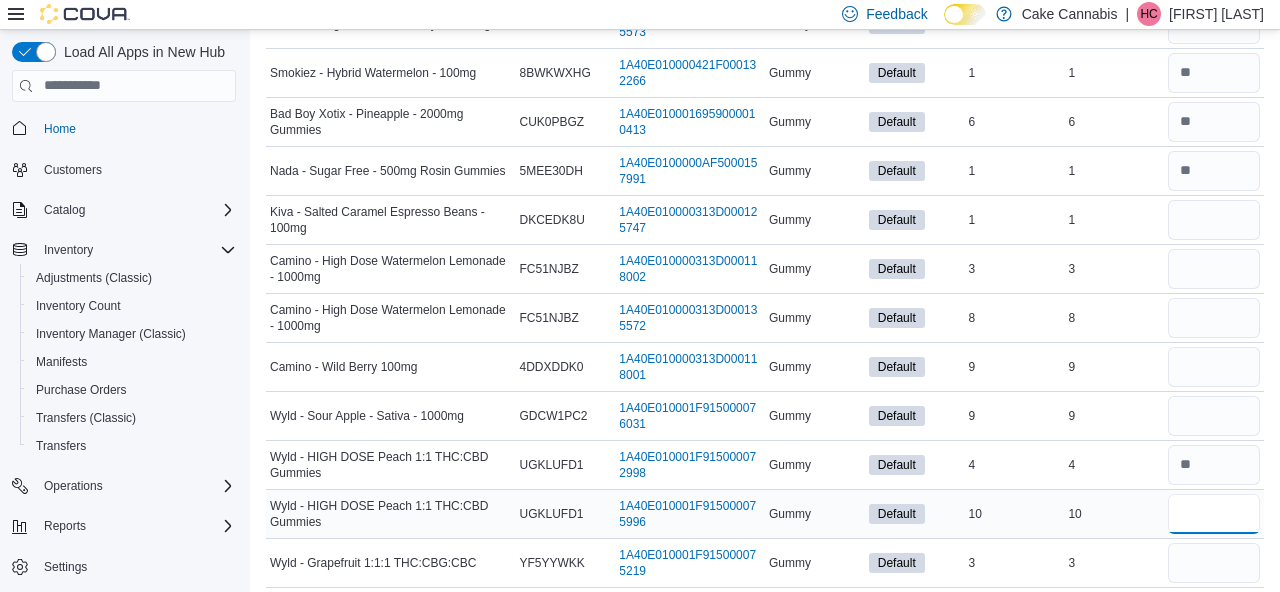 type on "**" 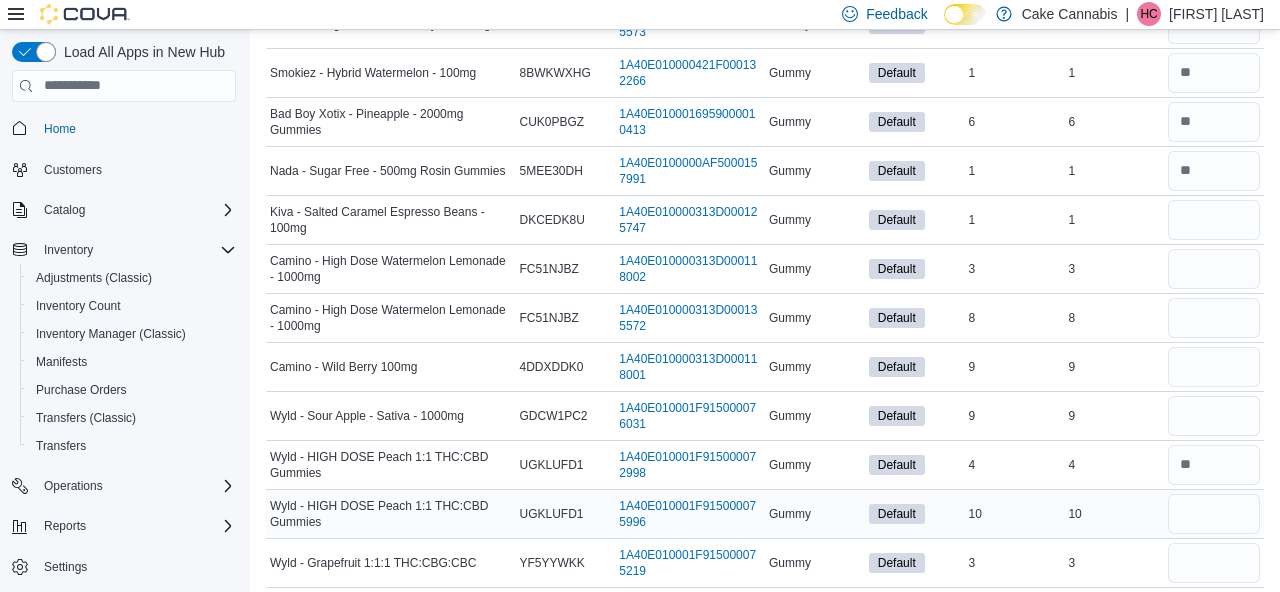 type 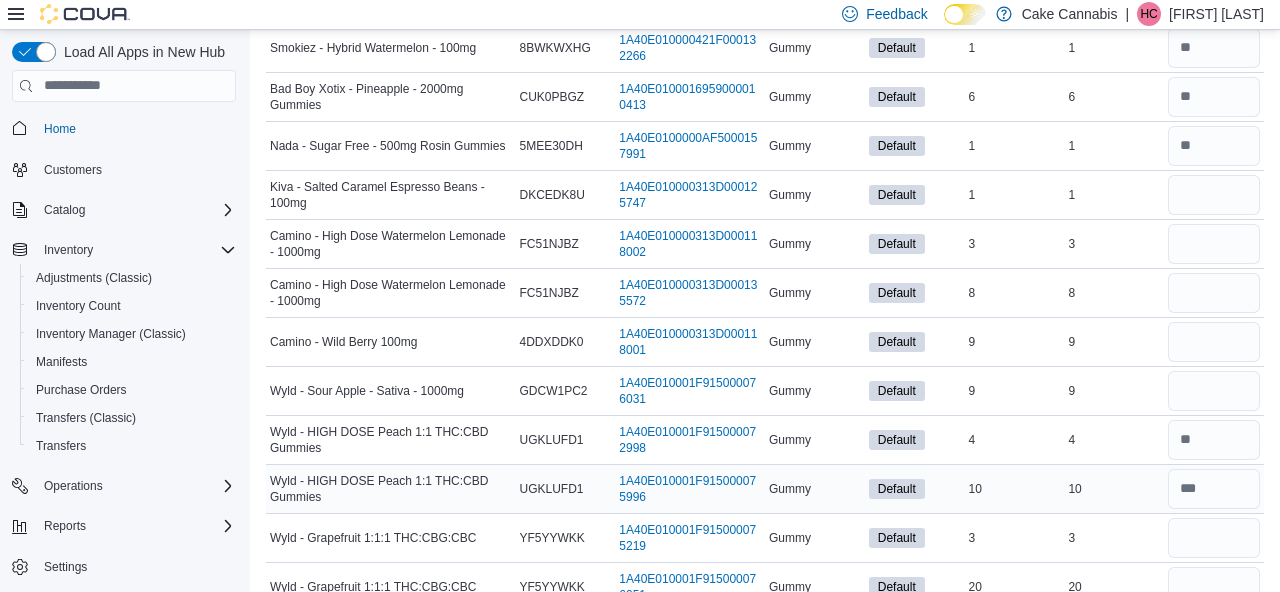 scroll, scrollTop: 2442, scrollLeft: 0, axis: vertical 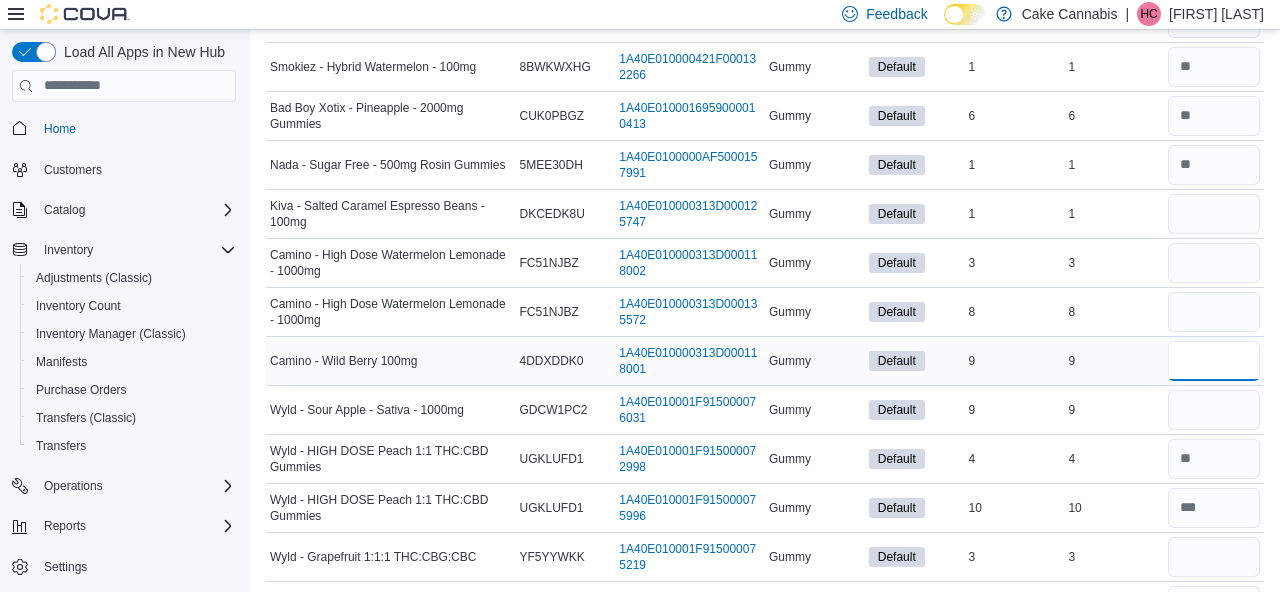 click at bounding box center (1214, 361) 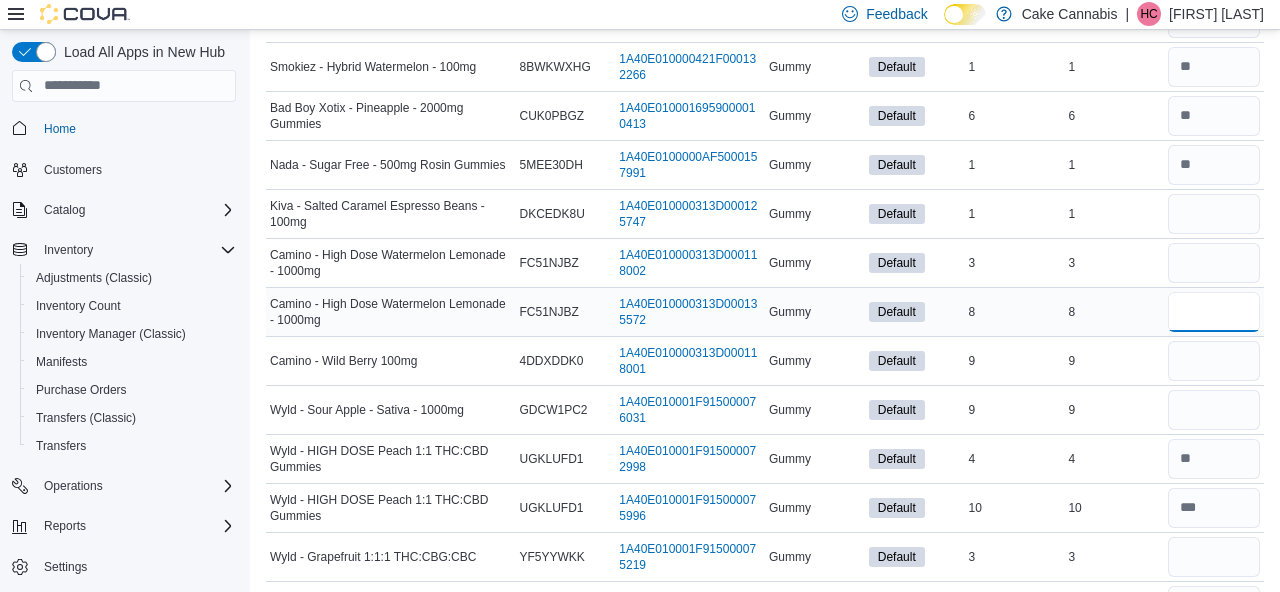 click at bounding box center (1214, 312) 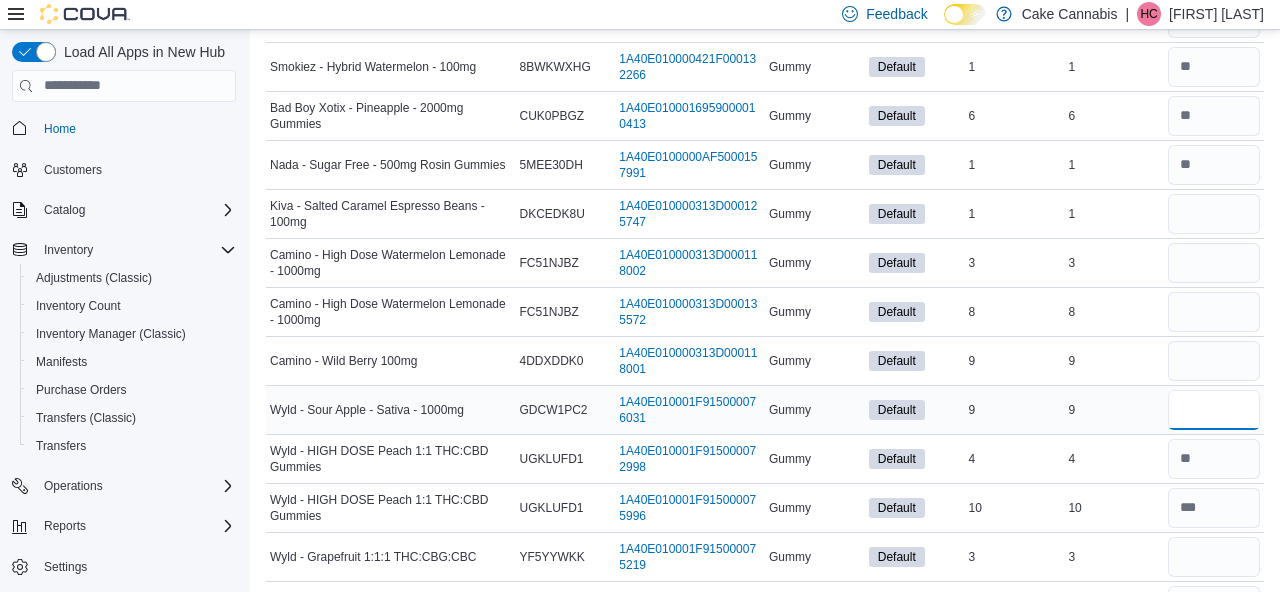 click at bounding box center (1214, 410) 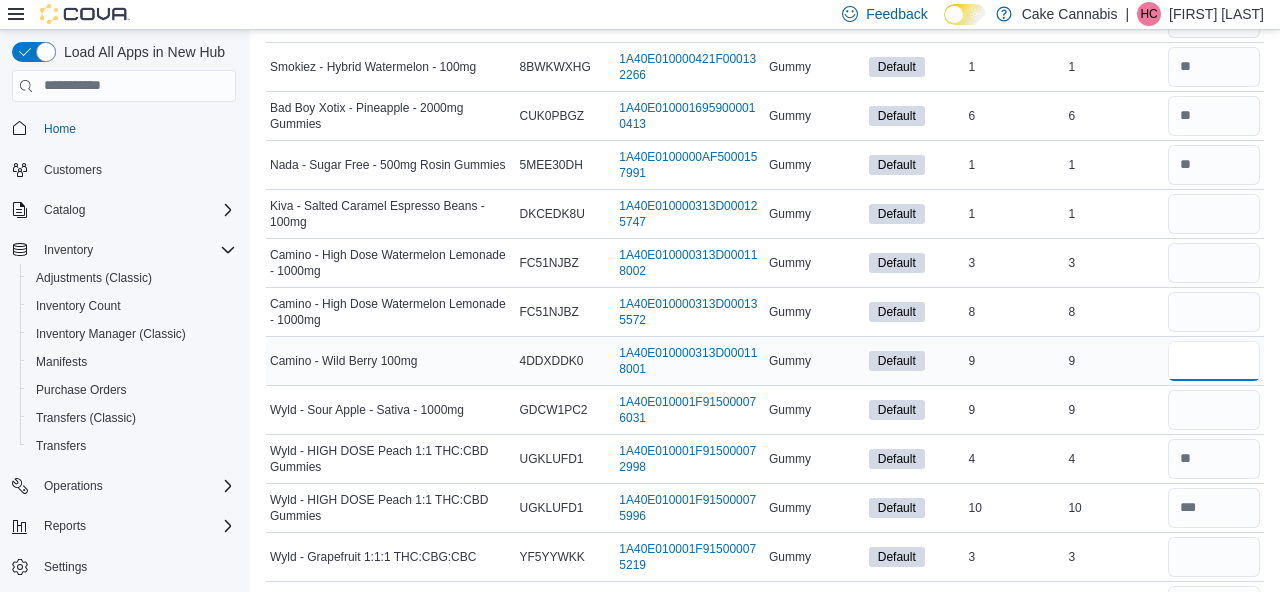 click at bounding box center (1214, 361) 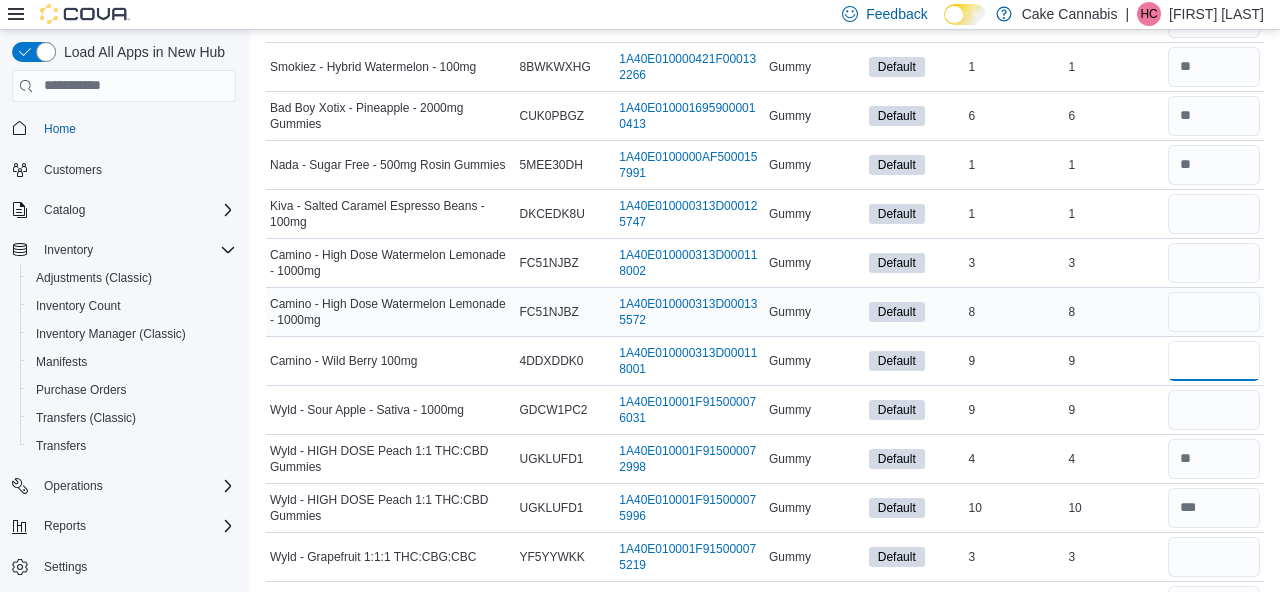 type on "*" 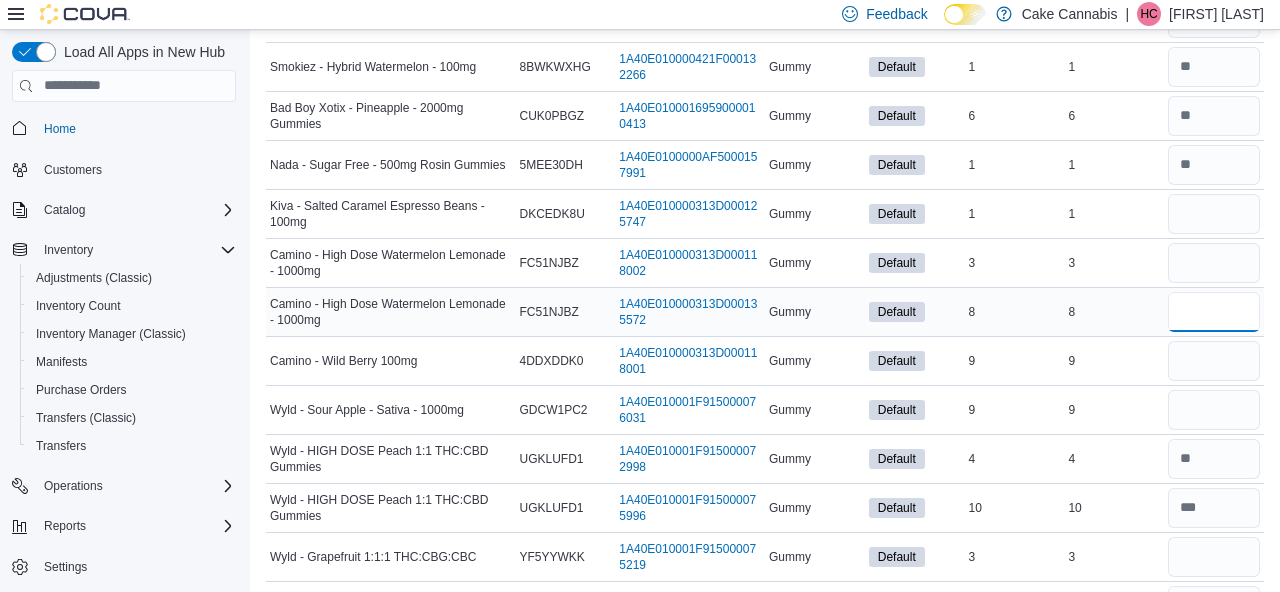 type 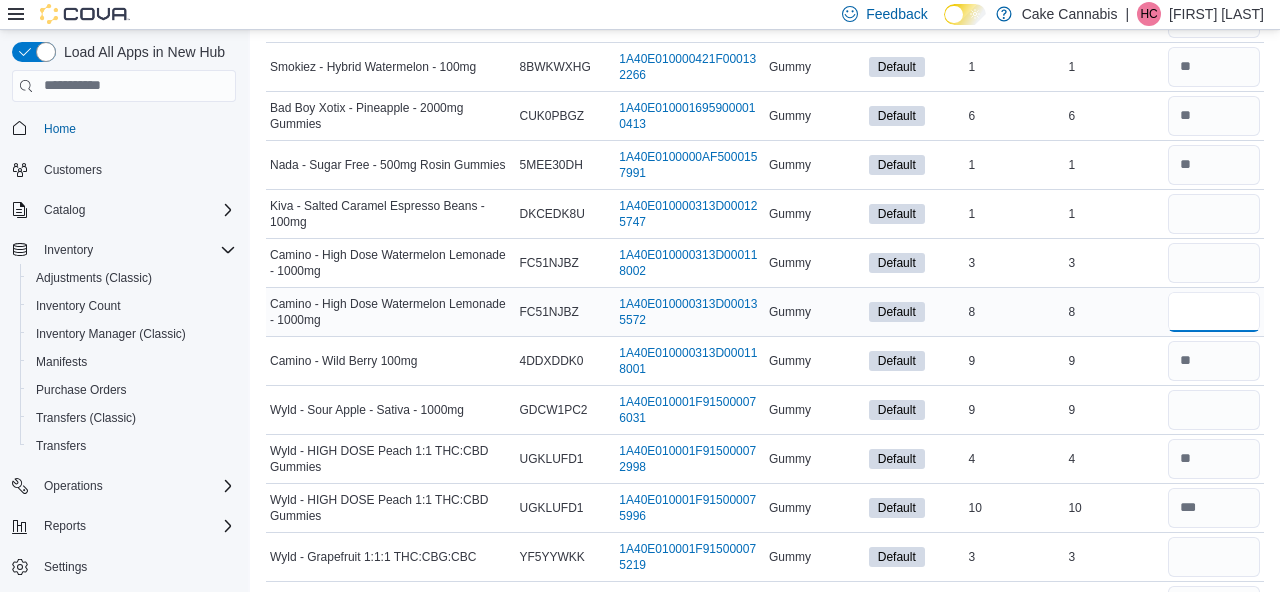click at bounding box center [1214, 312] 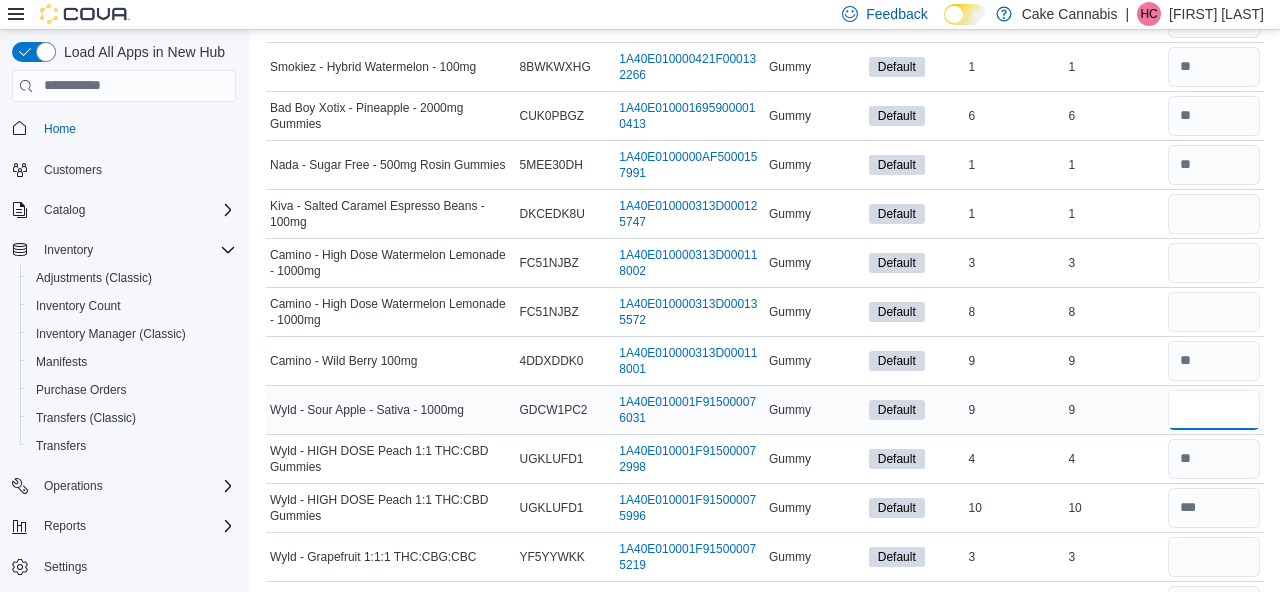 click at bounding box center [1214, 410] 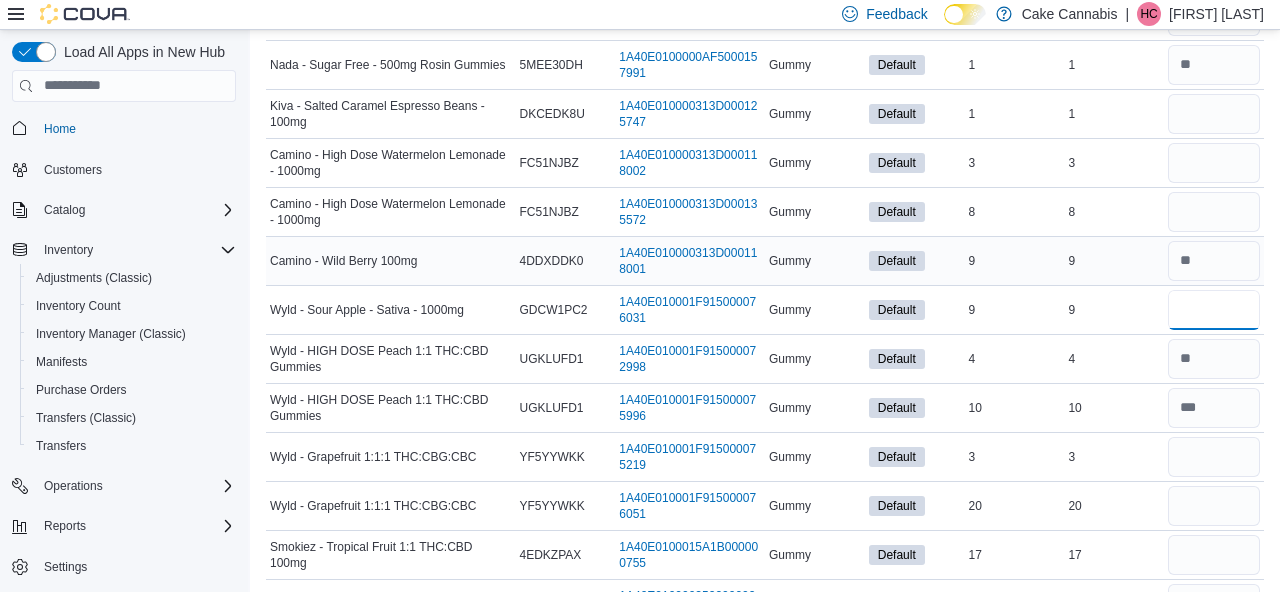scroll, scrollTop: 2547, scrollLeft: 0, axis: vertical 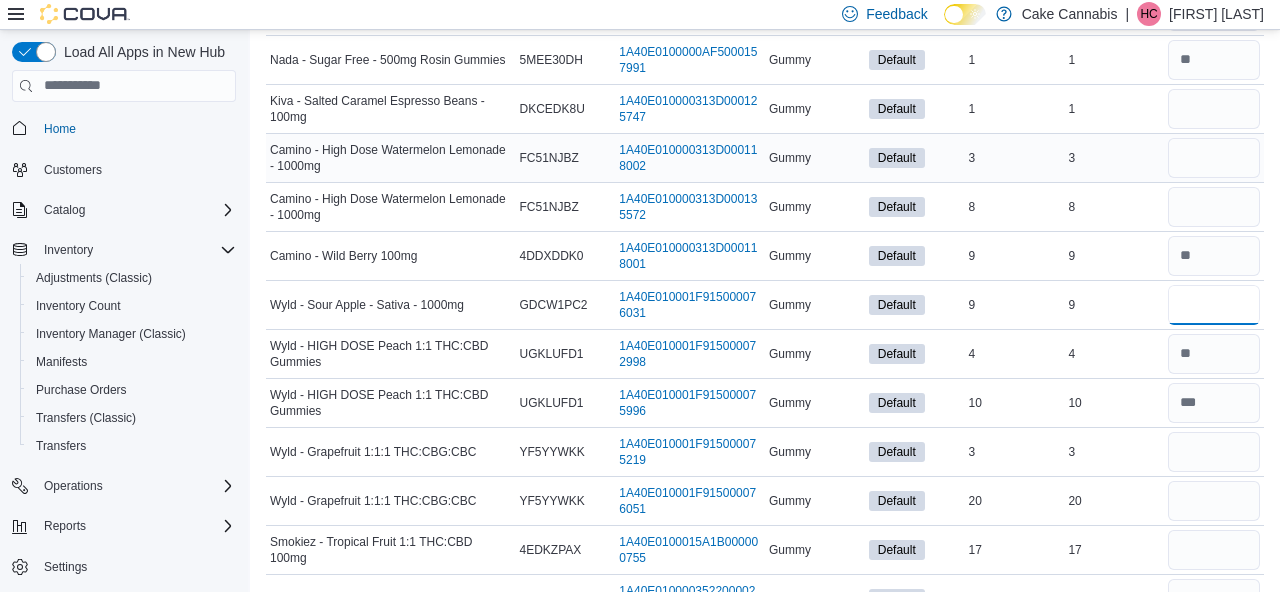 type on "*" 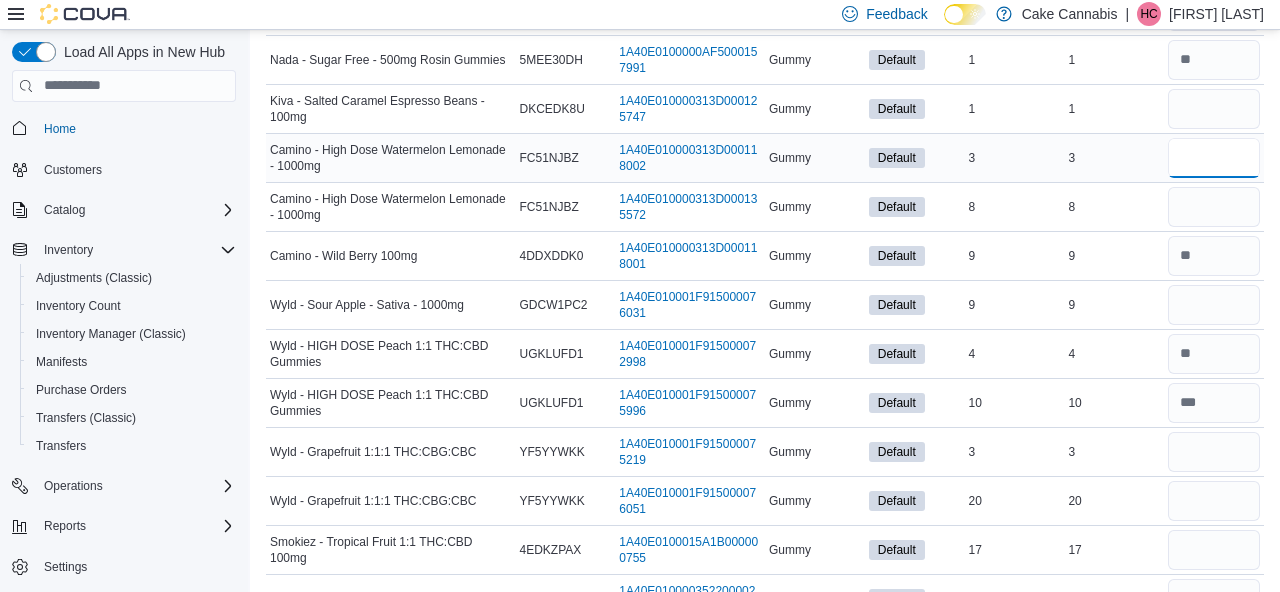 click at bounding box center [1214, 158] 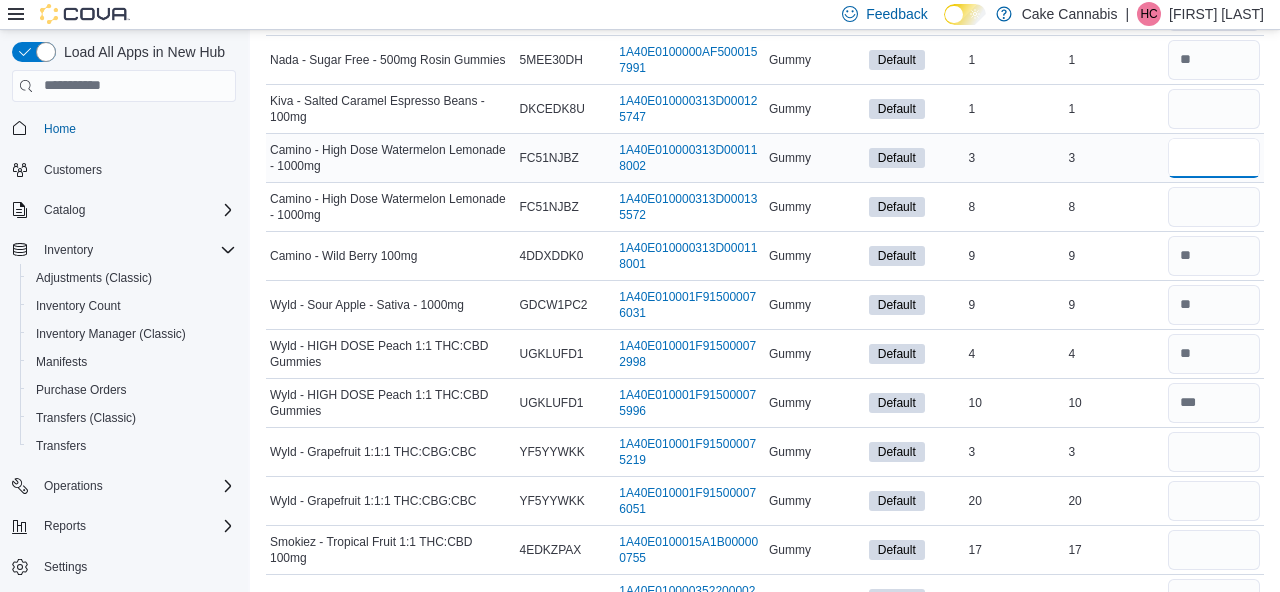 type on "*" 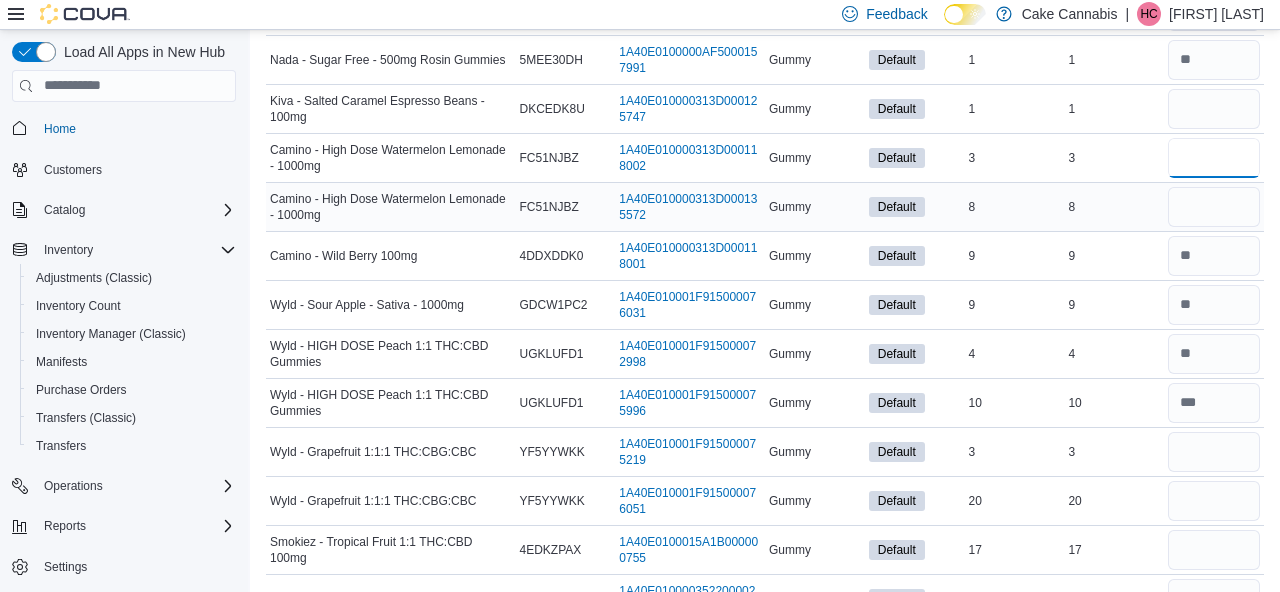 type on "*" 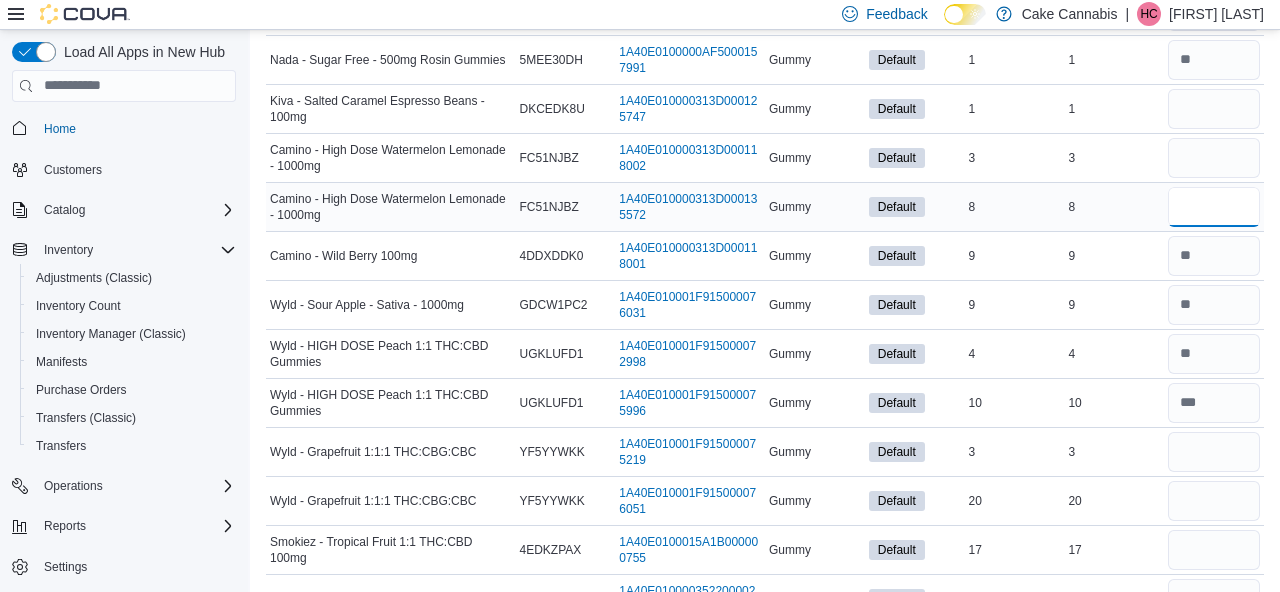 click at bounding box center (1214, 207) 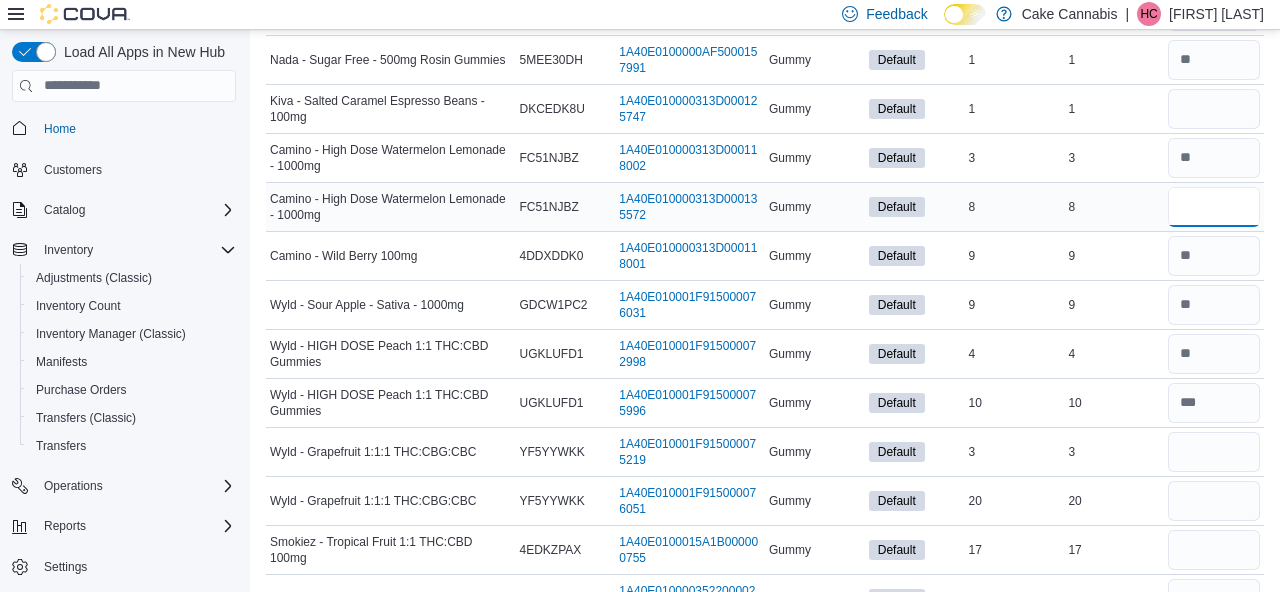 type on "*" 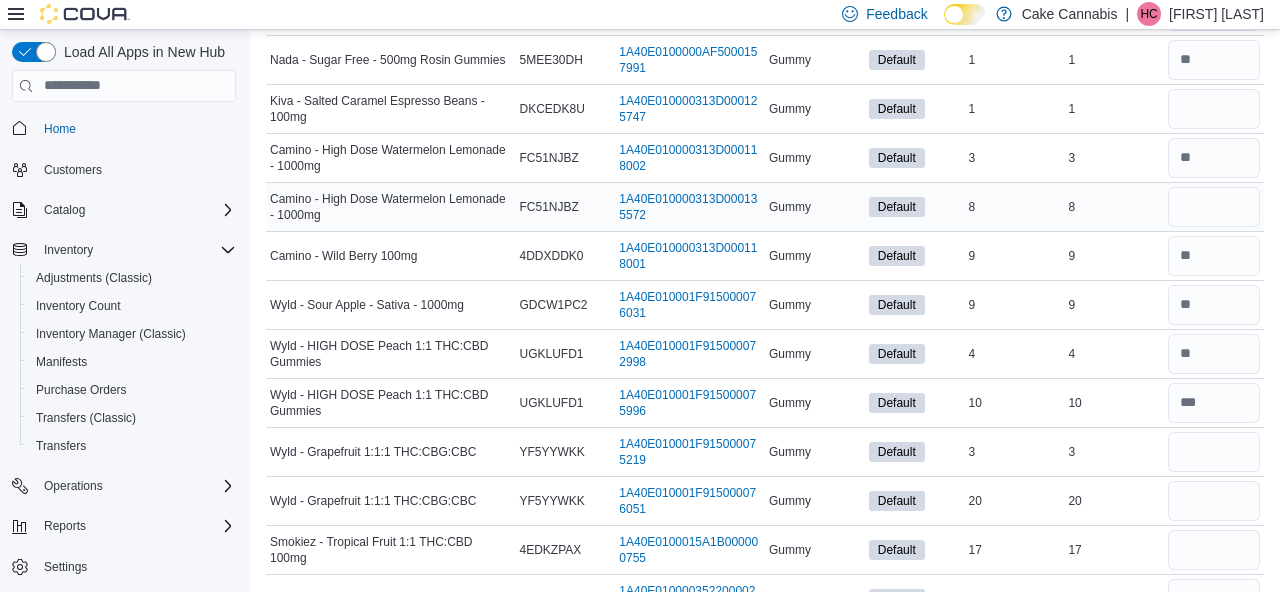 type 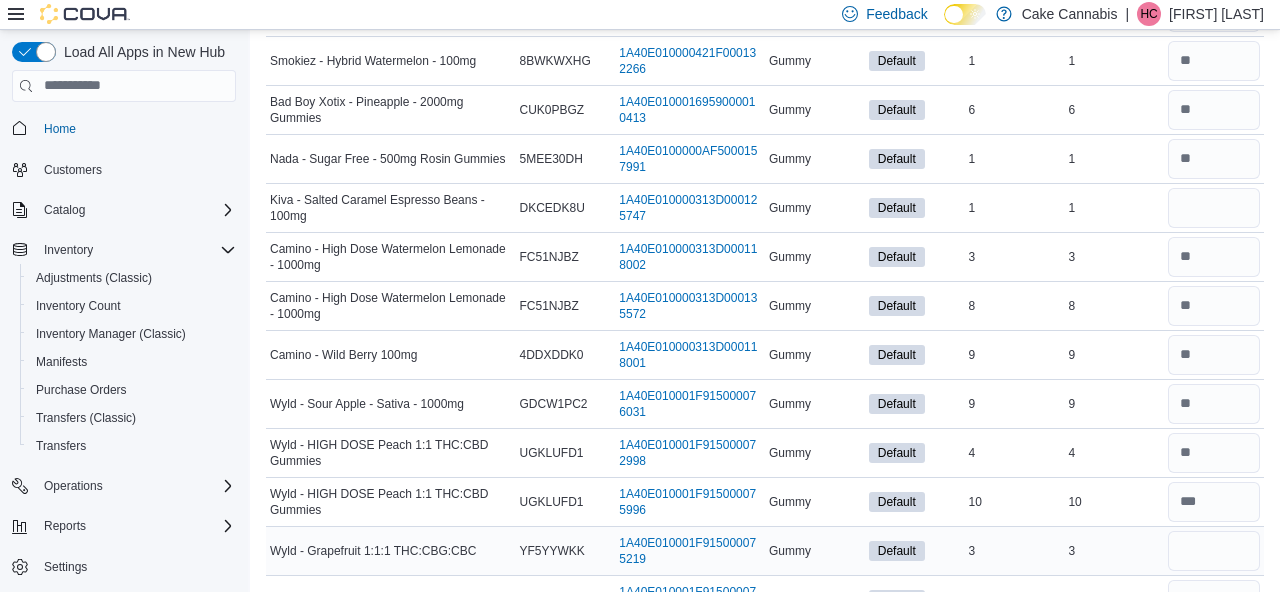 scroll, scrollTop: 2445, scrollLeft: 0, axis: vertical 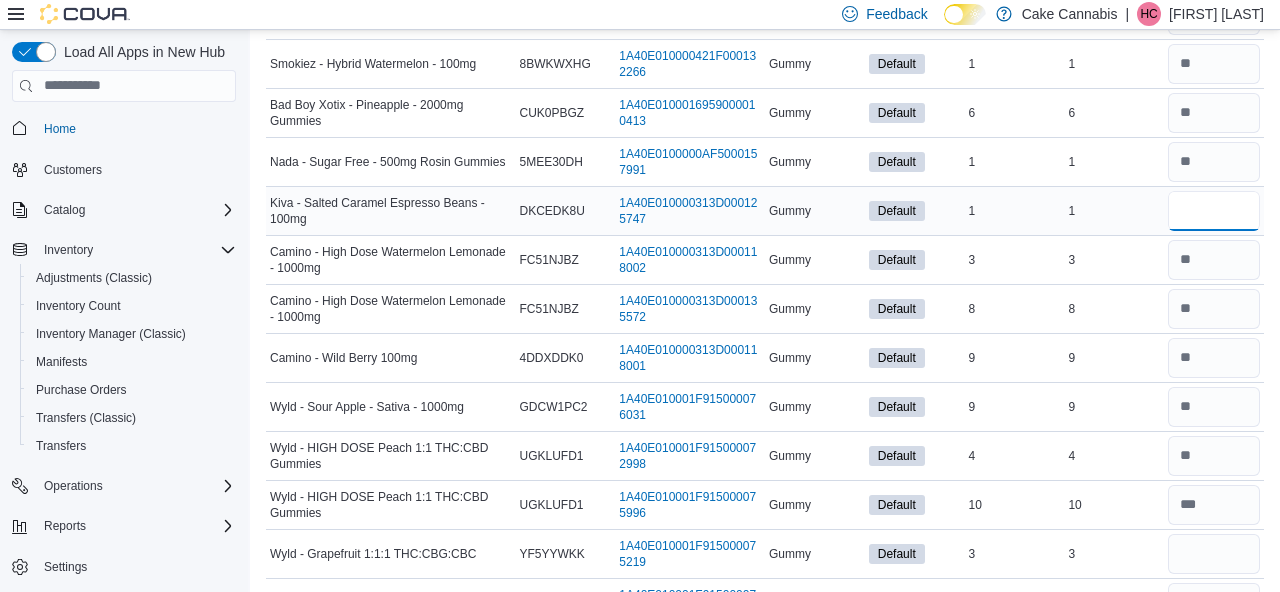 click at bounding box center (1214, 211) 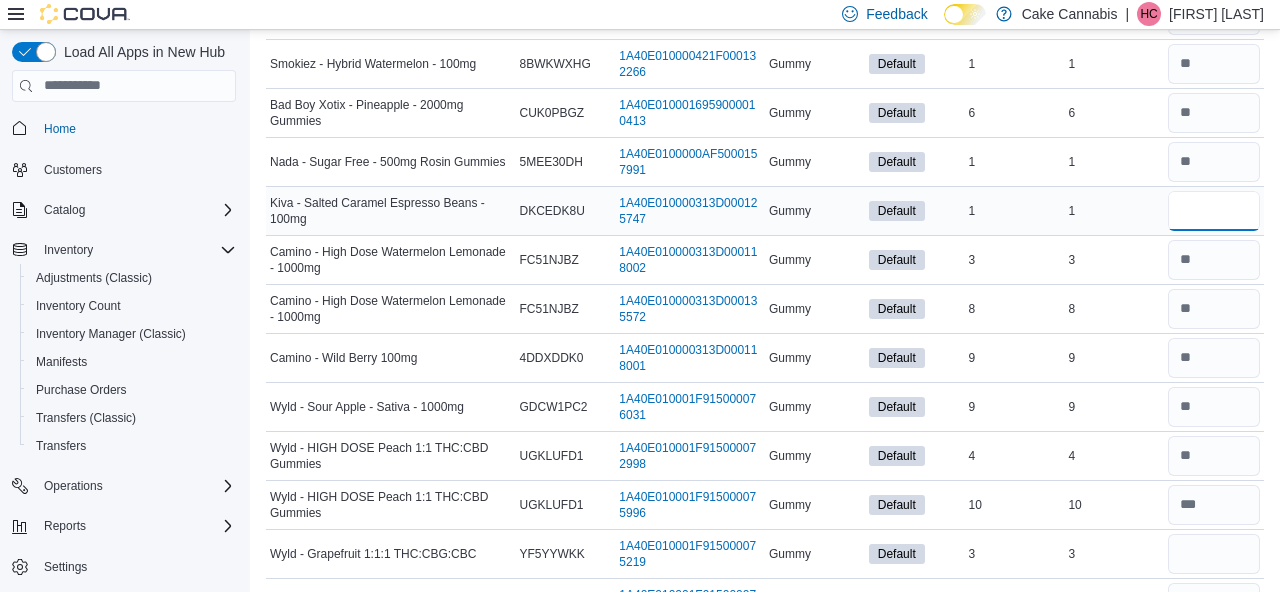 type on "*" 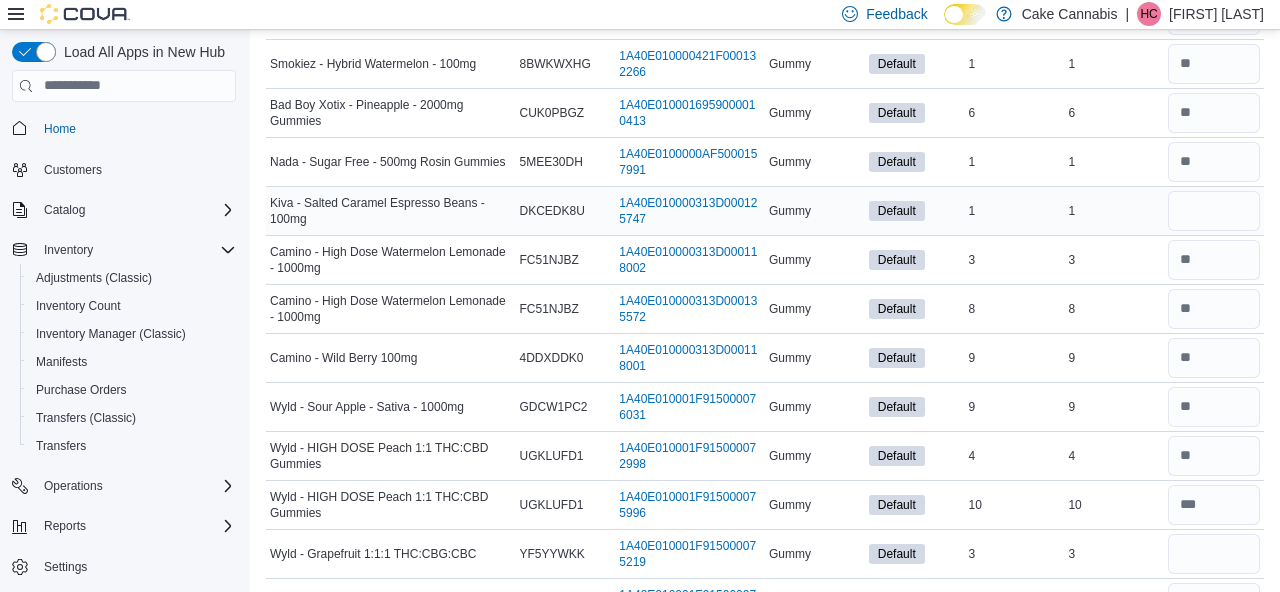 type 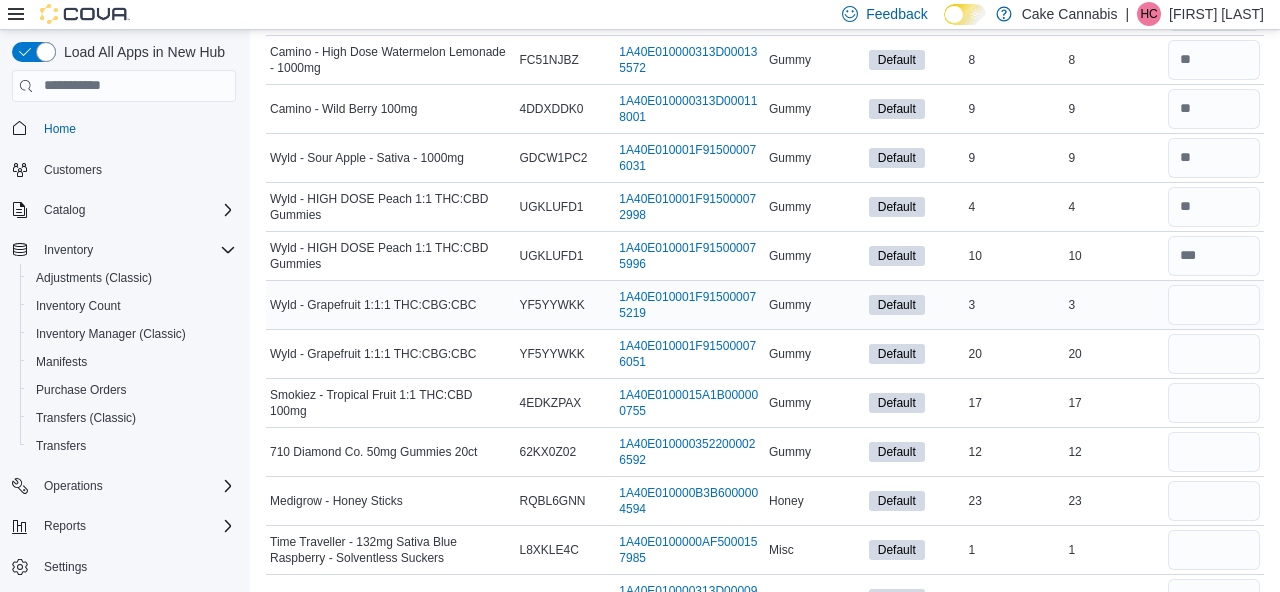 scroll, scrollTop: 2702, scrollLeft: 0, axis: vertical 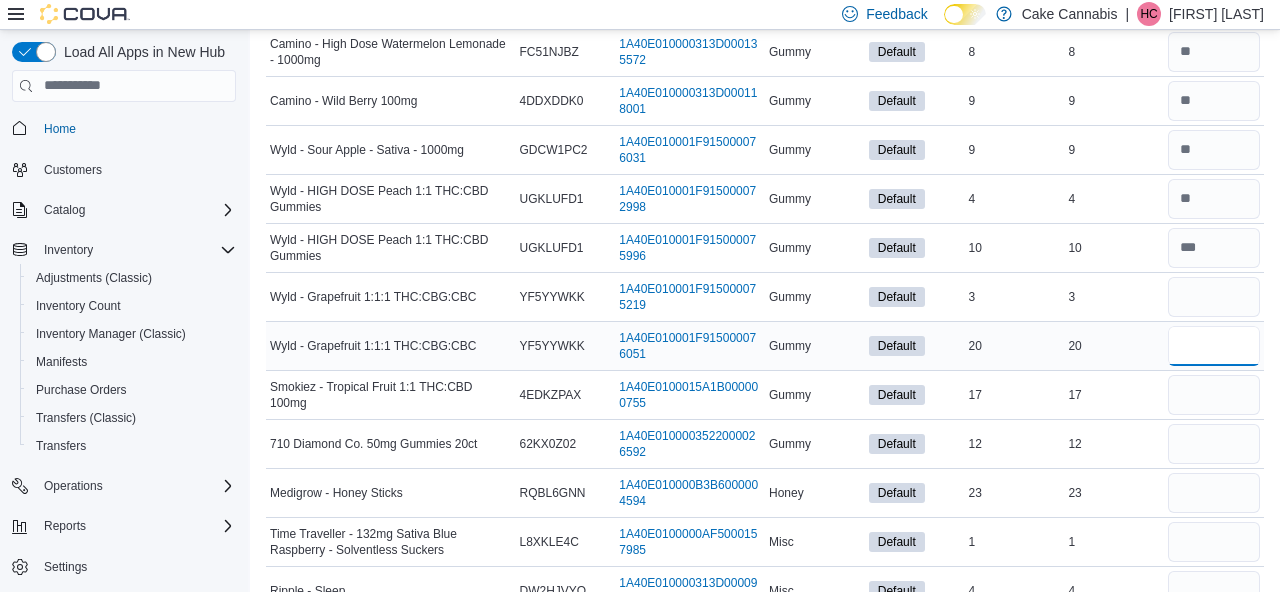 click at bounding box center (1214, 346) 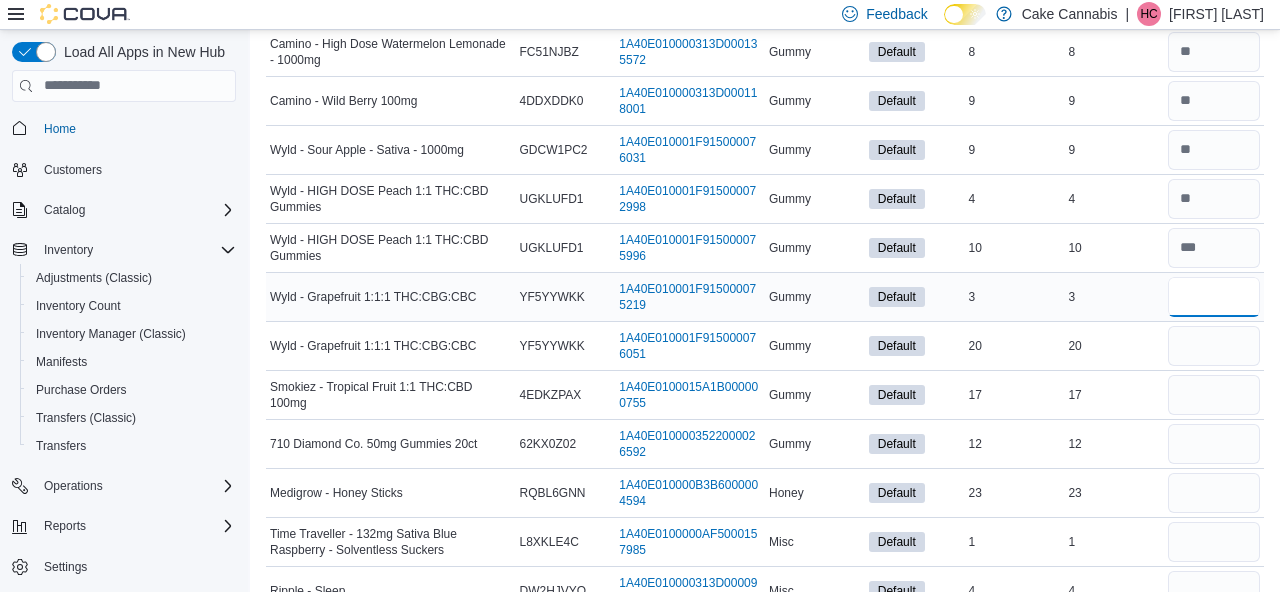 click at bounding box center [1214, 297] 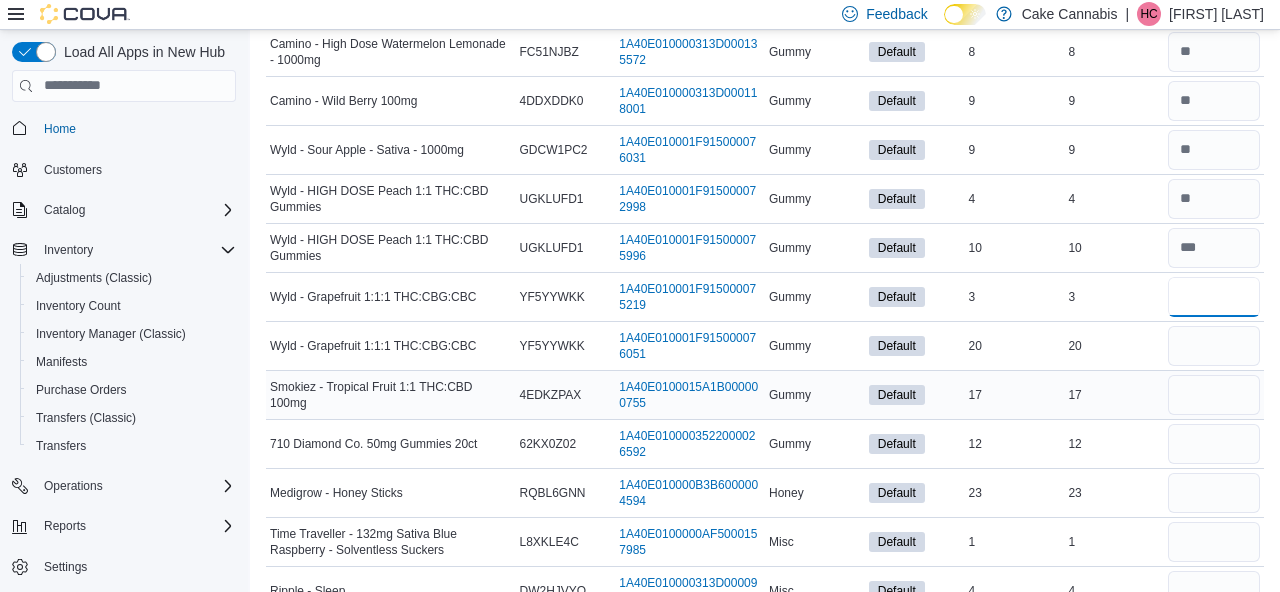 type on "*" 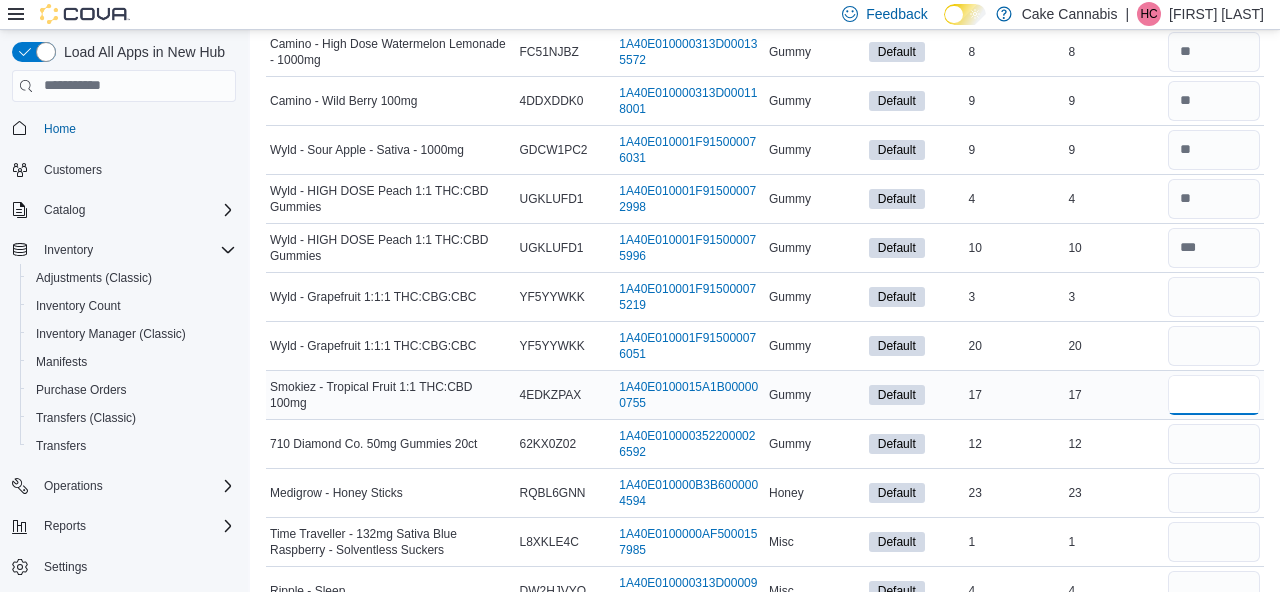 type 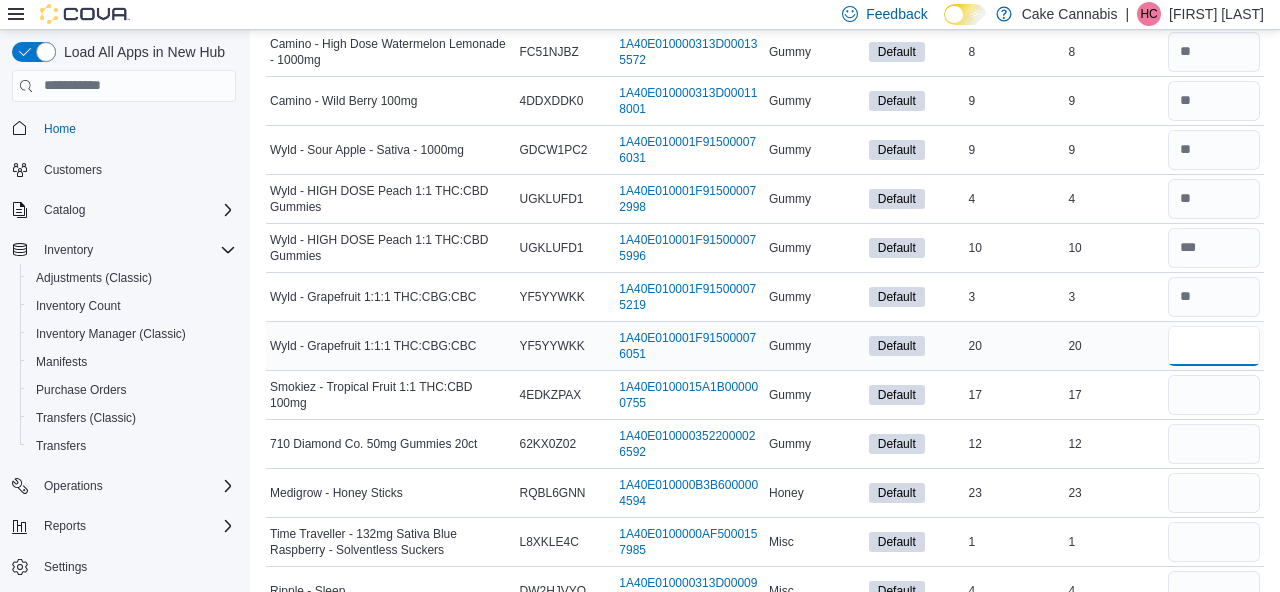 click at bounding box center [1214, 346] 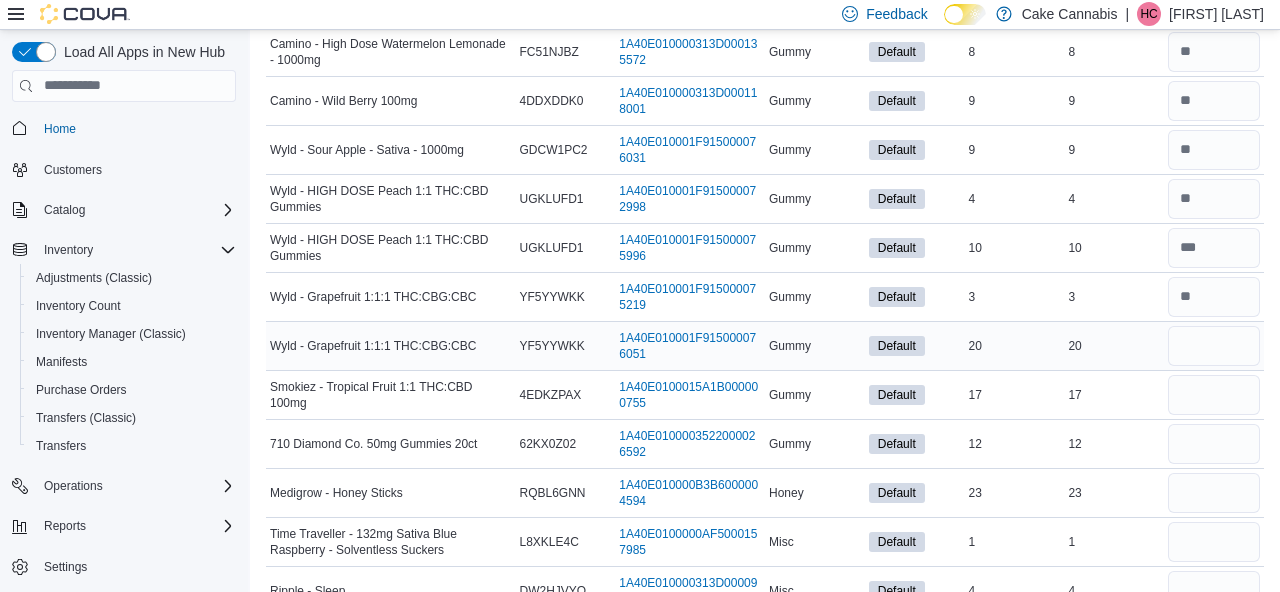 type 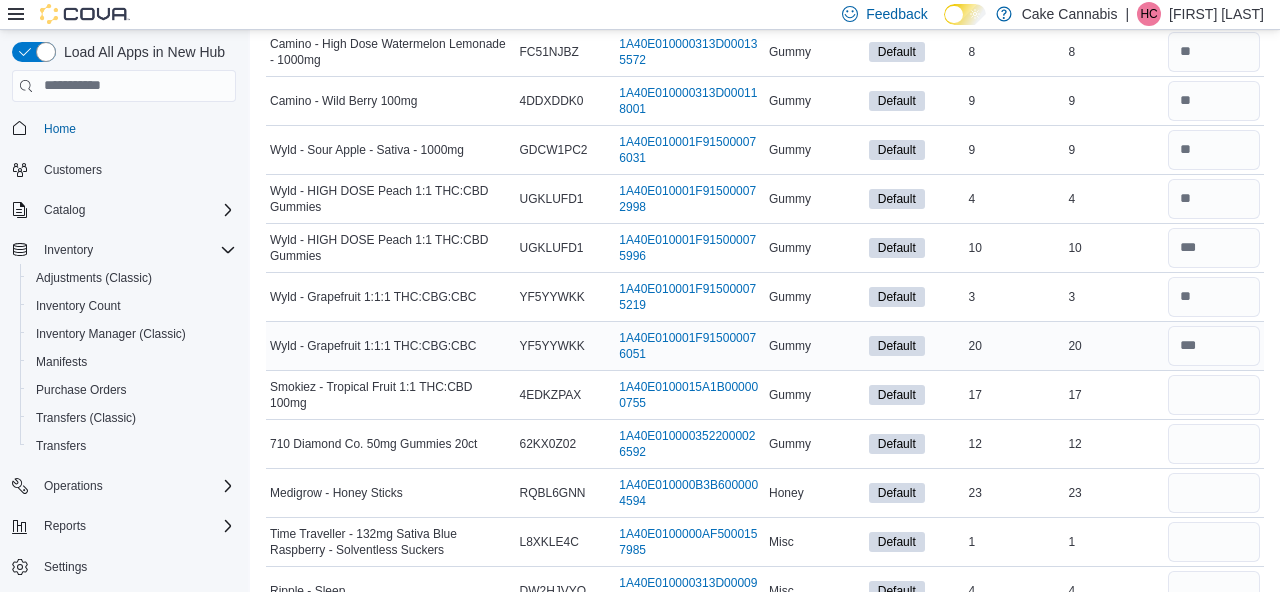 scroll, scrollTop: 2772, scrollLeft: 0, axis: vertical 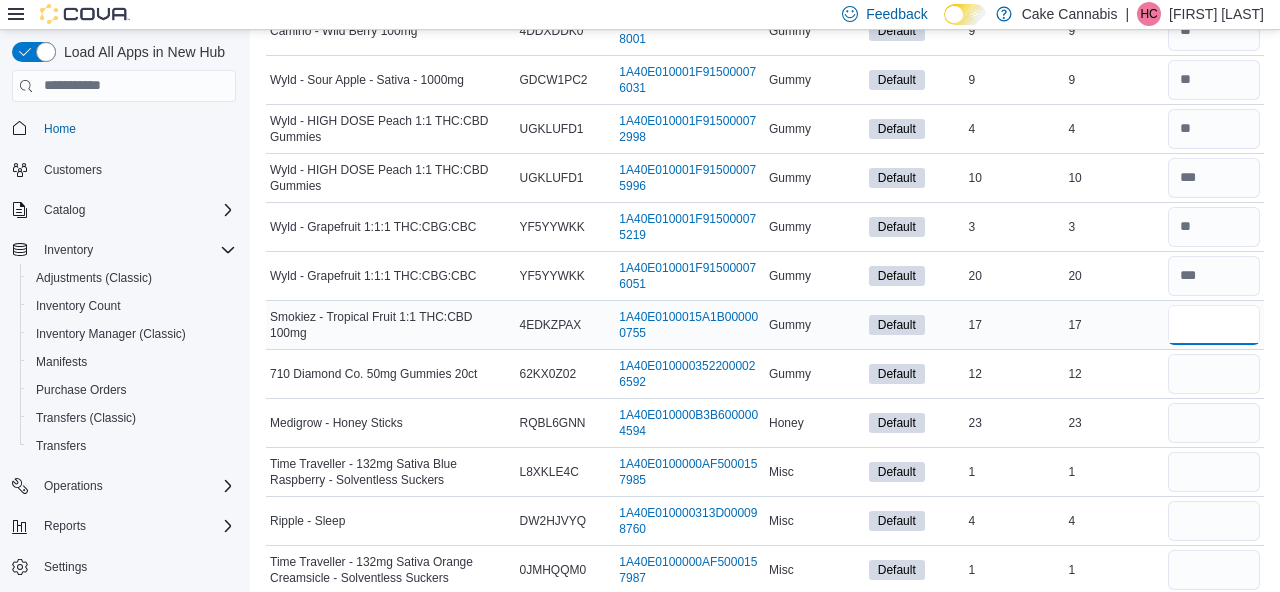 click at bounding box center [1214, 325] 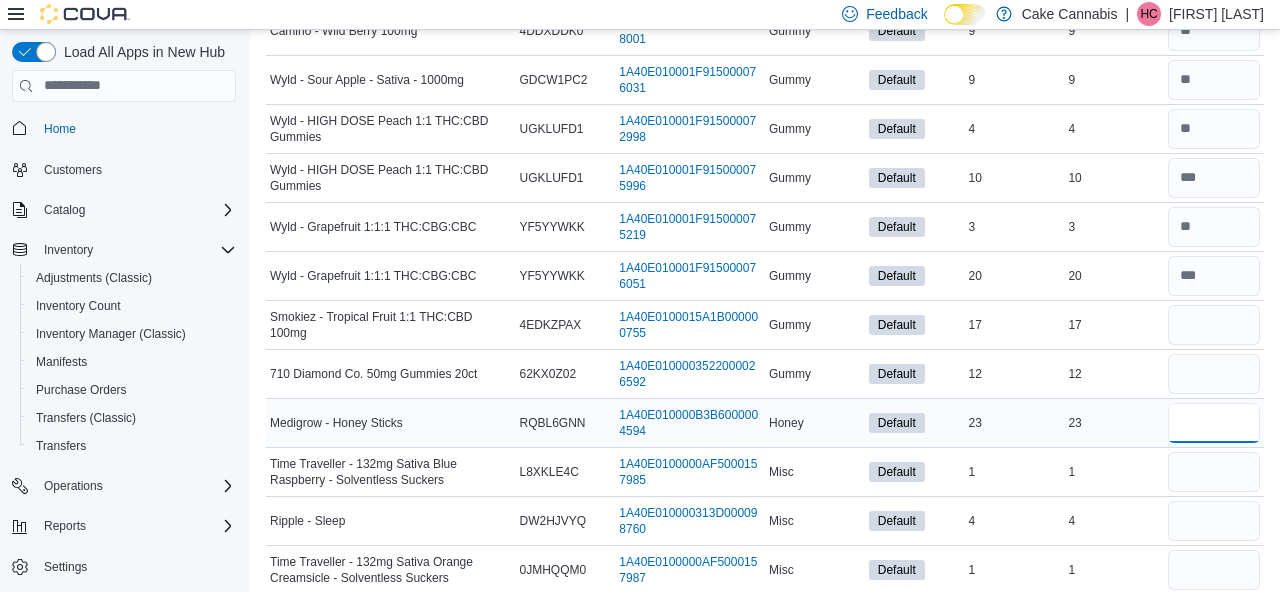 click at bounding box center (1214, 423) 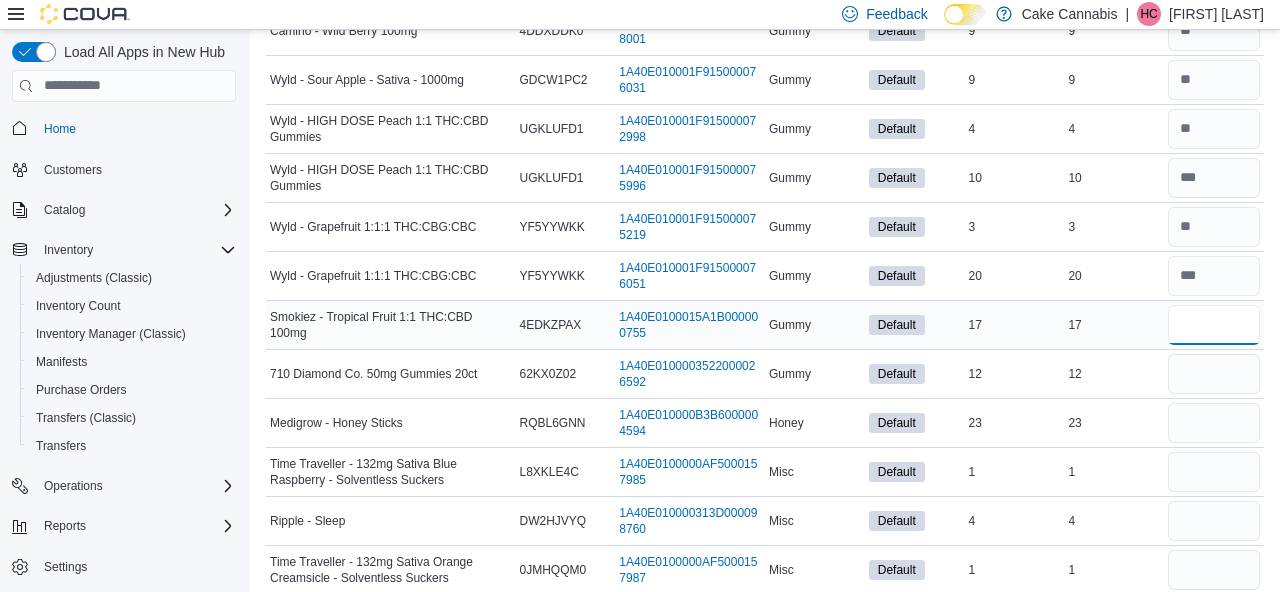 click at bounding box center [1214, 325] 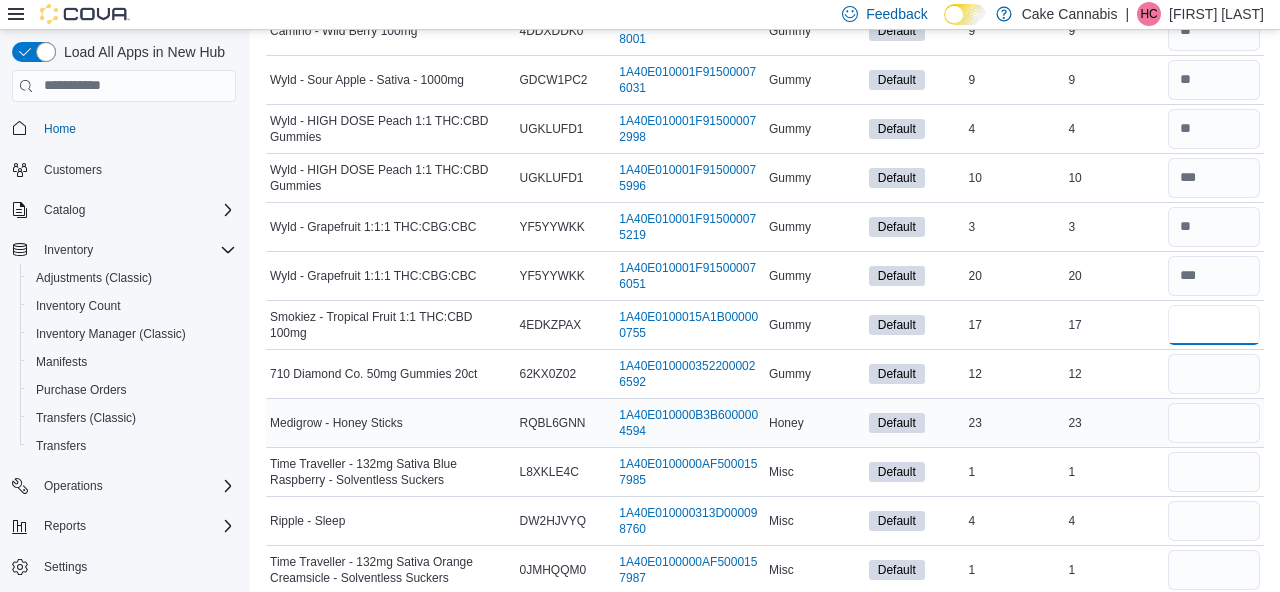 type on "**" 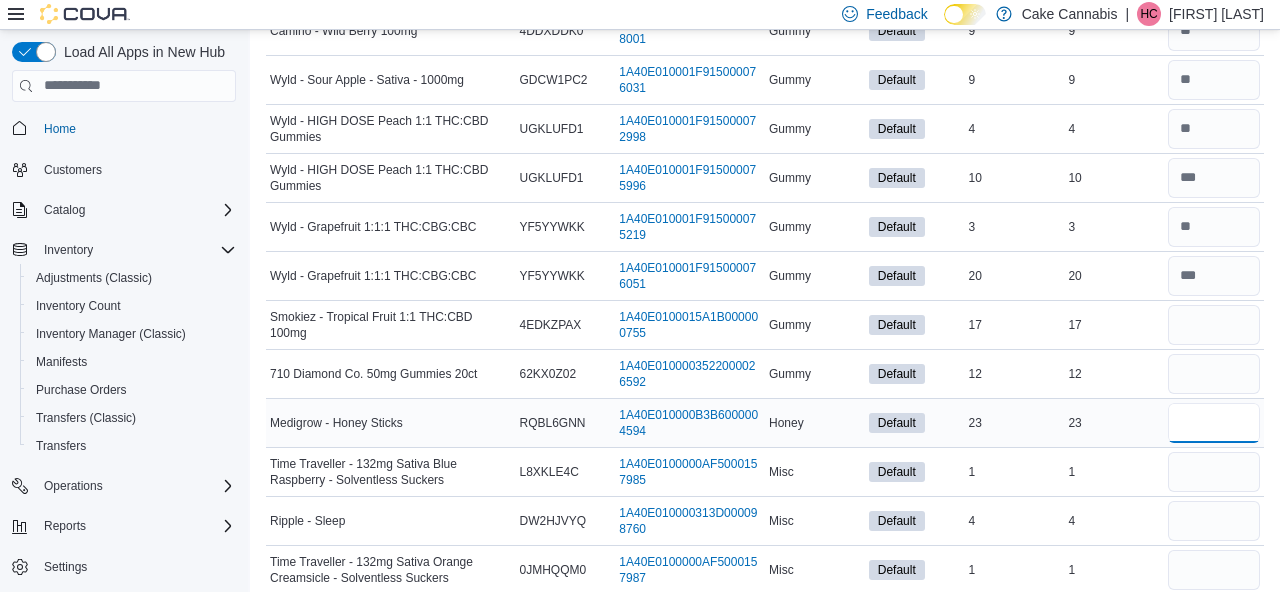 click at bounding box center (1214, 423) 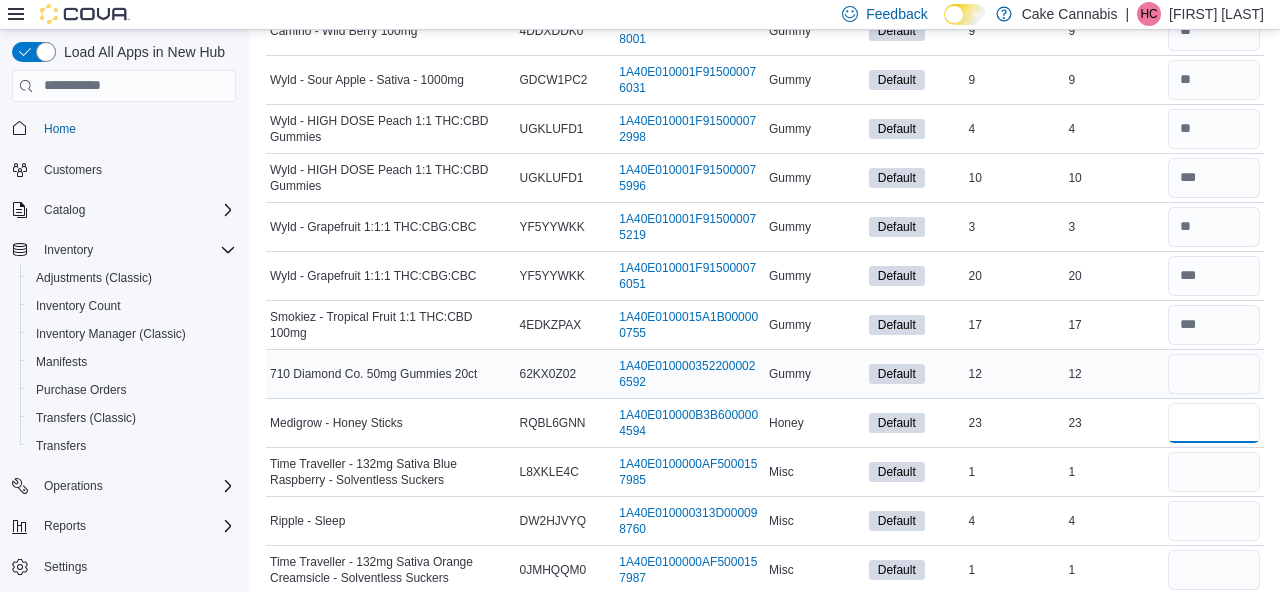 type on "**" 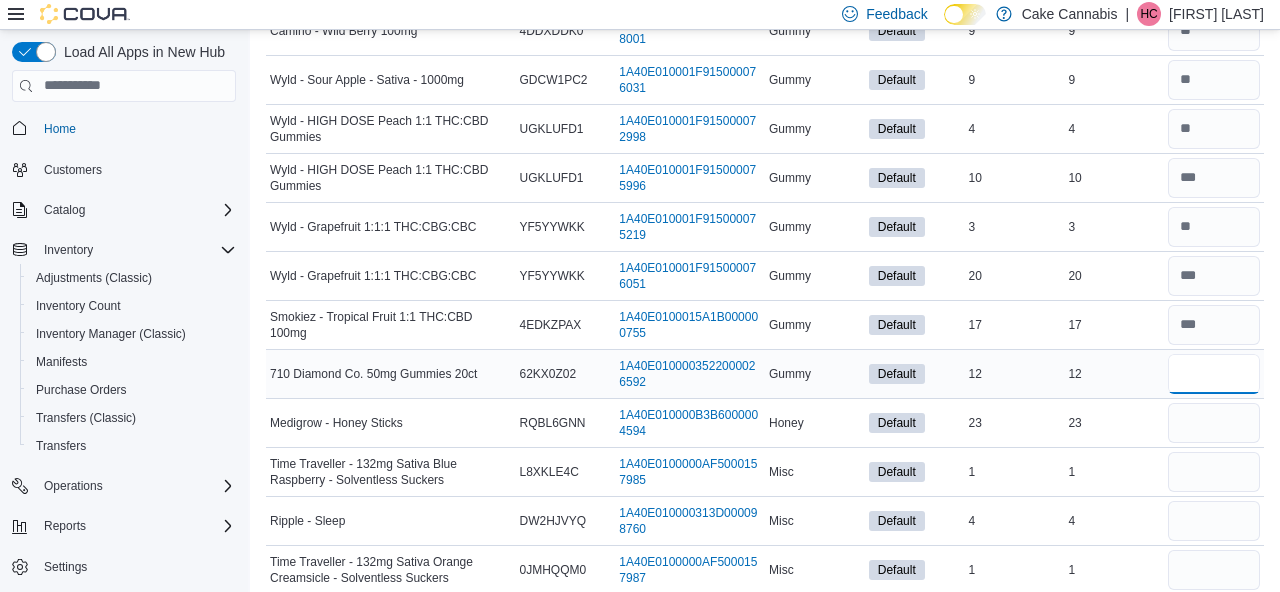 click at bounding box center [1214, 374] 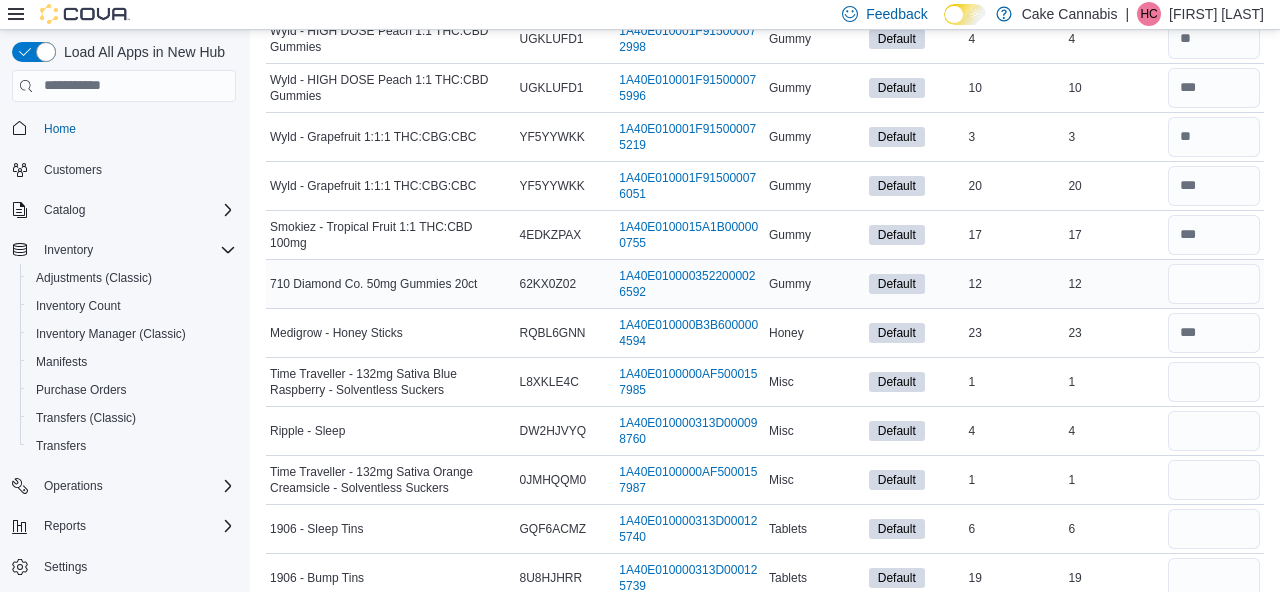 scroll, scrollTop: 2864, scrollLeft: 0, axis: vertical 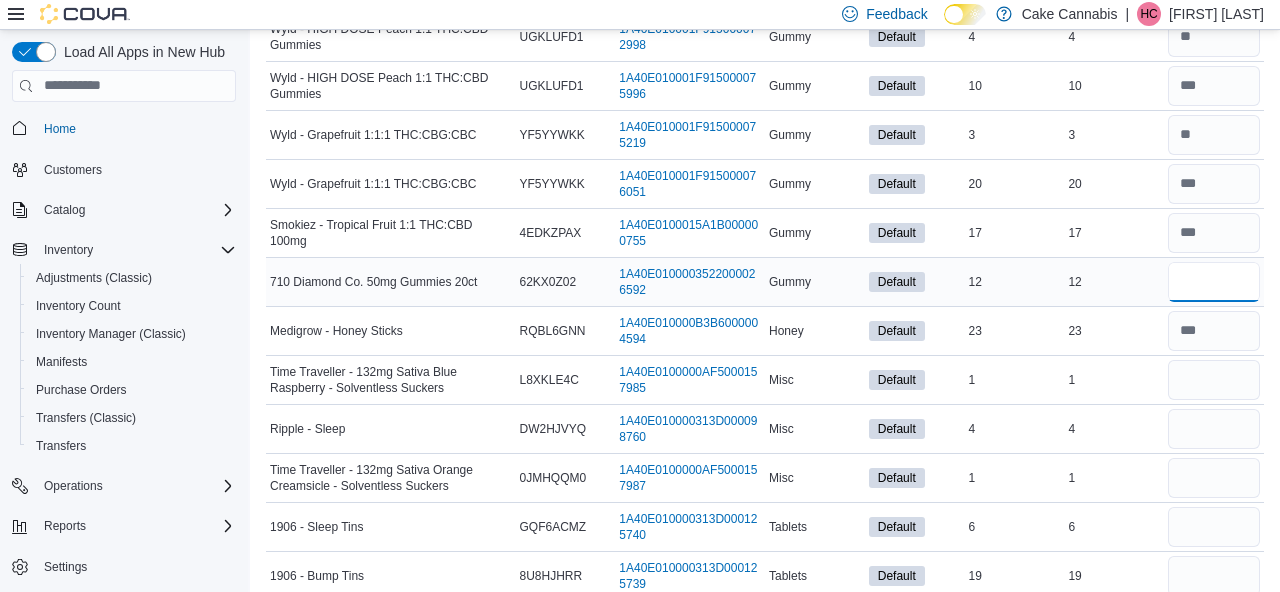 click at bounding box center (1214, 282) 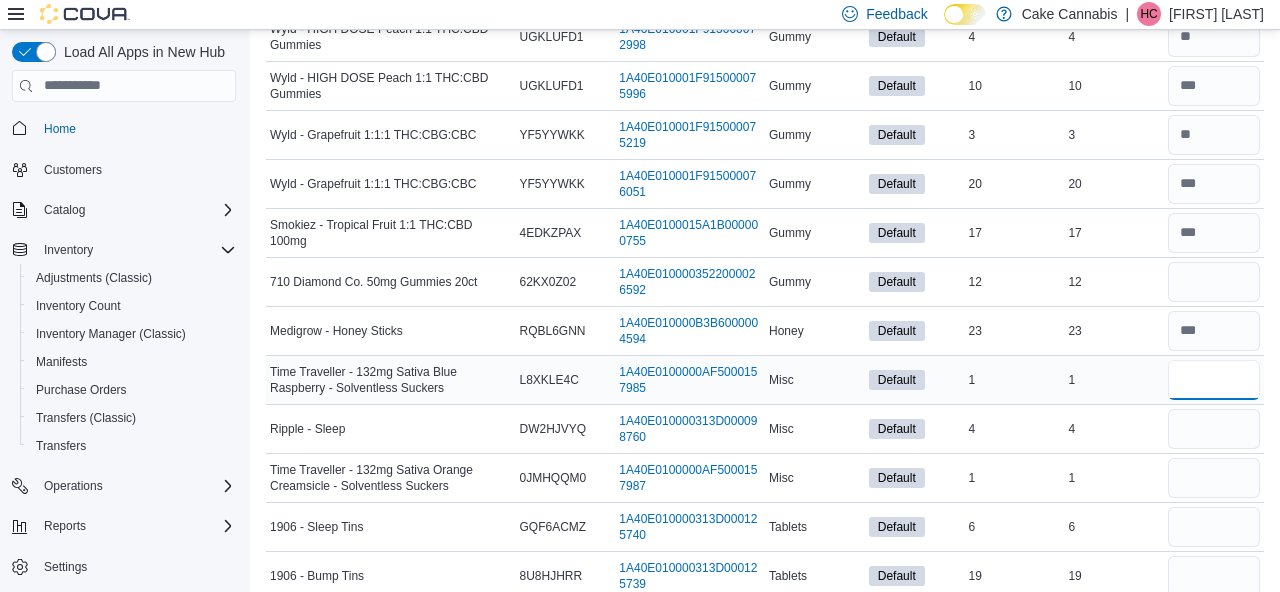 click at bounding box center (1214, 380) 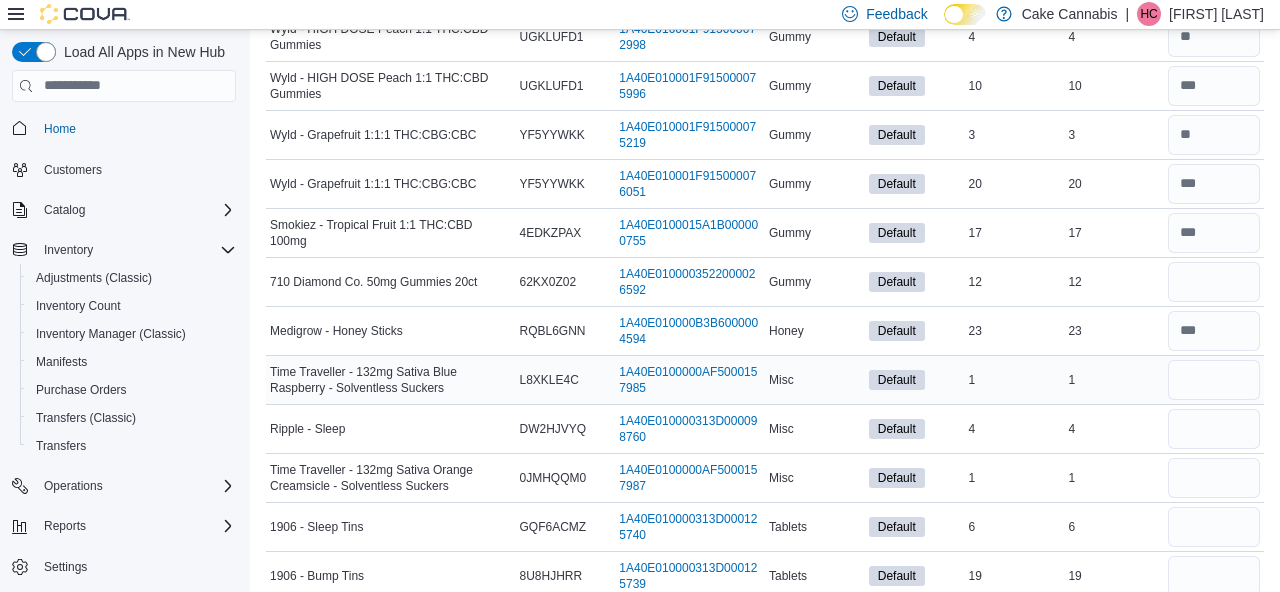 type 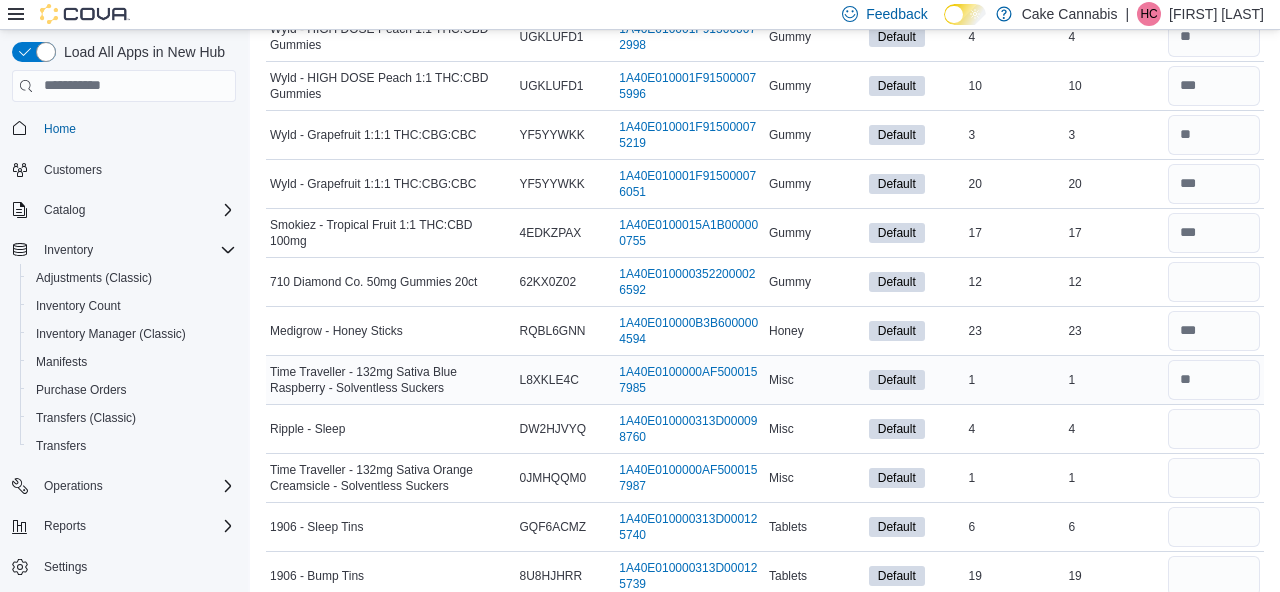 scroll, scrollTop: 2916, scrollLeft: 0, axis: vertical 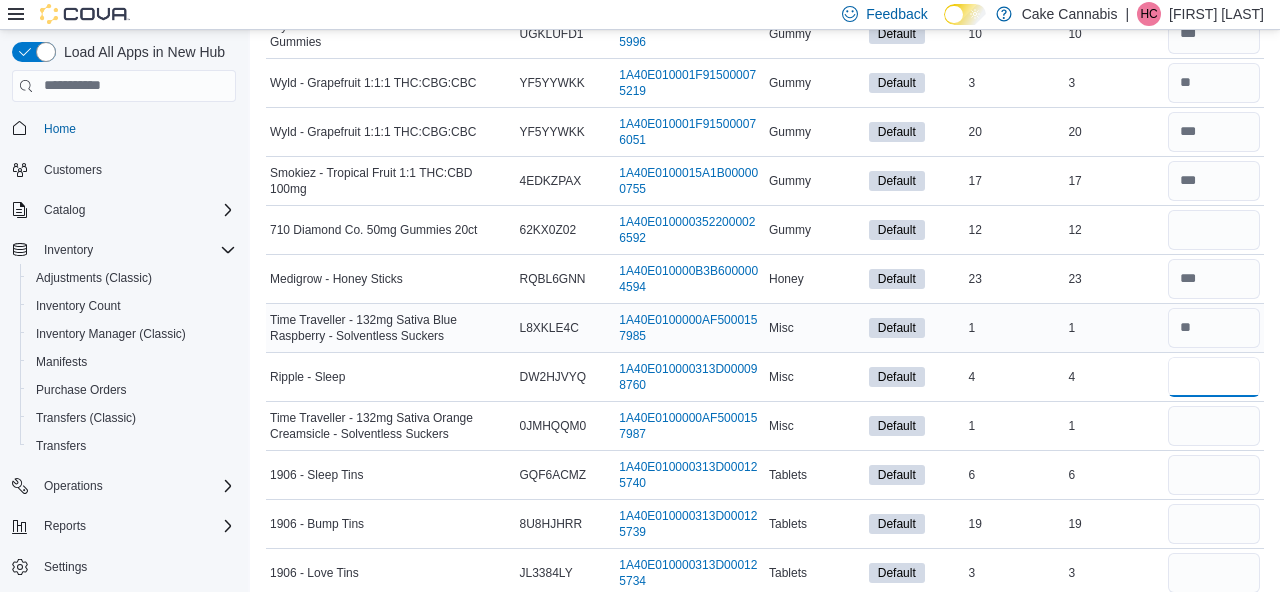 click at bounding box center (1214, 377) 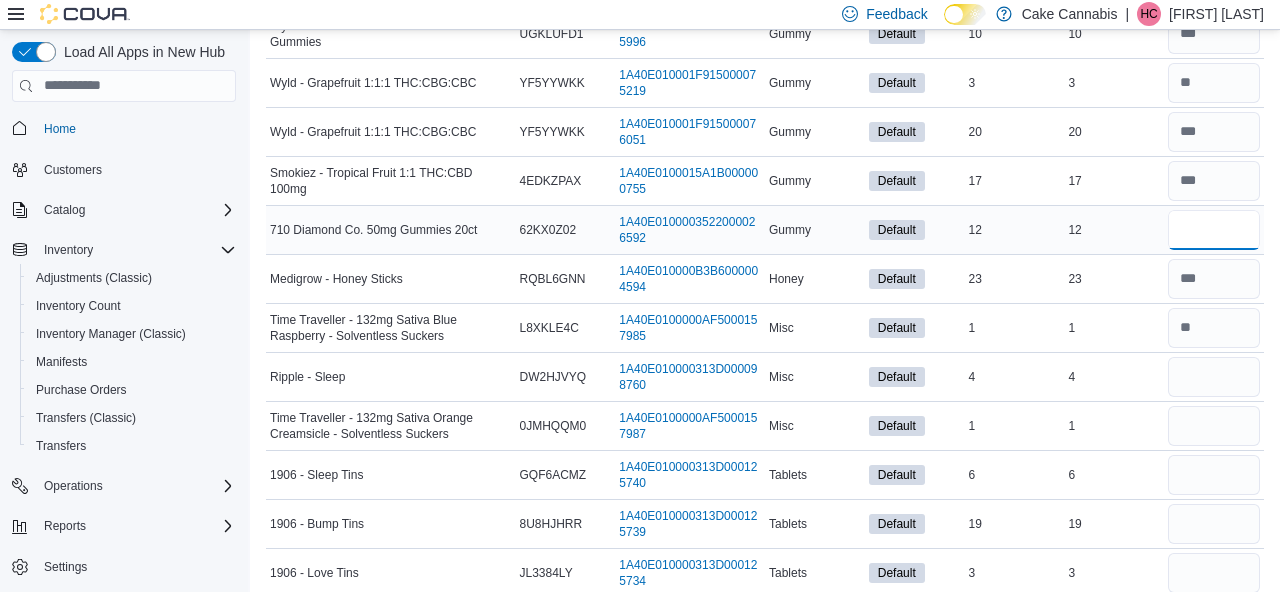 click at bounding box center [1214, 230] 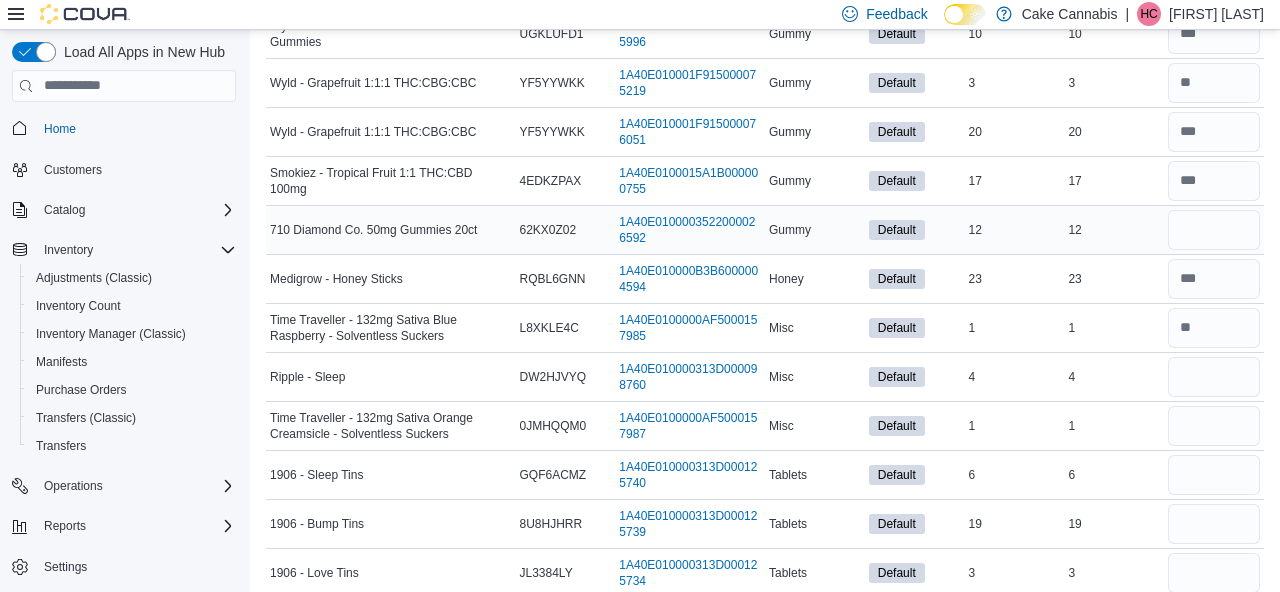type 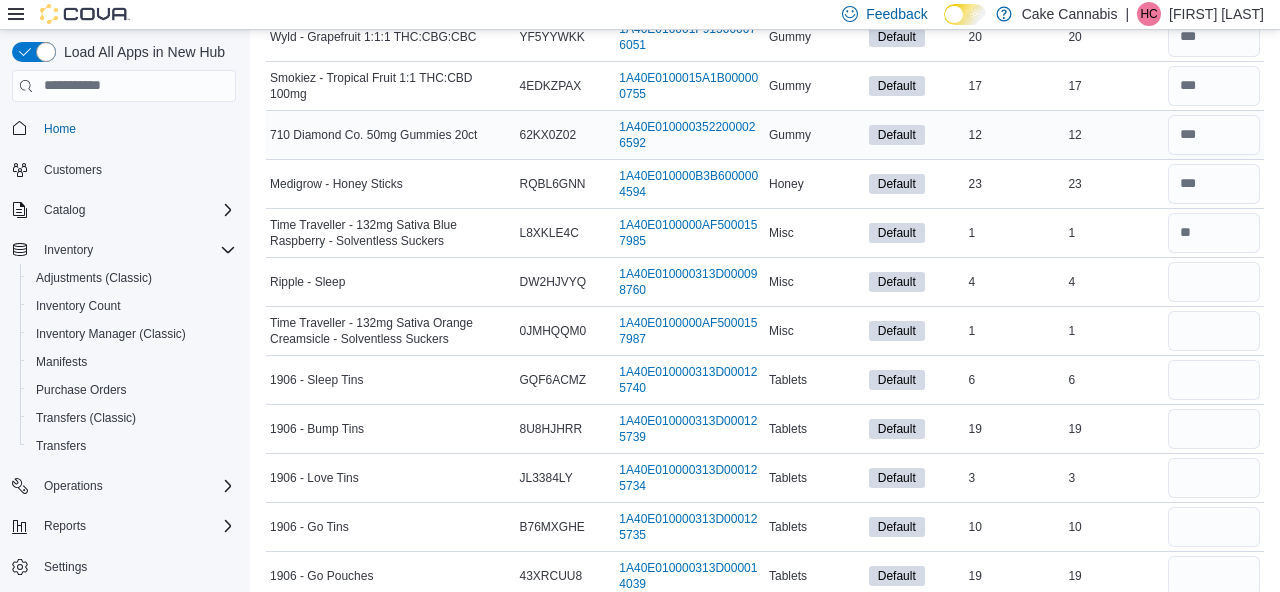 scroll, scrollTop: 3012, scrollLeft: 0, axis: vertical 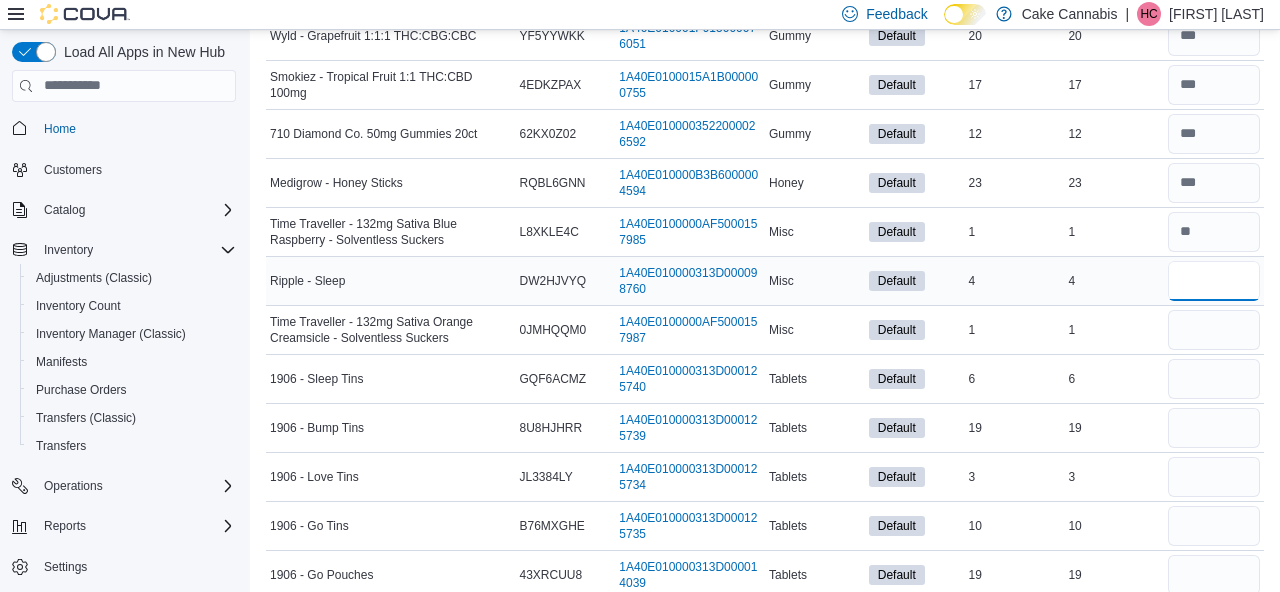 click at bounding box center (1214, 281) 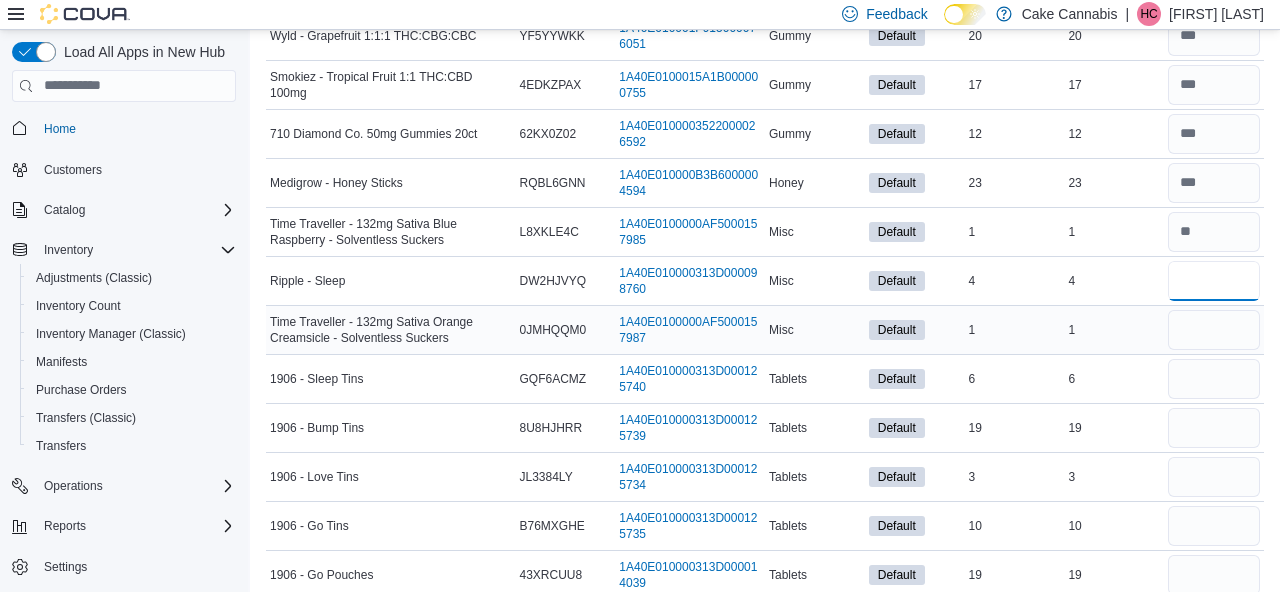 type on "*" 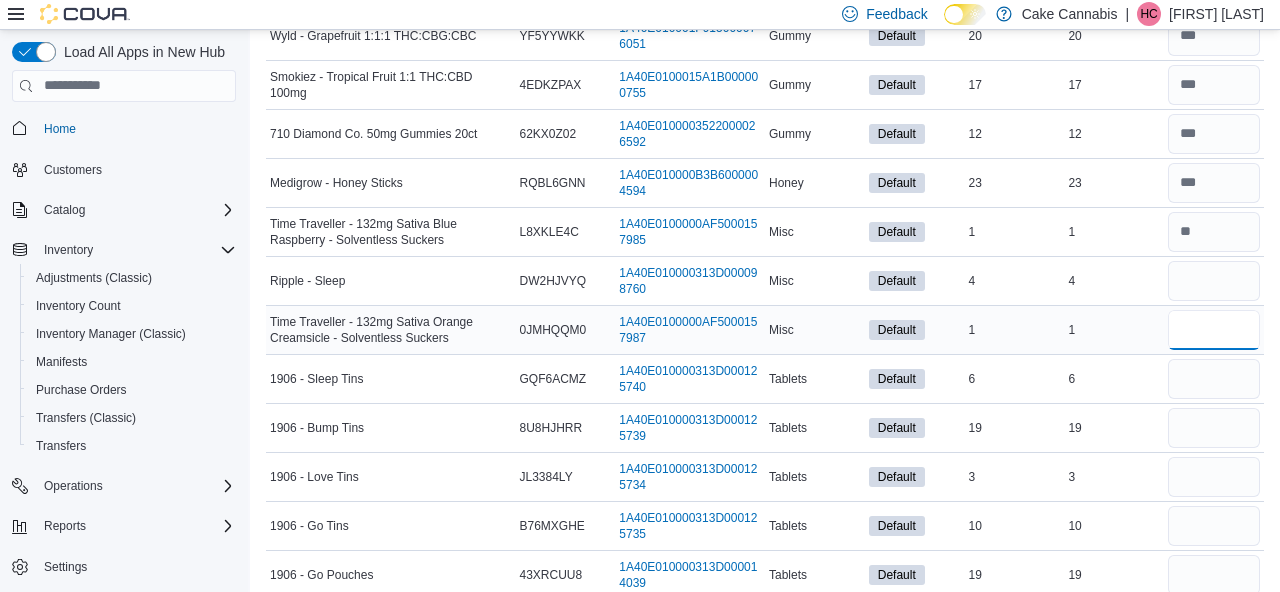 type 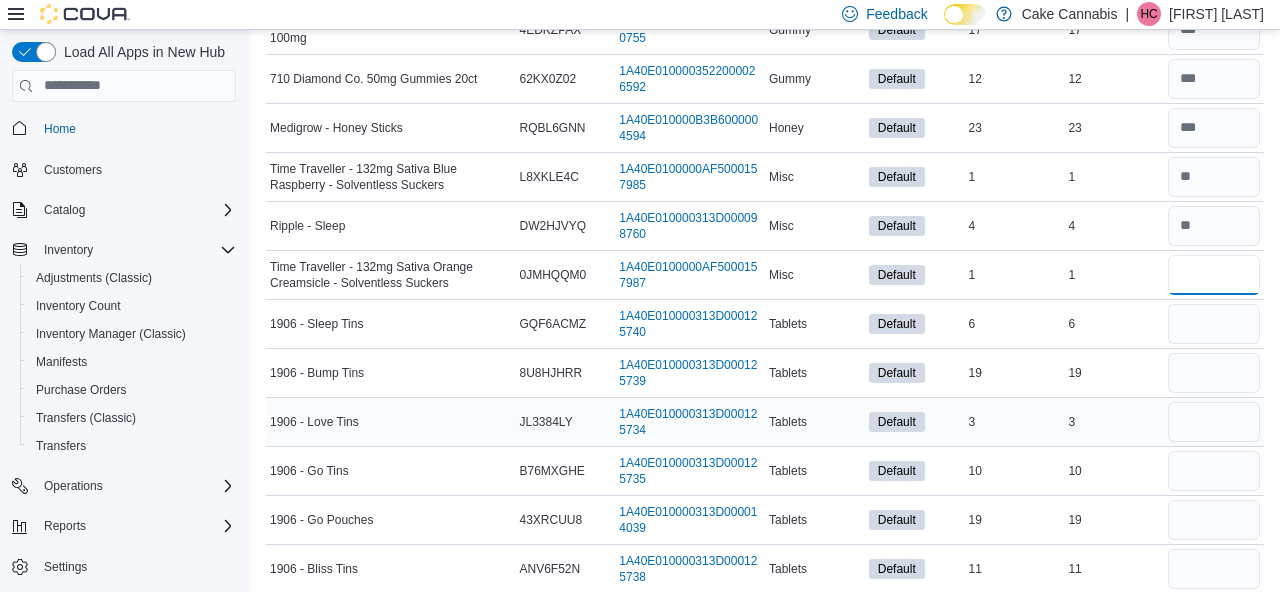 scroll, scrollTop: 3070, scrollLeft: 0, axis: vertical 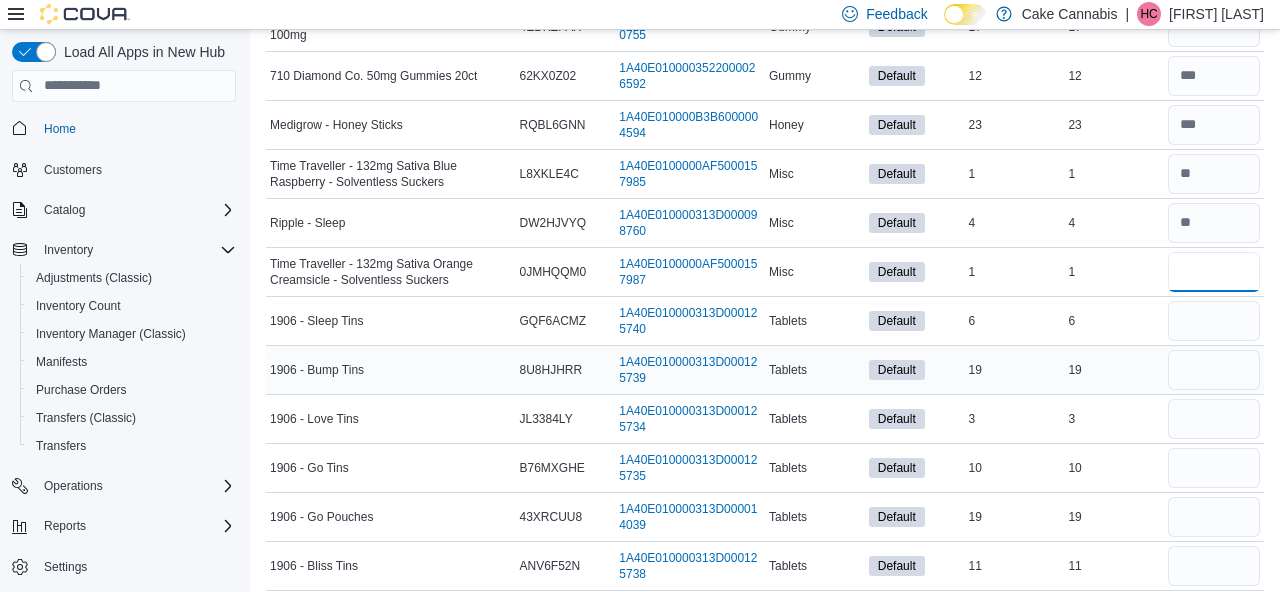 type on "*" 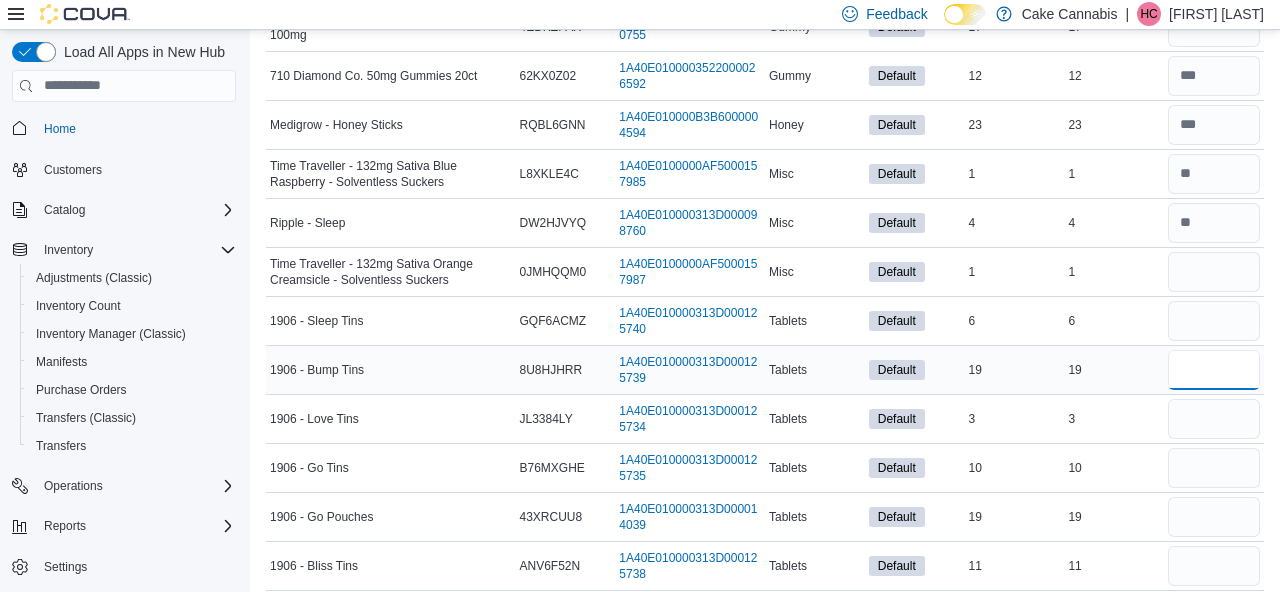type 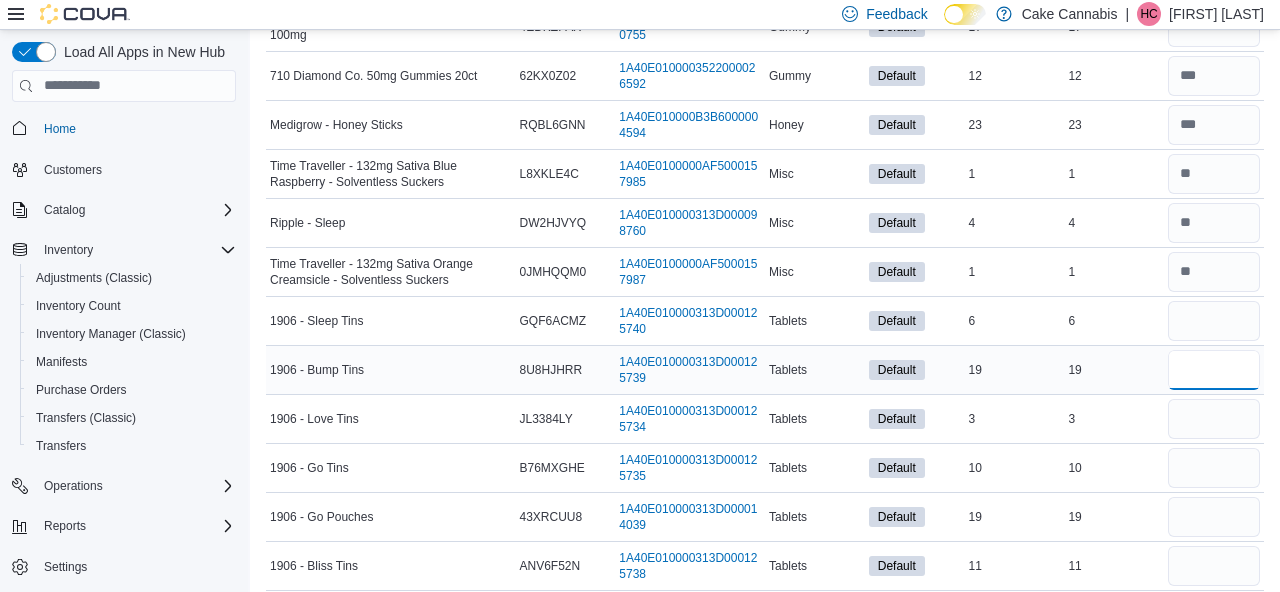 click at bounding box center (1214, 370) 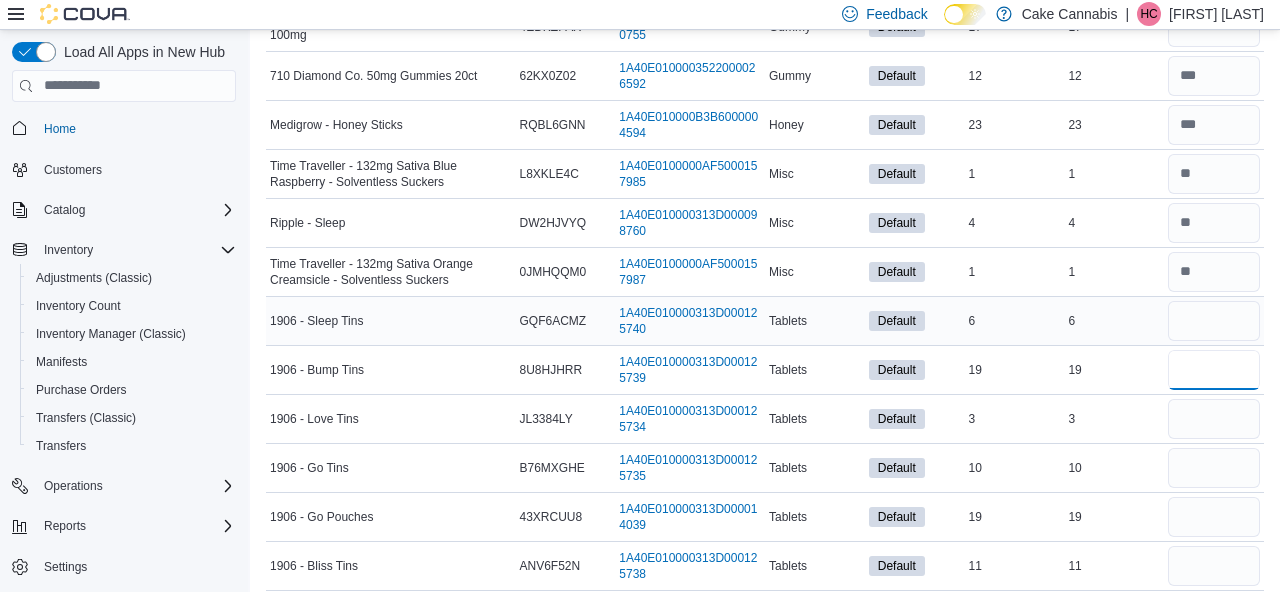 type on "**" 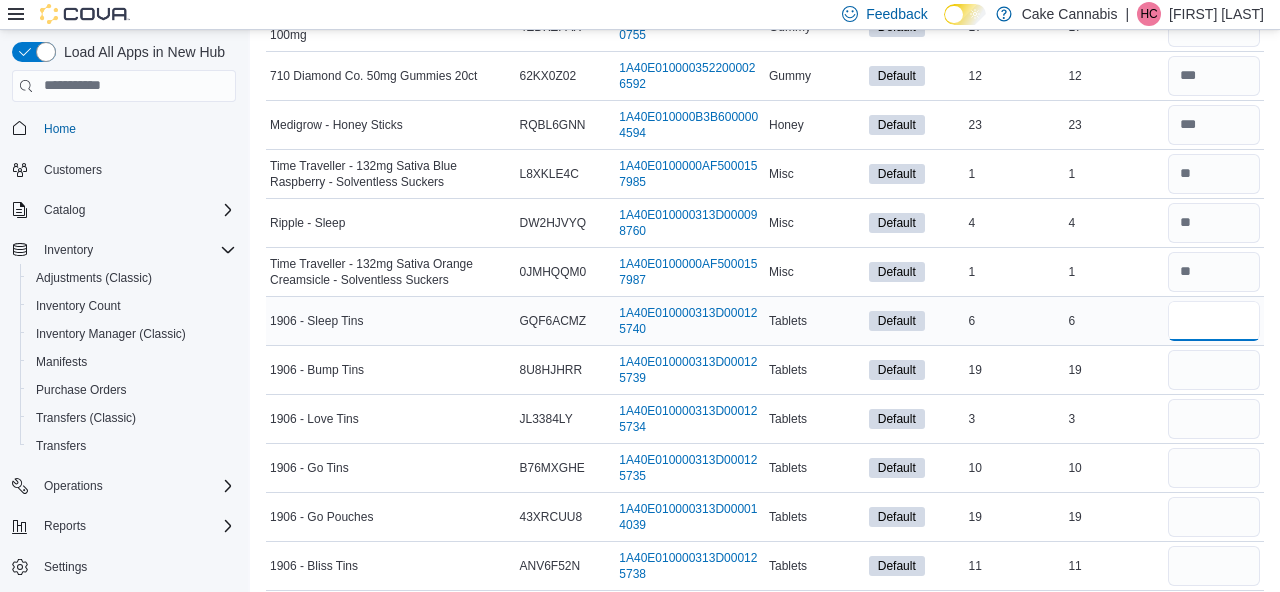 click at bounding box center [1214, 321] 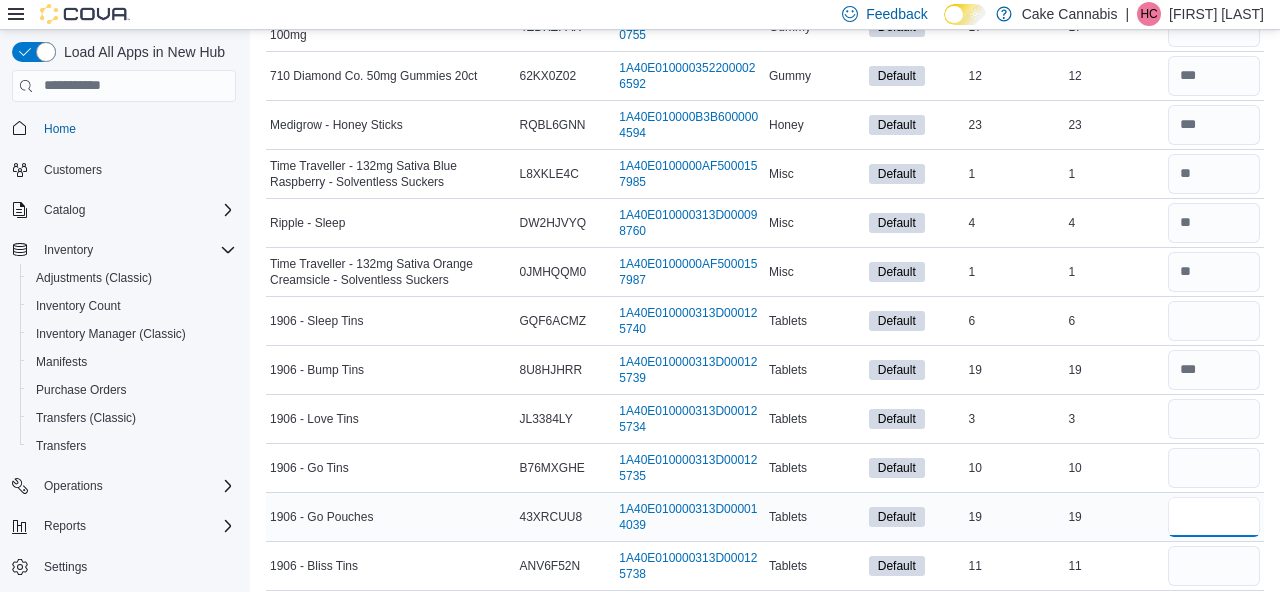click at bounding box center (1214, 517) 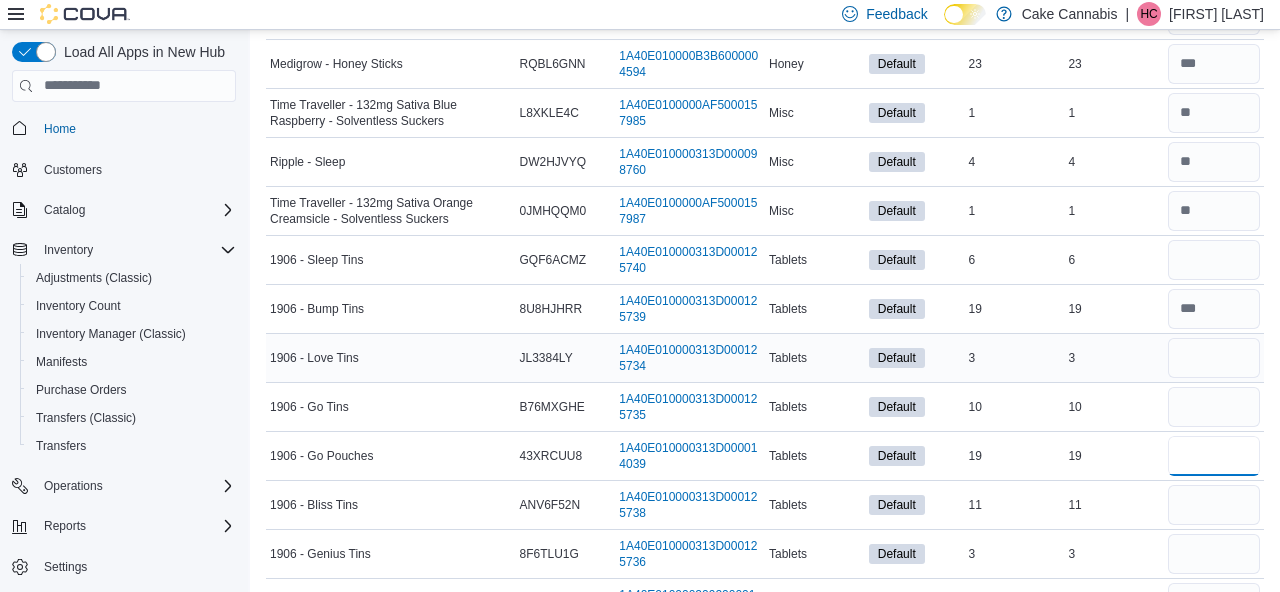 scroll, scrollTop: 3126, scrollLeft: 0, axis: vertical 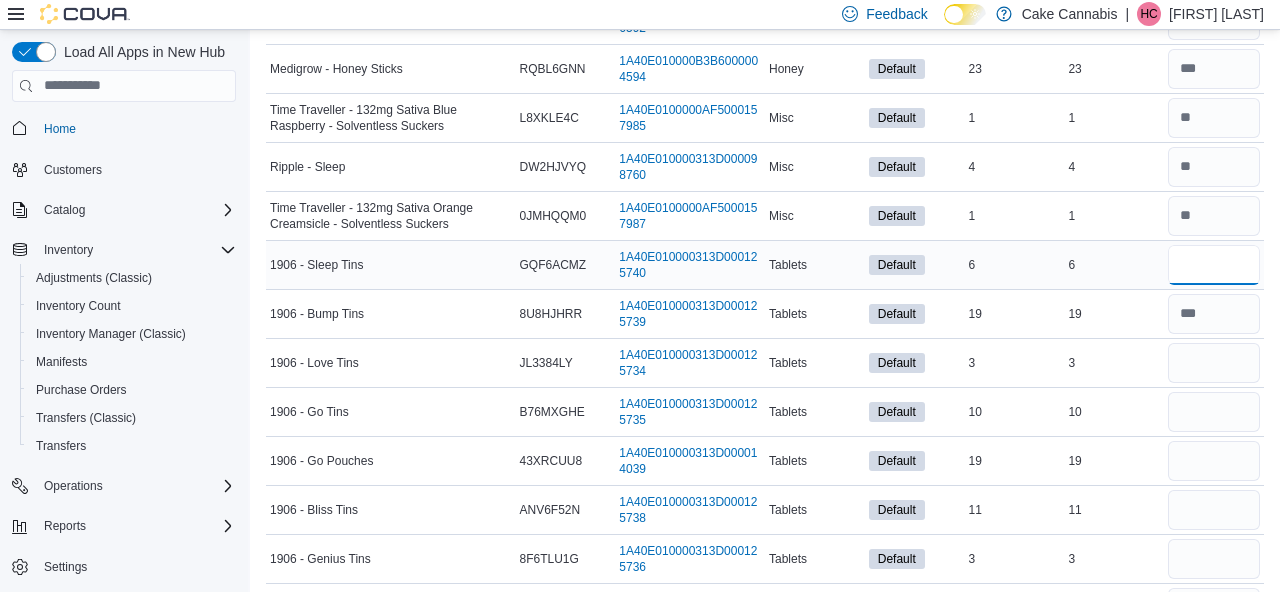 click at bounding box center [1214, 265] 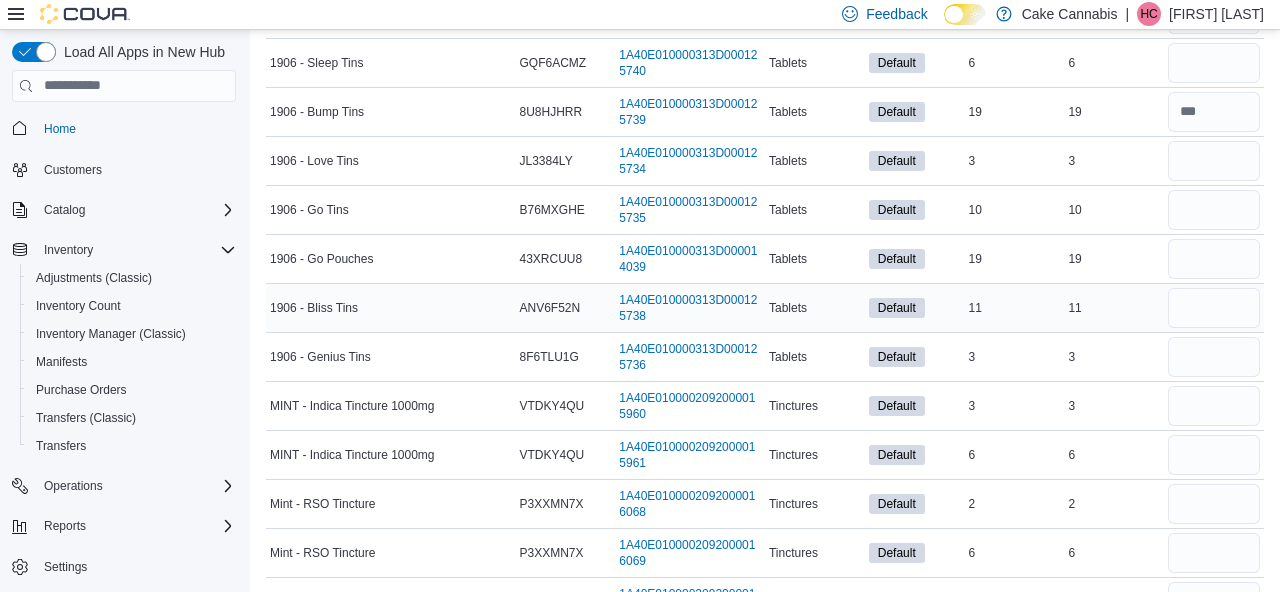 scroll, scrollTop: 3338, scrollLeft: 0, axis: vertical 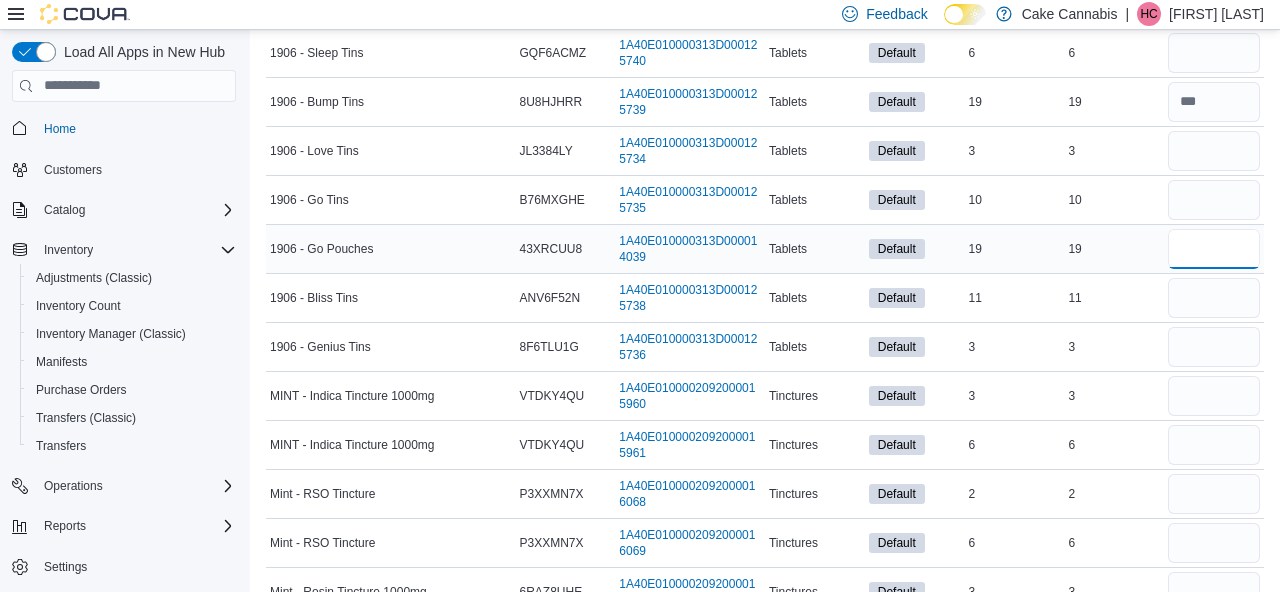 click at bounding box center [1214, 249] 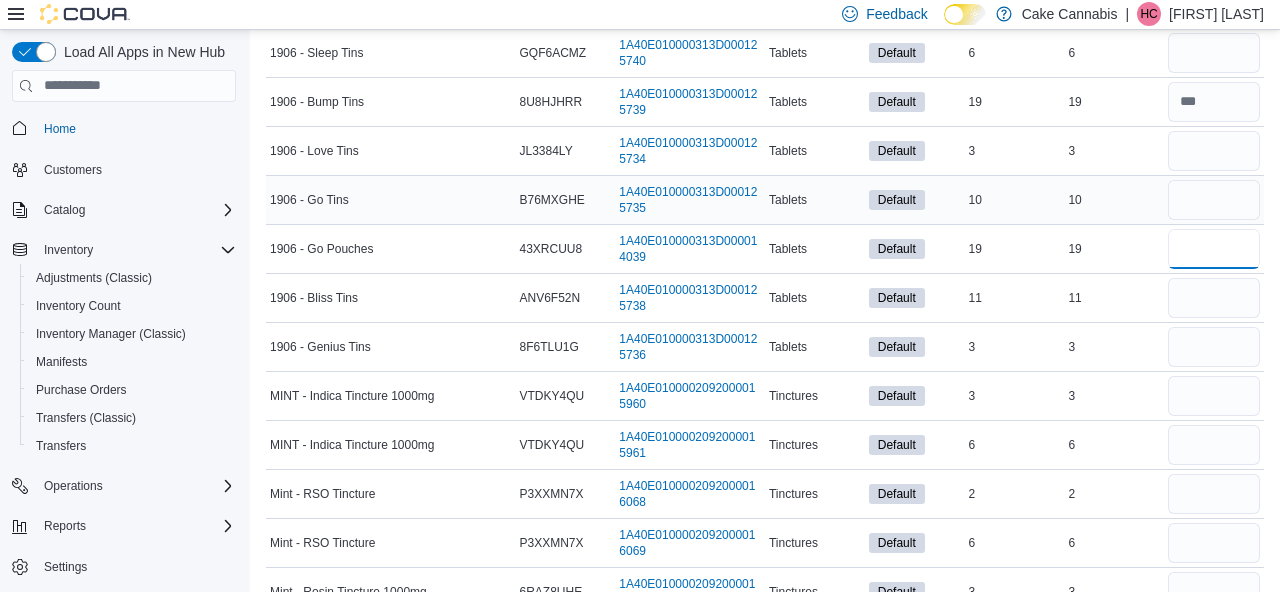 type on "**" 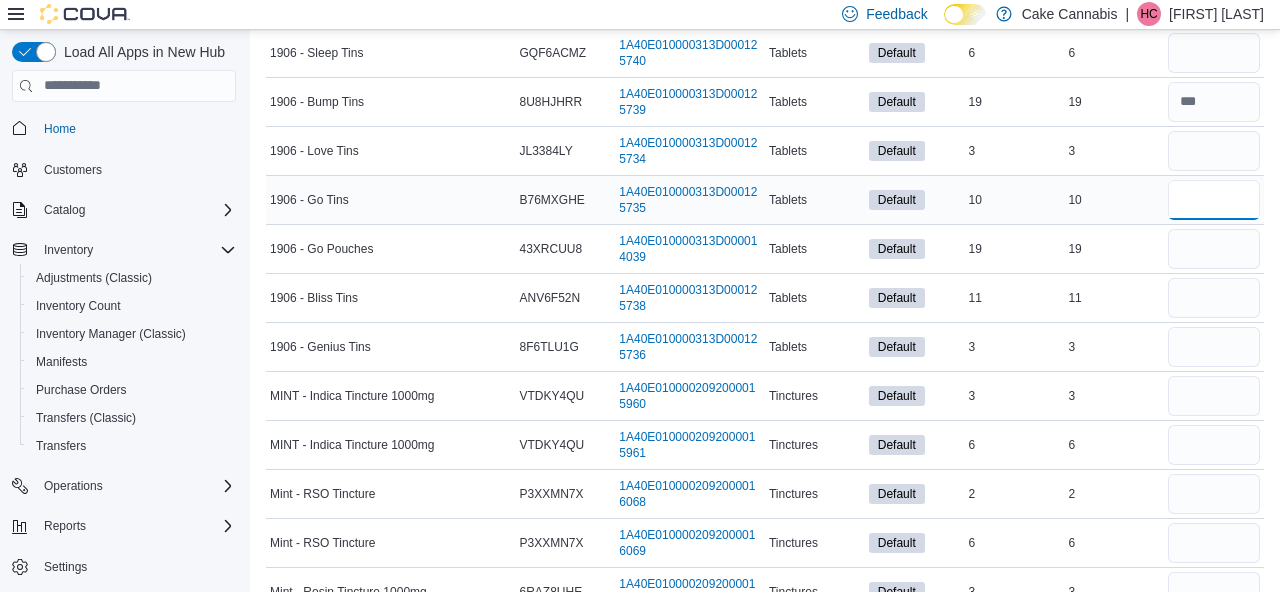 click at bounding box center (1214, 200) 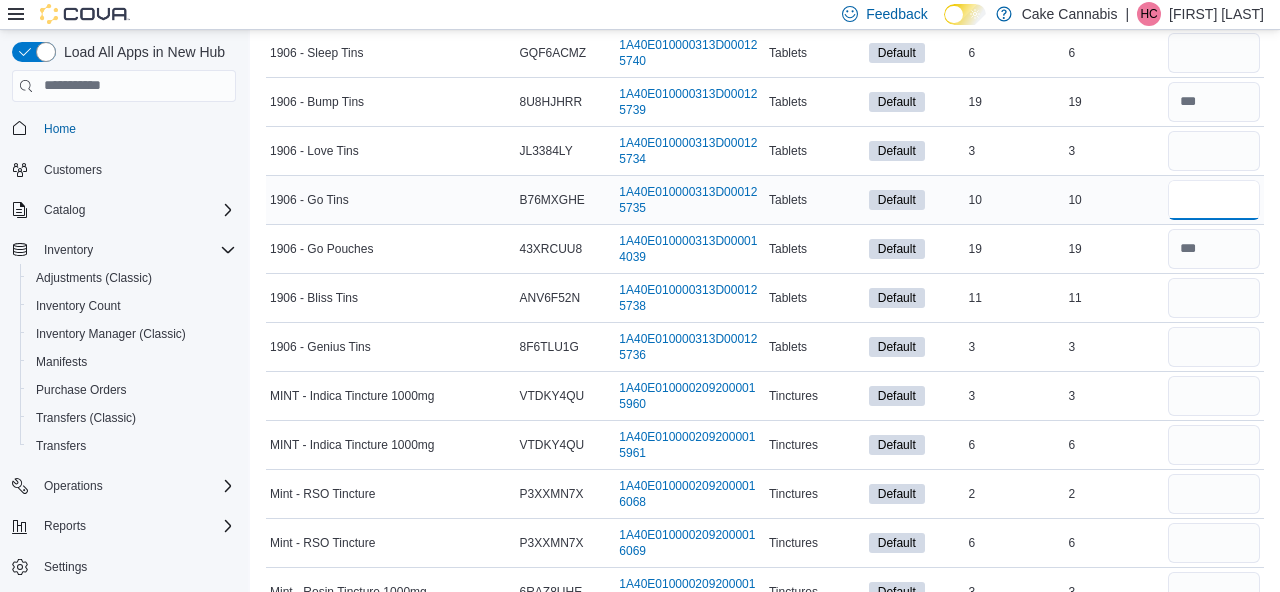 type on "**" 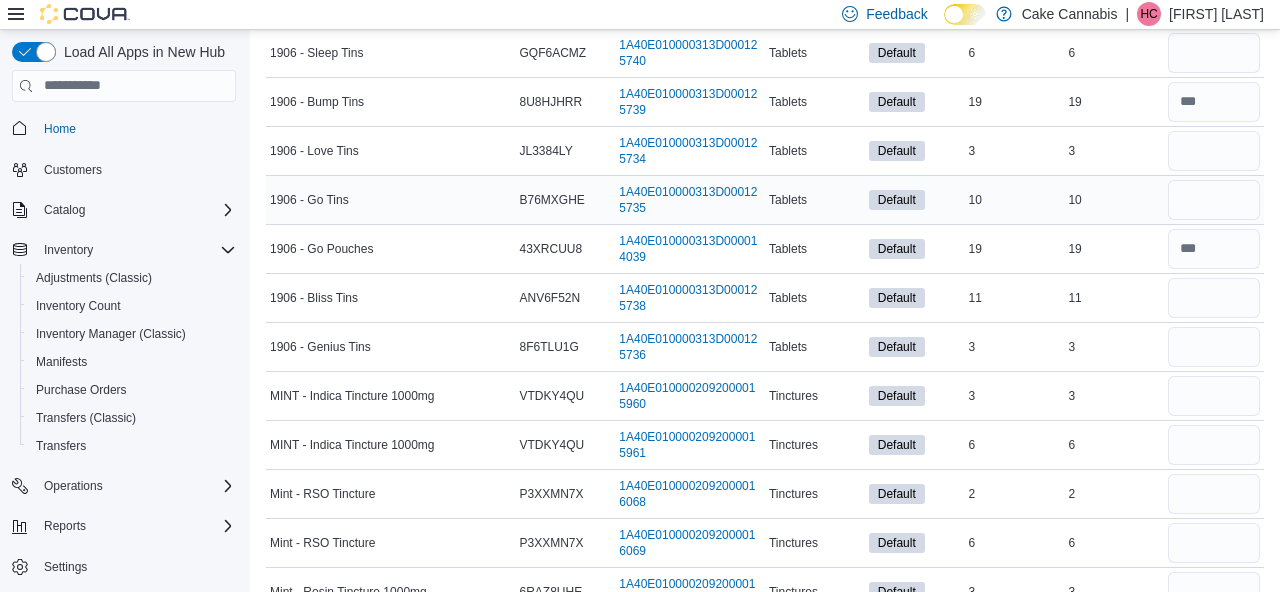 type 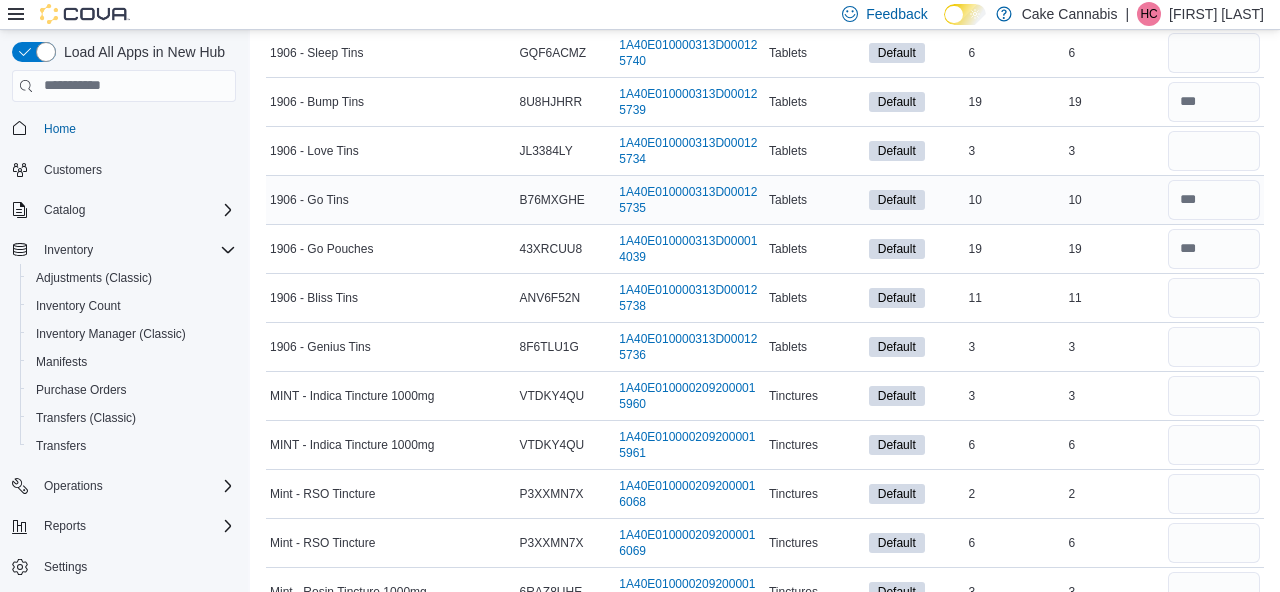 scroll, scrollTop: 3360, scrollLeft: 0, axis: vertical 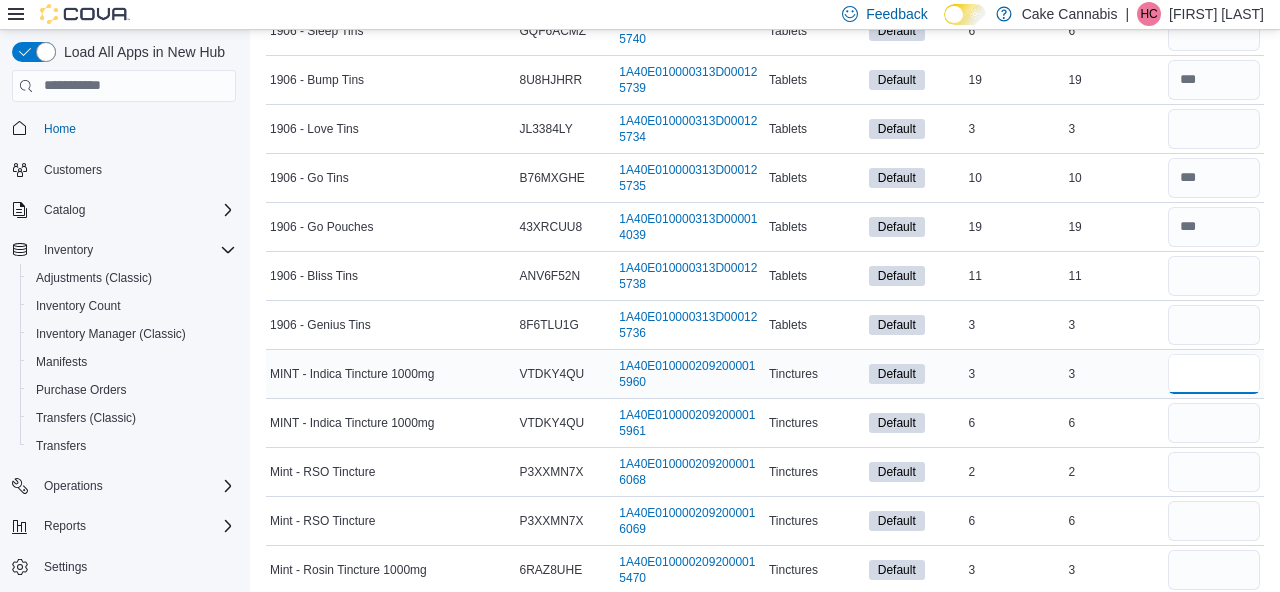 click at bounding box center (1214, 374) 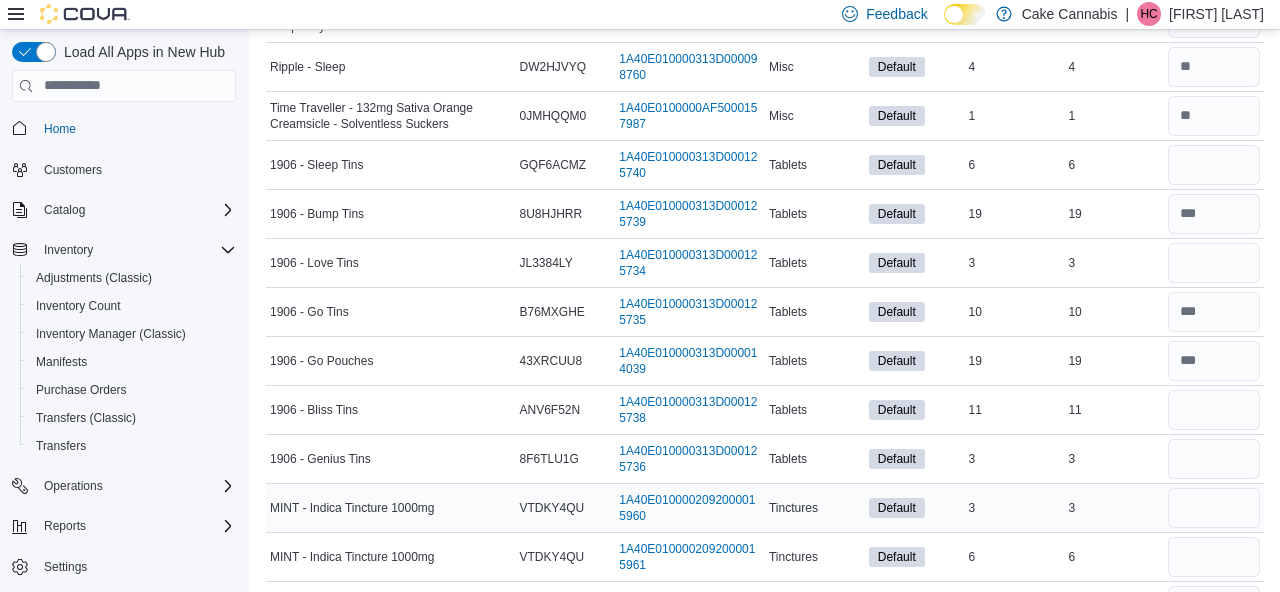 scroll, scrollTop: 3224, scrollLeft: 0, axis: vertical 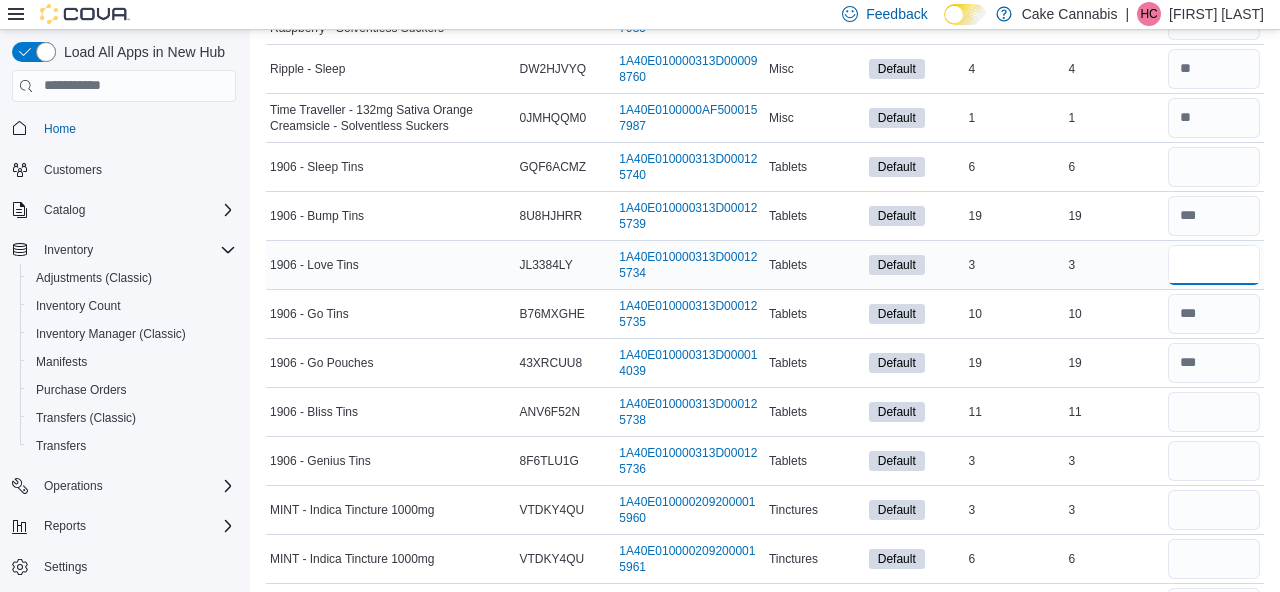 click at bounding box center [1214, 265] 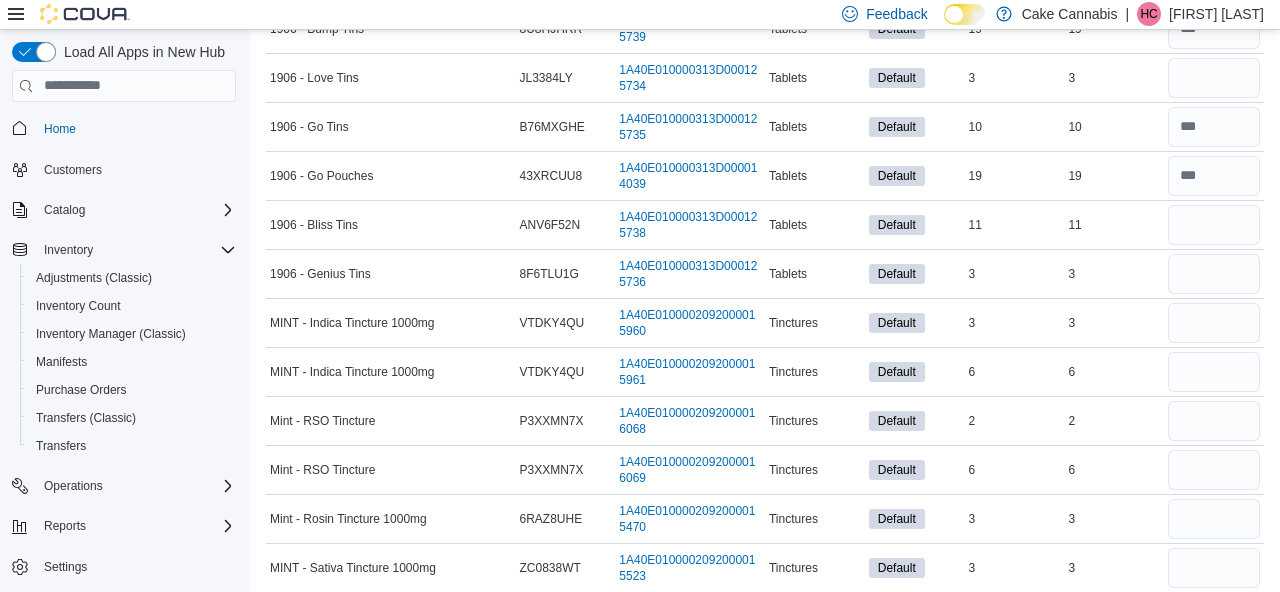 scroll, scrollTop: 3436, scrollLeft: 0, axis: vertical 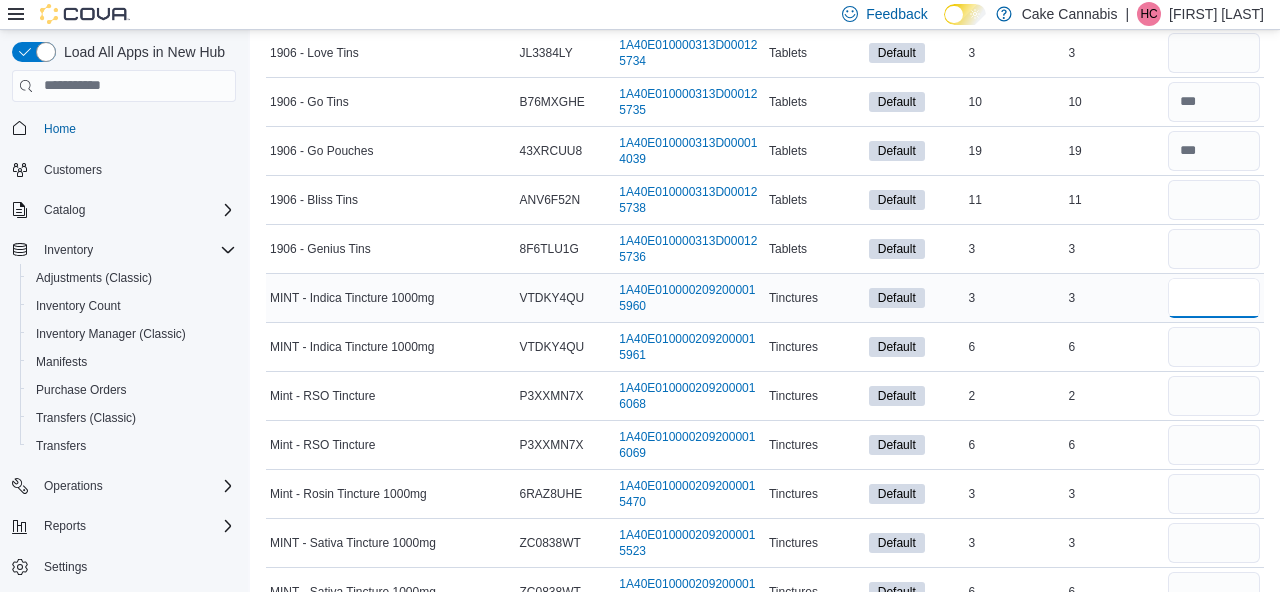 click at bounding box center (1214, 298) 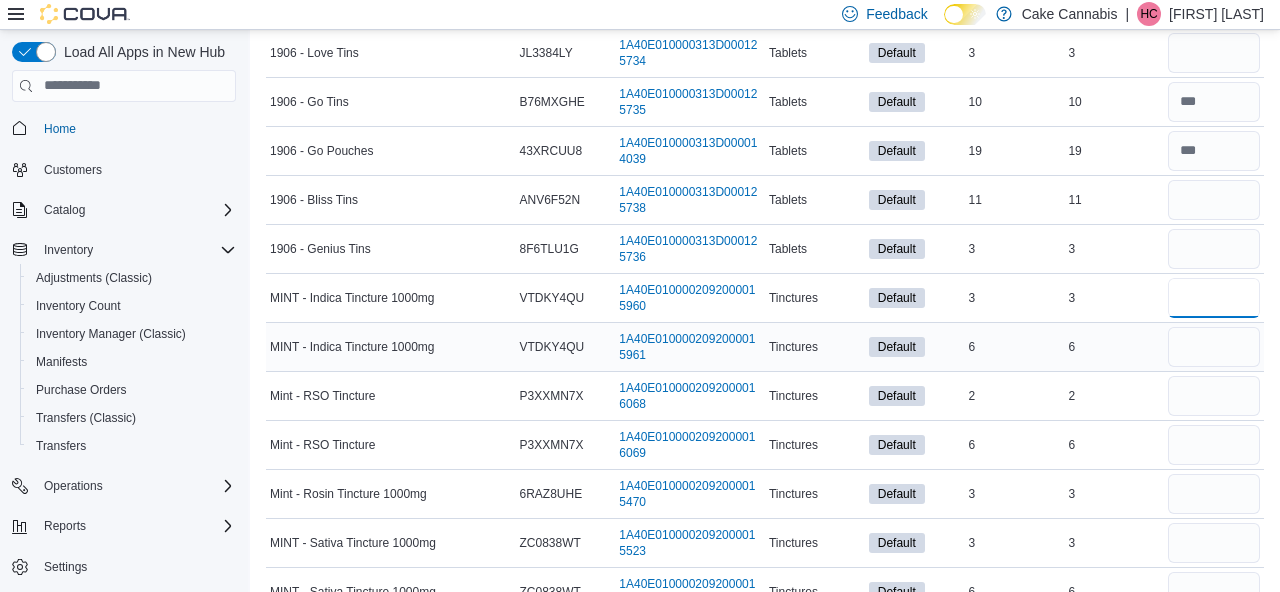 type on "*" 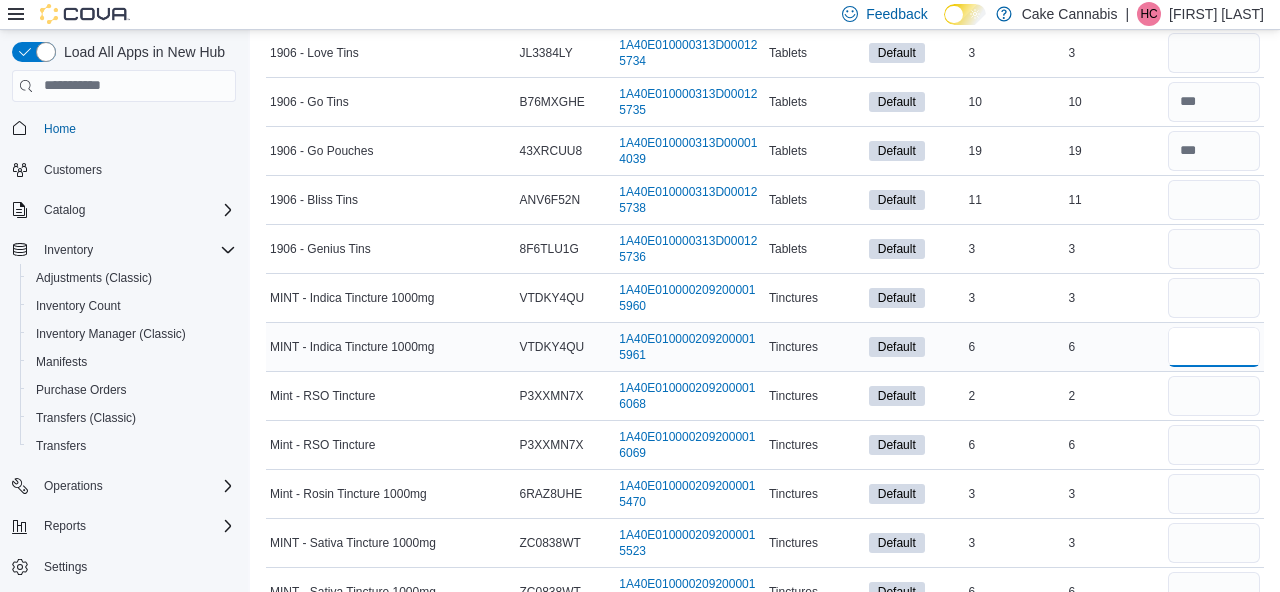 click at bounding box center (1214, 347) 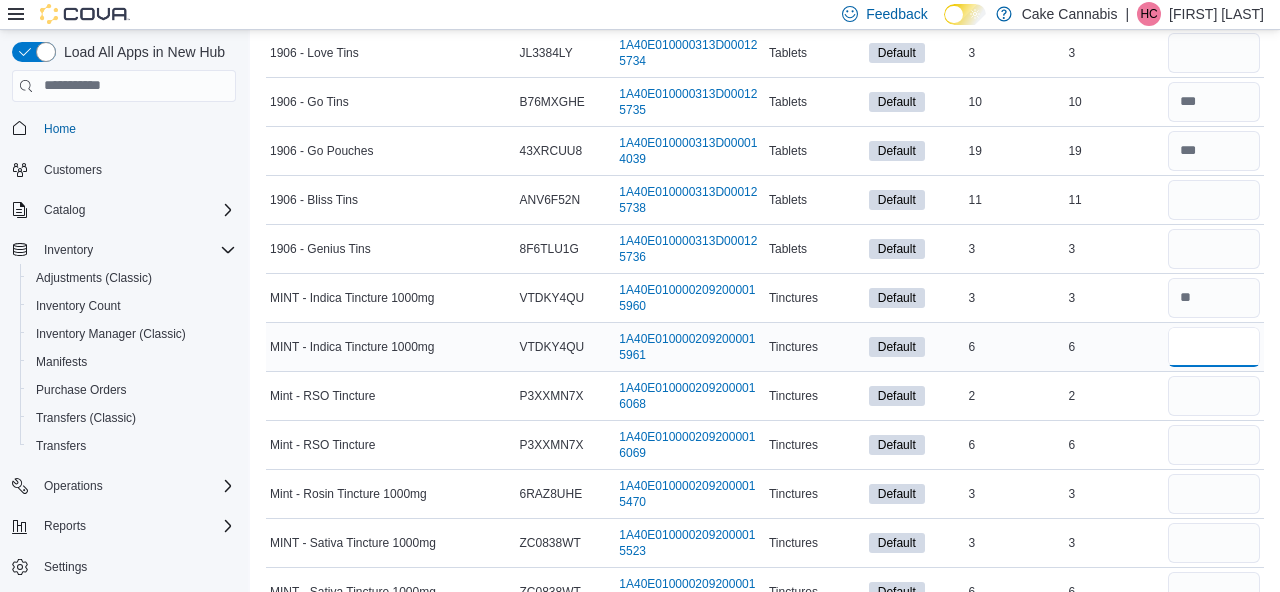 click at bounding box center (1214, 347) 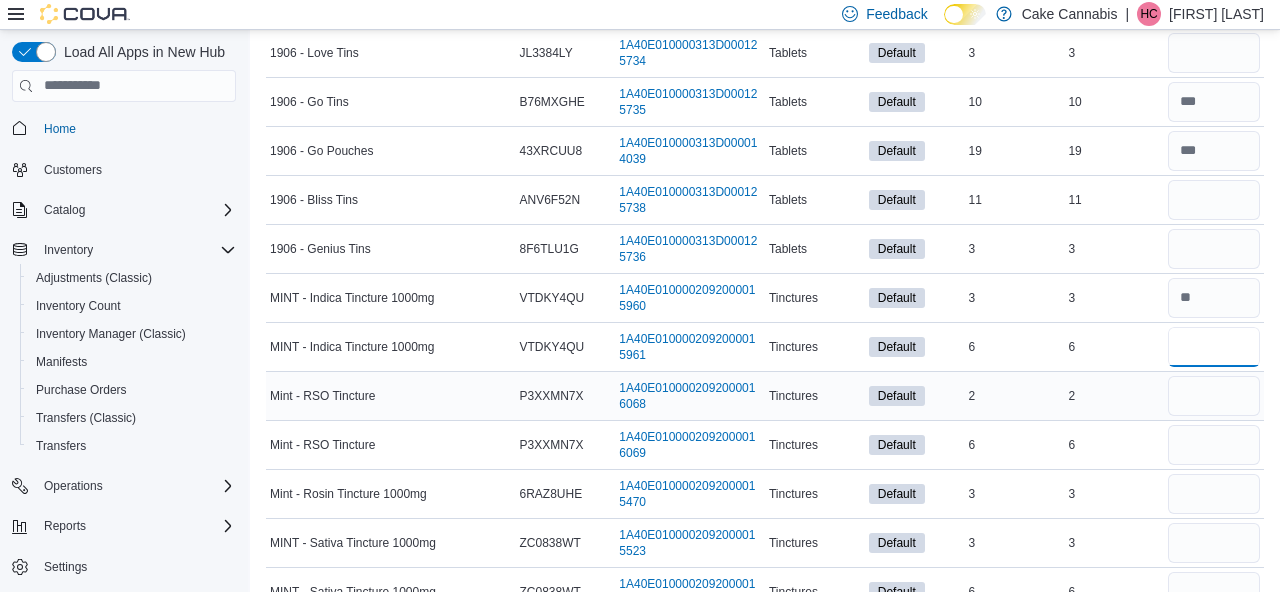 type on "*" 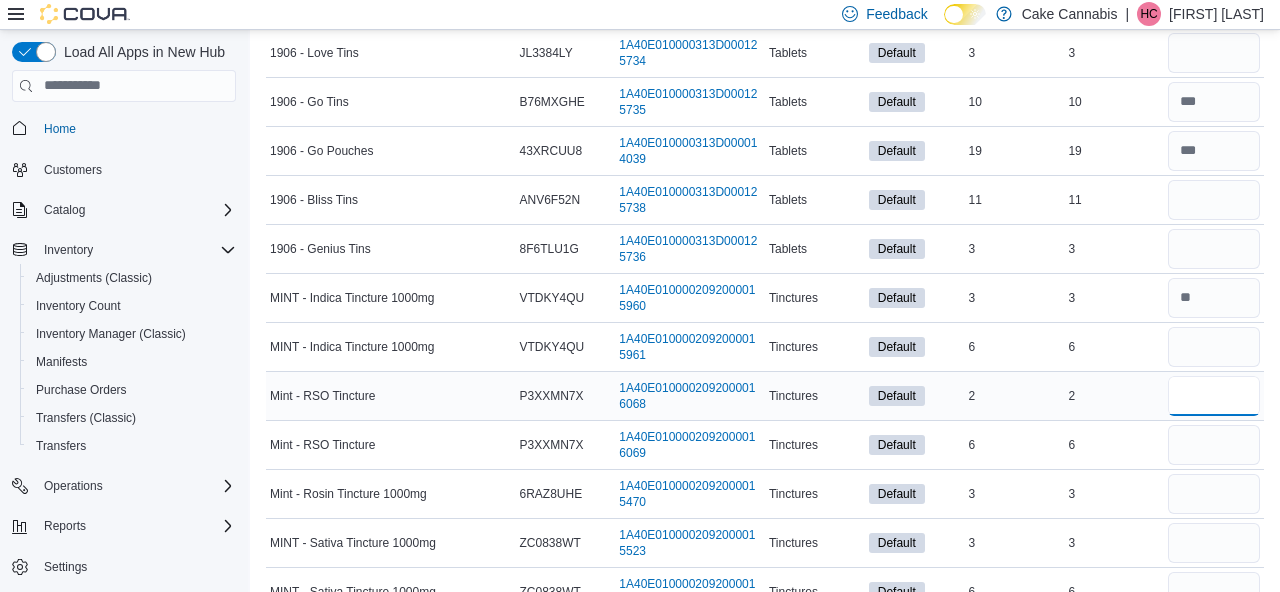type 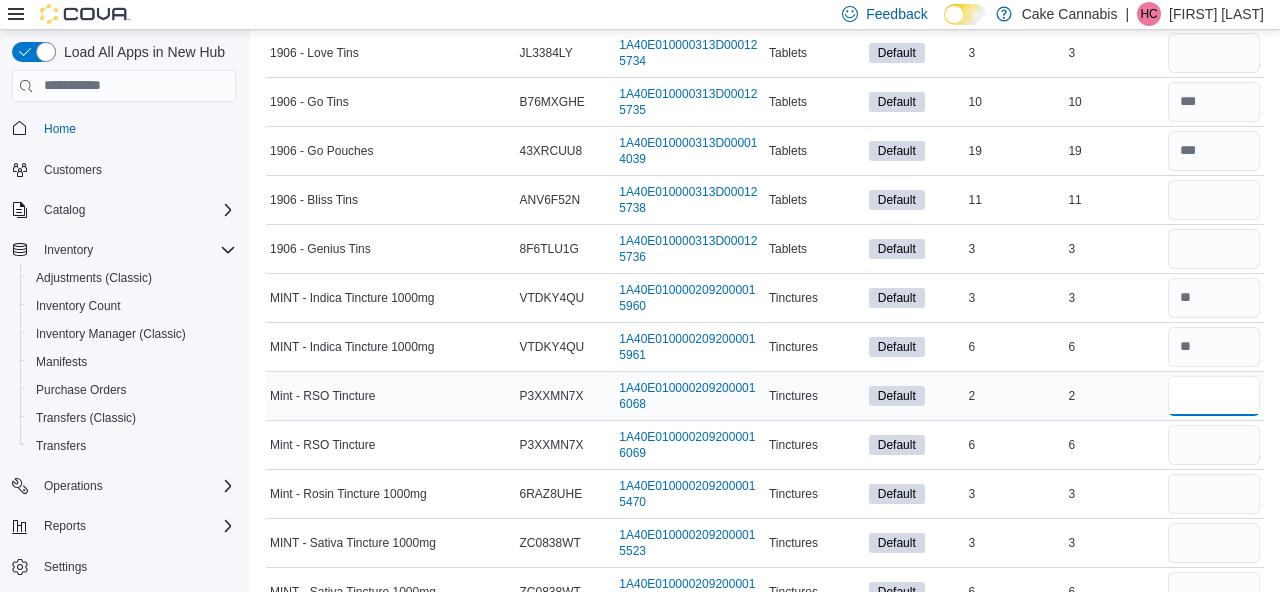 click at bounding box center (1214, 396) 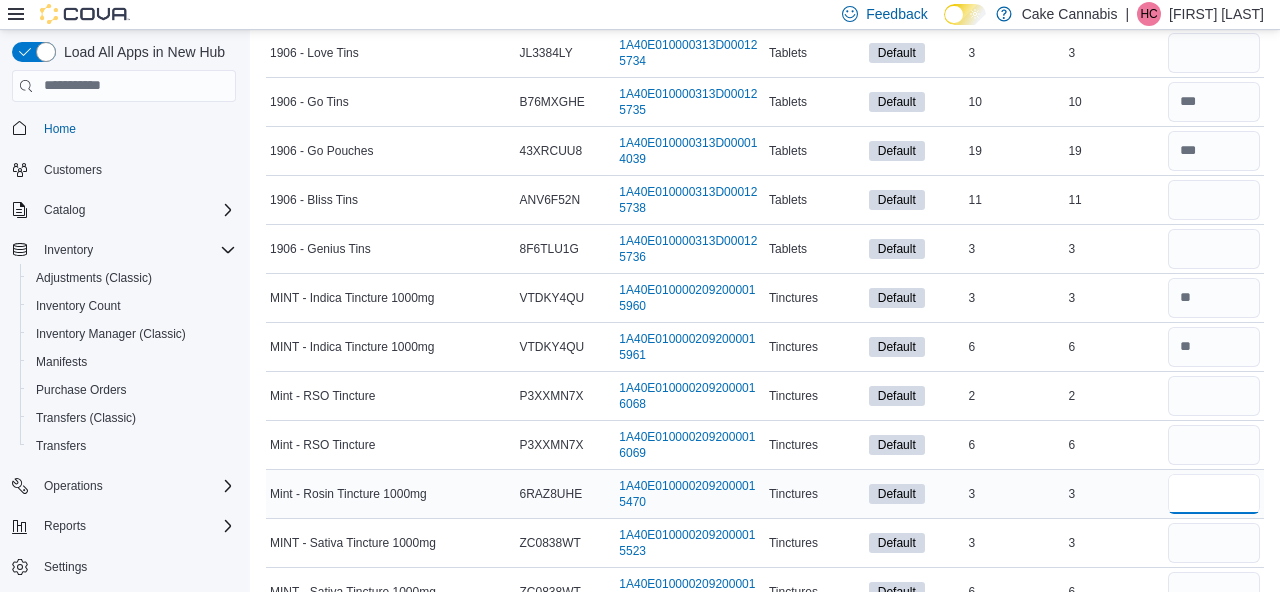 click at bounding box center (1214, 494) 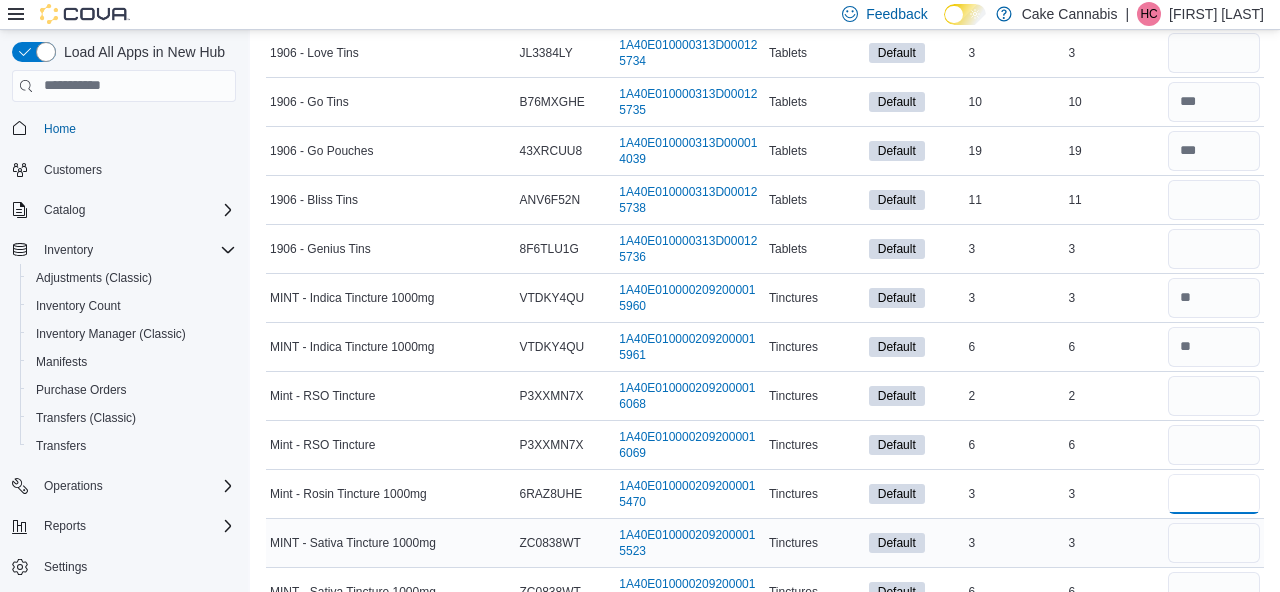 type on "*" 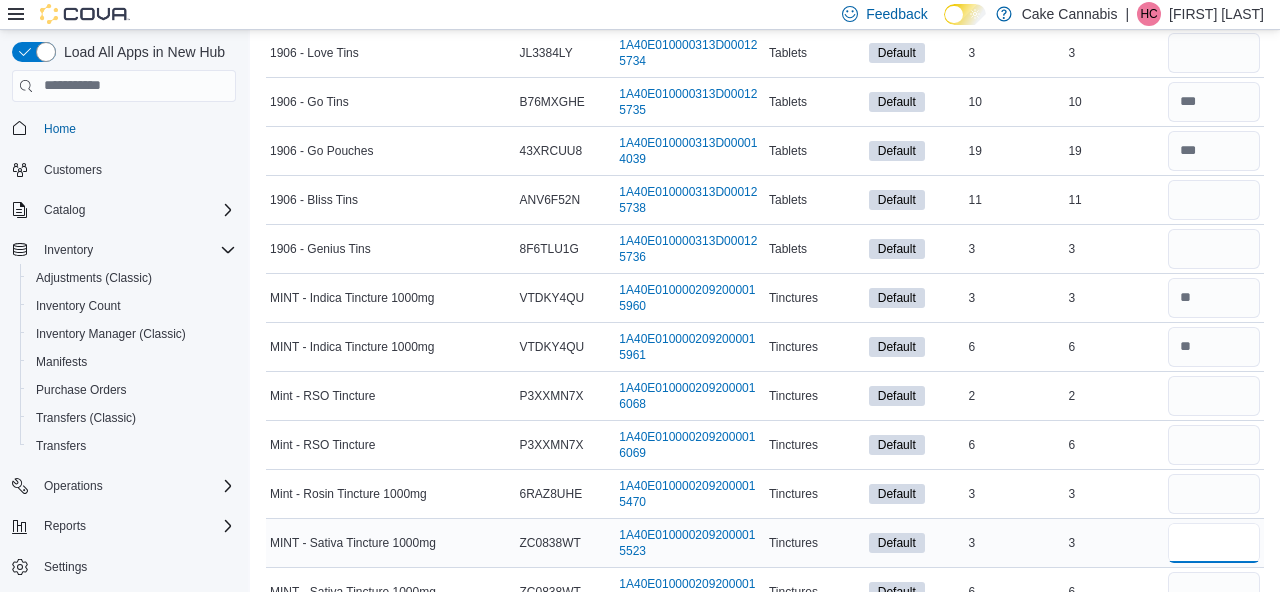 type 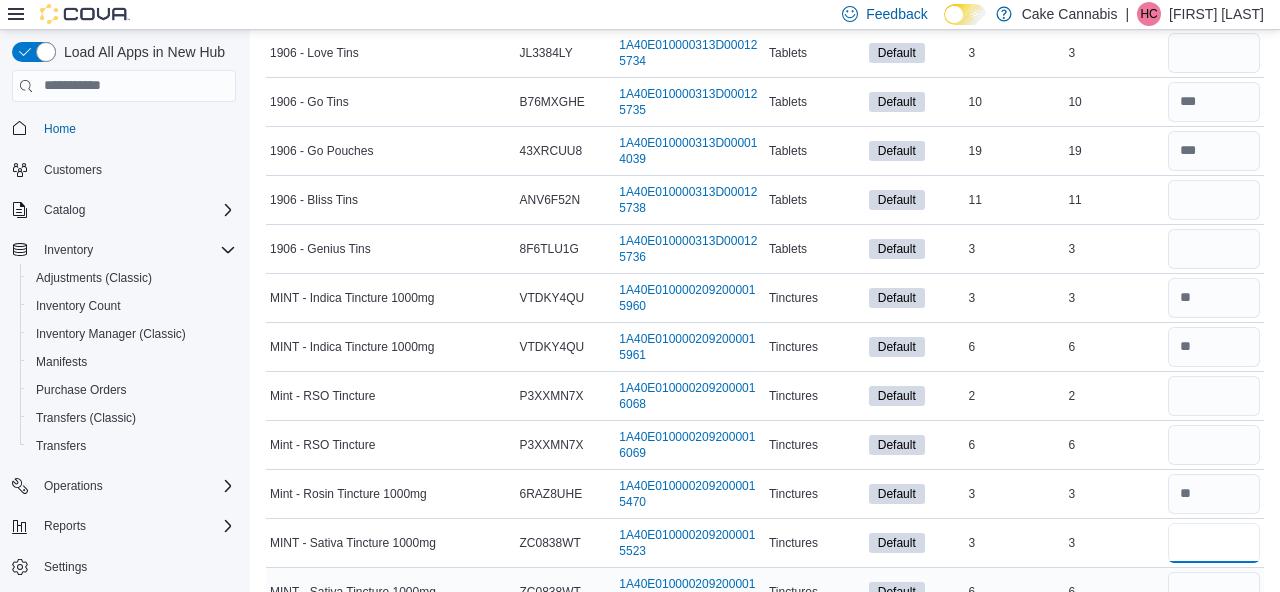 type on "*" 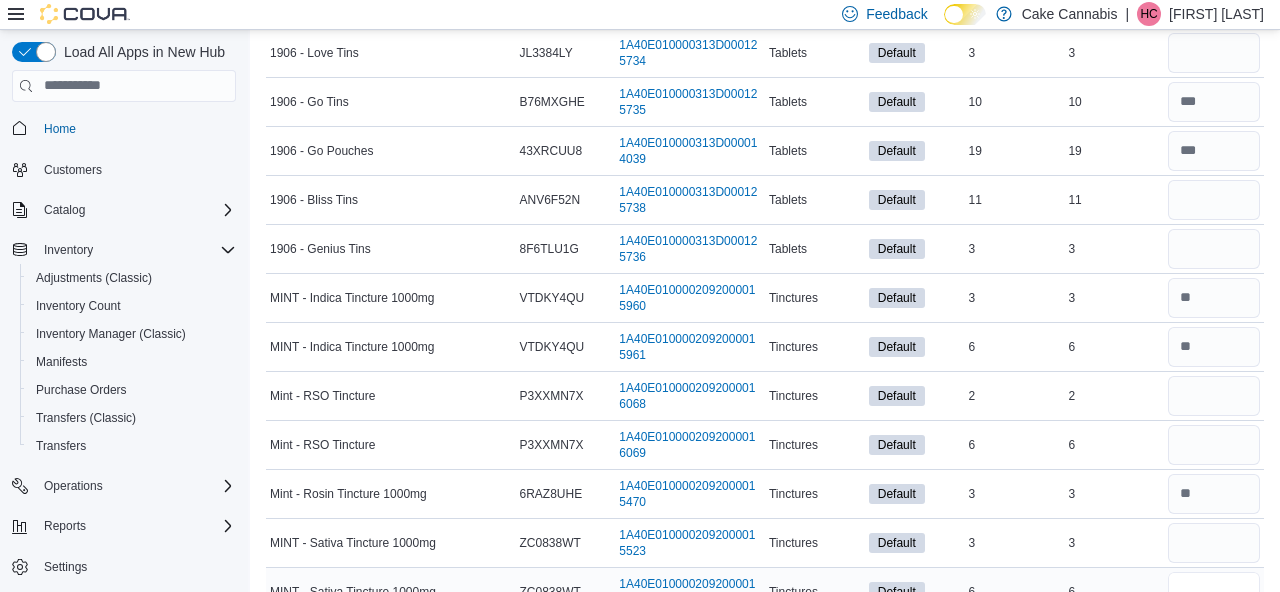 type 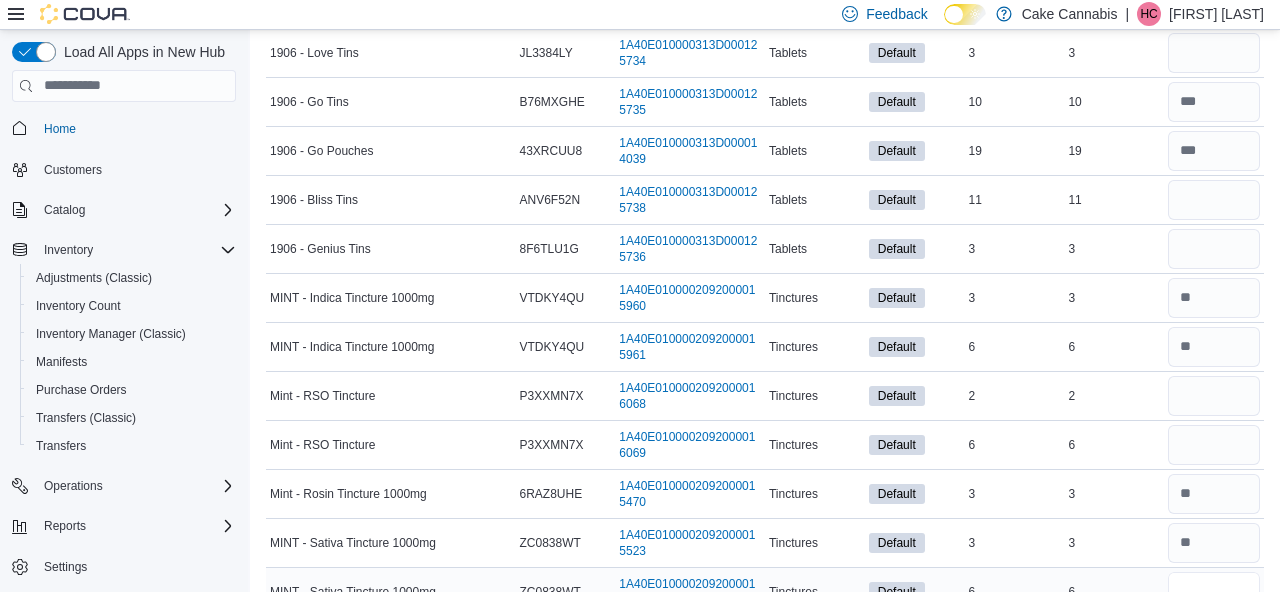 click at bounding box center [1214, 592] 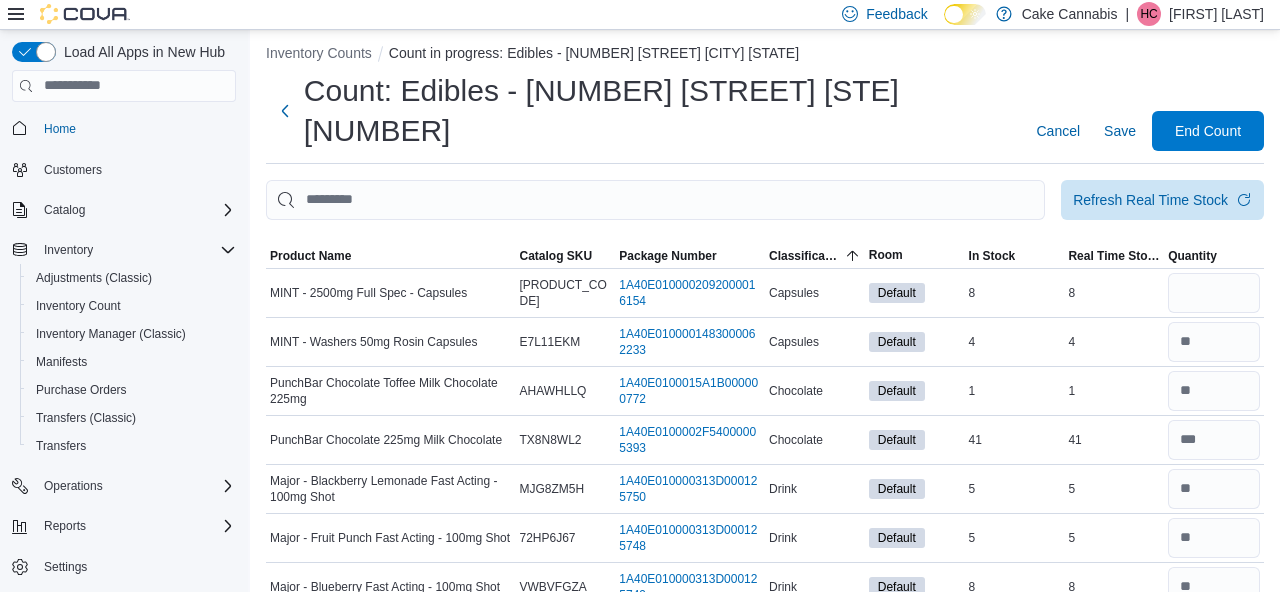 scroll, scrollTop: 15, scrollLeft: 0, axis: vertical 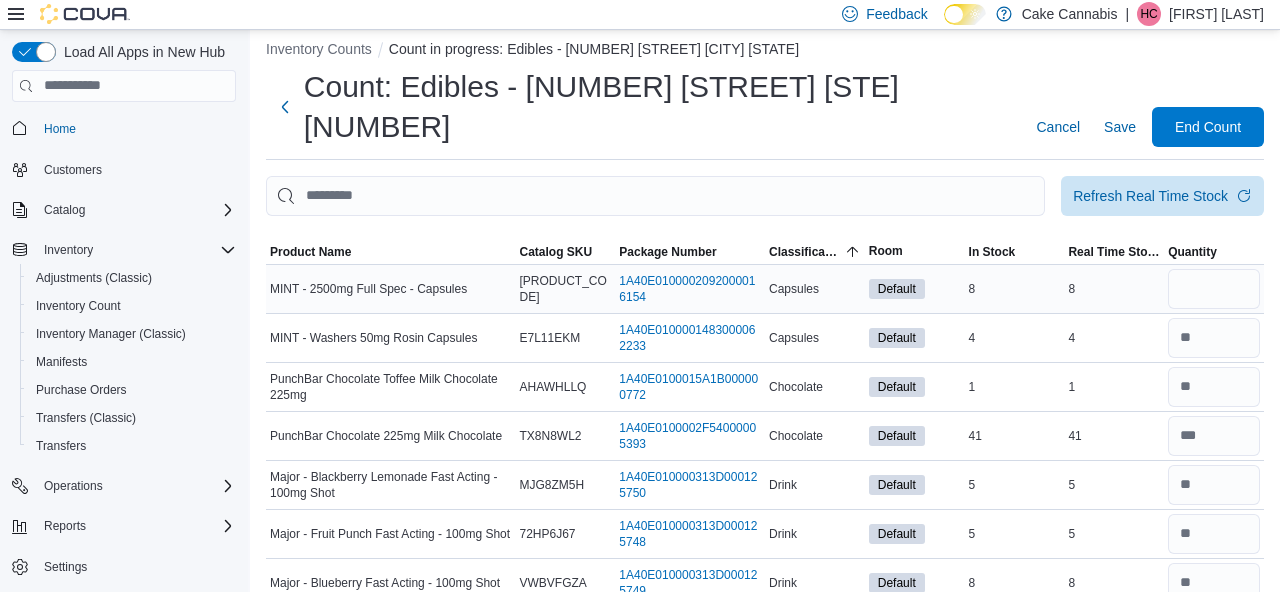 type on "*" 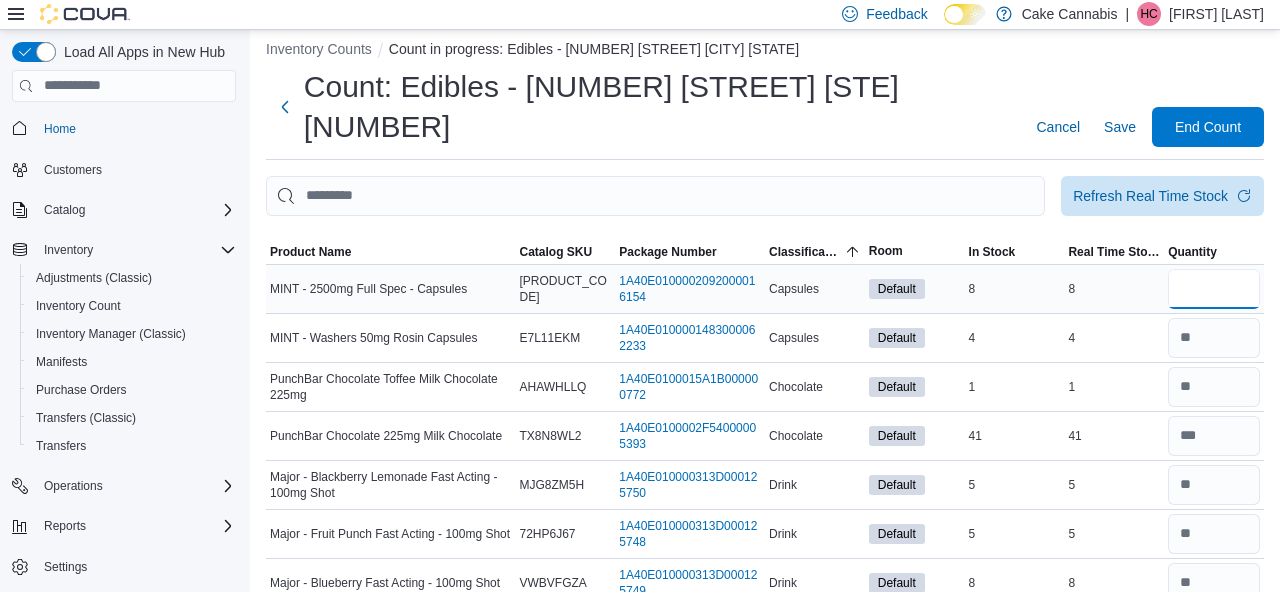 type 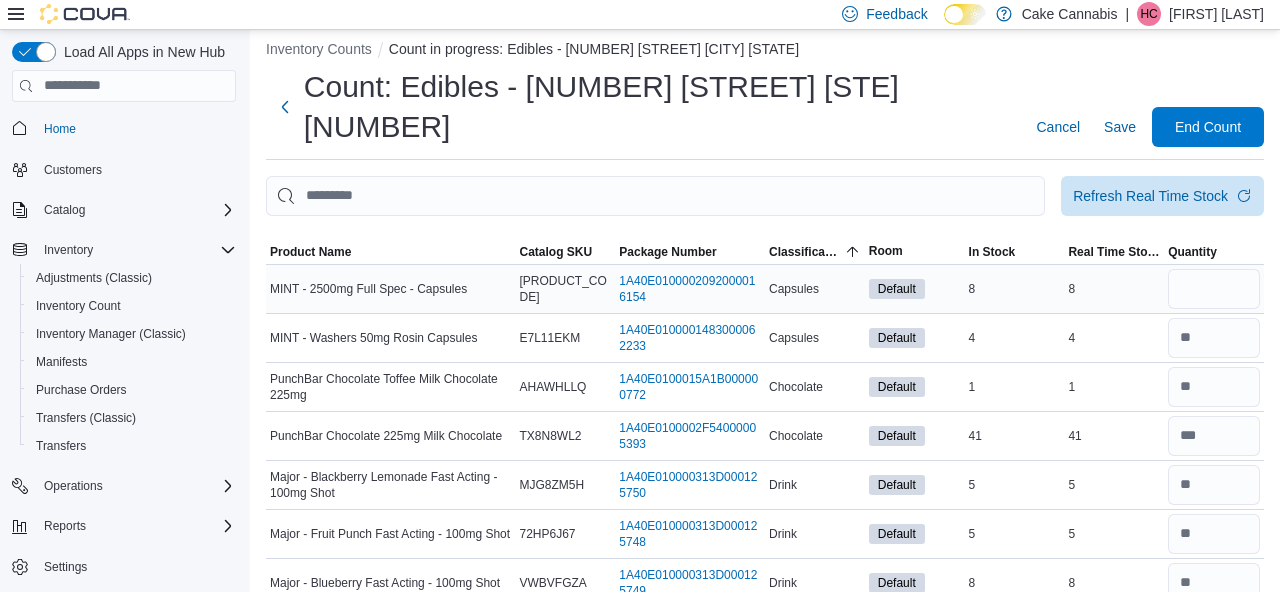 type 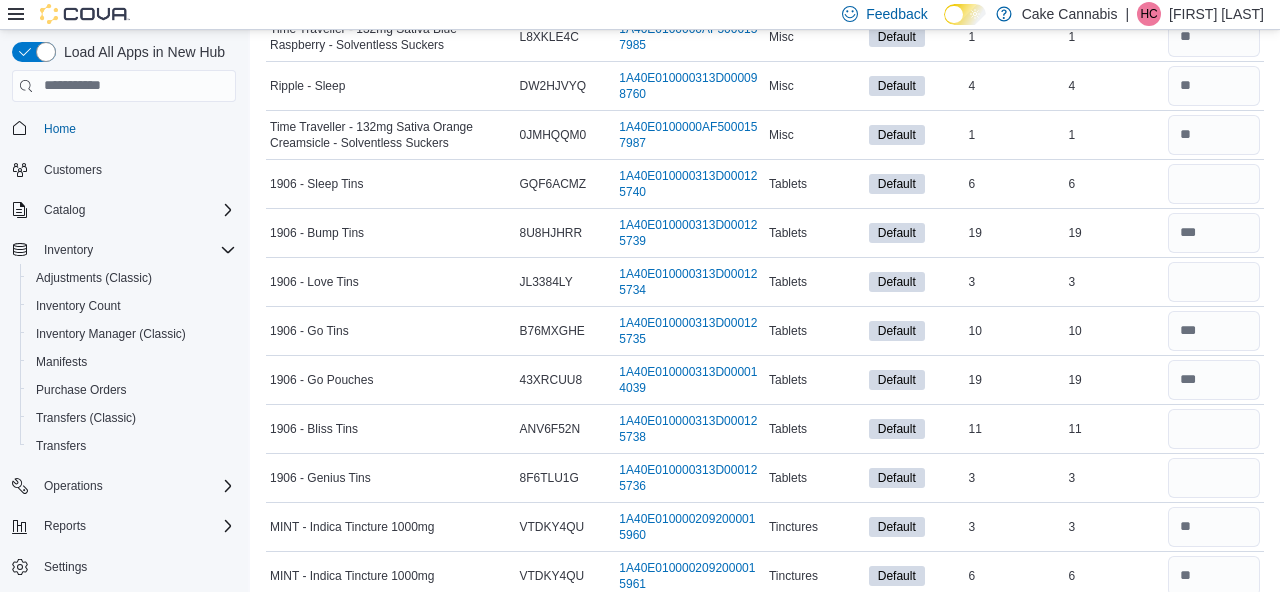 scroll, scrollTop: 3436, scrollLeft: 0, axis: vertical 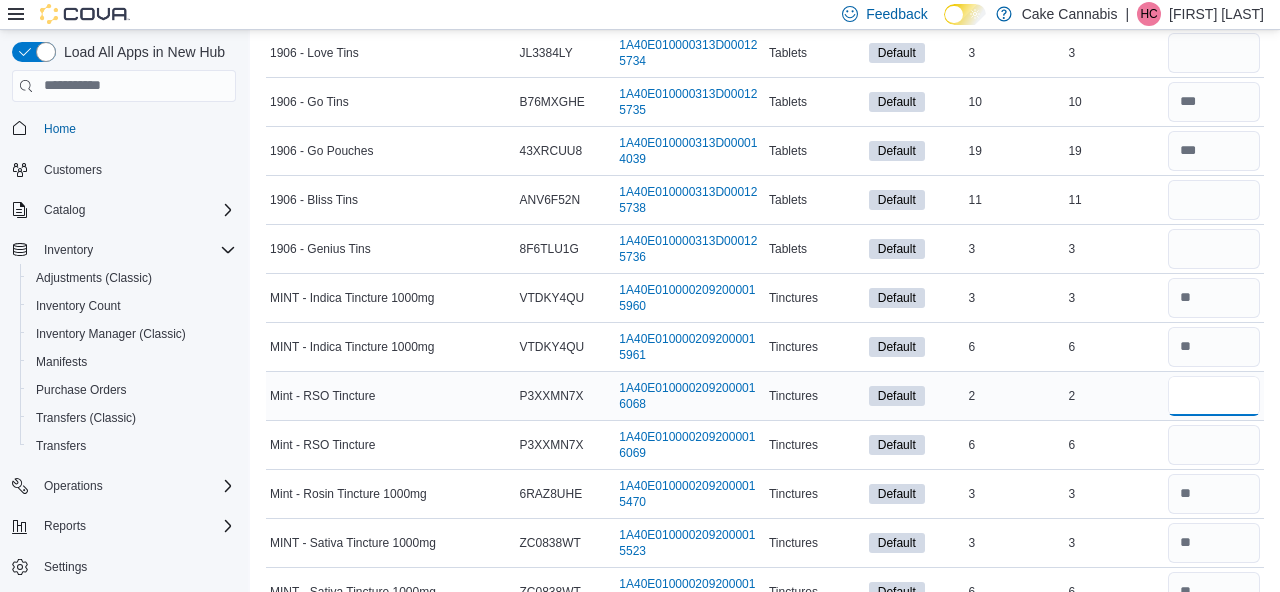 click at bounding box center [1214, 396] 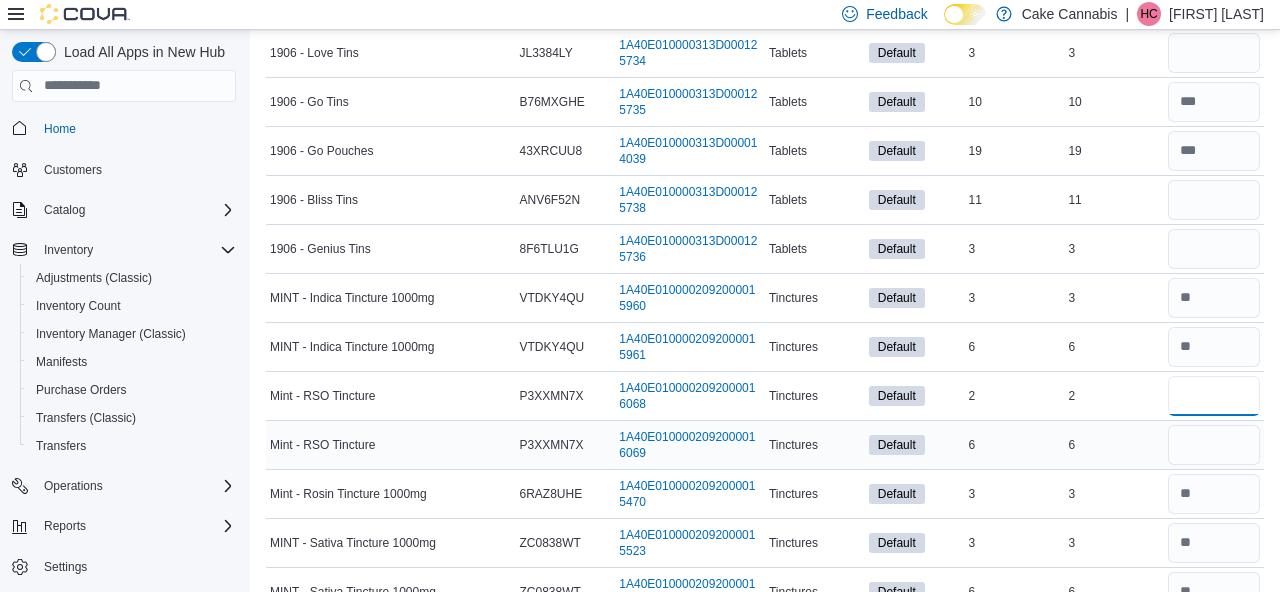 type on "*" 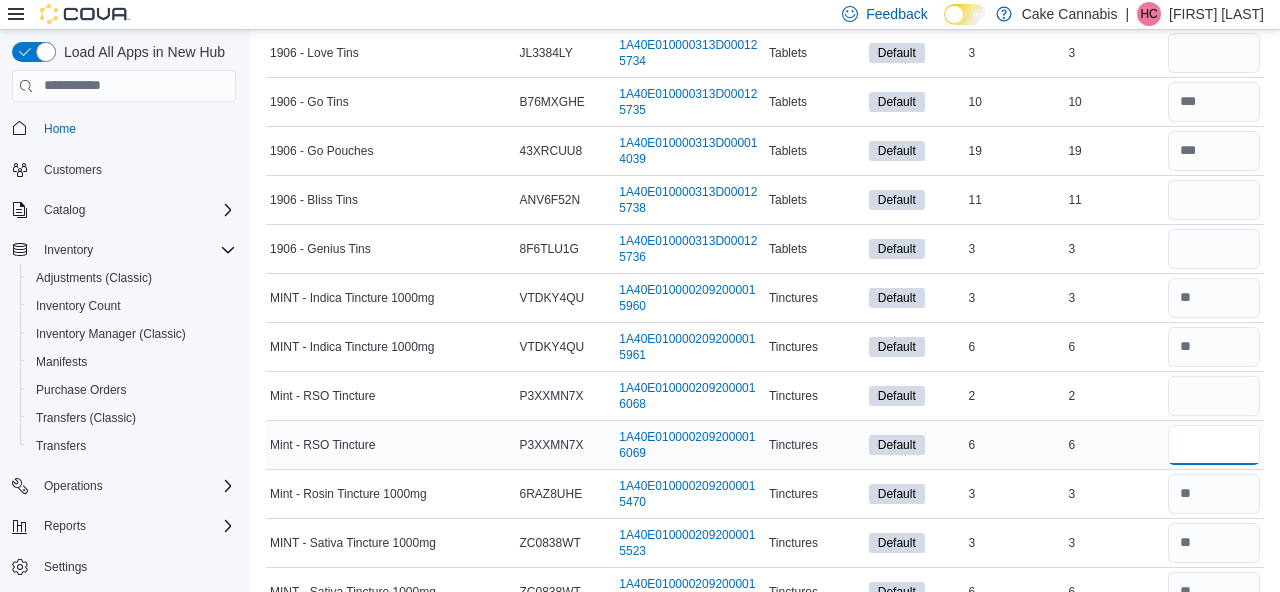 click at bounding box center [1214, 445] 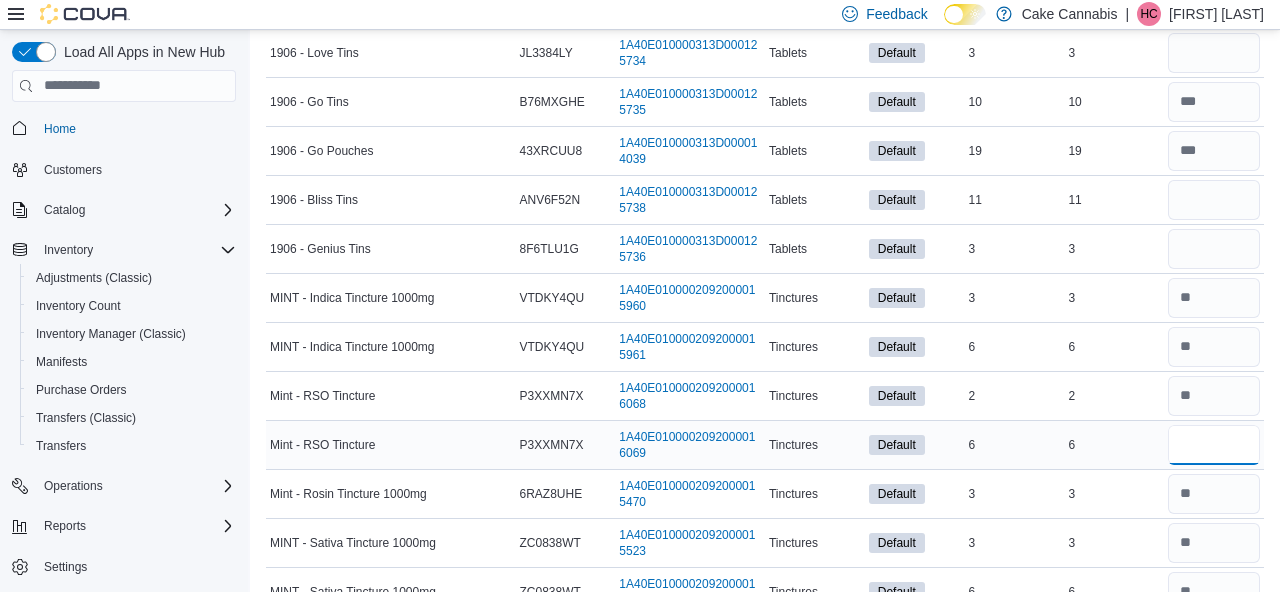 type 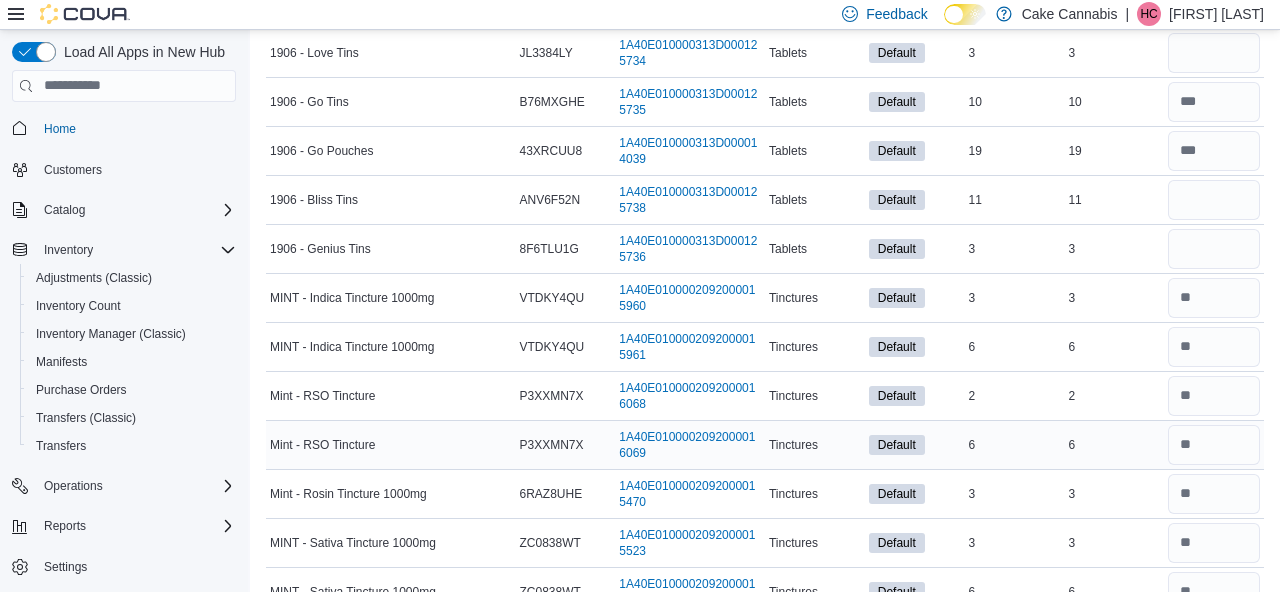 scroll, scrollTop: 3371, scrollLeft: 0, axis: vertical 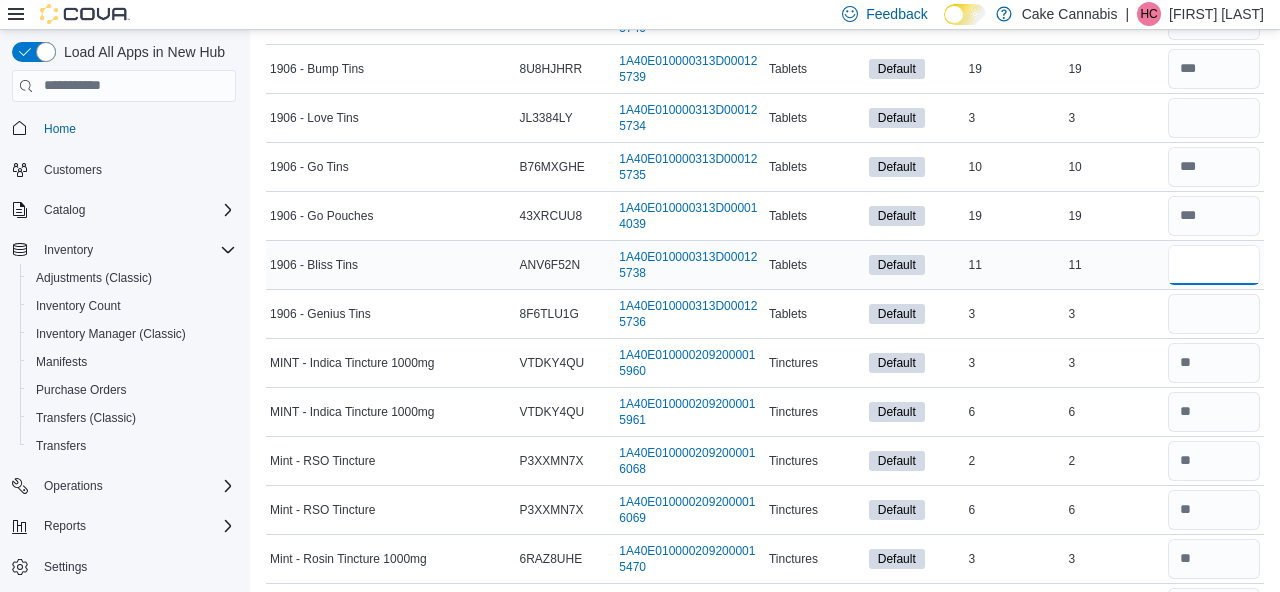 click at bounding box center (1214, 265) 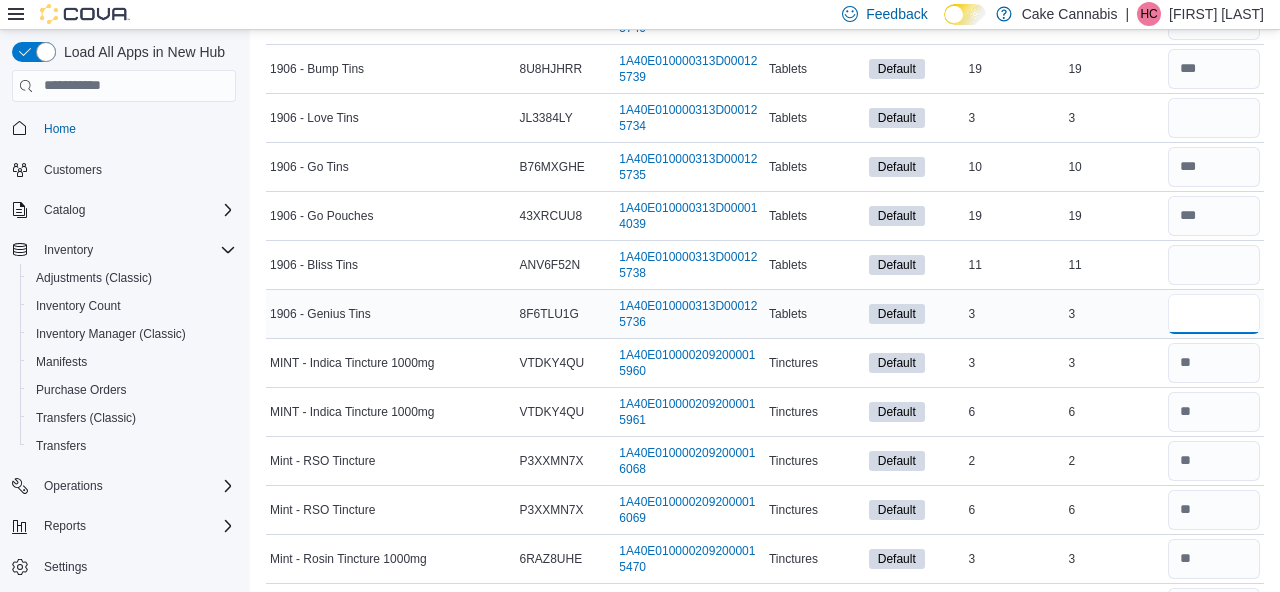 click at bounding box center [1214, 314] 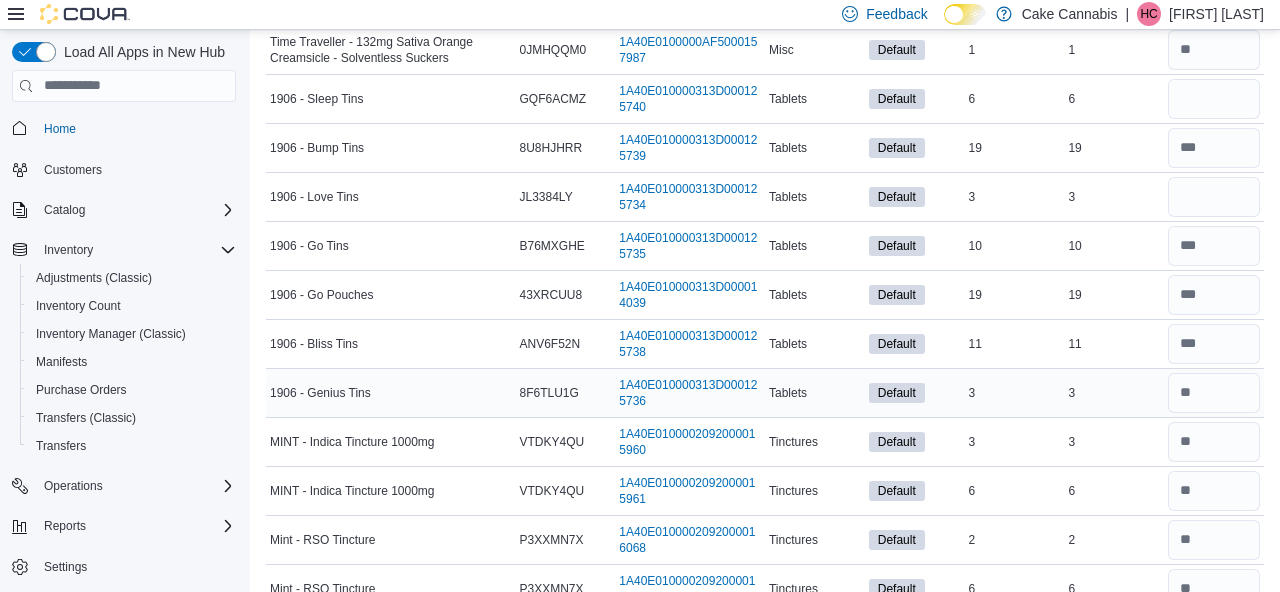 scroll, scrollTop: 3256, scrollLeft: 0, axis: vertical 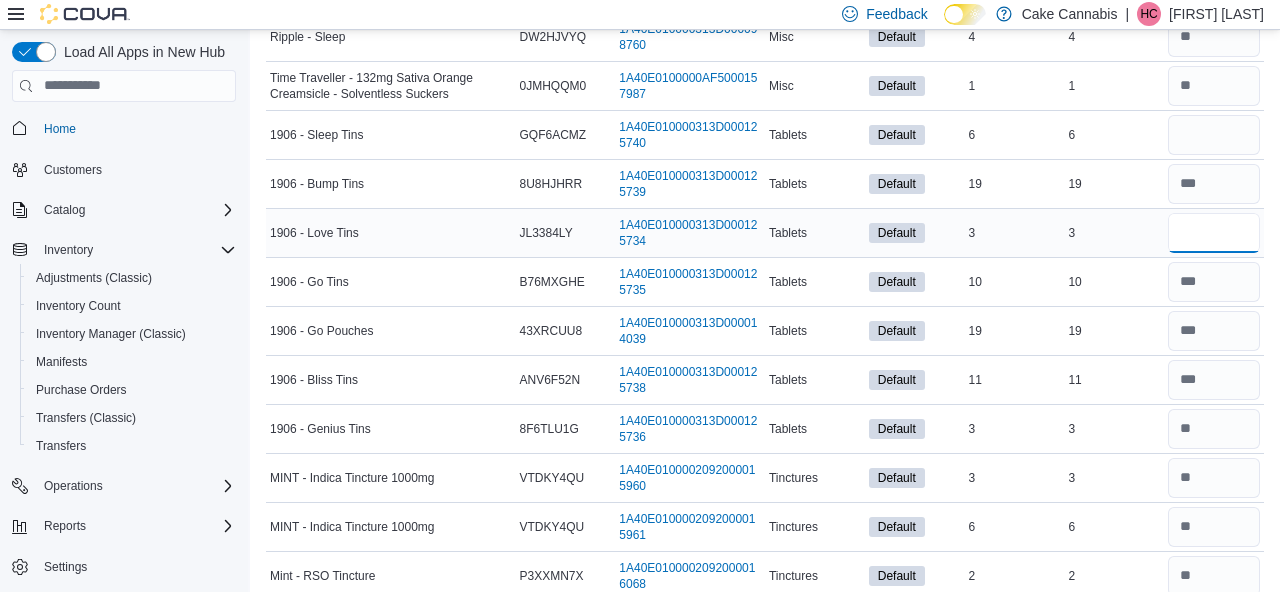 click at bounding box center [1214, 233] 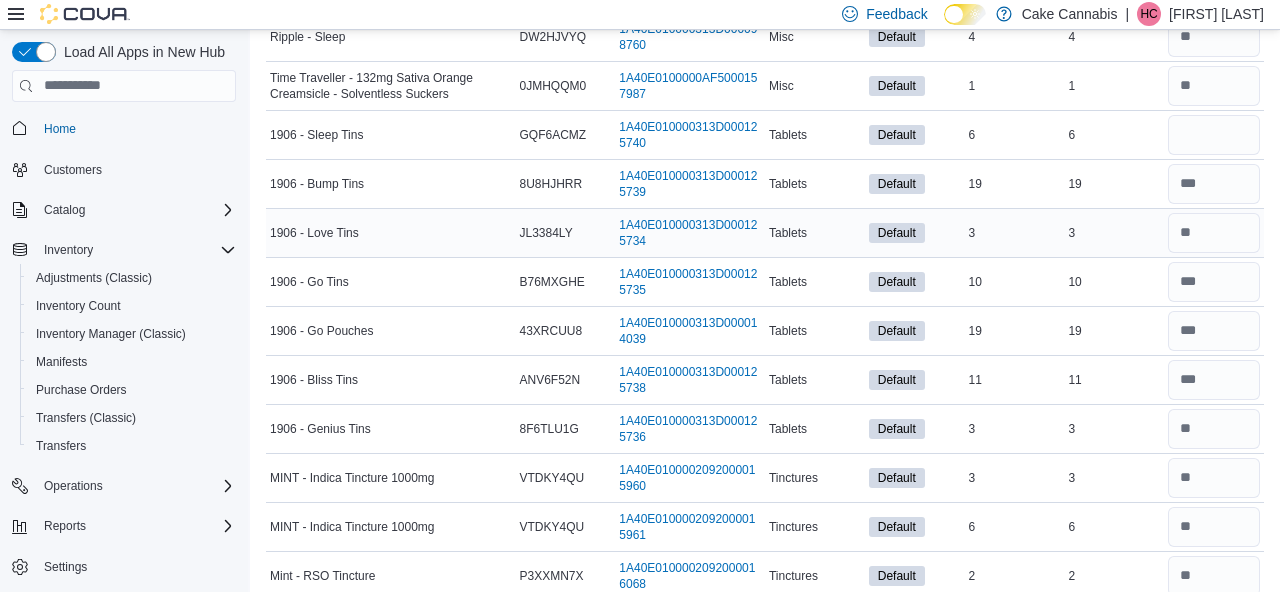 scroll, scrollTop: 3177, scrollLeft: 0, axis: vertical 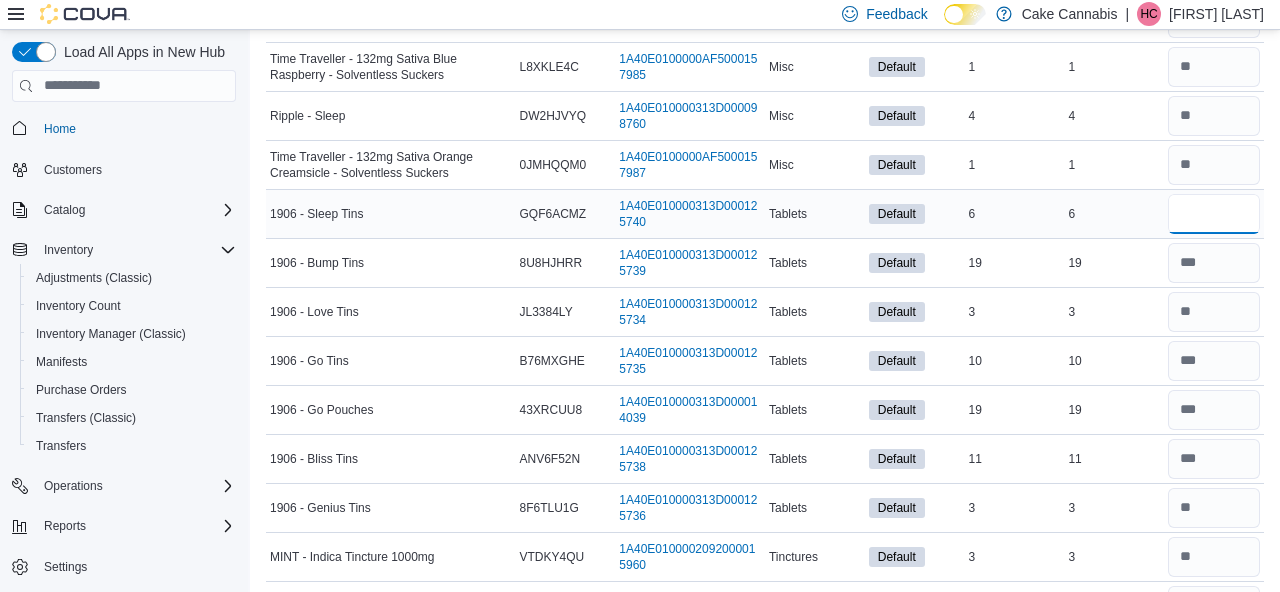 click at bounding box center [1214, 214] 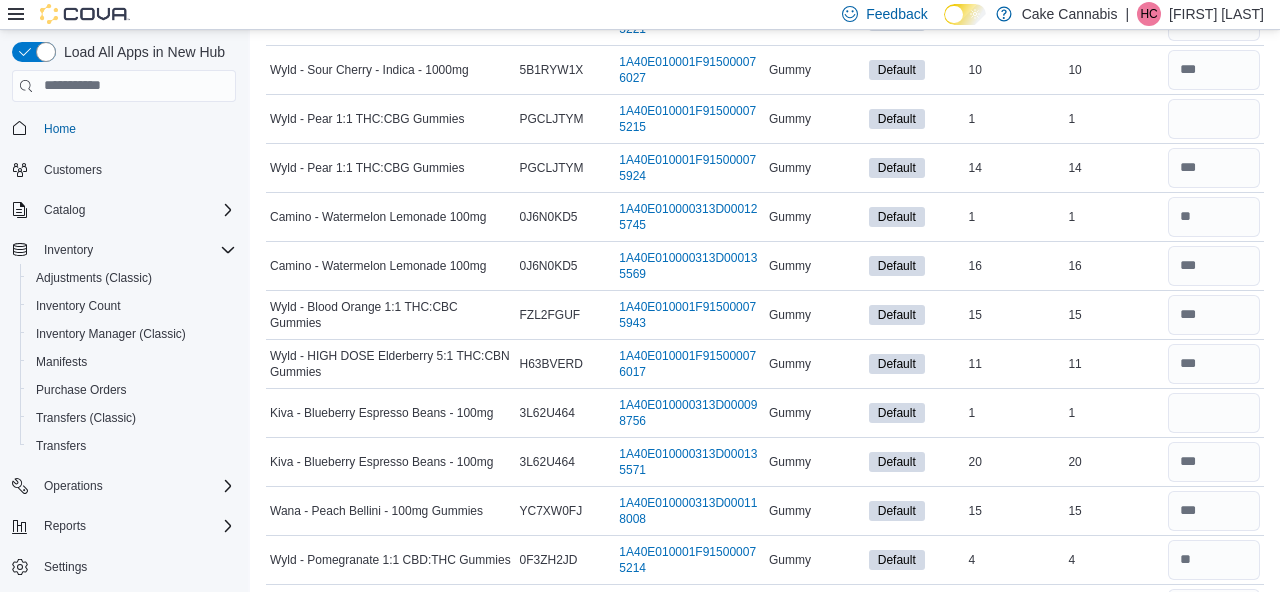 scroll, scrollTop: 1471, scrollLeft: 0, axis: vertical 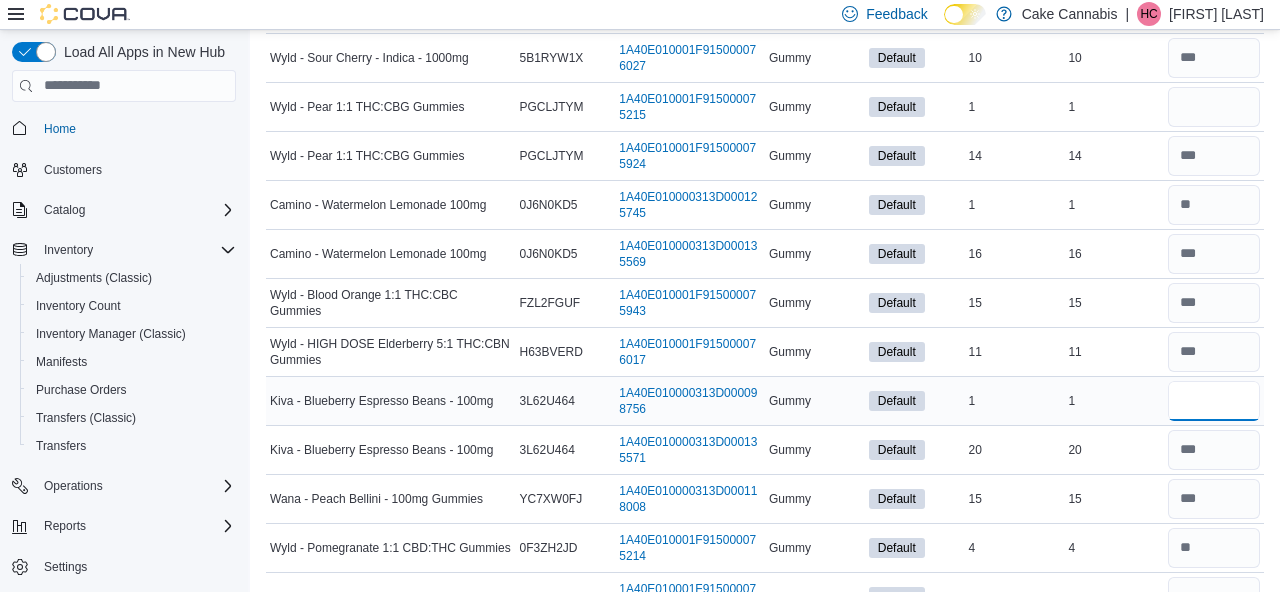 click at bounding box center [1214, 401] 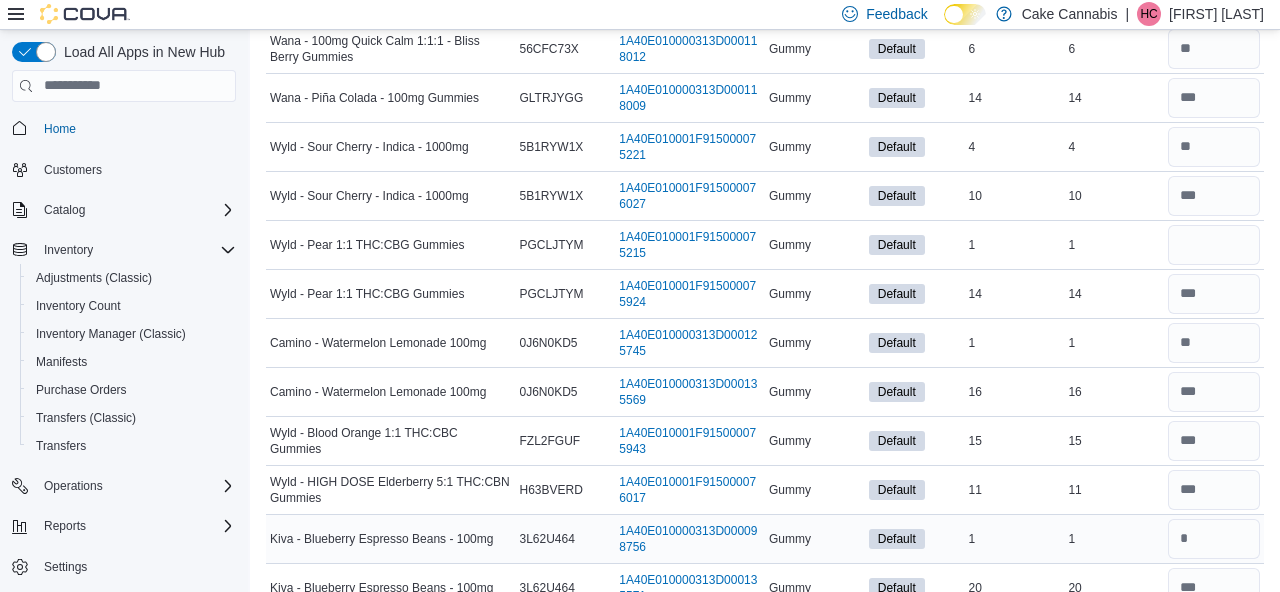 scroll, scrollTop: 1245, scrollLeft: 0, axis: vertical 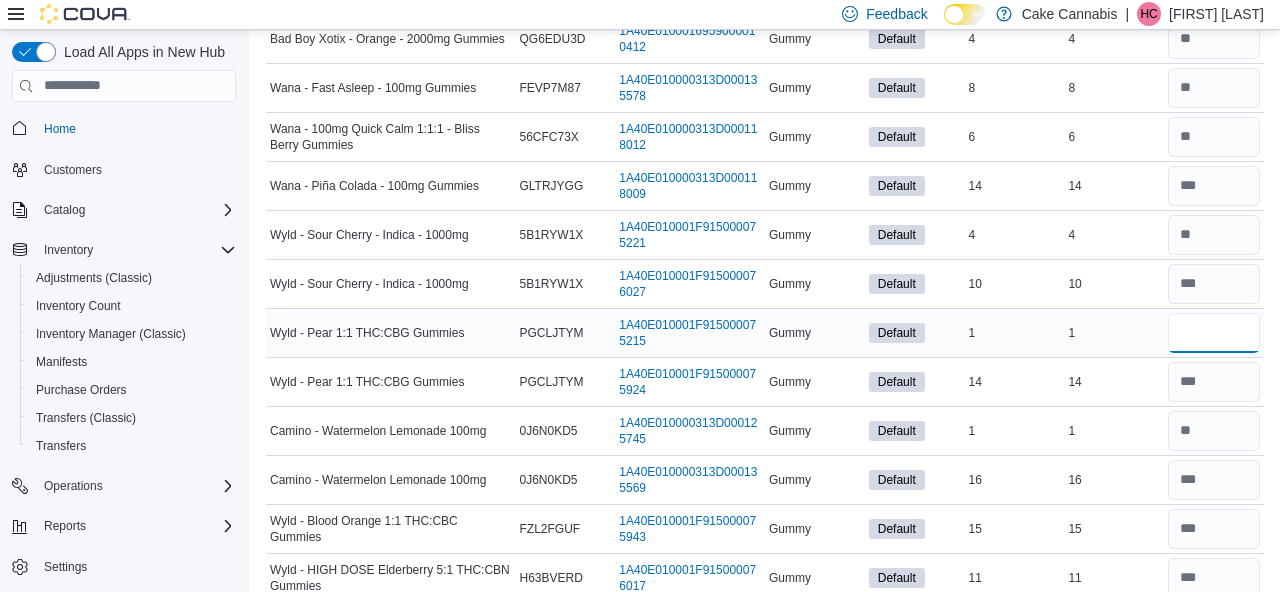 click at bounding box center (1214, 333) 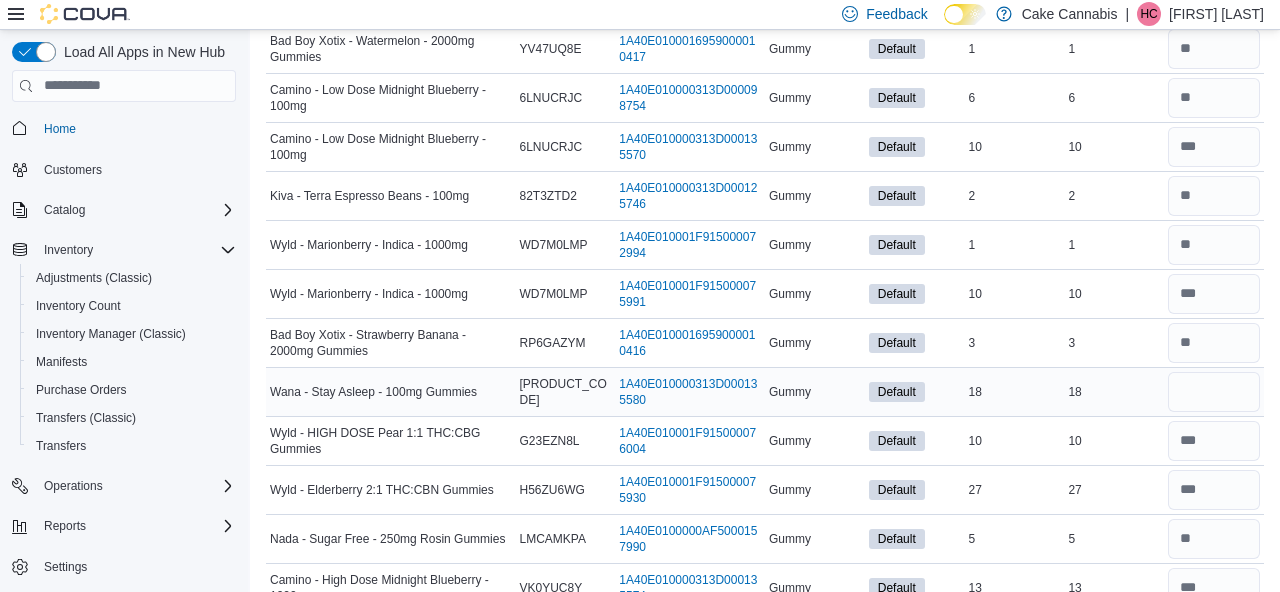 scroll, scrollTop: 639, scrollLeft: 0, axis: vertical 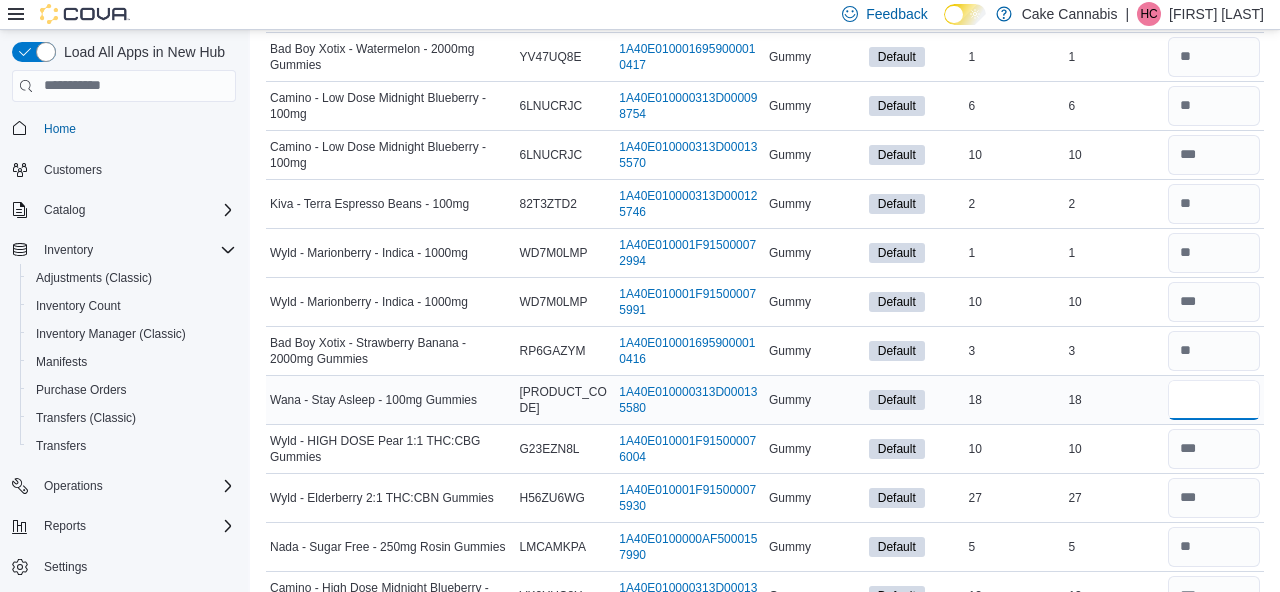 click at bounding box center [1214, 400] 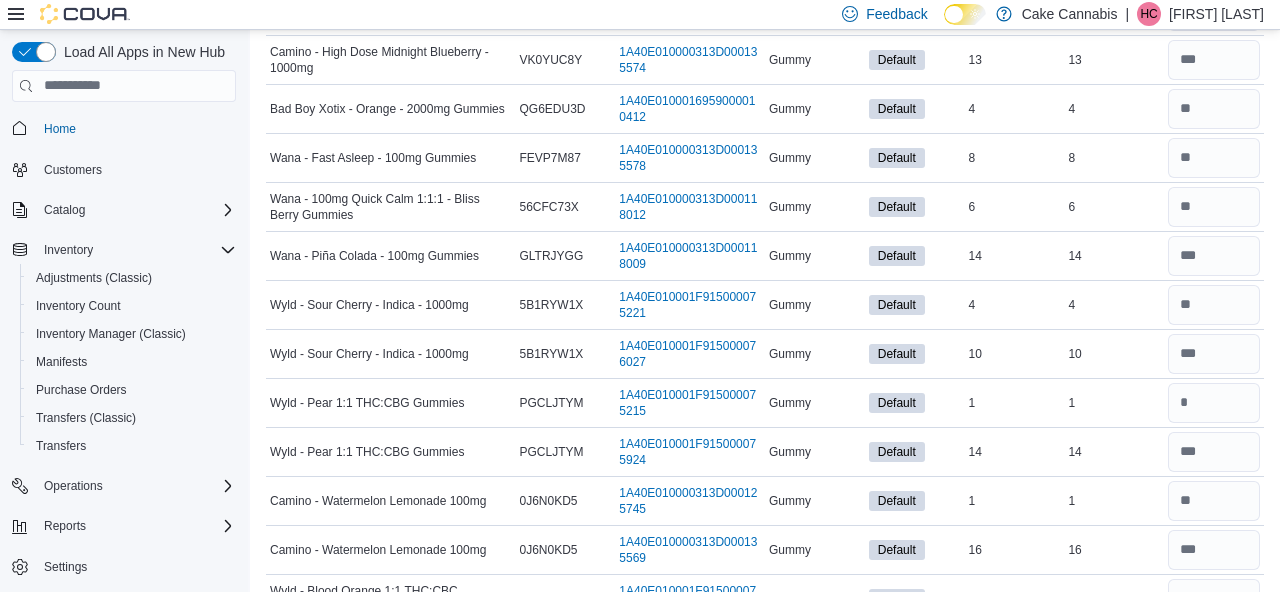 scroll, scrollTop: 1170, scrollLeft: 0, axis: vertical 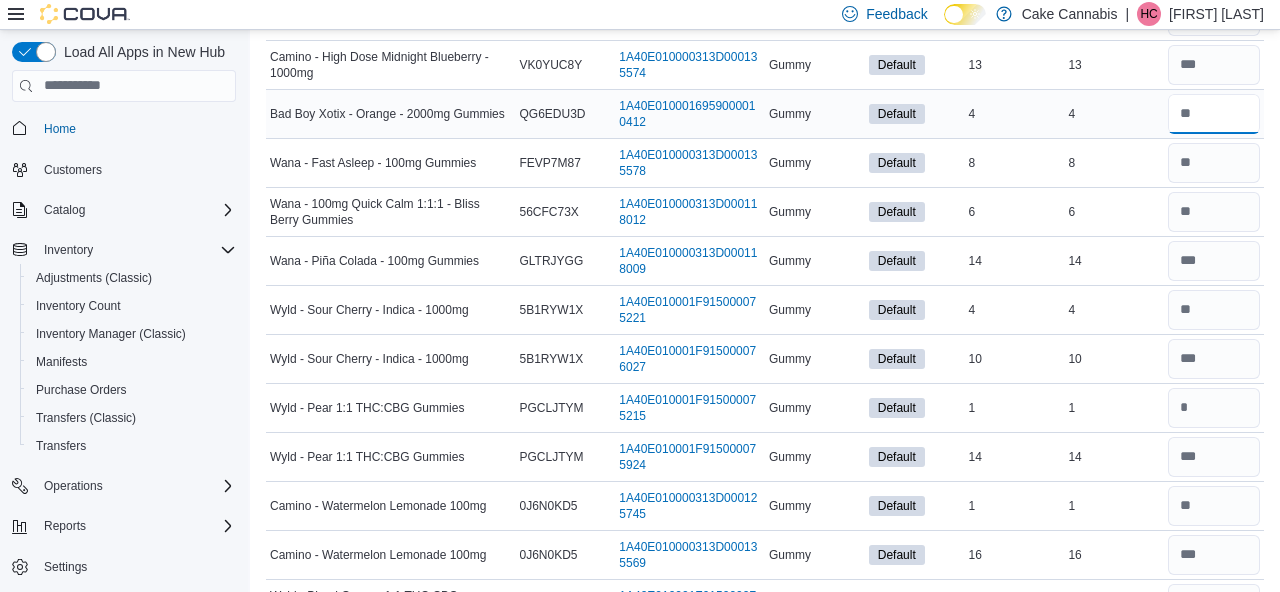 drag, startPoint x: 1211, startPoint y: 76, endPoint x: 1108, endPoint y: 76, distance: 103 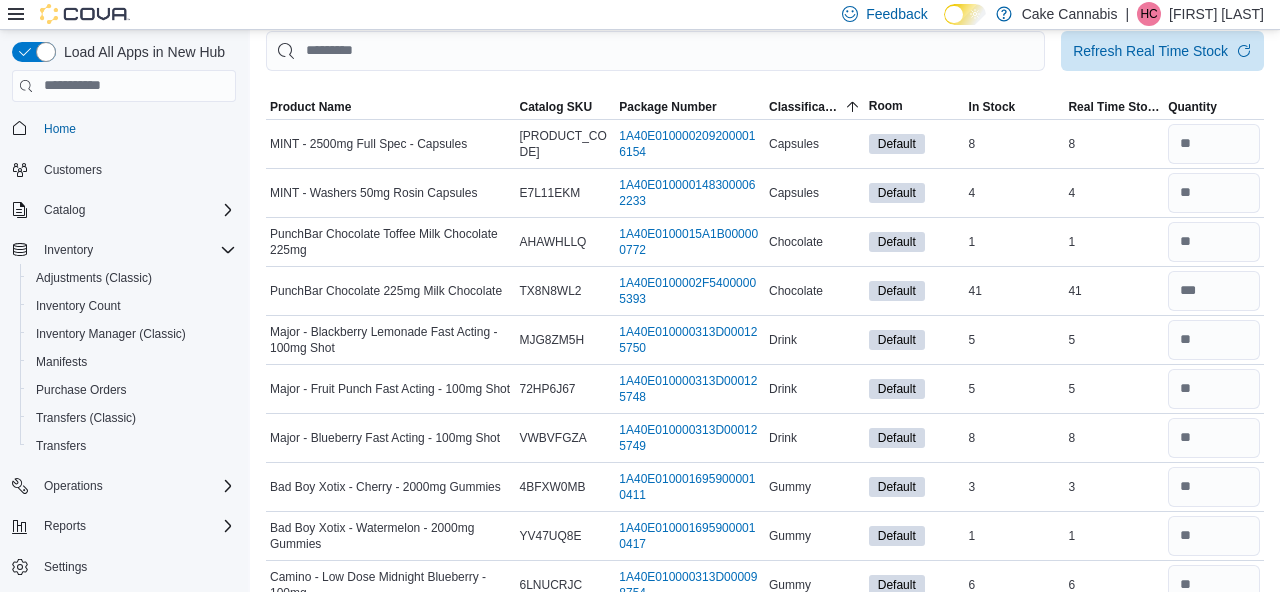 scroll, scrollTop: 0, scrollLeft: 0, axis: both 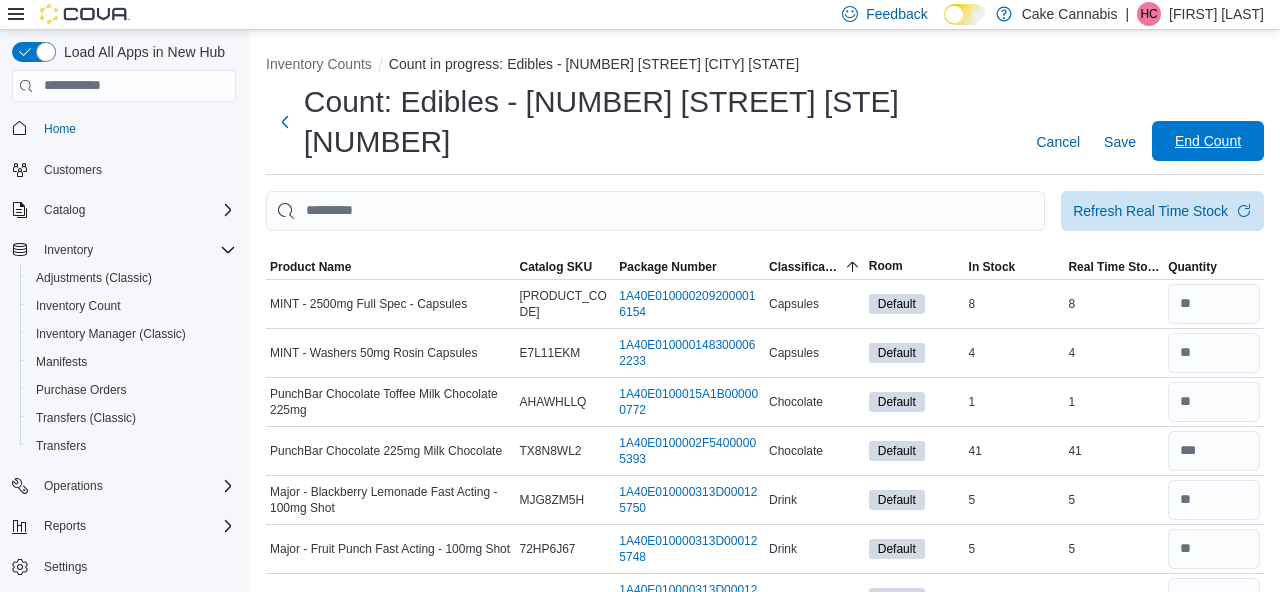 click on "End Count" at bounding box center (1208, 141) 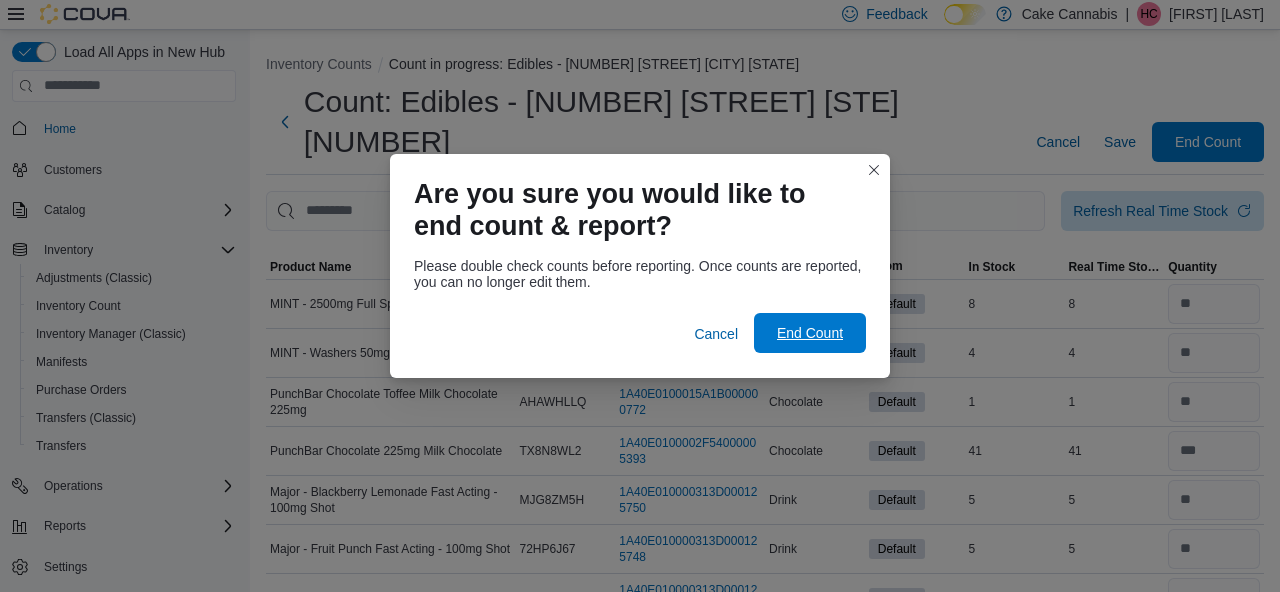 click on "End Count" at bounding box center (810, 333) 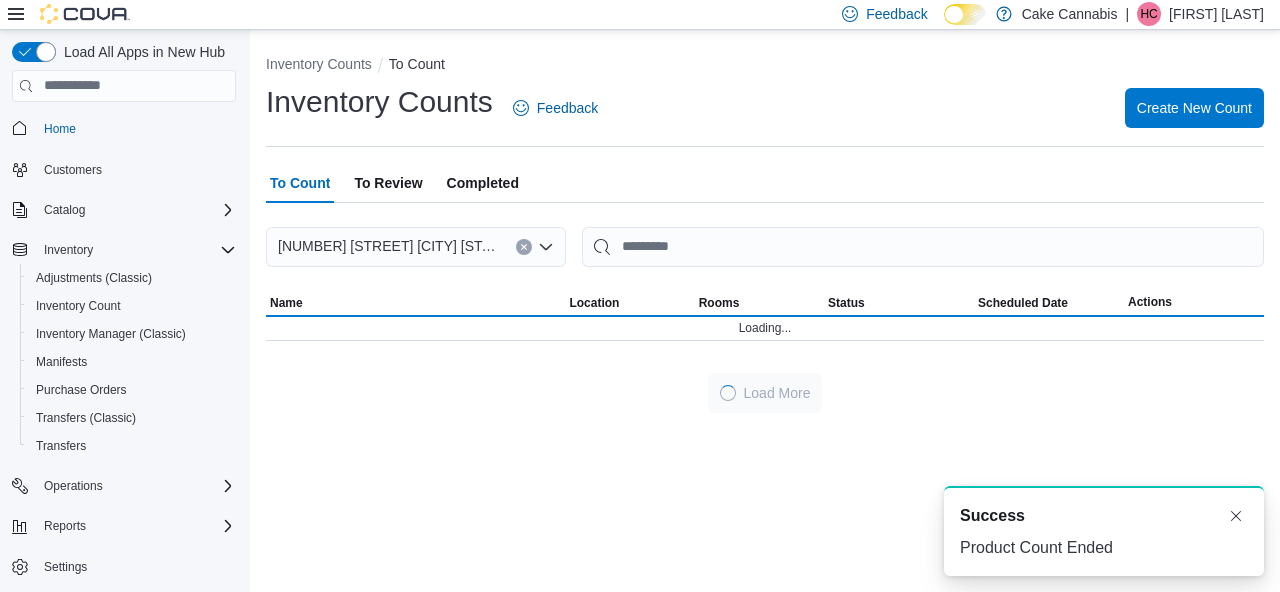 scroll, scrollTop: 0, scrollLeft: 0, axis: both 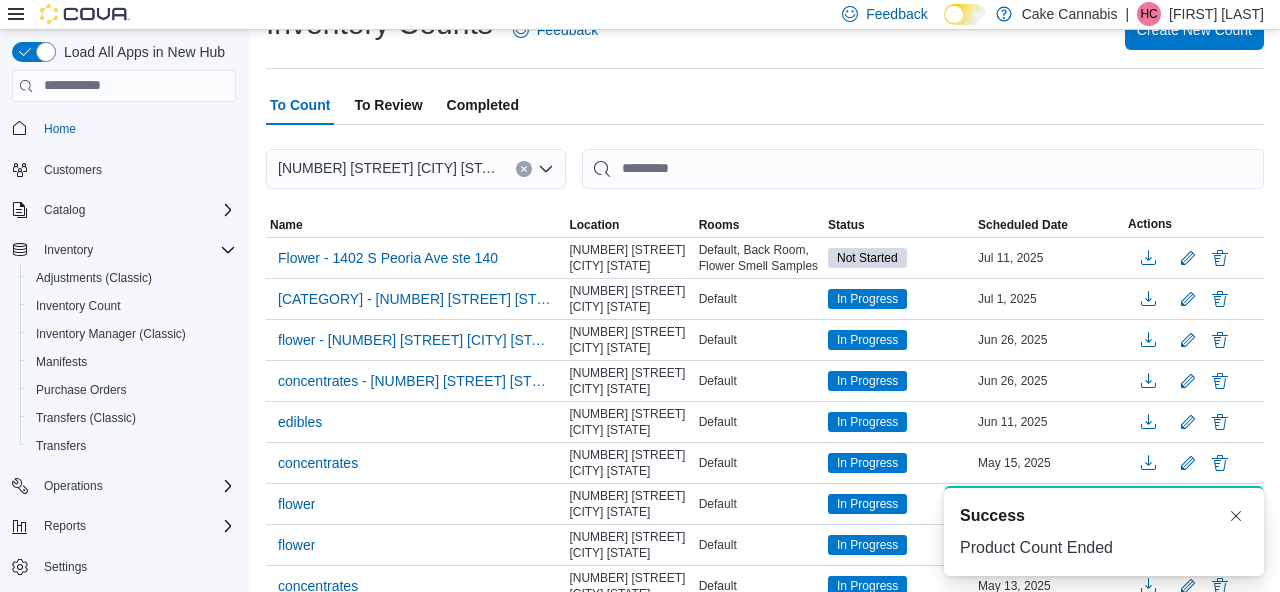 click on "To Review" at bounding box center (388, 105) 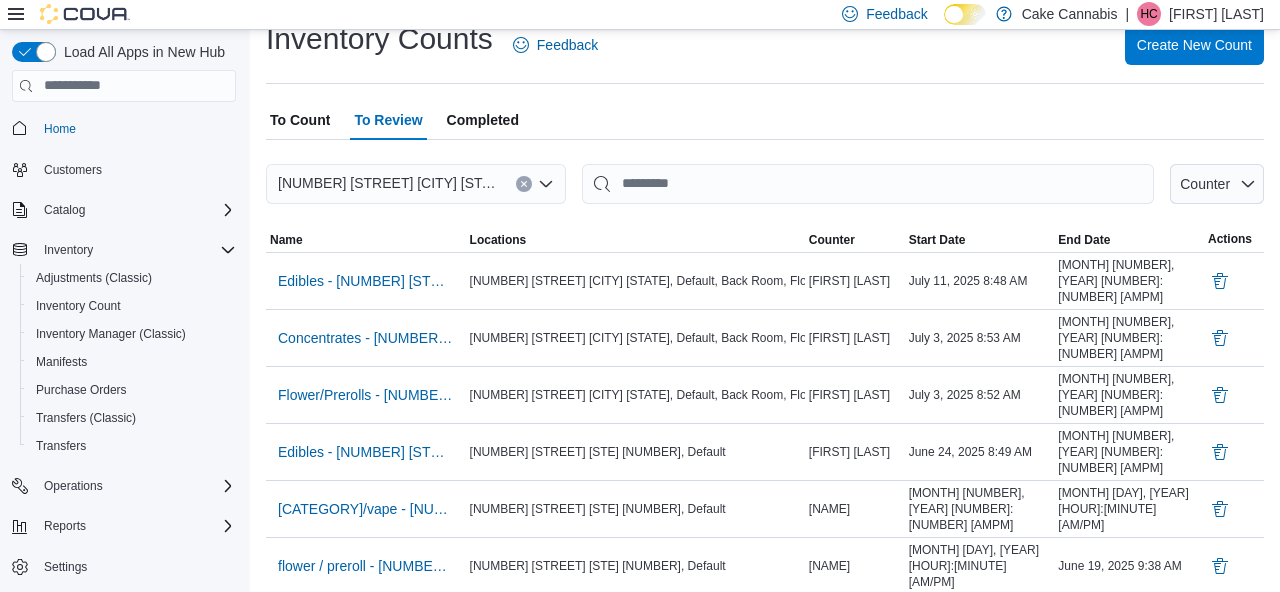 scroll, scrollTop: 92, scrollLeft: 0, axis: vertical 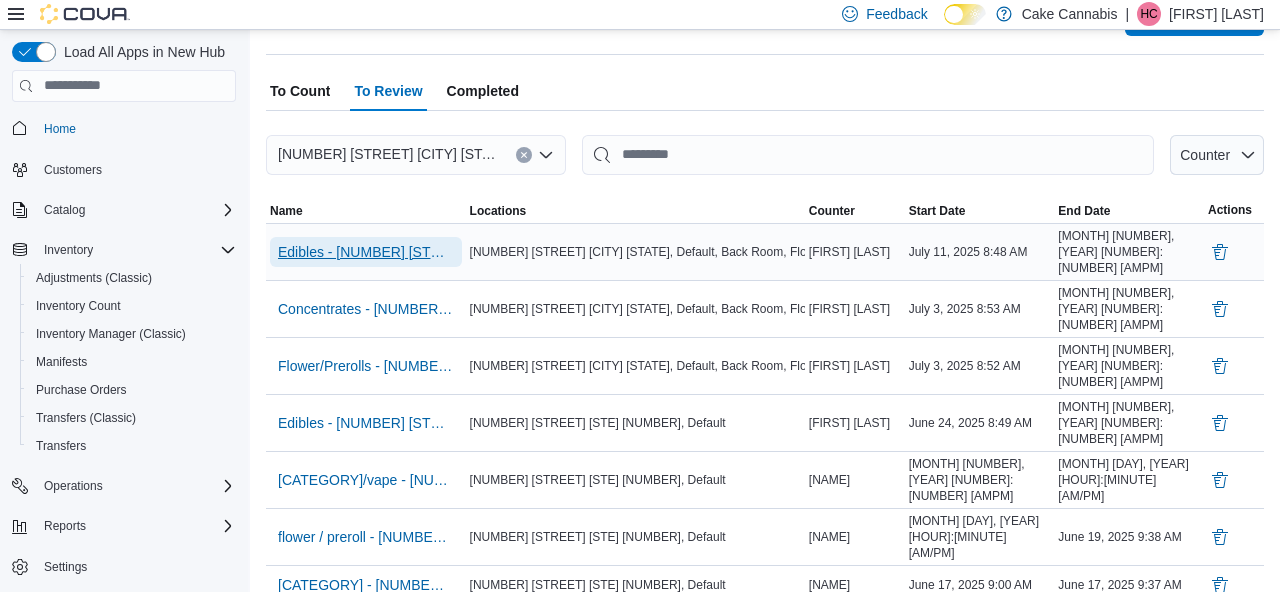 click on "Edibles - [NUMBER] [STREET] [CITY] [STATE]" at bounding box center (366, 252) 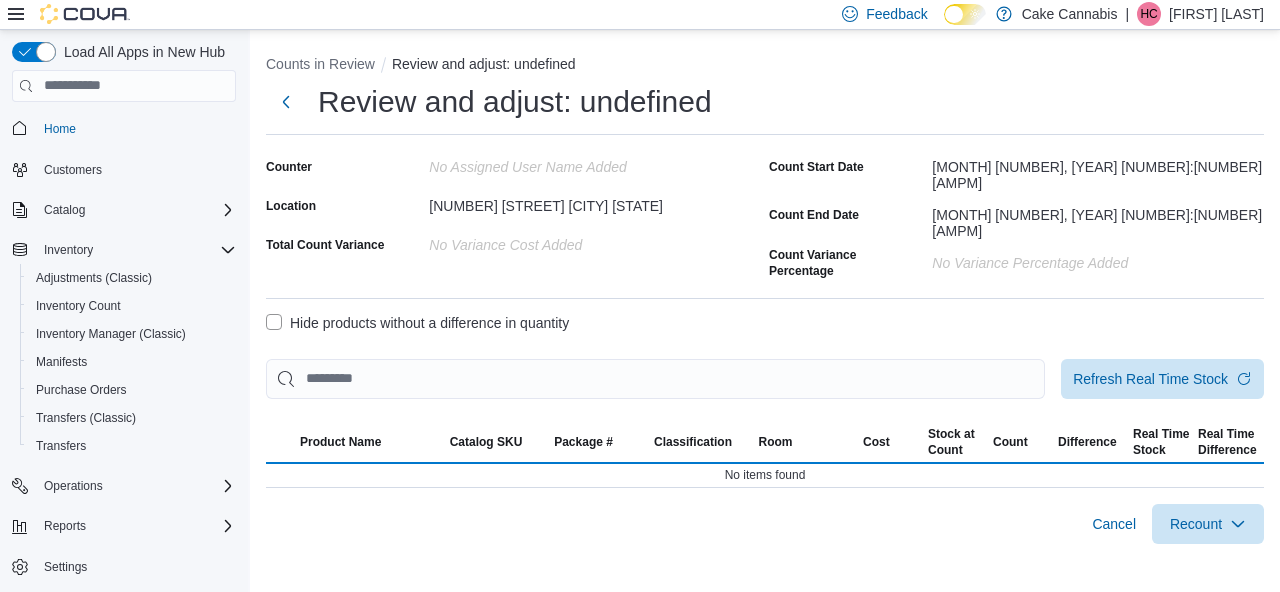 scroll, scrollTop: 0, scrollLeft: 0, axis: both 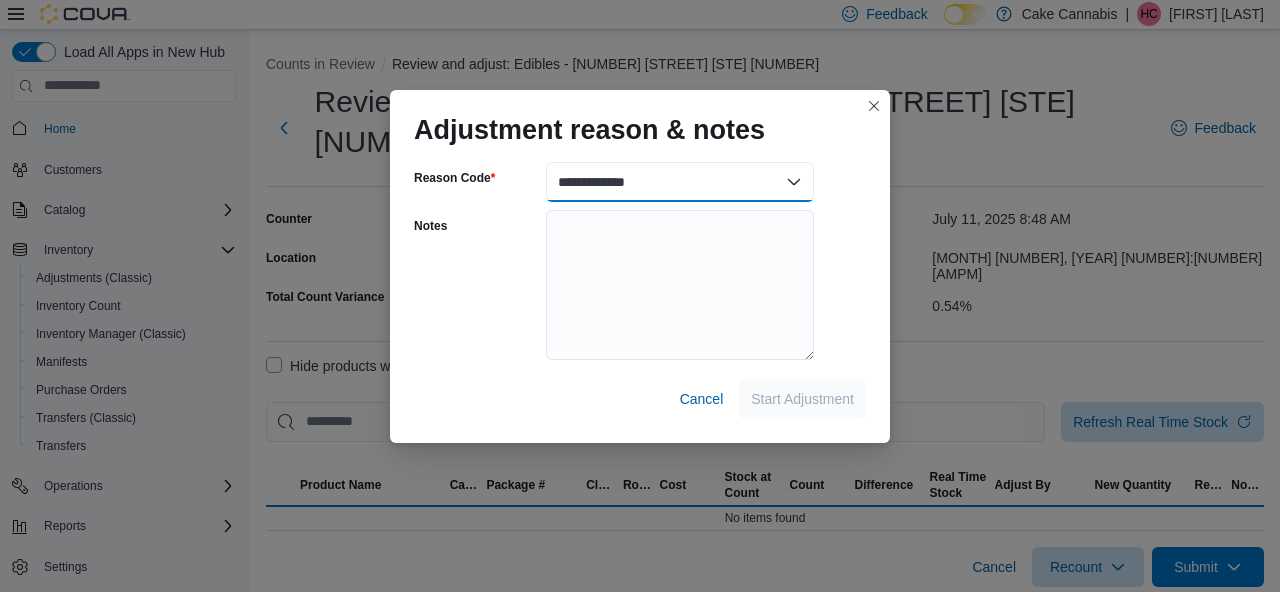 click on "**********" at bounding box center [680, 182] 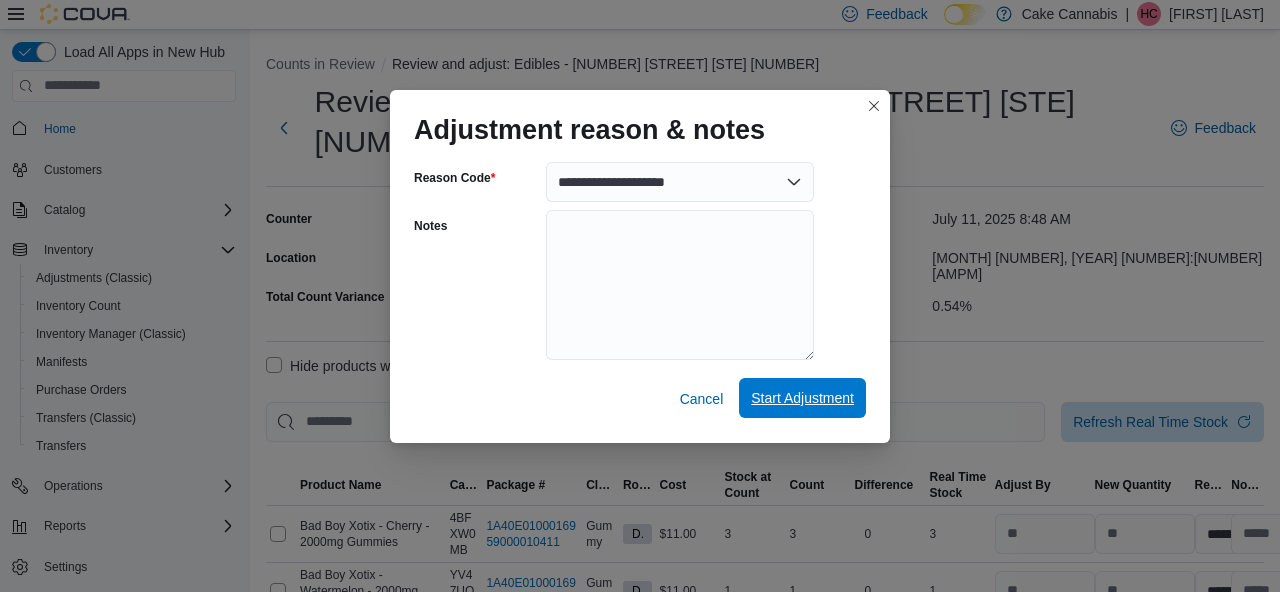 click on "Start Adjustment" at bounding box center (802, 398) 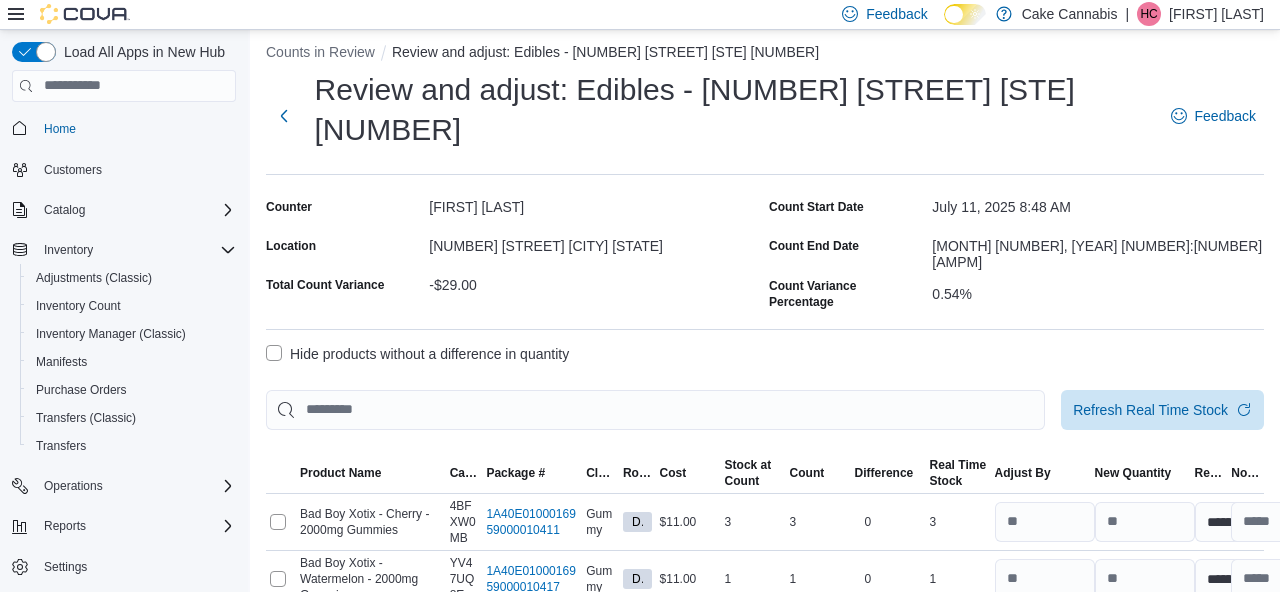 scroll, scrollTop: 0, scrollLeft: 0, axis: both 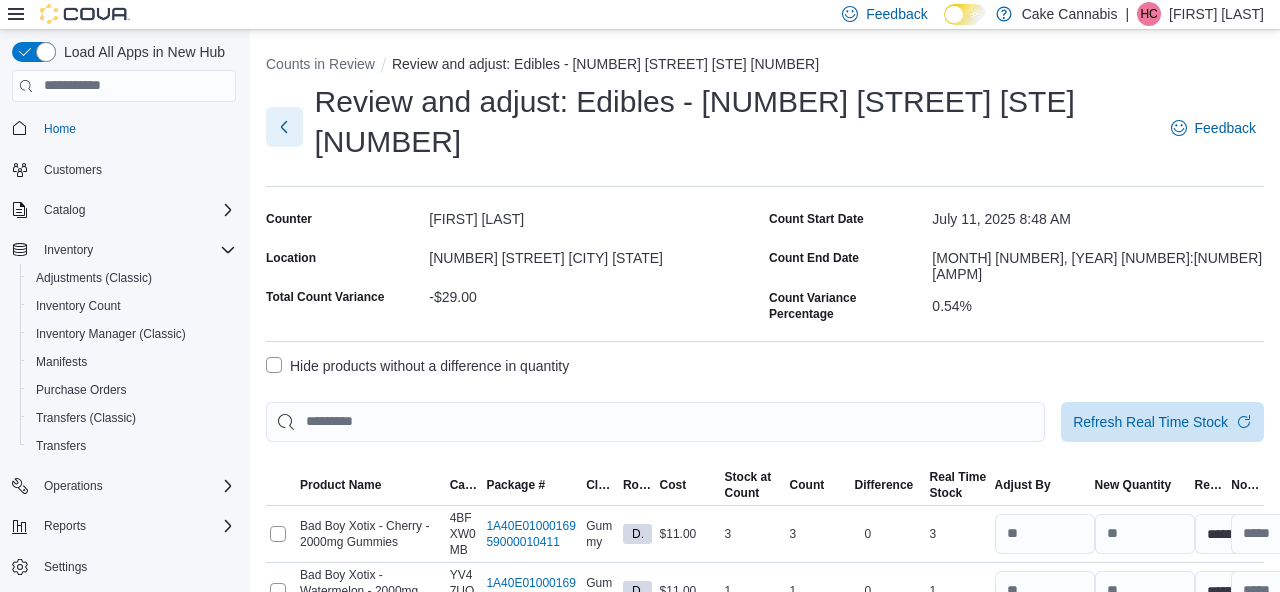 click at bounding box center (284, 127) 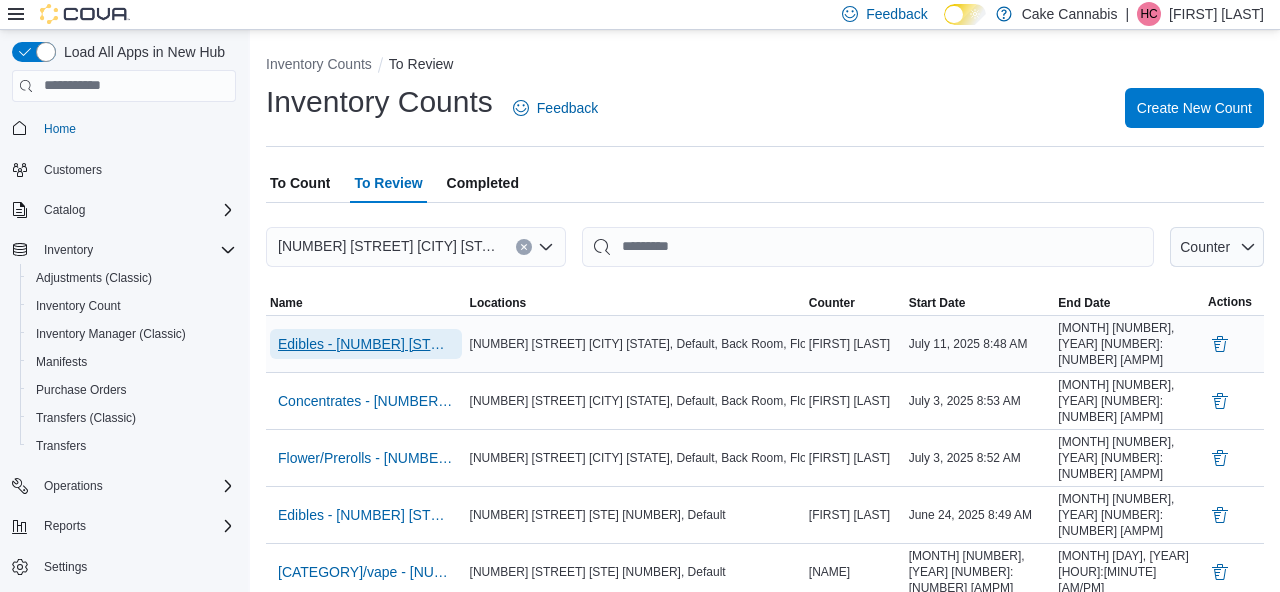 click on "Edibles - [NUMBER] [STREET] [CITY] [STATE]" at bounding box center (366, 344) 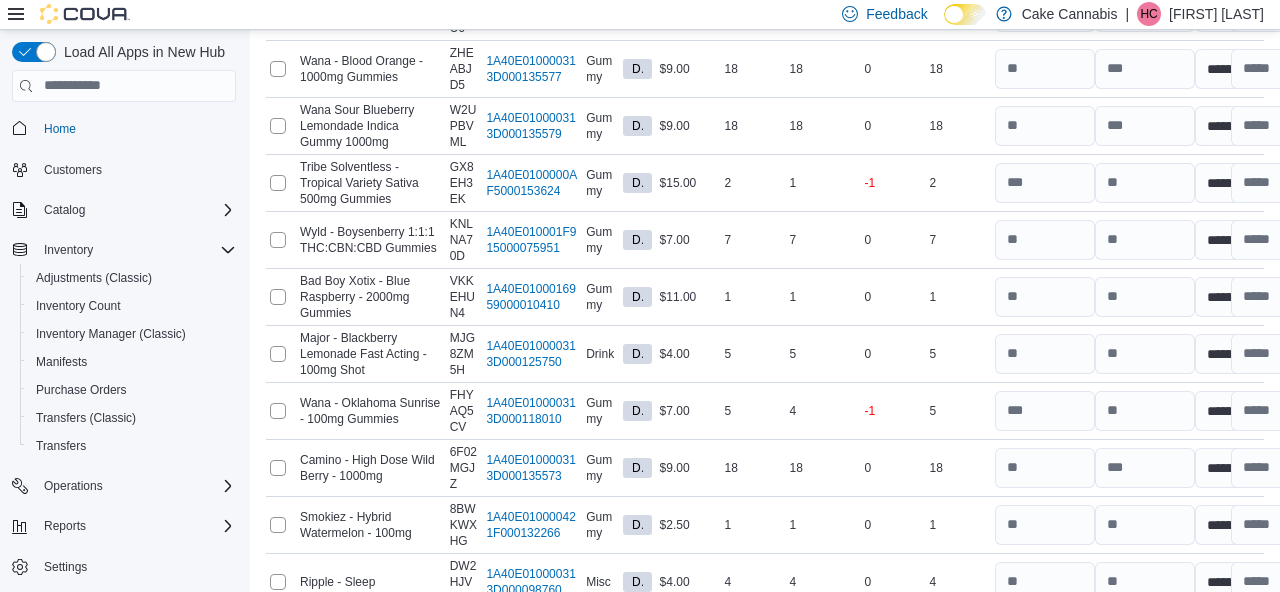 scroll, scrollTop: 4341, scrollLeft: 0, axis: vertical 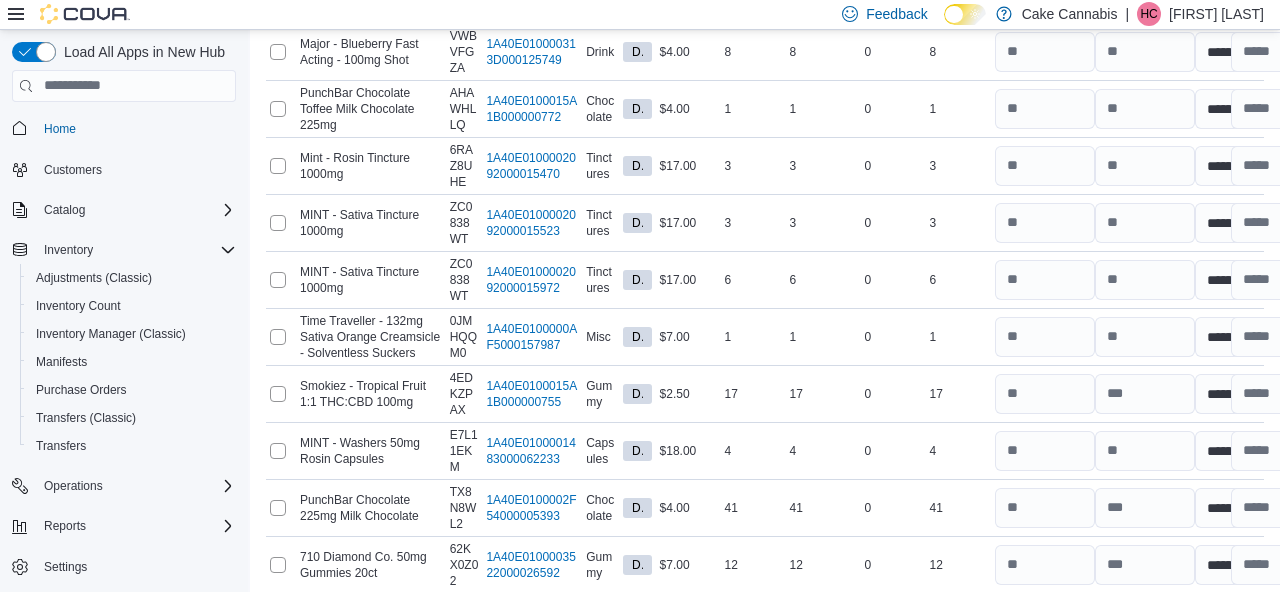 click on "Submit" at bounding box center (1196, 629) 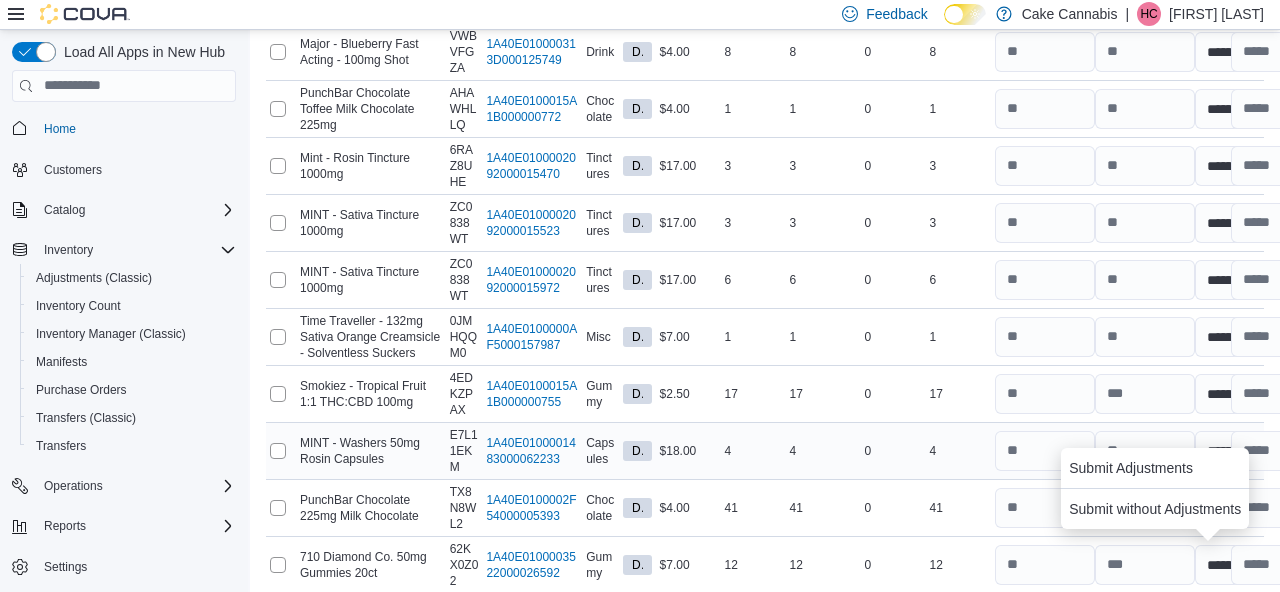 click on "0" at bounding box center (888, 451) 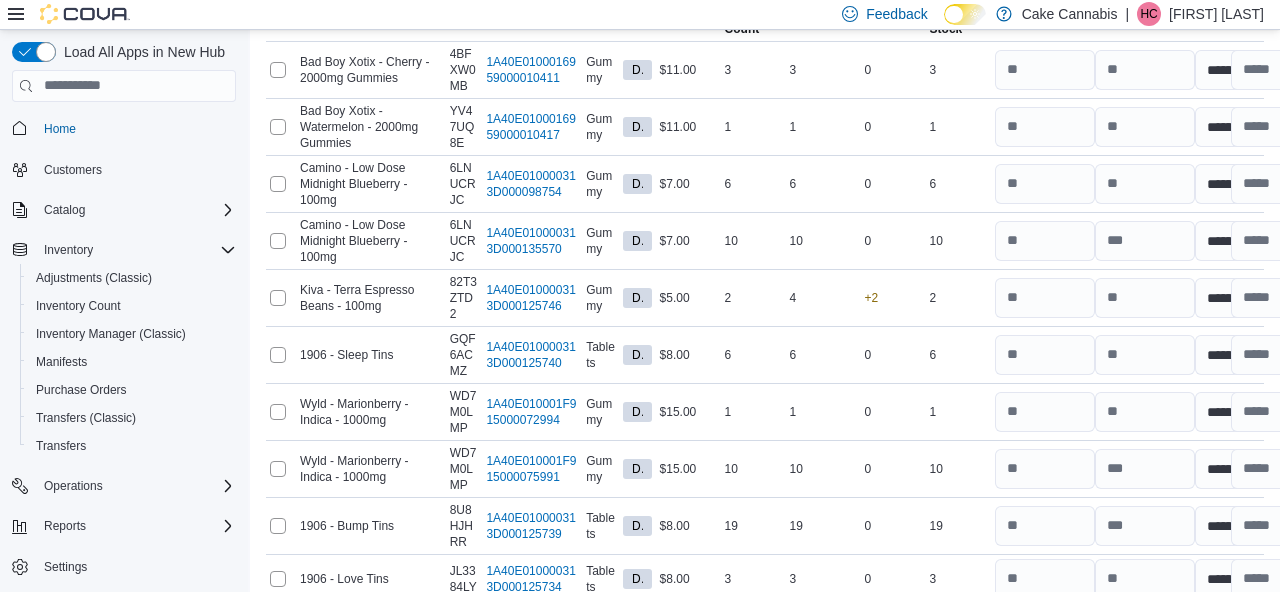 scroll, scrollTop: 0, scrollLeft: 0, axis: both 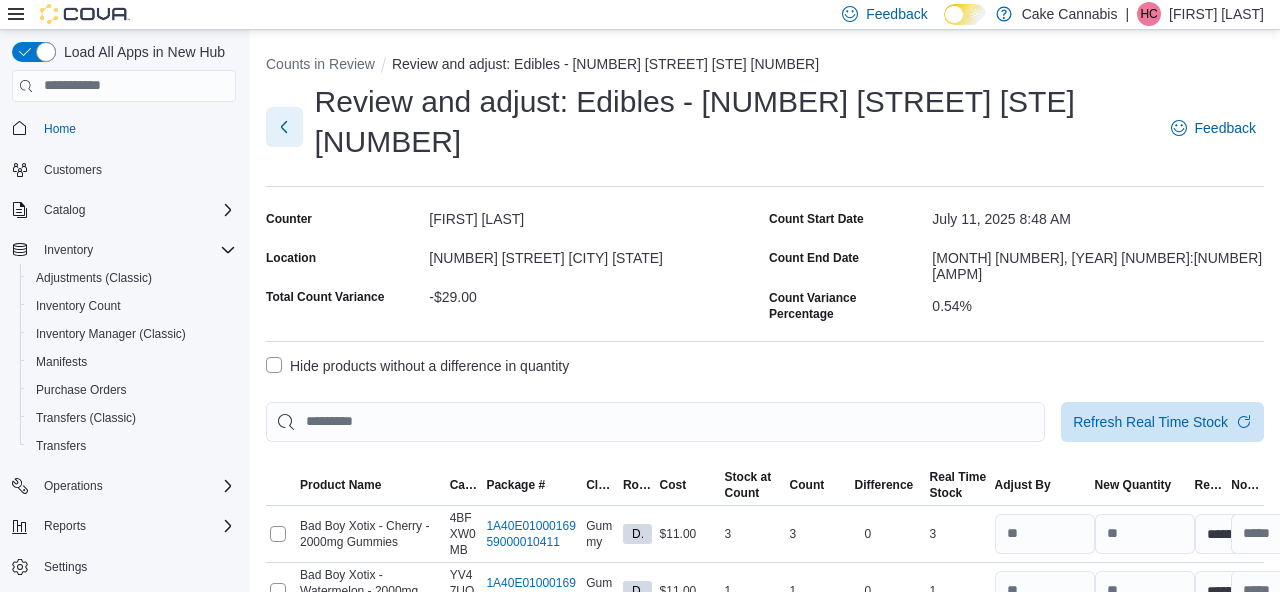 click at bounding box center [284, 127] 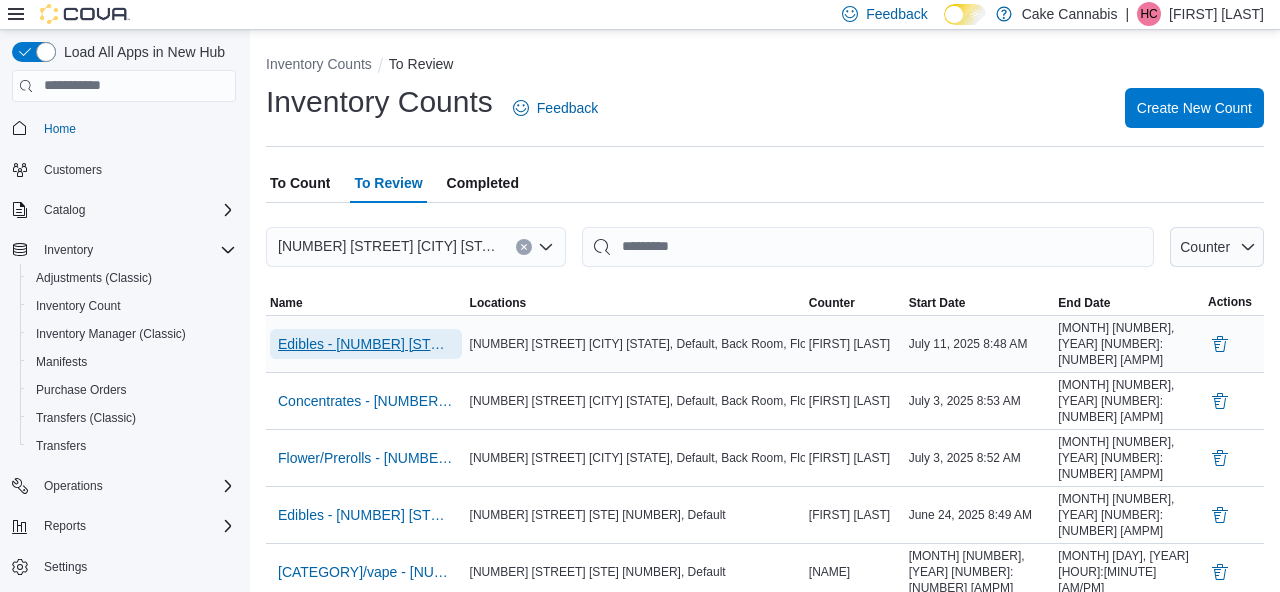click on "Edibles - [NUMBER] [STREET] [CITY] [STATE]" at bounding box center [366, 344] 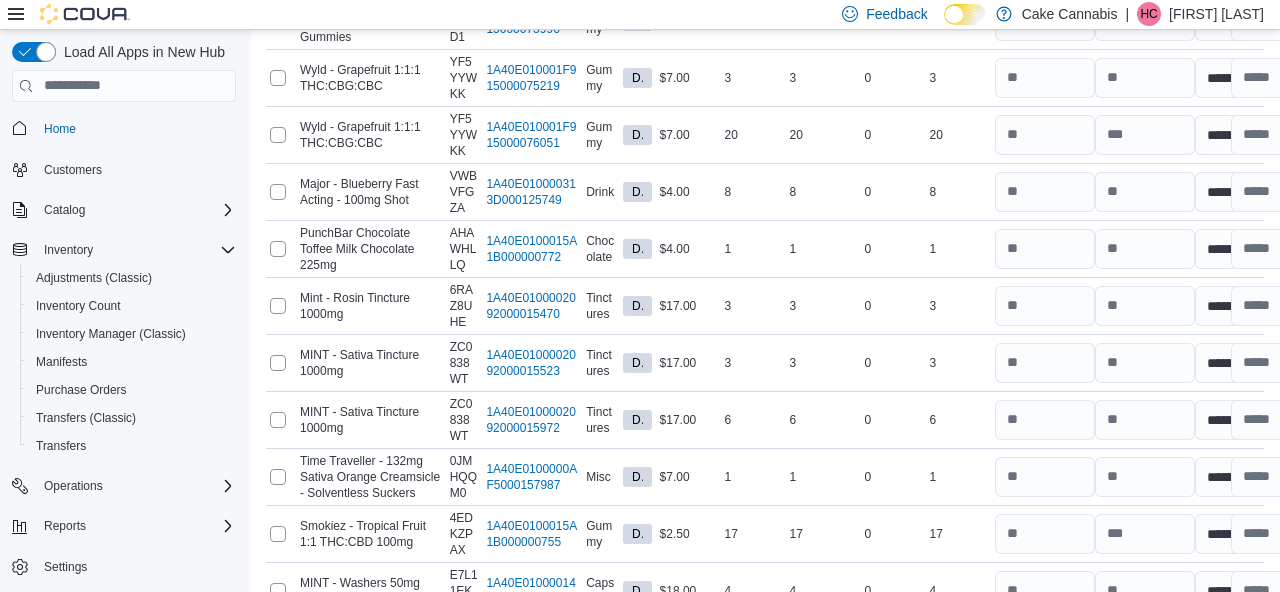 scroll, scrollTop: 4341, scrollLeft: 0, axis: vertical 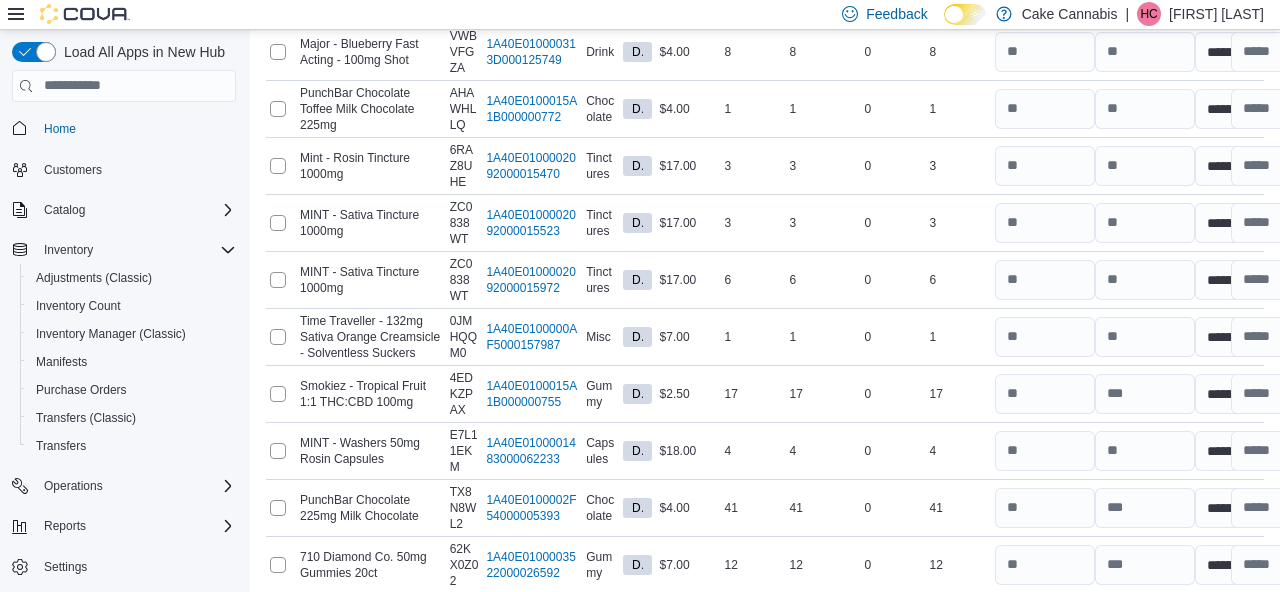 click on "Submit" at bounding box center [1196, 629] 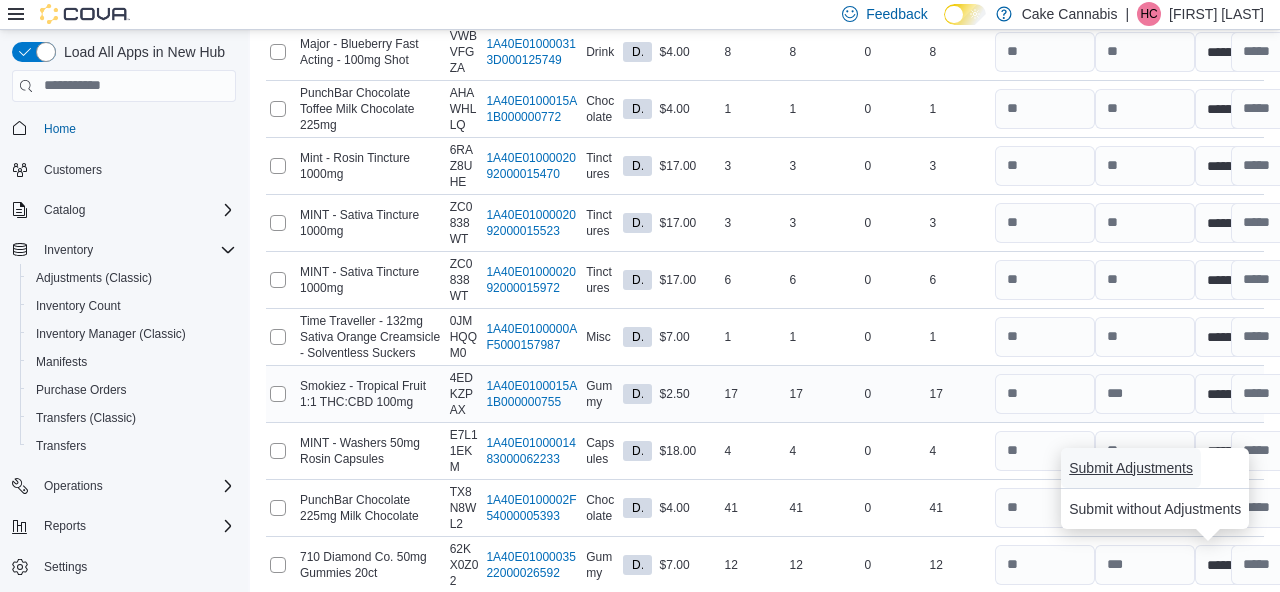 drag, startPoint x: 1110, startPoint y: 474, endPoint x: 928, endPoint y: 323, distance: 236.48466 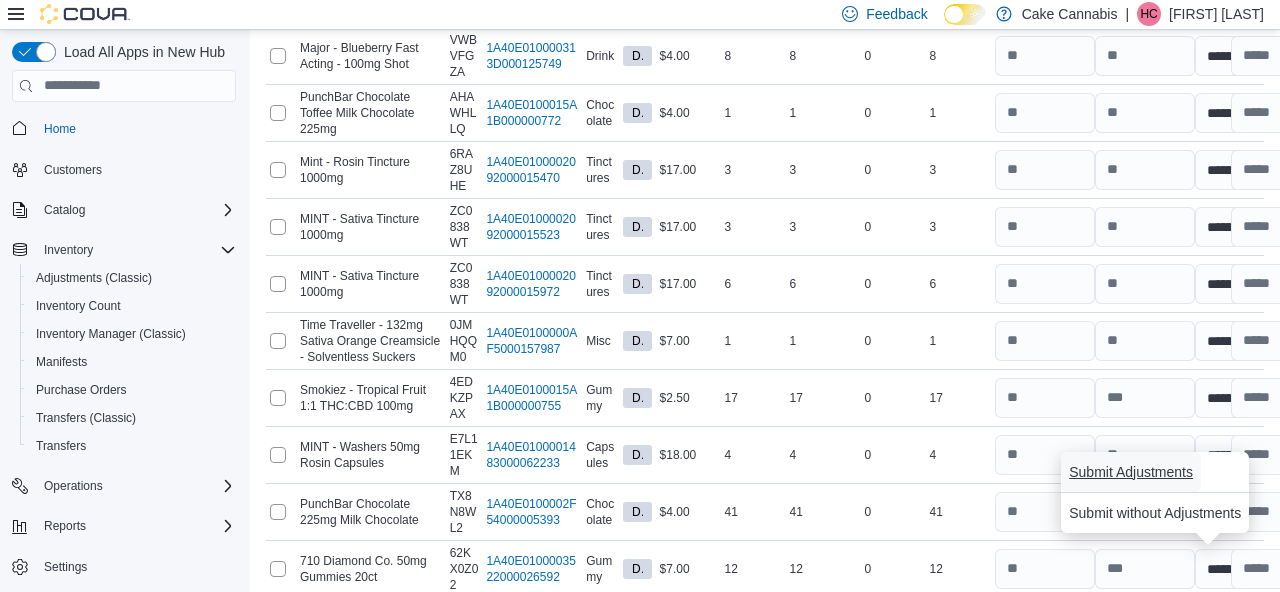 scroll, scrollTop: 4341, scrollLeft: 0, axis: vertical 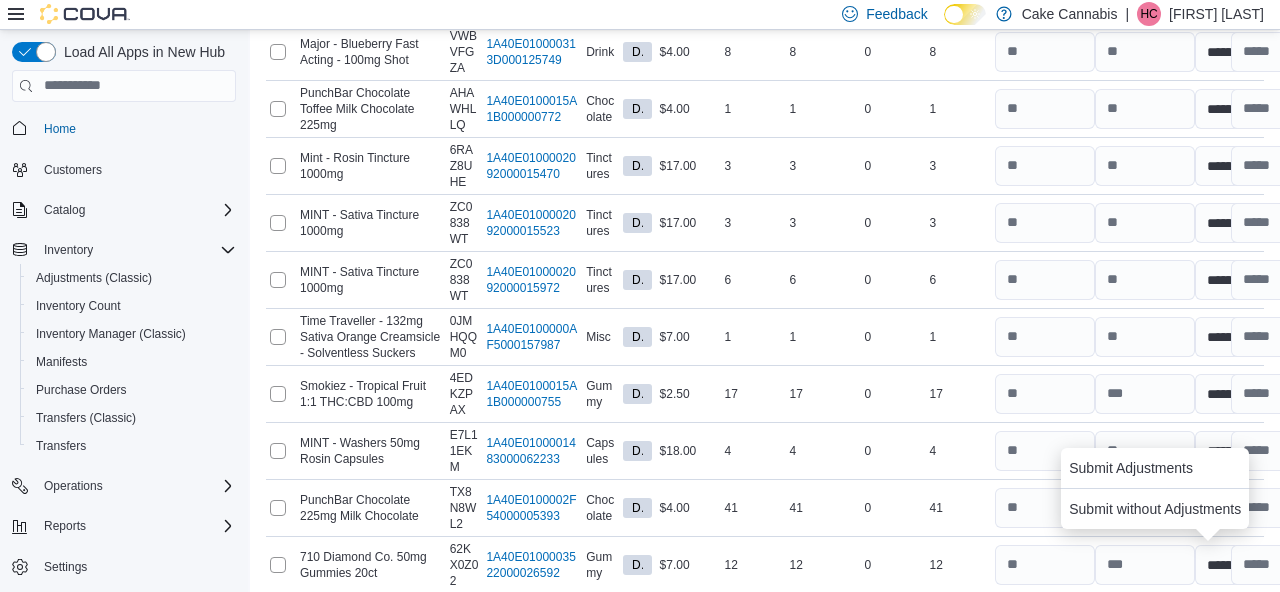 click on "Cancel Recount Submit" at bounding box center [765, 622] 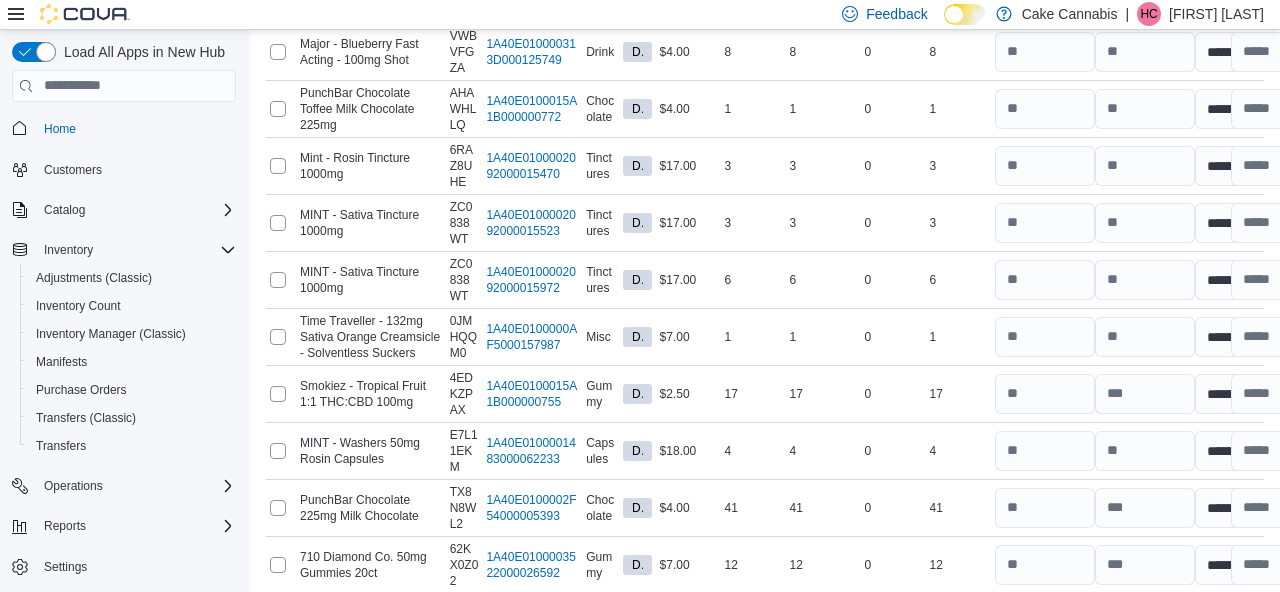 click on "Submit" at bounding box center [1208, 629] 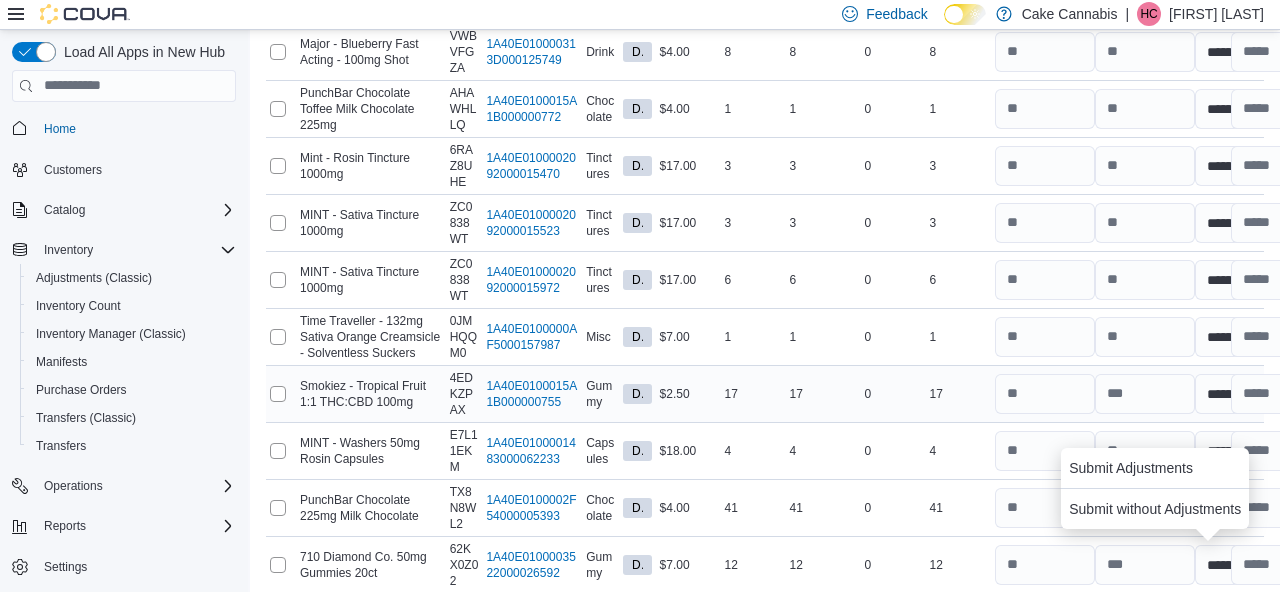click on "Difference 0" at bounding box center [888, 393] 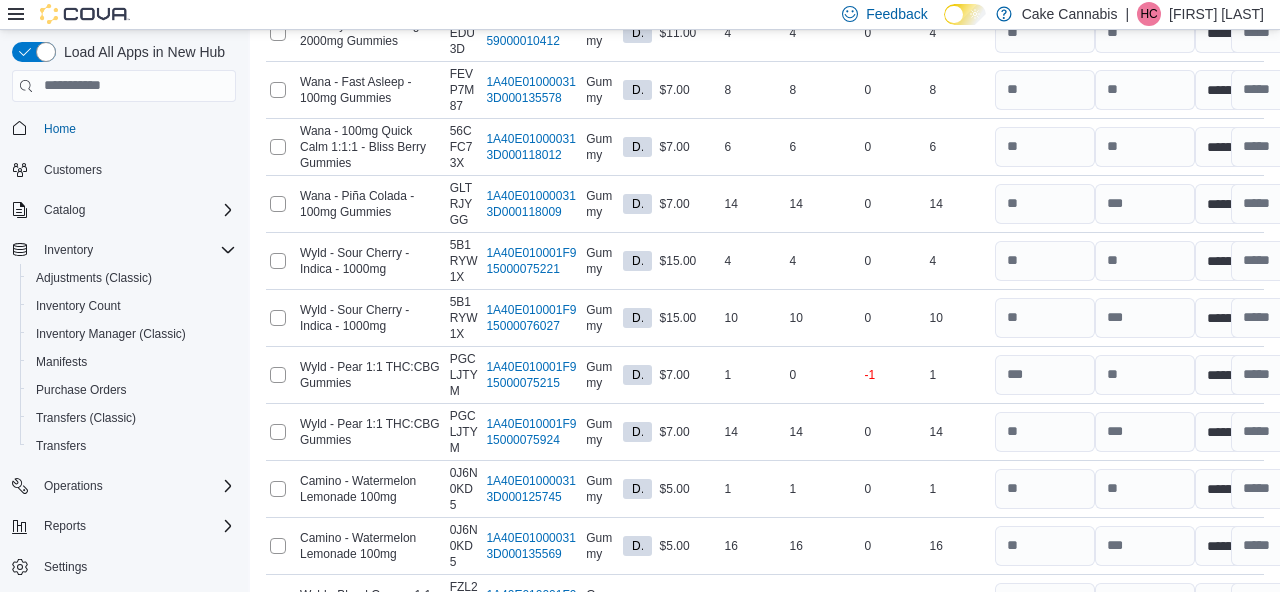 scroll, scrollTop: 0, scrollLeft: 0, axis: both 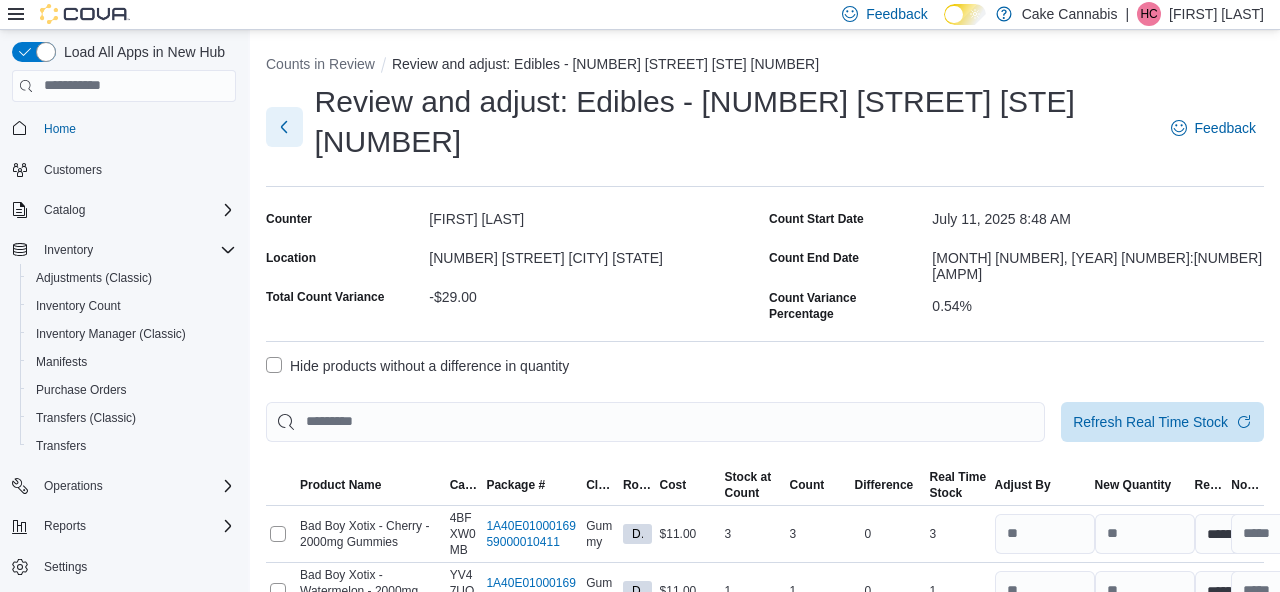 click at bounding box center (284, 127) 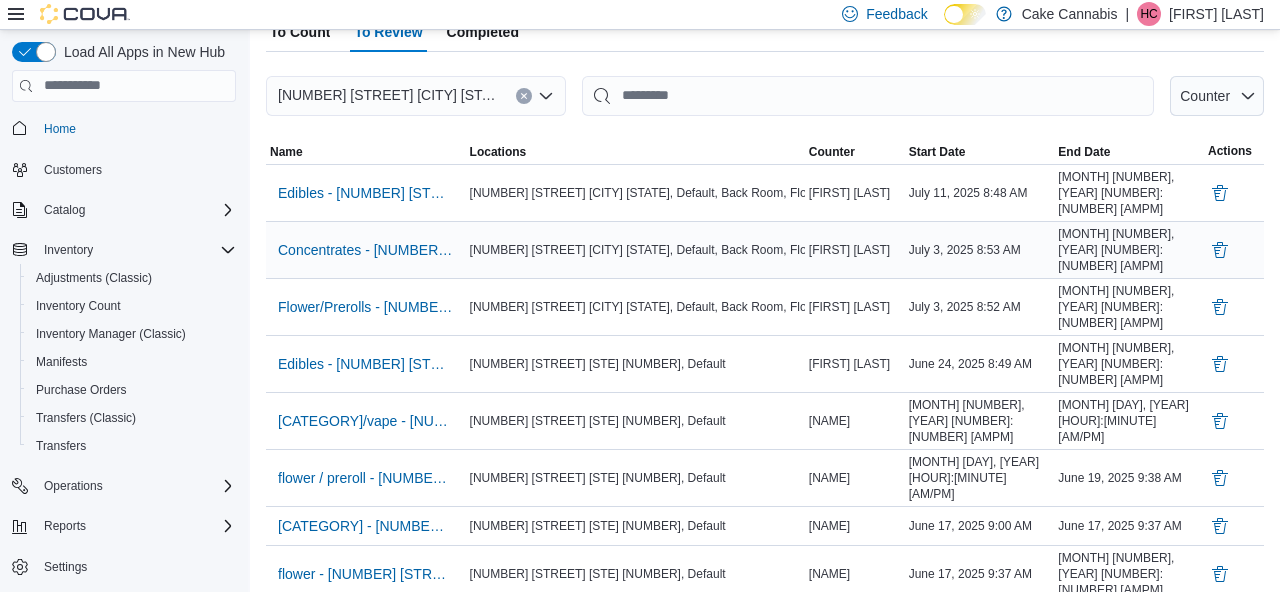 scroll, scrollTop: 138, scrollLeft: 0, axis: vertical 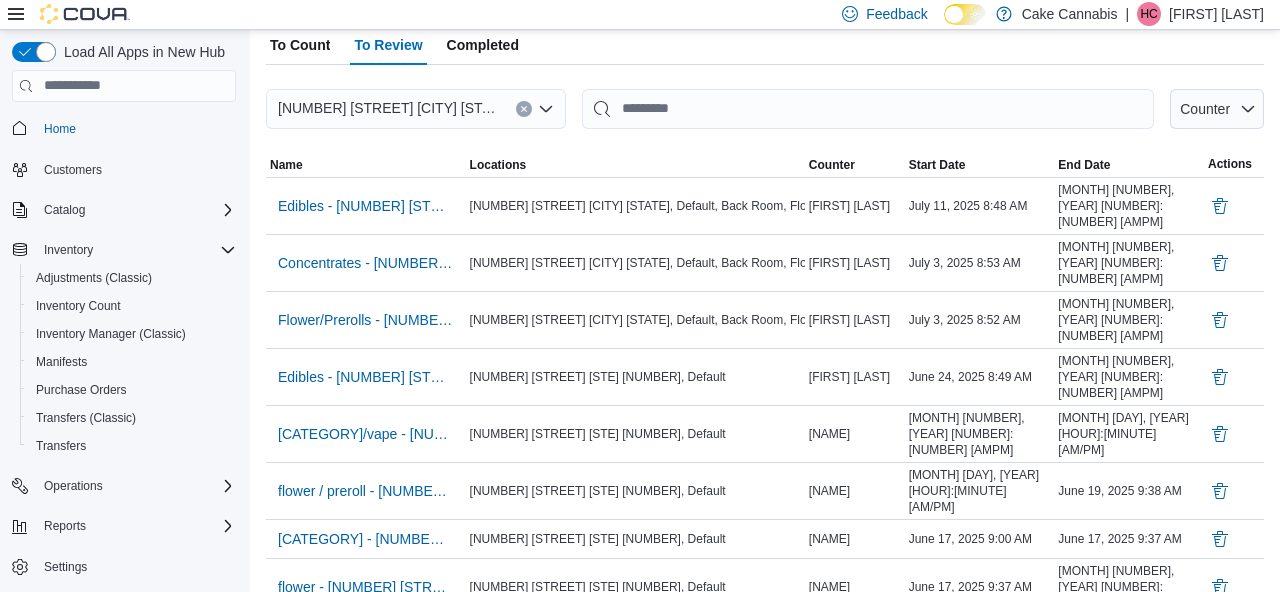 click on "To Count" at bounding box center [300, 45] 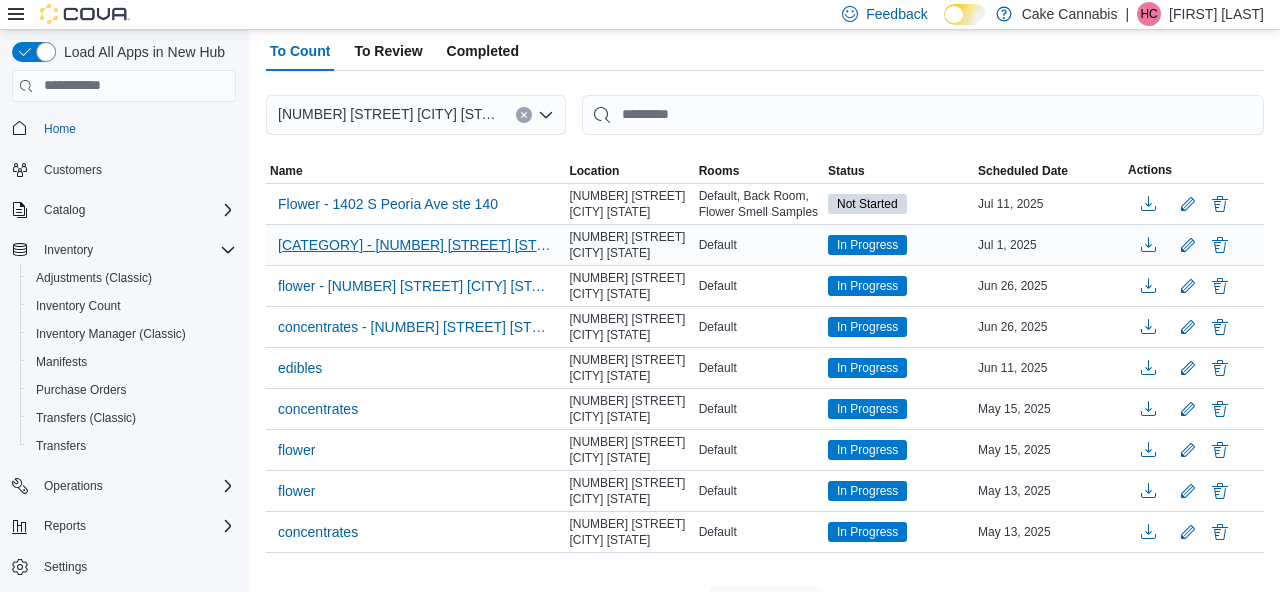 scroll, scrollTop: 135, scrollLeft: 0, axis: vertical 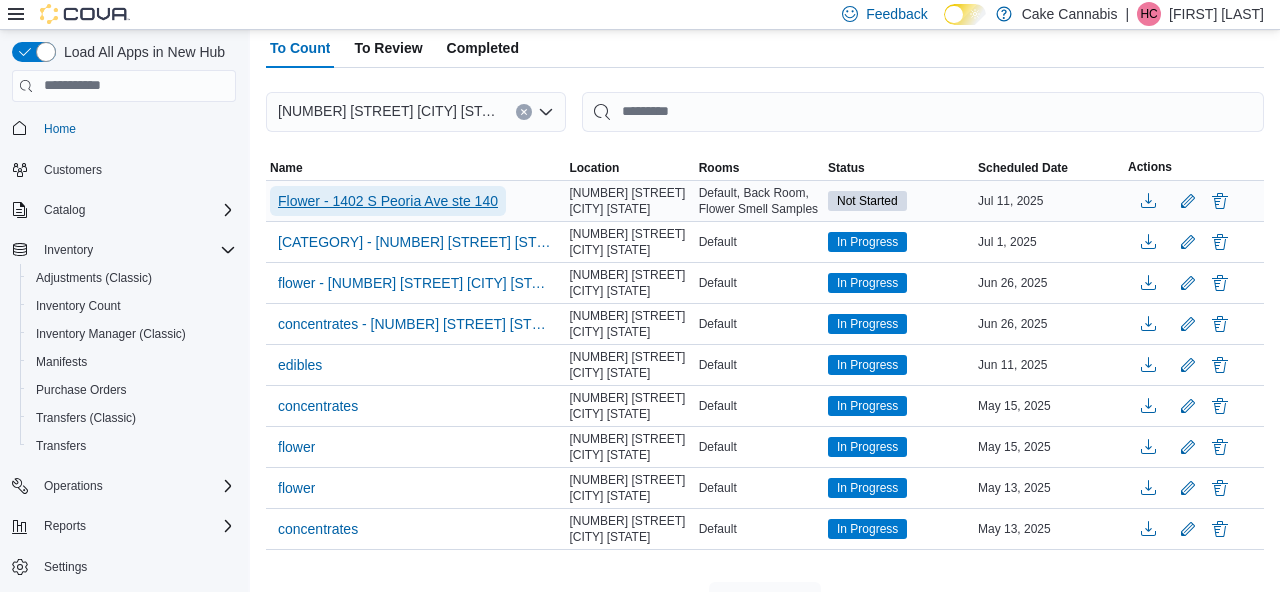 click on "Flower - 1402 S Peoria Ave ste 140" at bounding box center (388, 201) 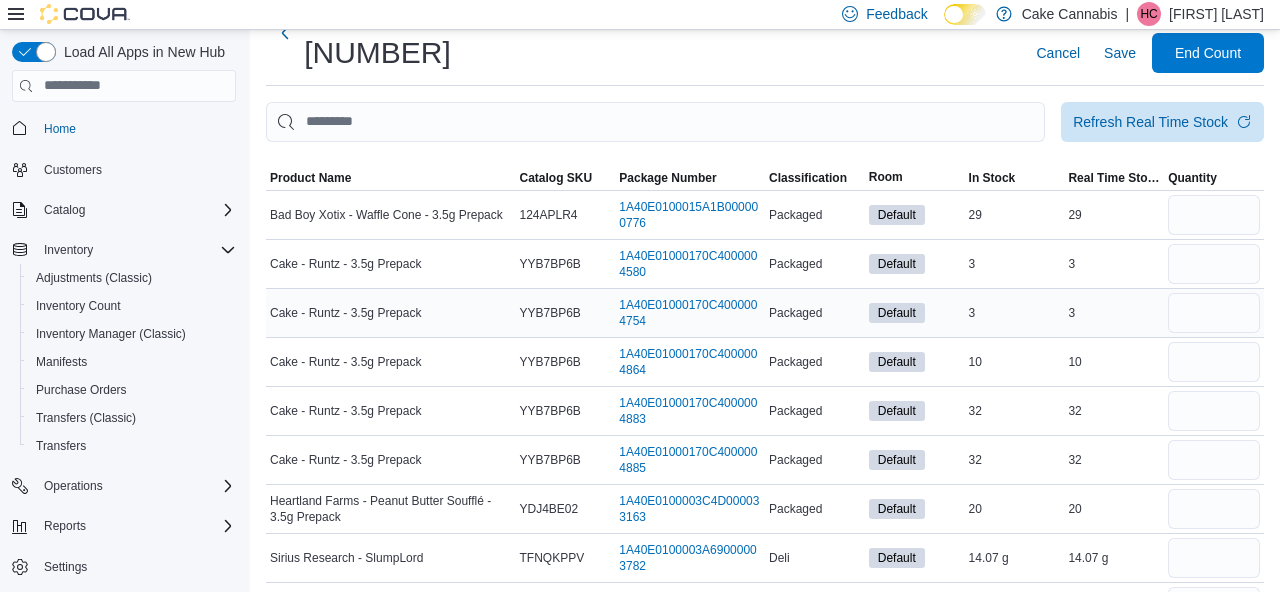 scroll, scrollTop: 90, scrollLeft: 0, axis: vertical 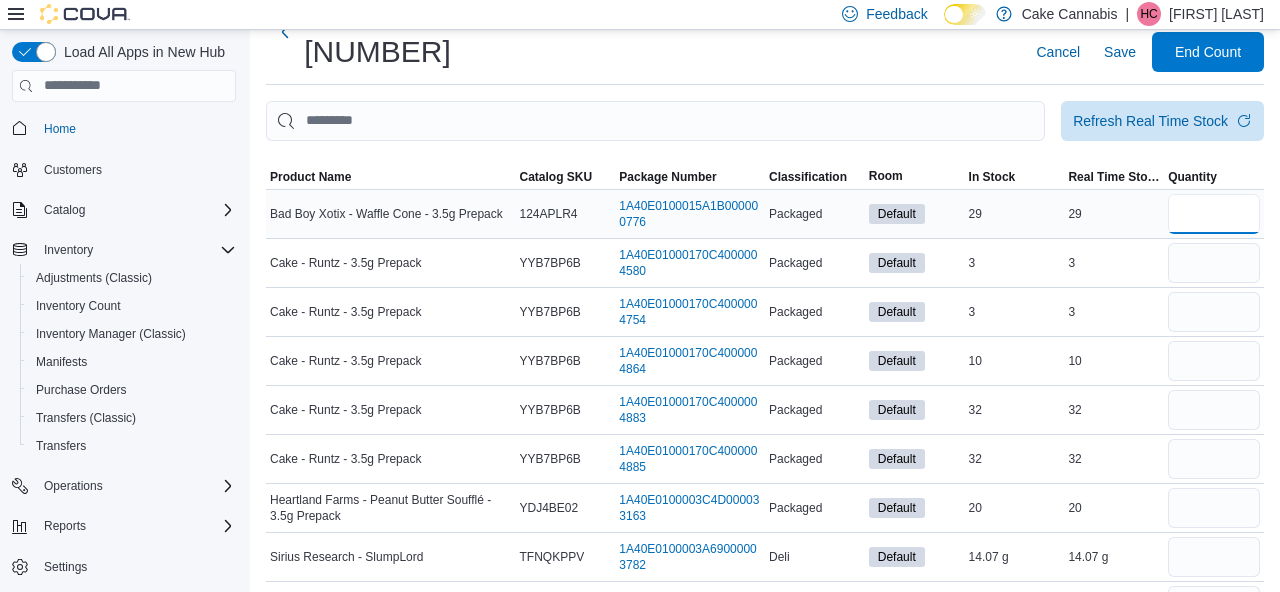 click at bounding box center (1214, 214) 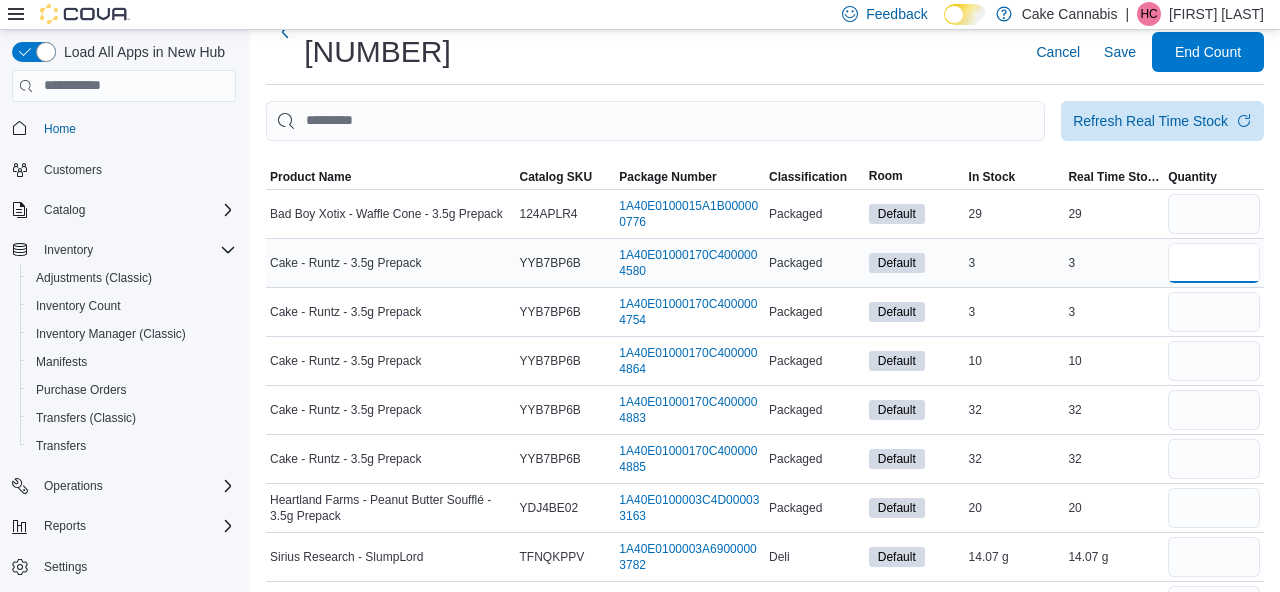 click at bounding box center (1214, 263) 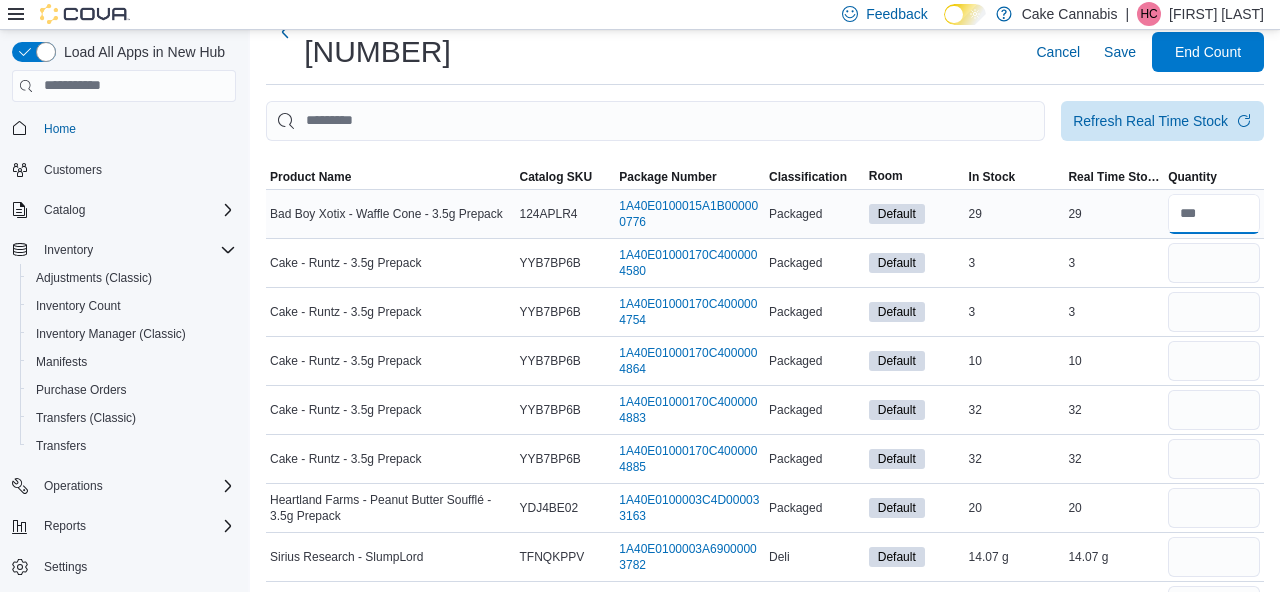drag, startPoint x: 1215, startPoint y: 181, endPoint x: 1146, endPoint y: 178, distance: 69.065186 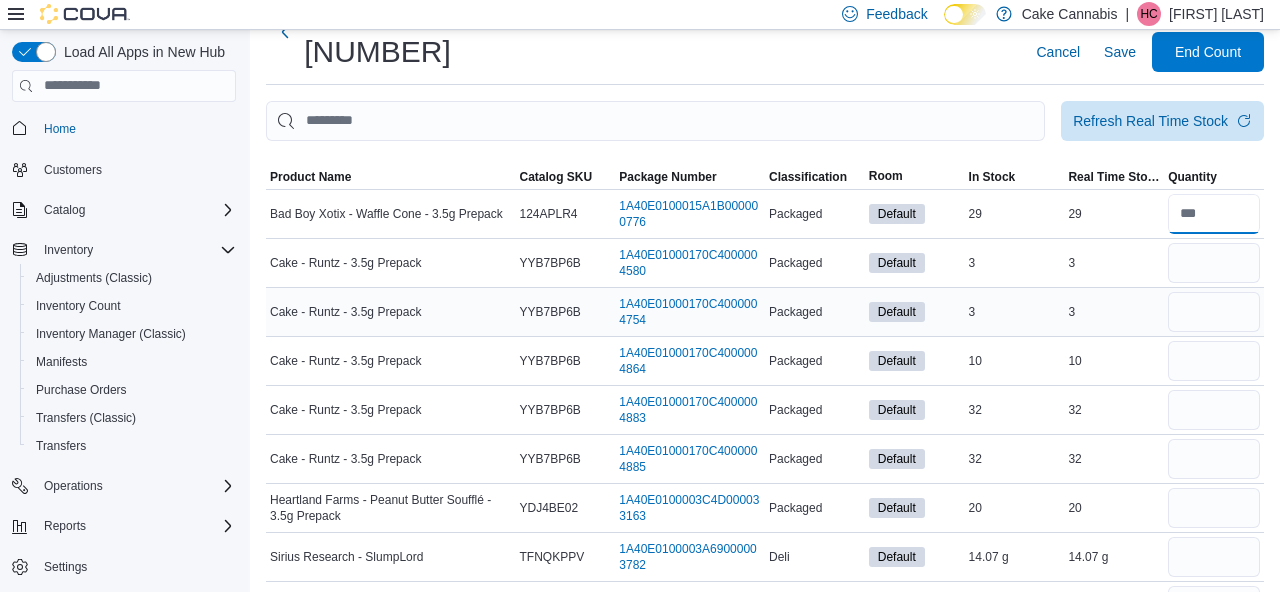 scroll, scrollTop: 0, scrollLeft: 0, axis: both 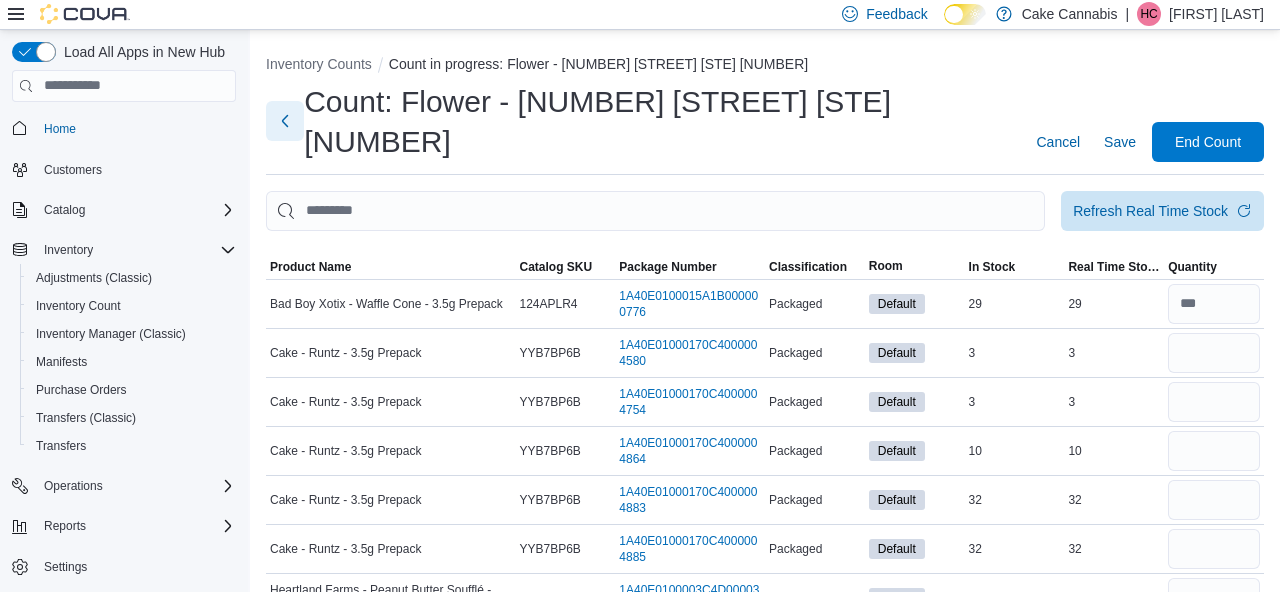 click at bounding box center [285, 121] 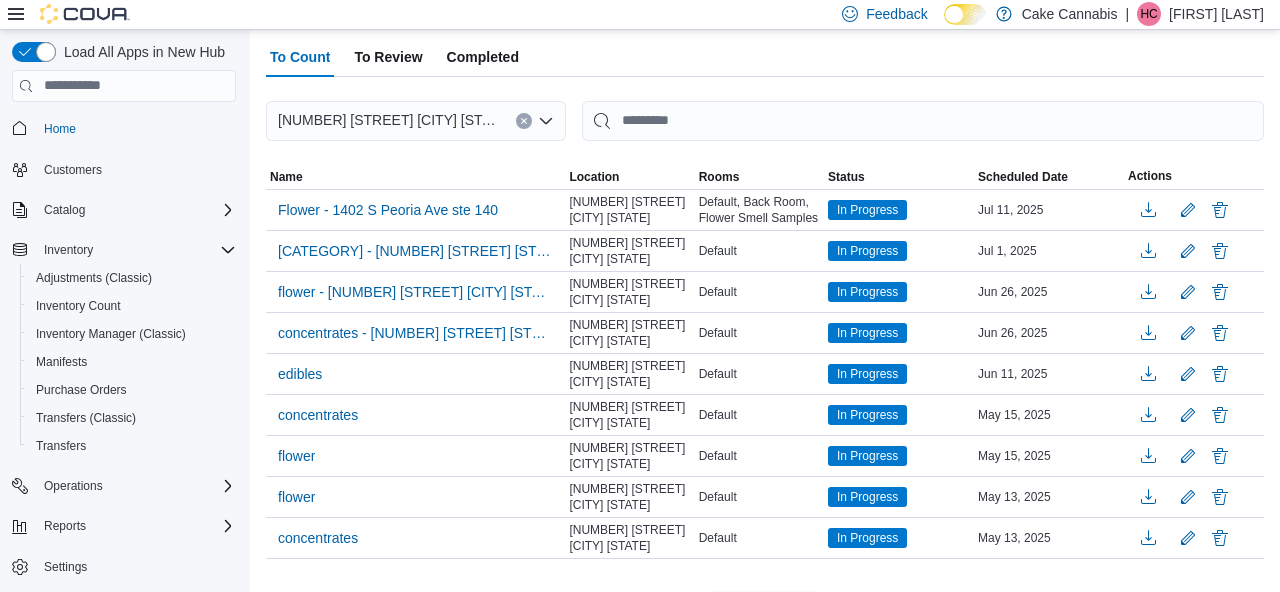scroll, scrollTop: 131, scrollLeft: 0, axis: vertical 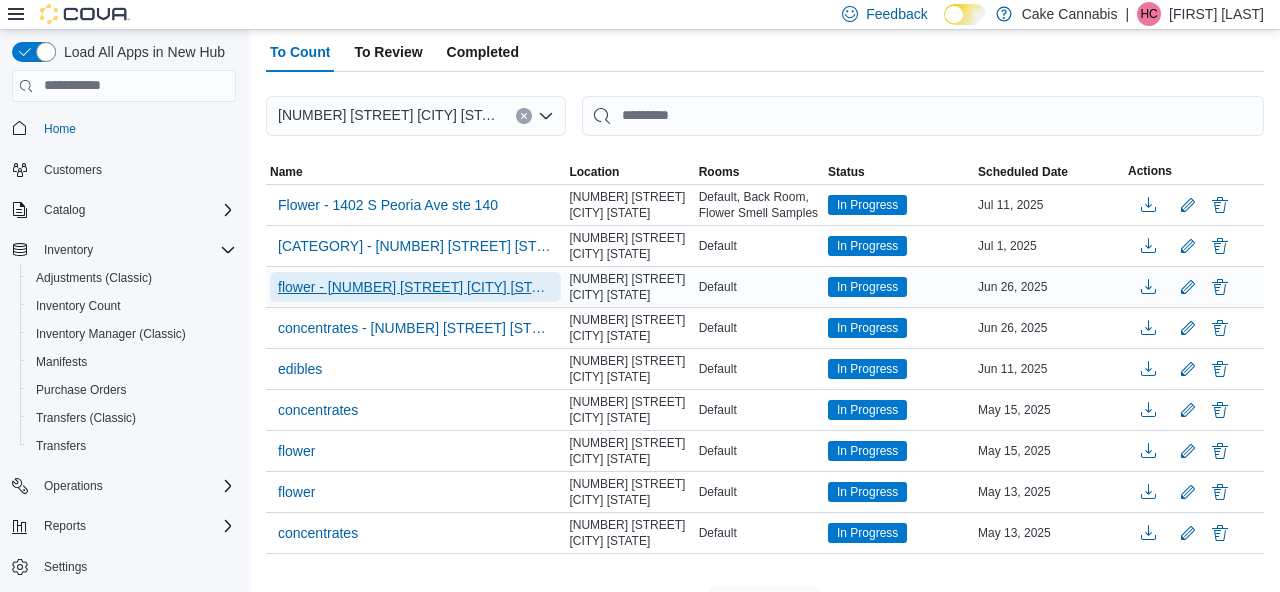 click on "flower - [NUMBER] [STREET] [CITY] [STATE]" at bounding box center [415, 287] 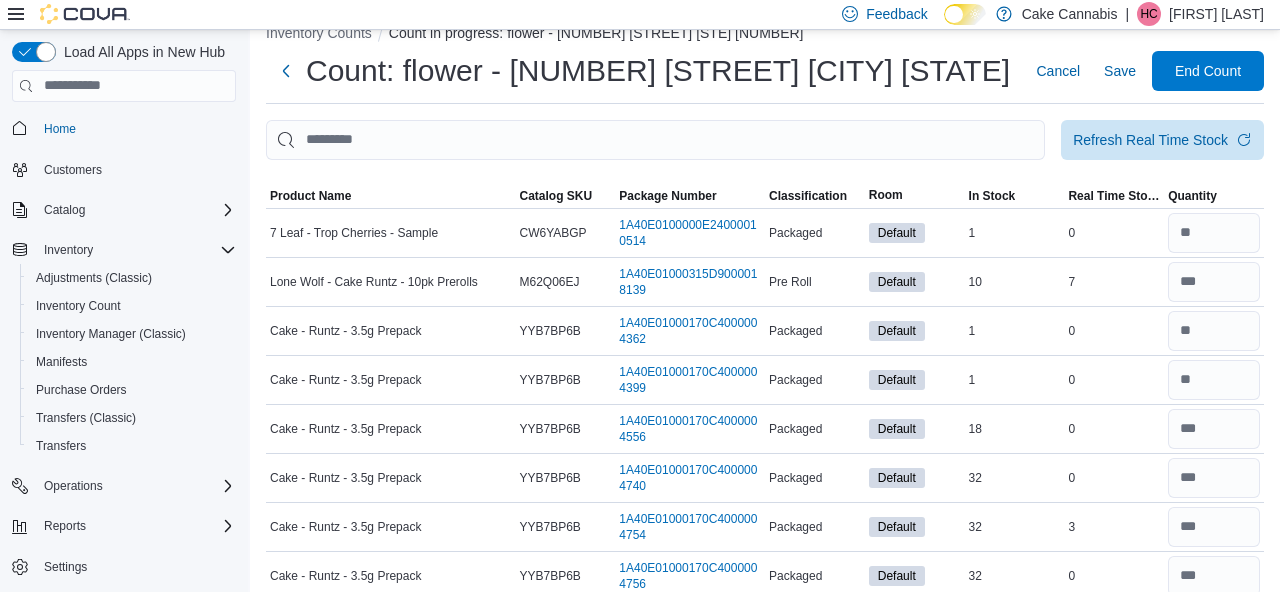scroll, scrollTop: 16, scrollLeft: 0, axis: vertical 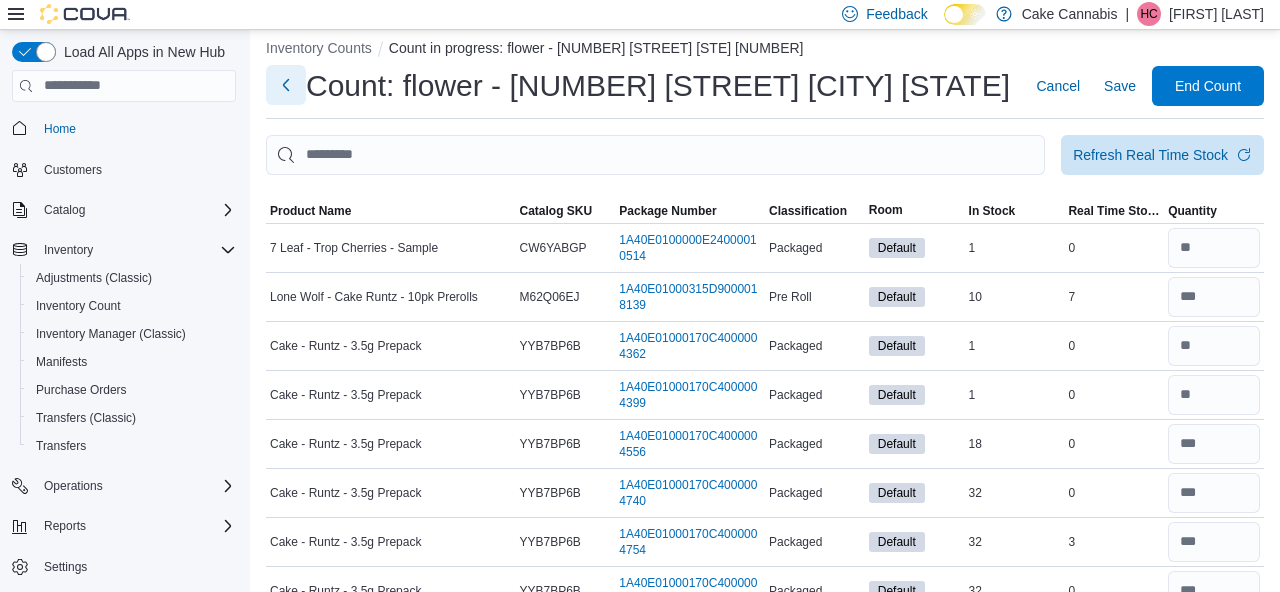 click at bounding box center (286, 85) 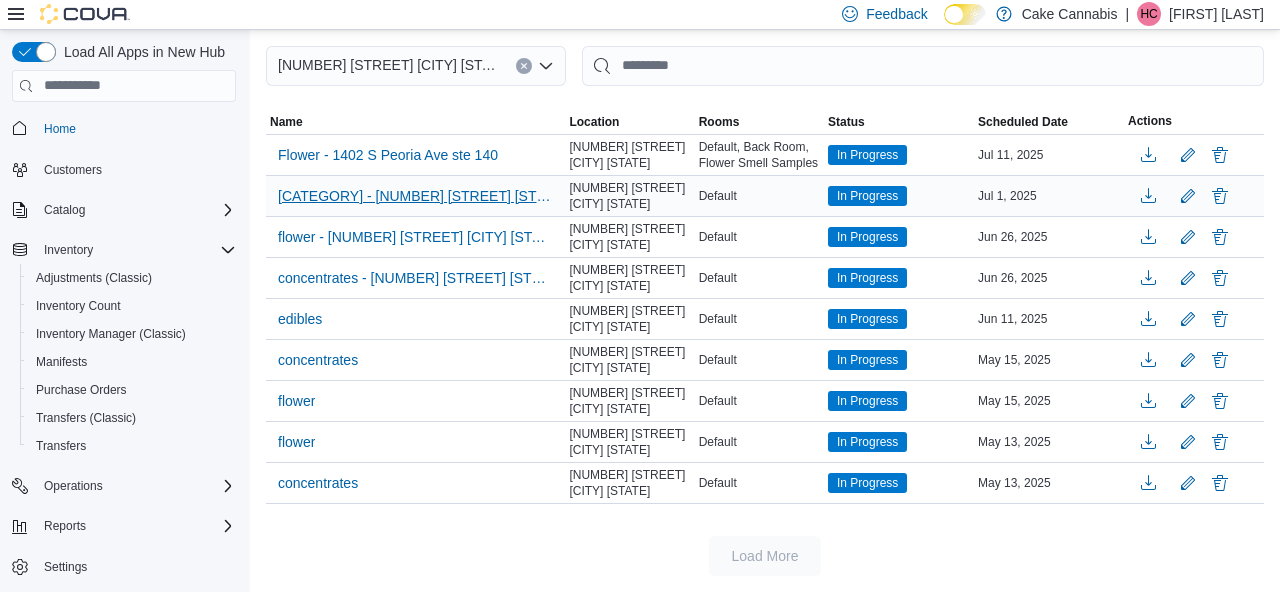 scroll, scrollTop: 196, scrollLeft: 0, axis: vertical 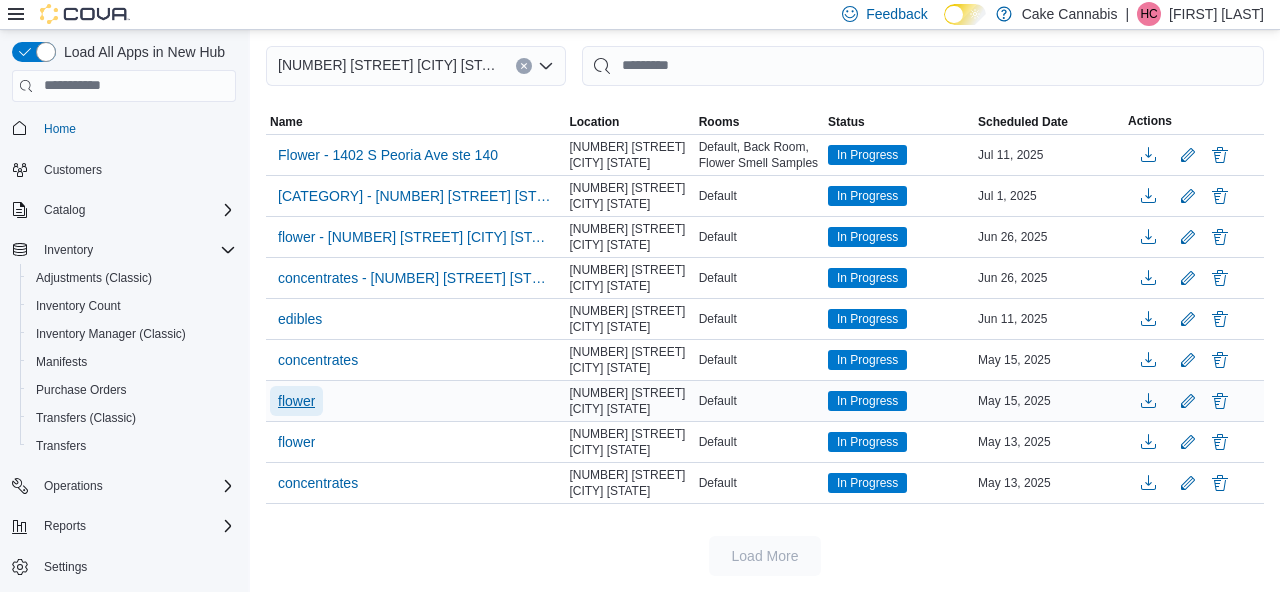 click on "flower" at bounding box center [296, 401] 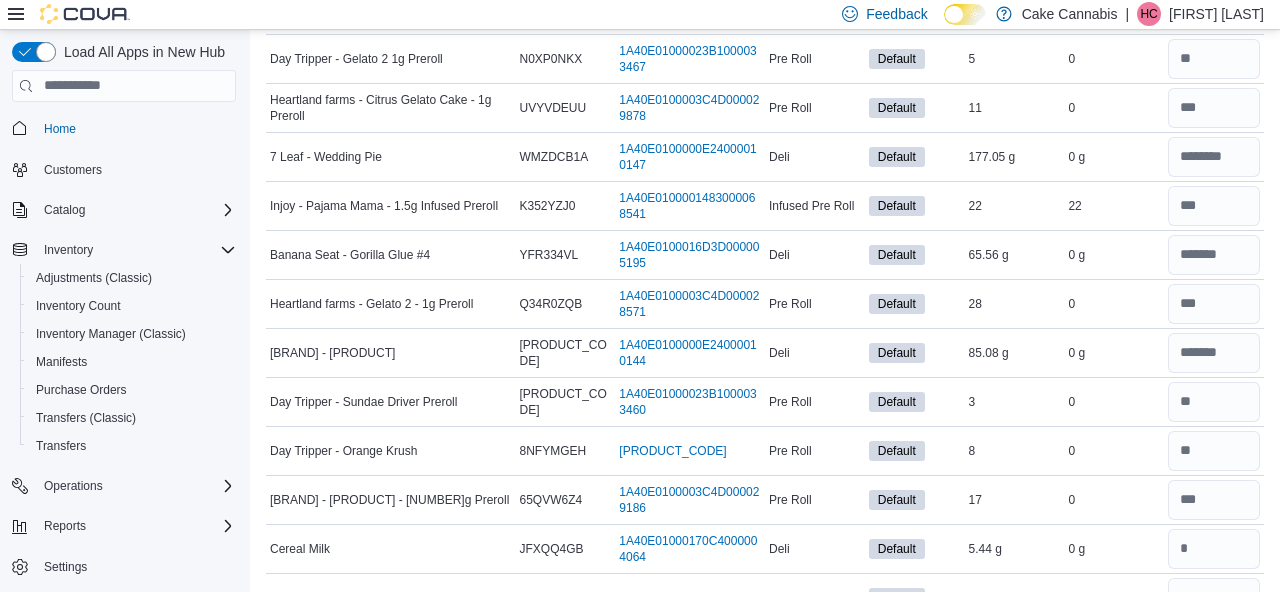 scroll, scrollTop: 0, scrollLeft: 0, axis: both 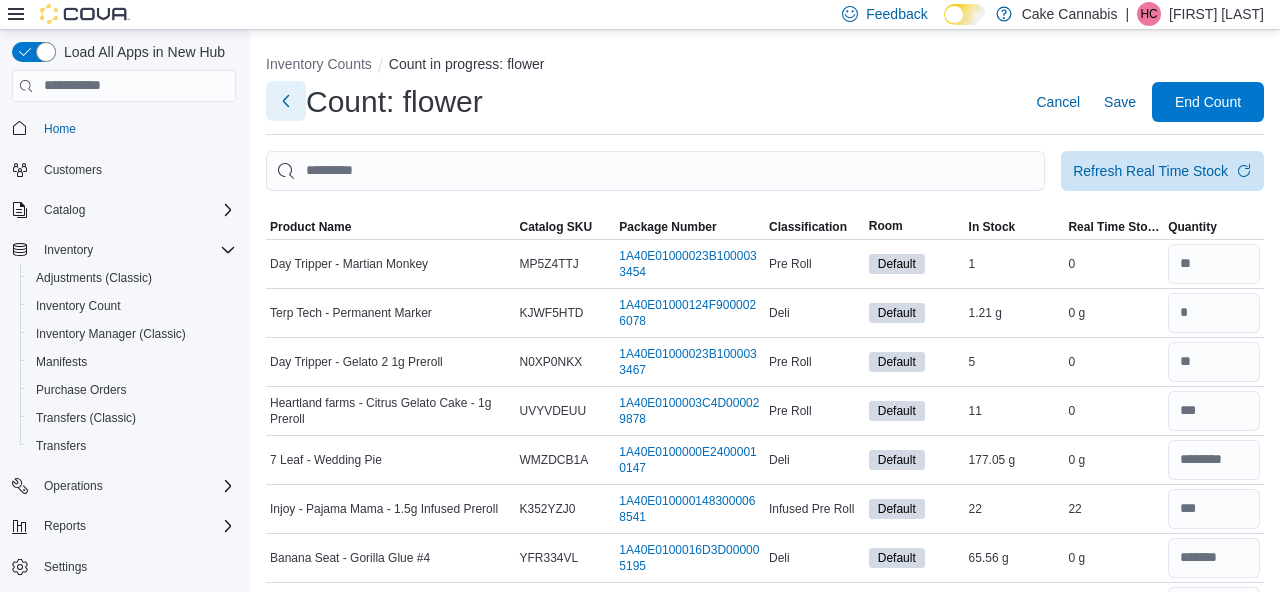 click at bounding box center [286, 101] 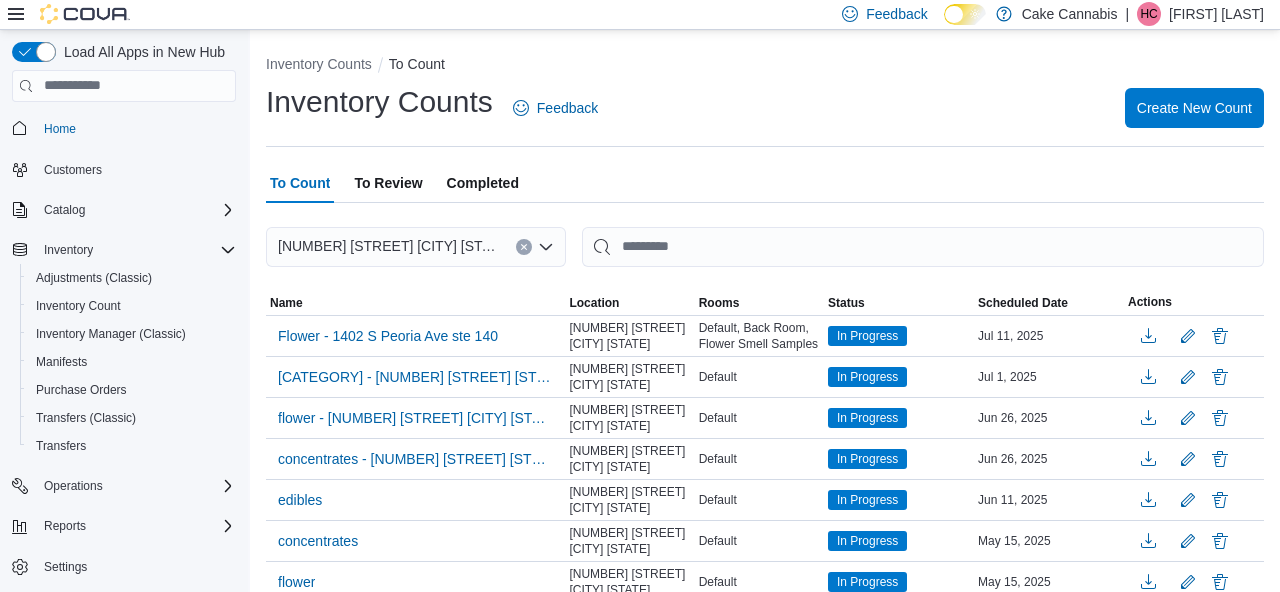 click on "To Review" at bounding box center (388, 183) 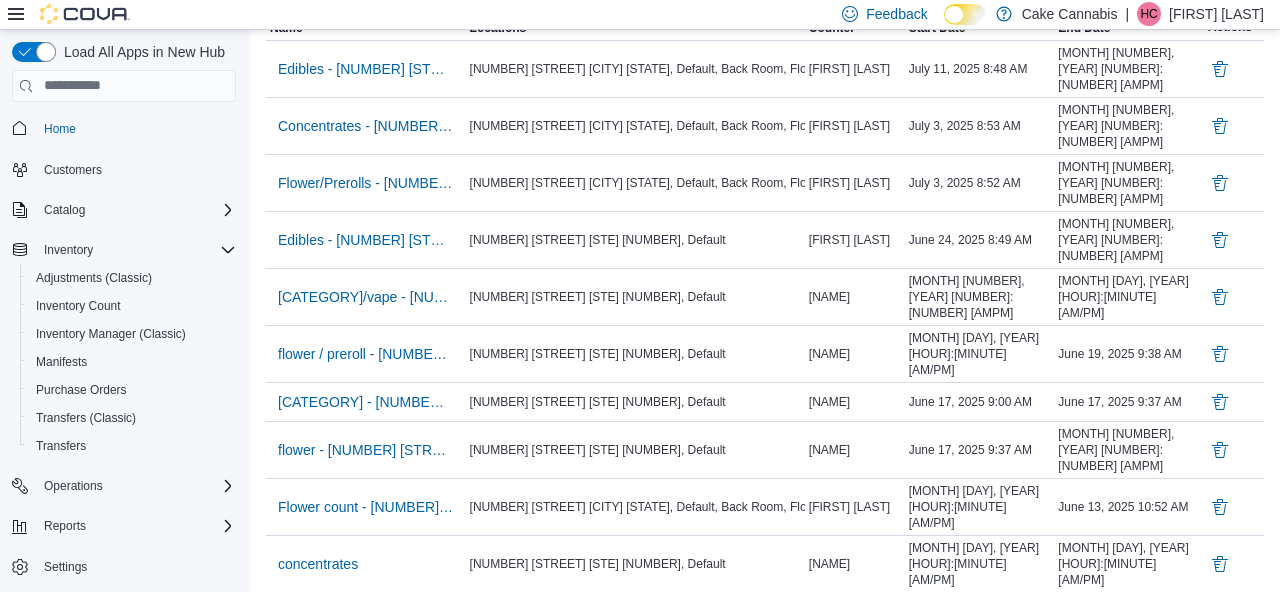 scroll, scrollTop: 286, scrollLeft: 0, axis: vertical 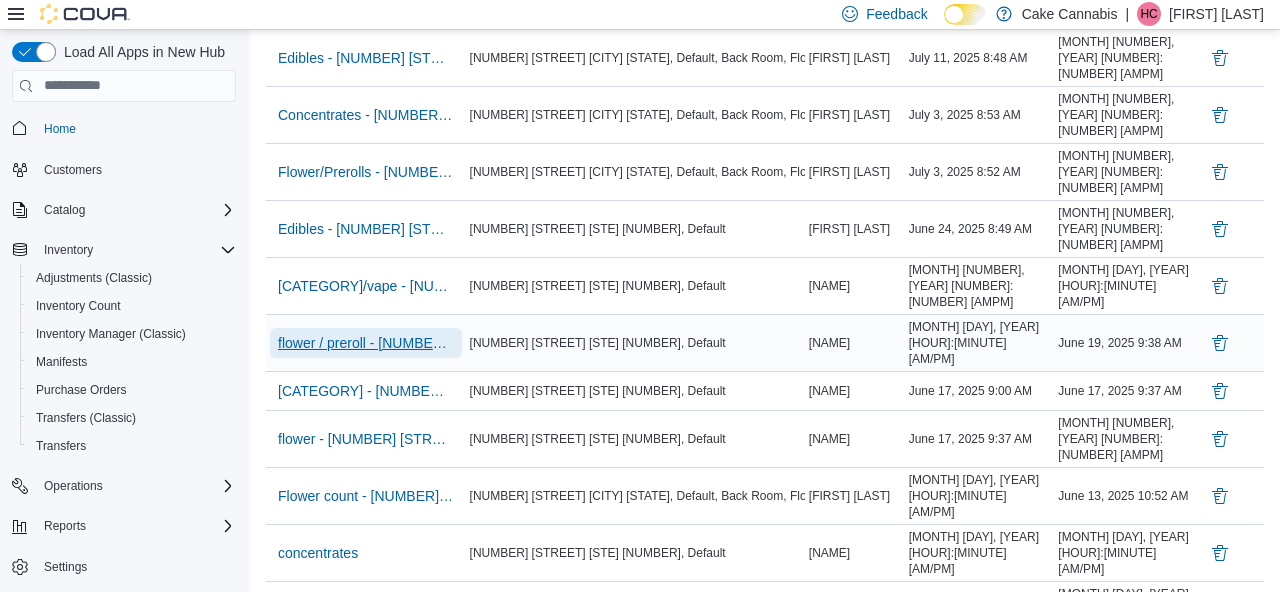 click on "flower / preroll - [NUMBER] [STREET] [CITY] [STATE]" at bounding box center (366, 343) 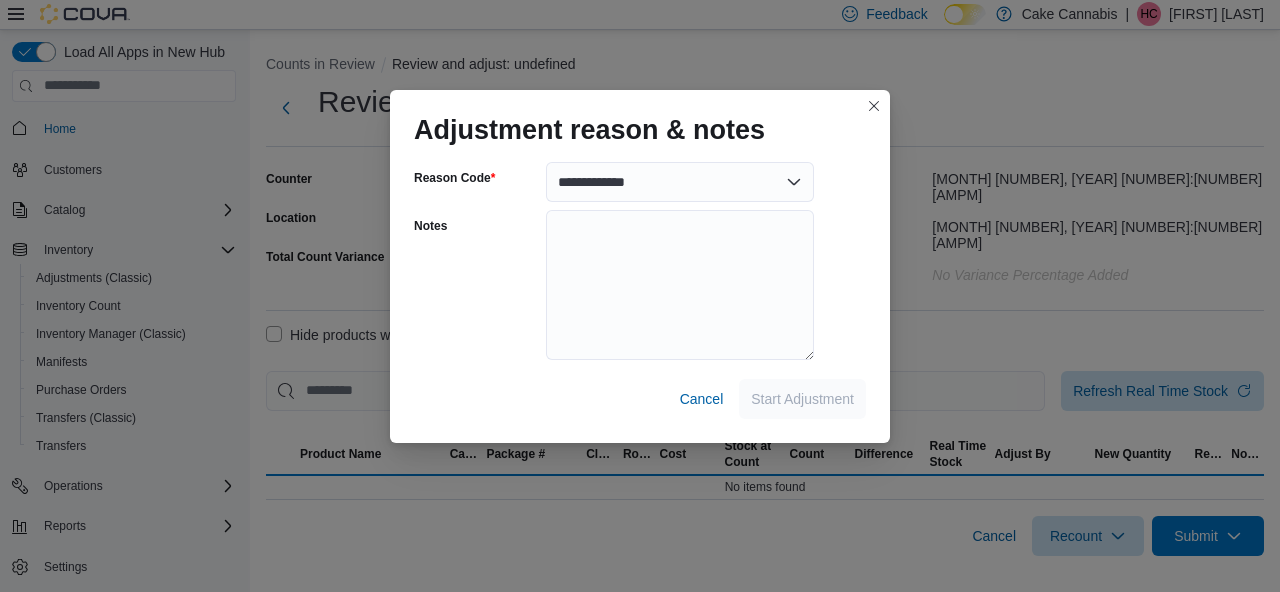 scroll, scrollTop: 0, scrollLeft: 0, axis: both 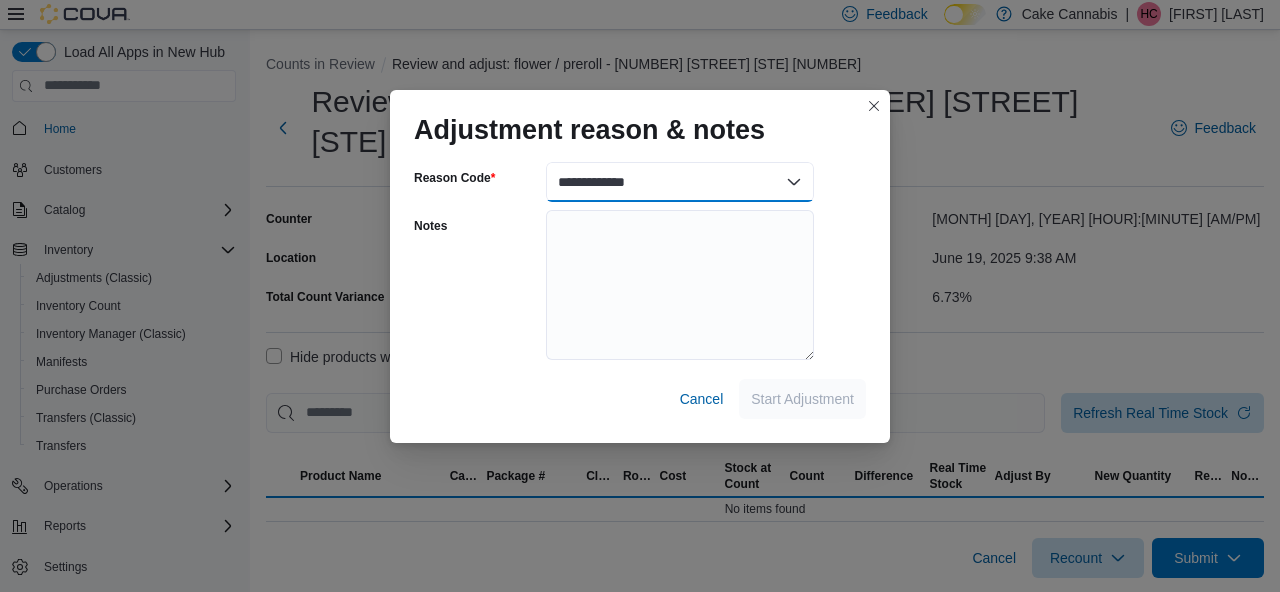 click on "**********" at bounding box center (680, 182) 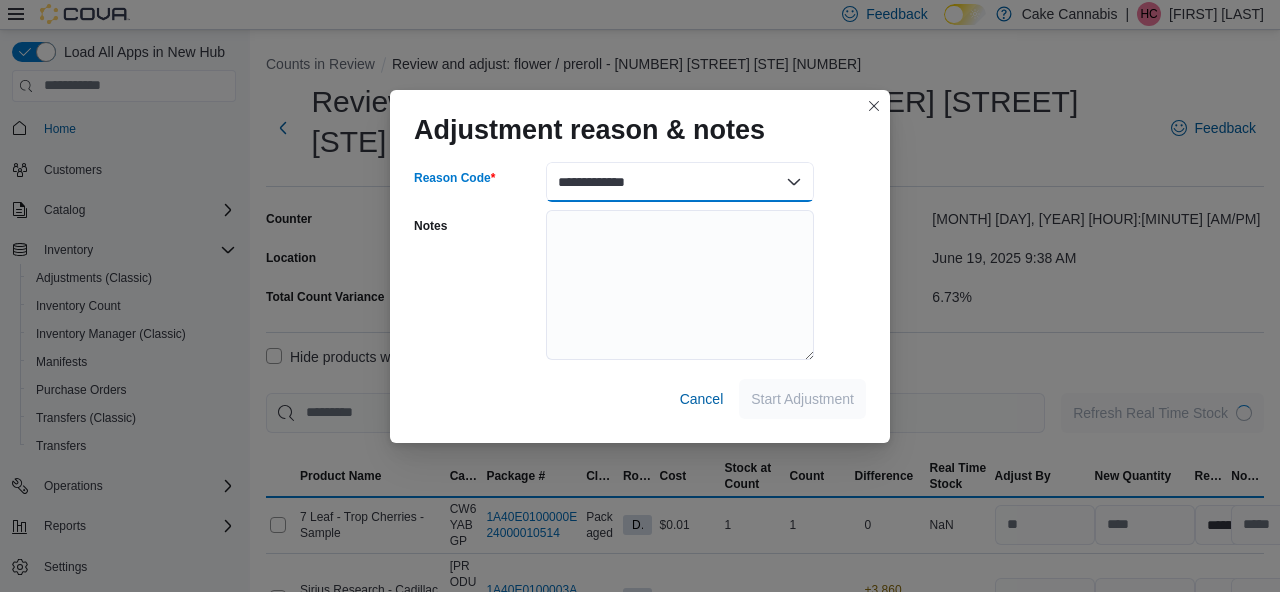 click on "**********" at bounding box center (680, 182) 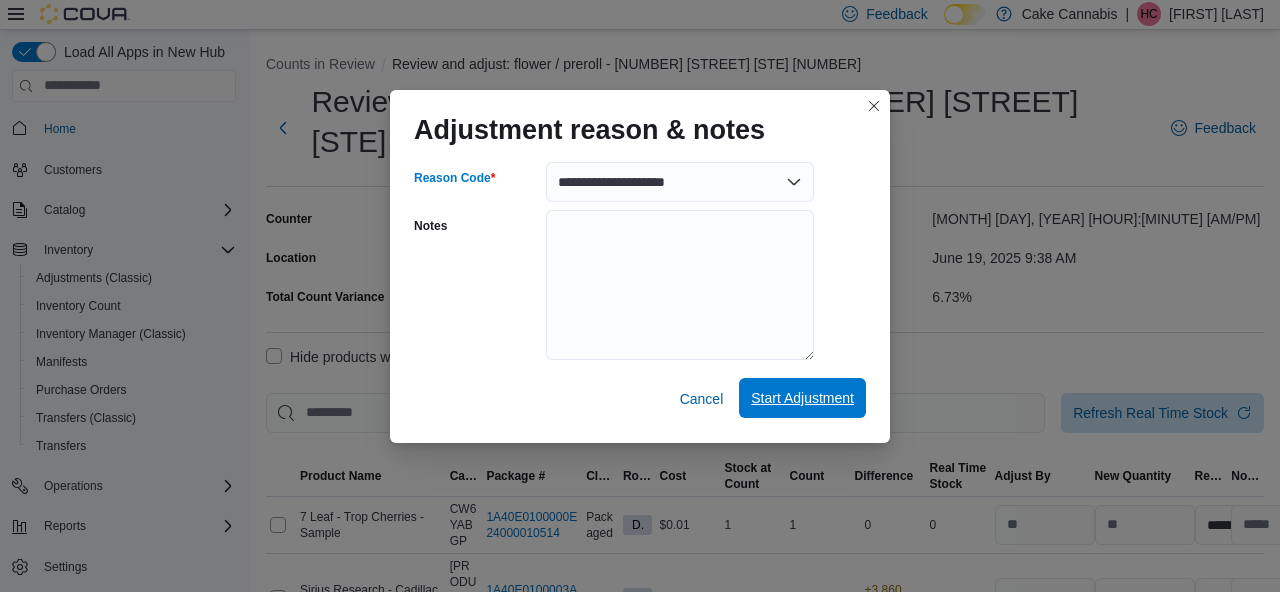 click on "Start Adjustment" at bounding box center (802, 398) 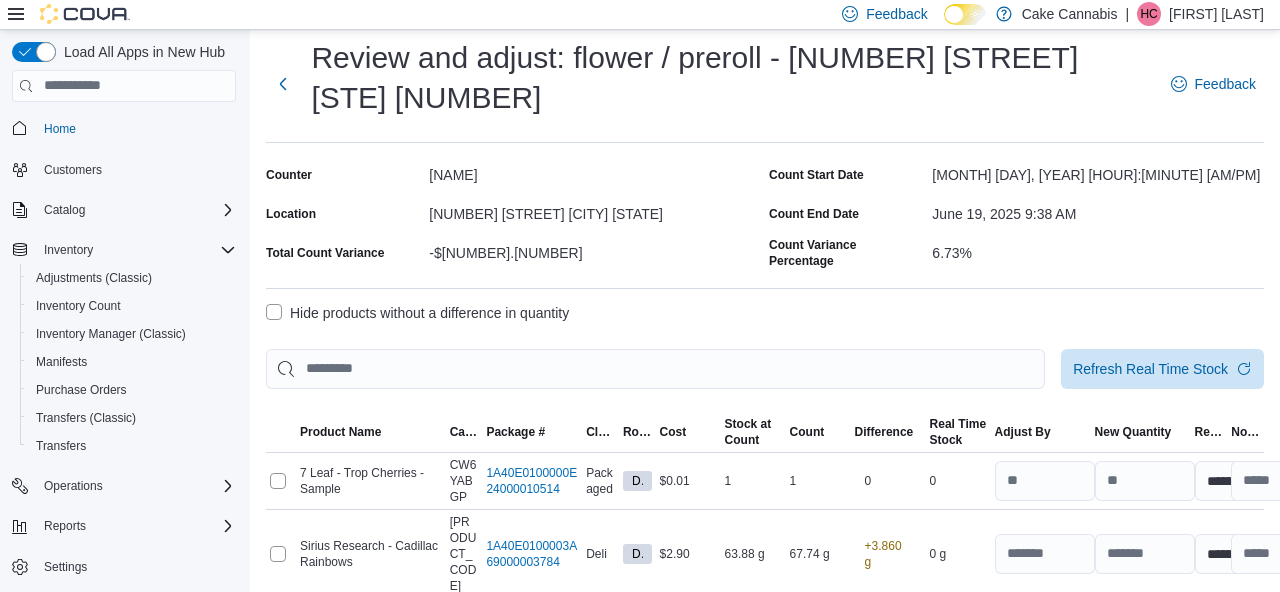 scroll, scrollTop: 0, scrollLeft: 0, axis: both 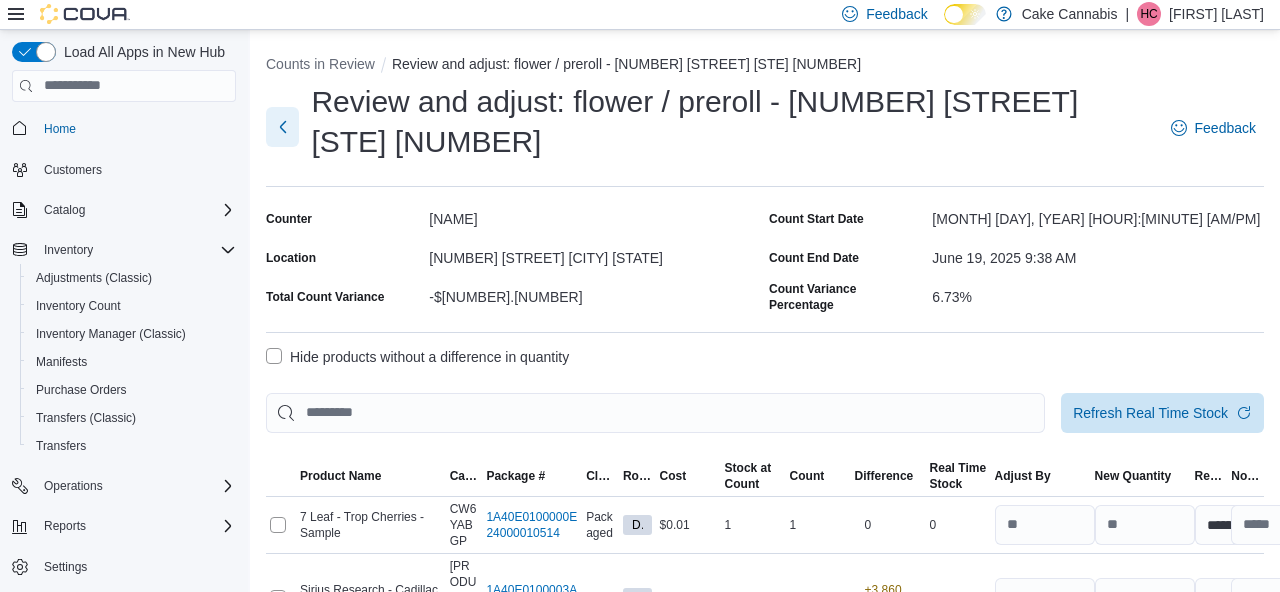 click at bounding box center (282, 127) 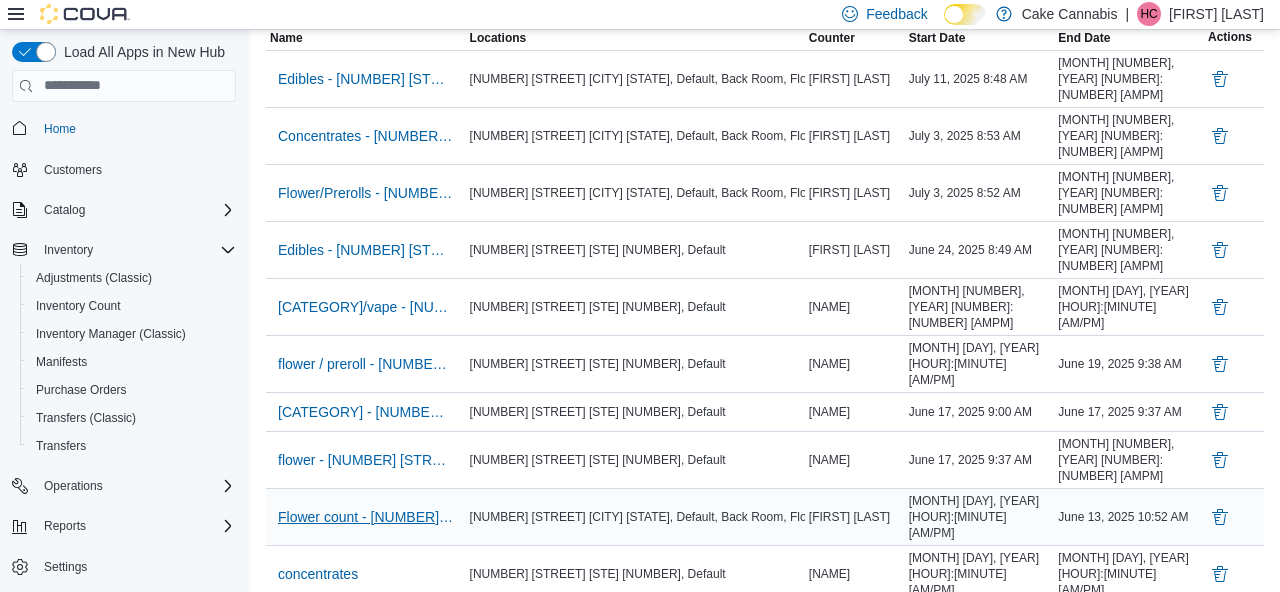 scroll, scrollTop: 272, scrollLeft: 0, axis: vertical 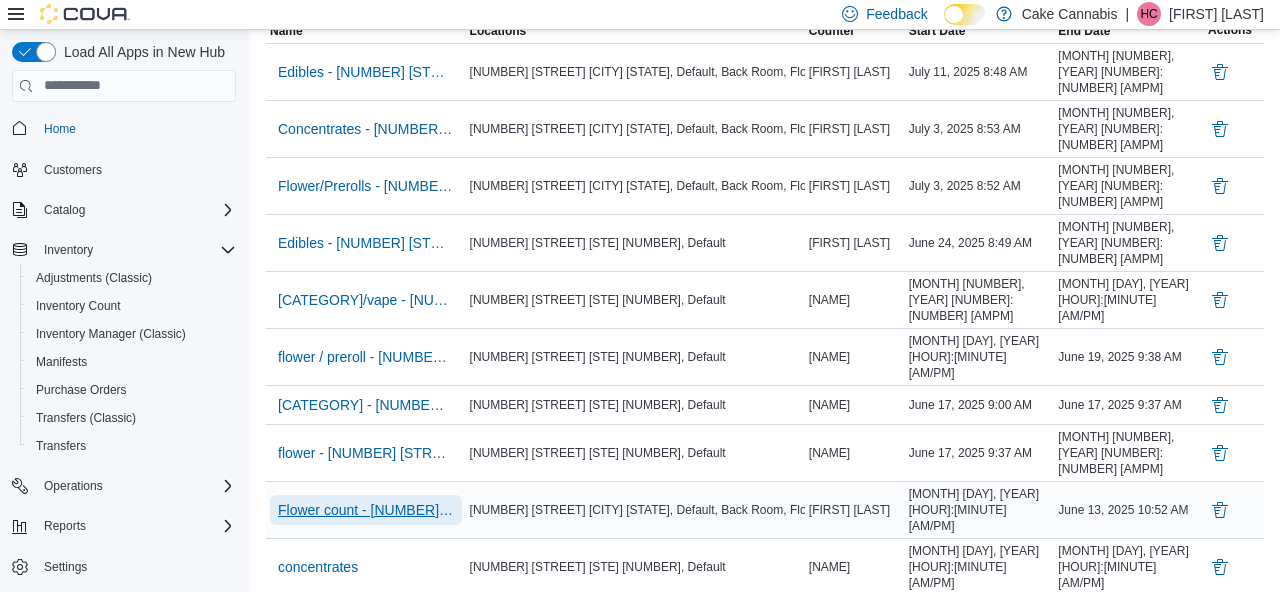 click on "Flower count - [NUMBER] [STREET] [CITY] [STATE]" at bounding box center [366, 510] 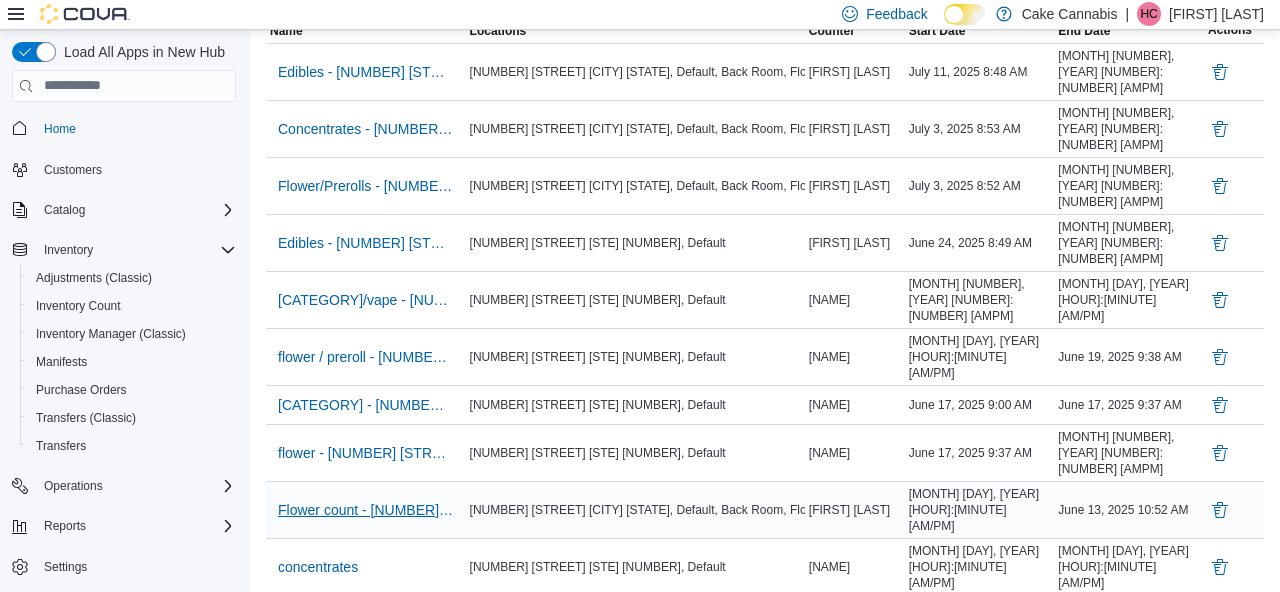 scroll, scrollTop: 0, scrollLeft: 0, axis: both 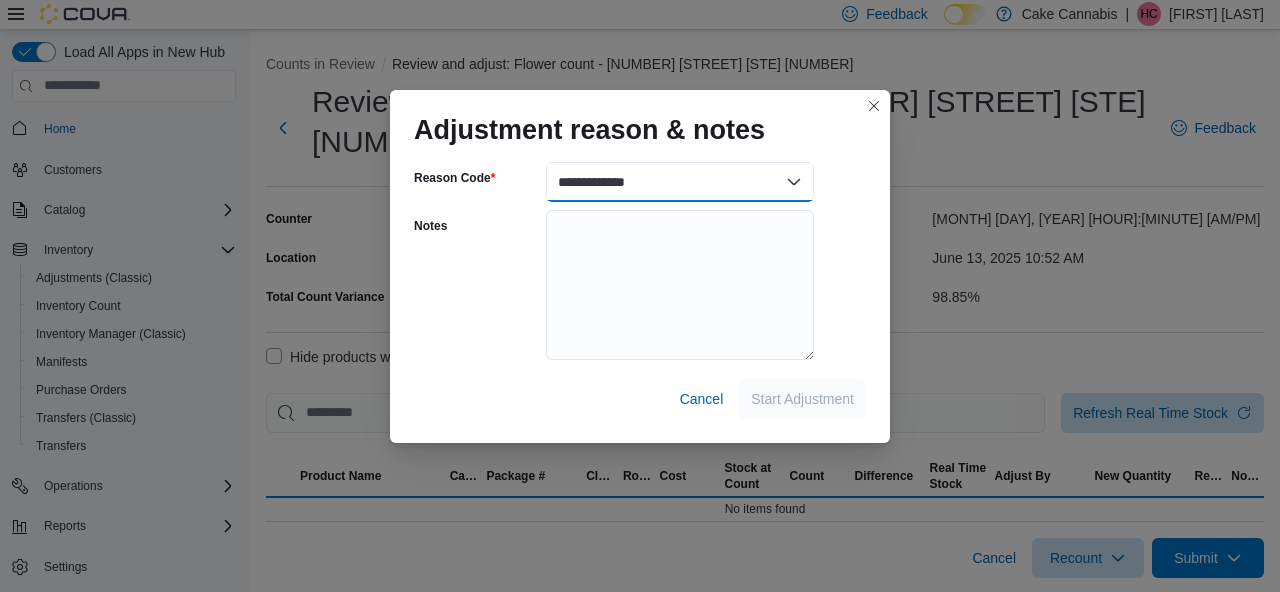 click on "**********" at bounding box center (680, 182) 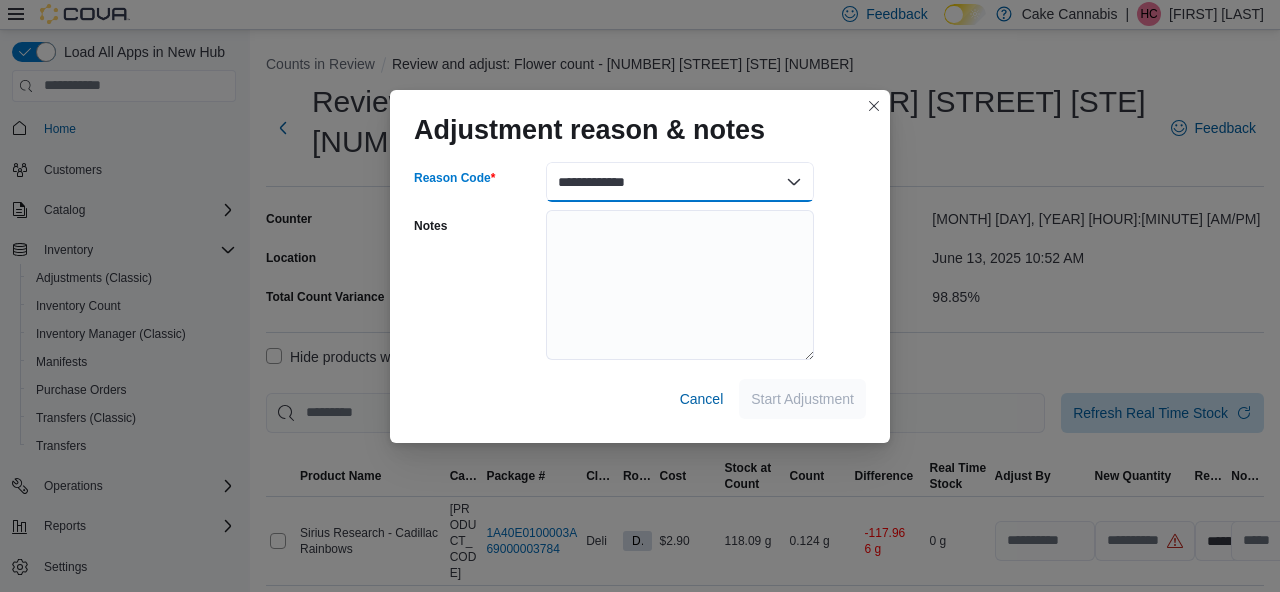 click on "**********" at bounding box center (680, 182) 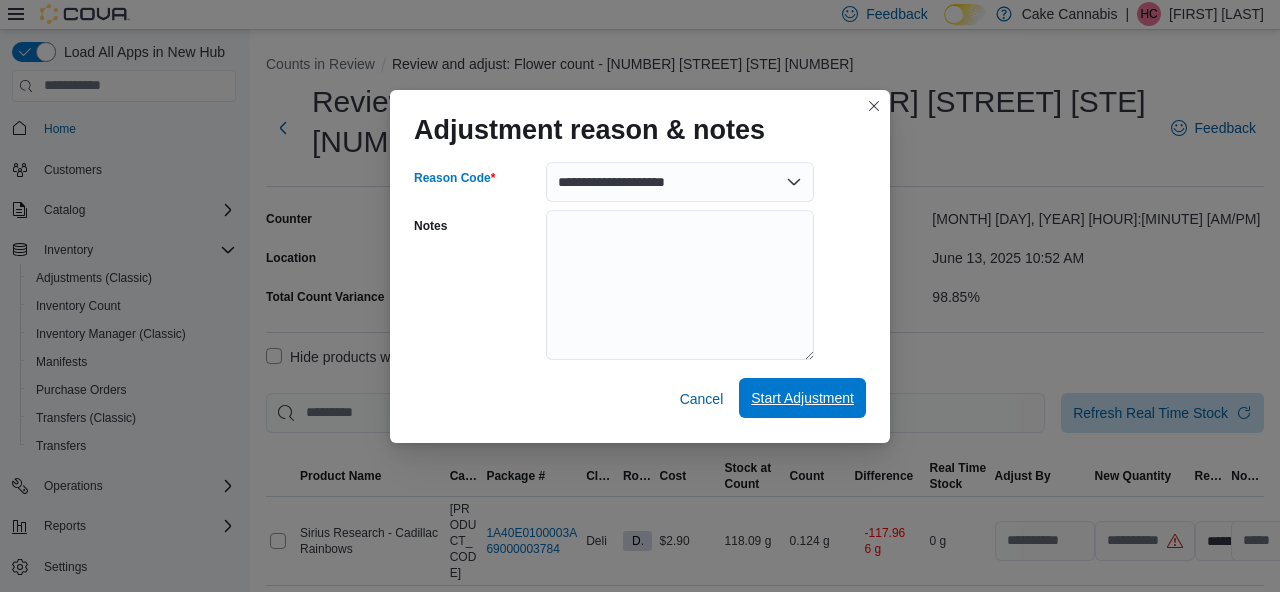 click on "Start Adjustment" at bounding box center [802, 398] 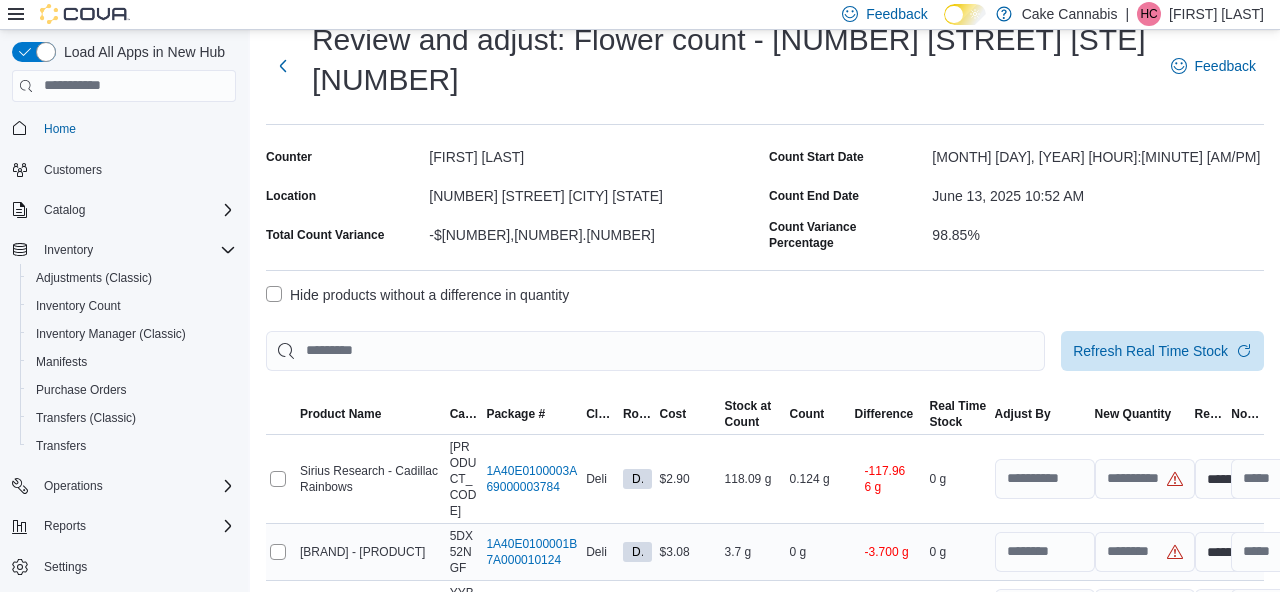 scroll, scrollTop: 64, scrollLeft: 0, axis: vertical 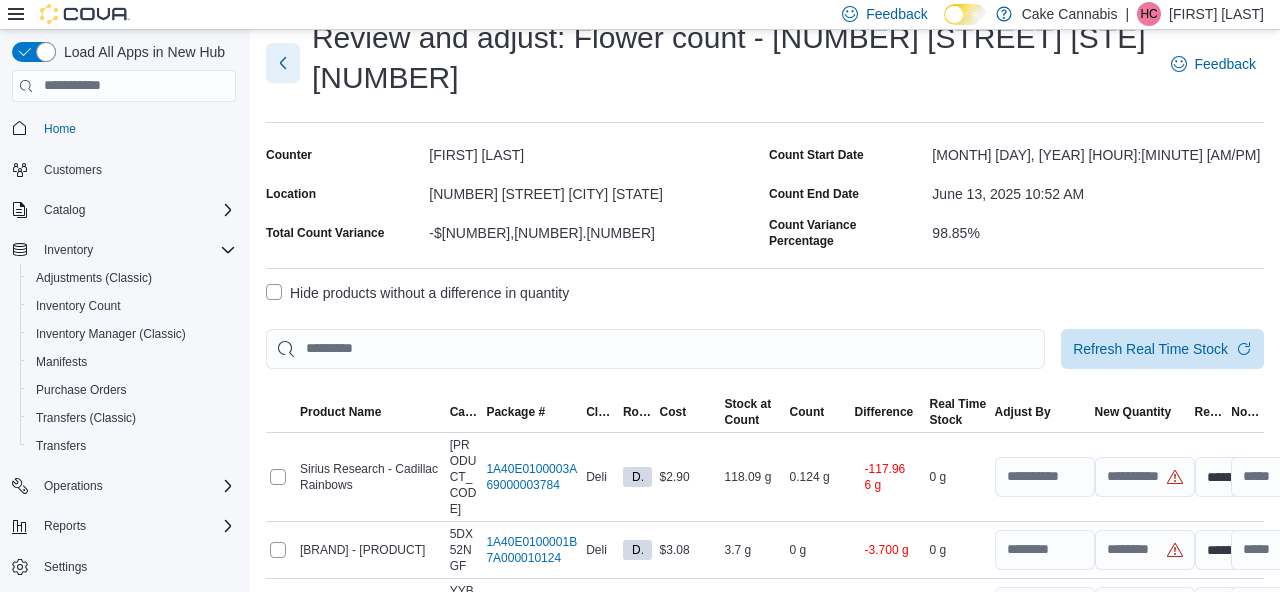 click at bounding box center (283, 63) 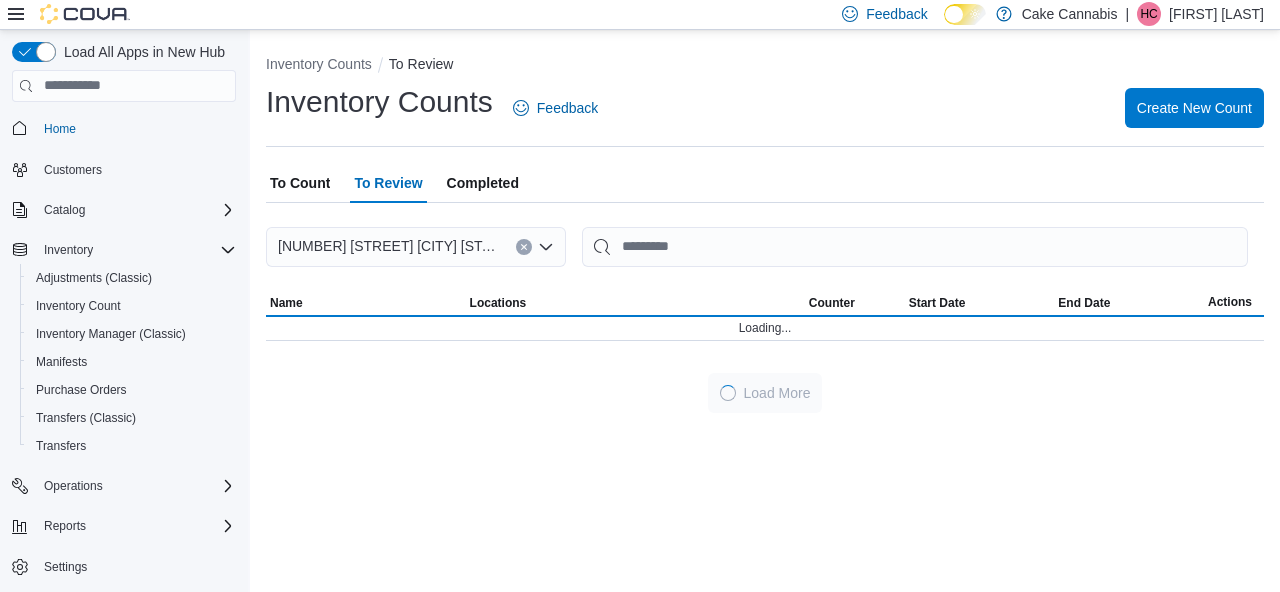 scroll, scrollTop: 0, scrollLeft: 0, axis: both 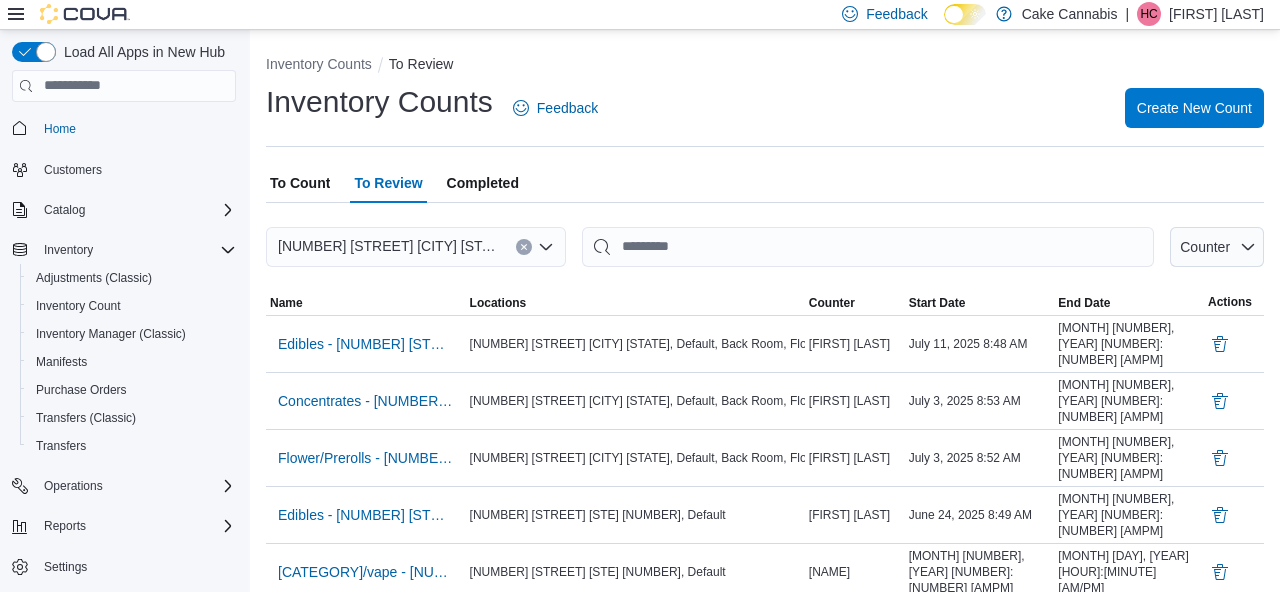 click on "To Count" at bounding box center [300, 183] 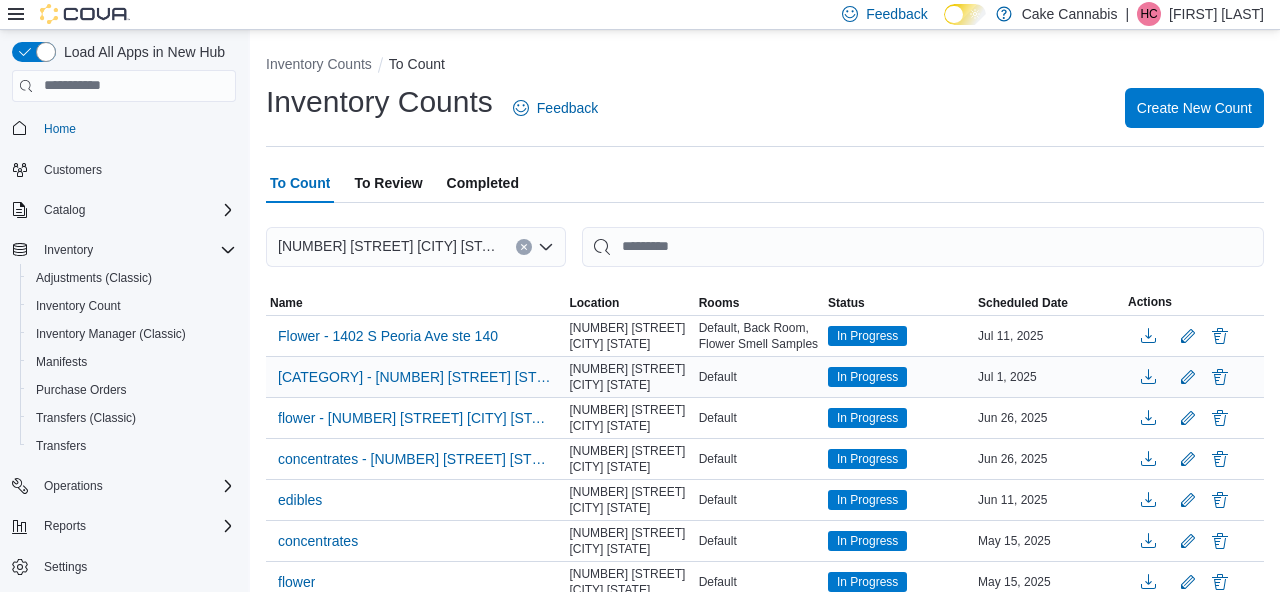 scroll, scrollTop: 196, scrollLeft: 0, axis: vertical 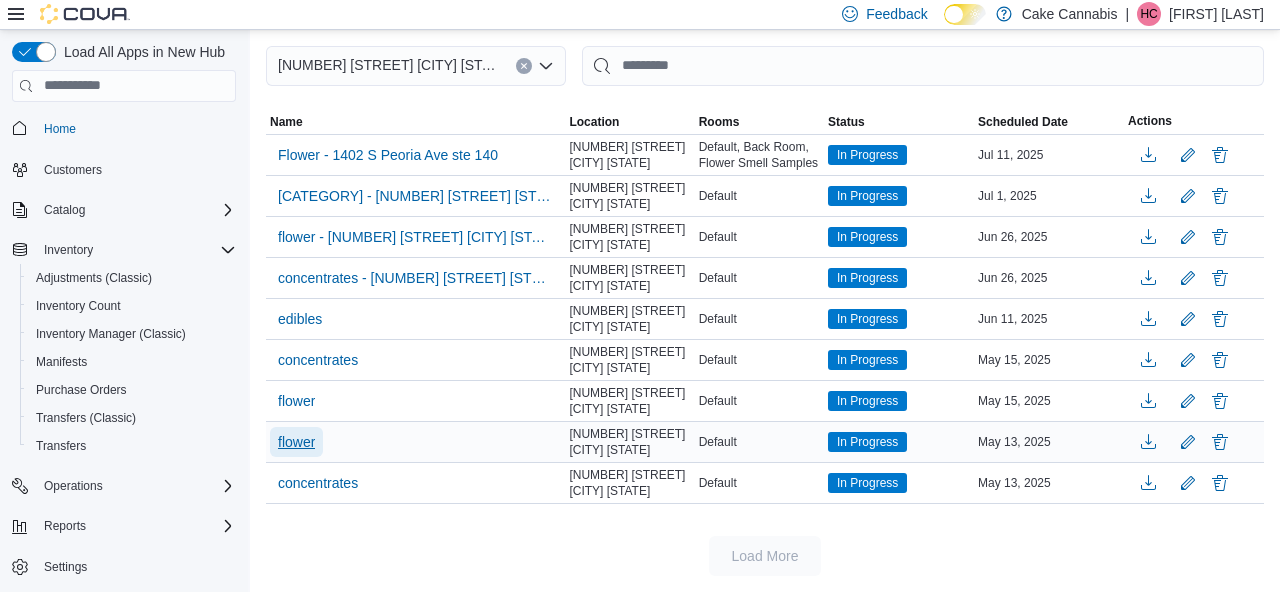 click on "flower" at bounding box center (296, 442) 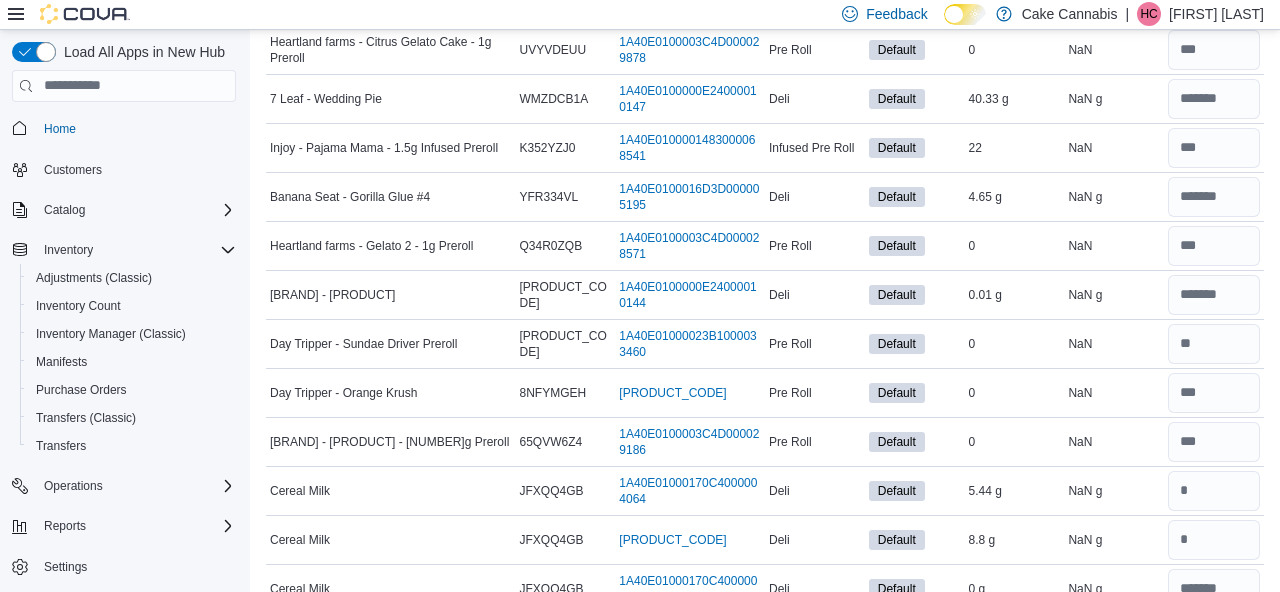 scroll, scrollTop: 0, scrollLeft: 0, axis: both 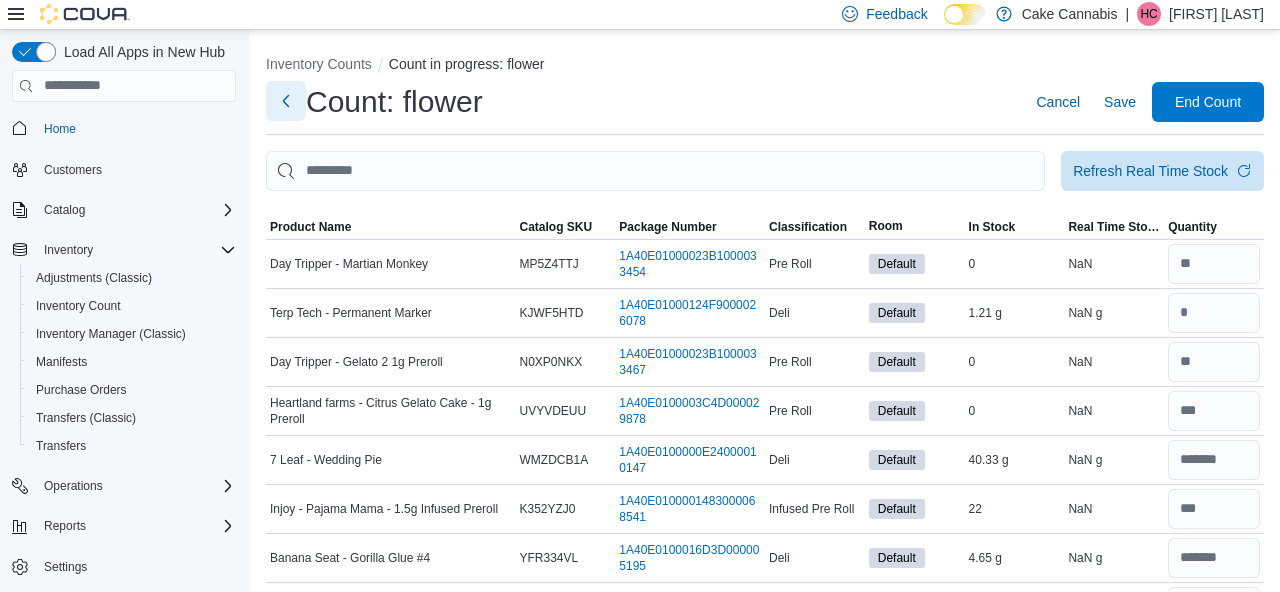 click at bounding box center (286, 101) 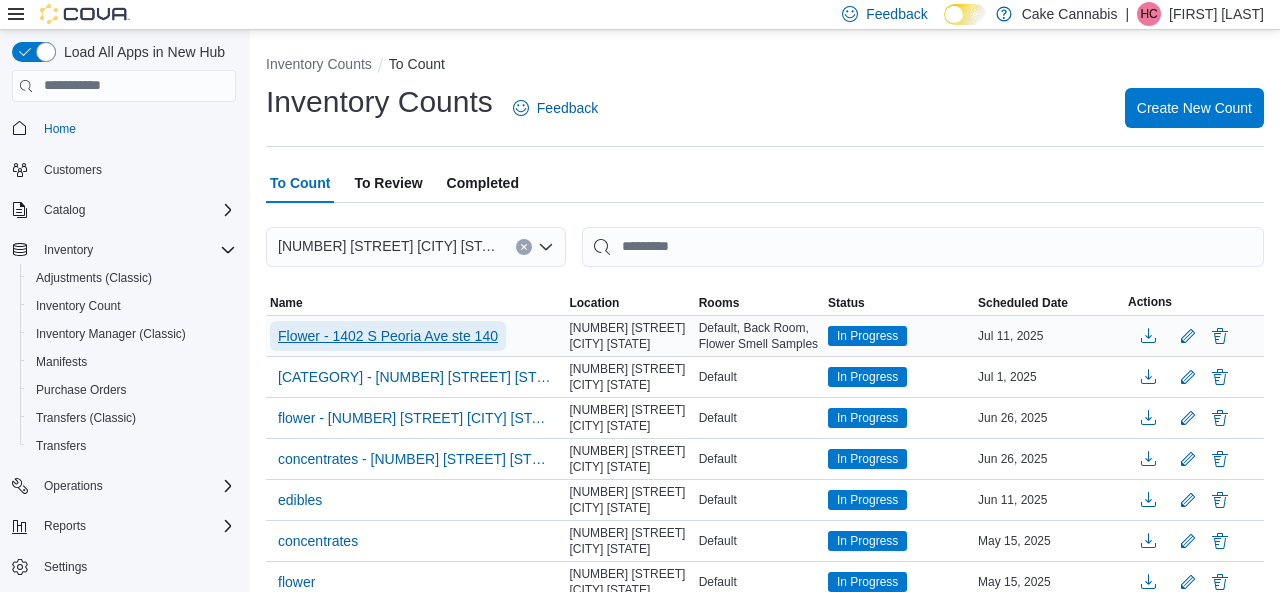 click on "Flower - 1402 S Peoria Ave ste 140" at bounding box center [388, 336] 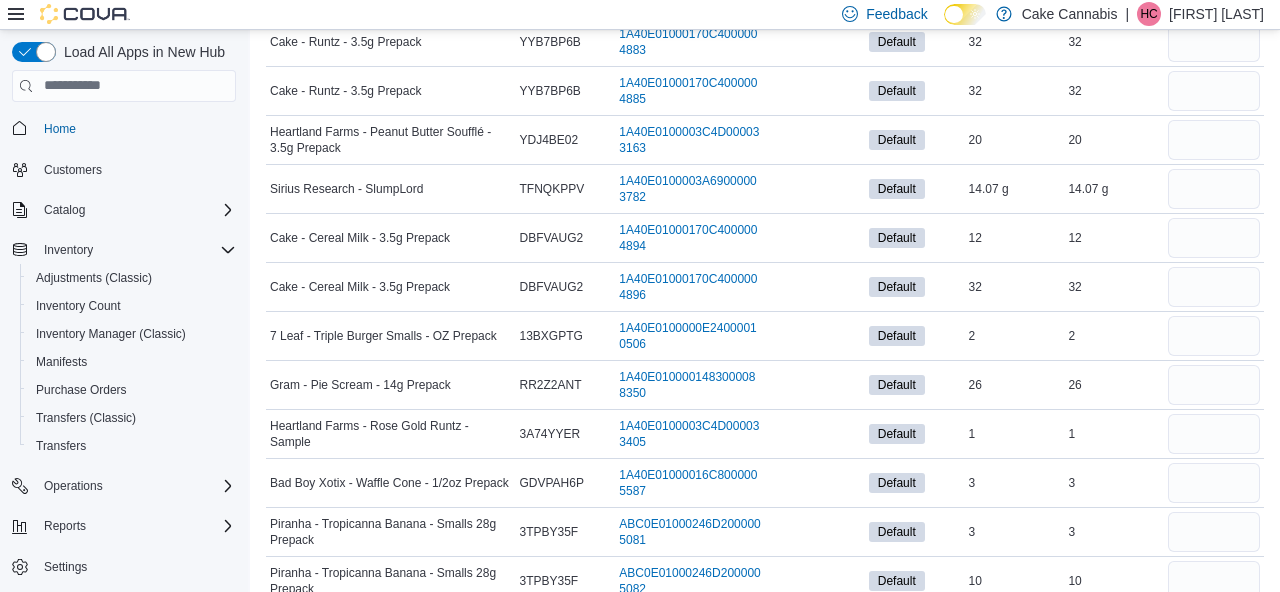 scroll, scrollTop: 0, scrollLeft: 0, axis: both 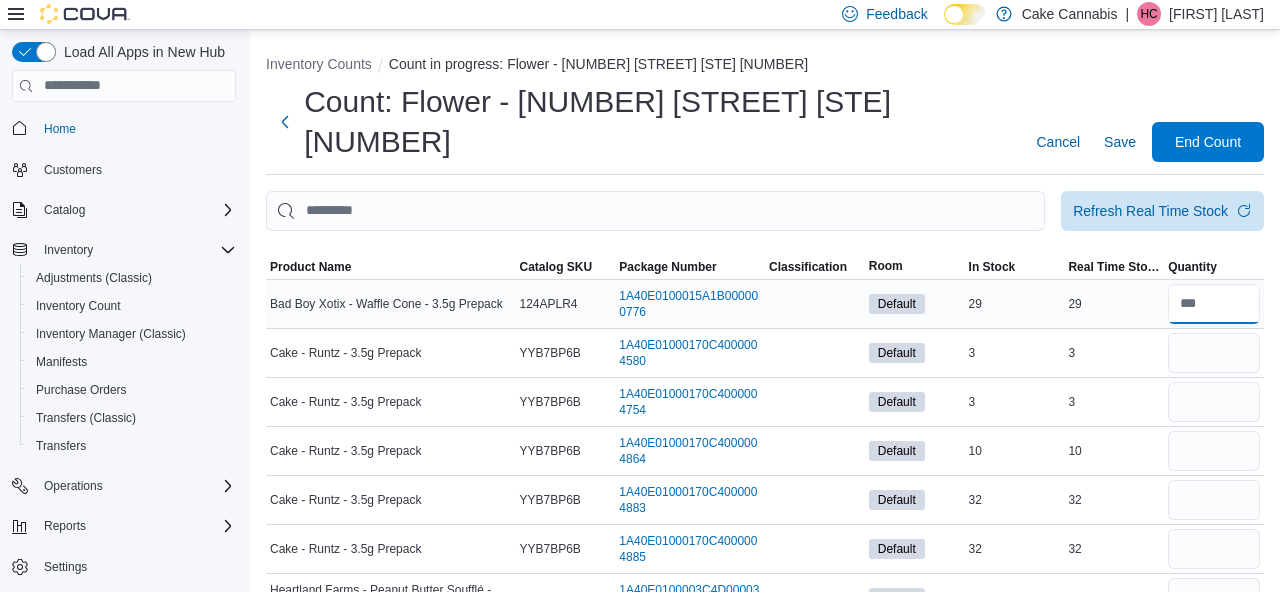 drag, startPoint x: 1209, startPoint y: 264, endPoint x: 1104, endPoint y: 250, distance: 105.92922 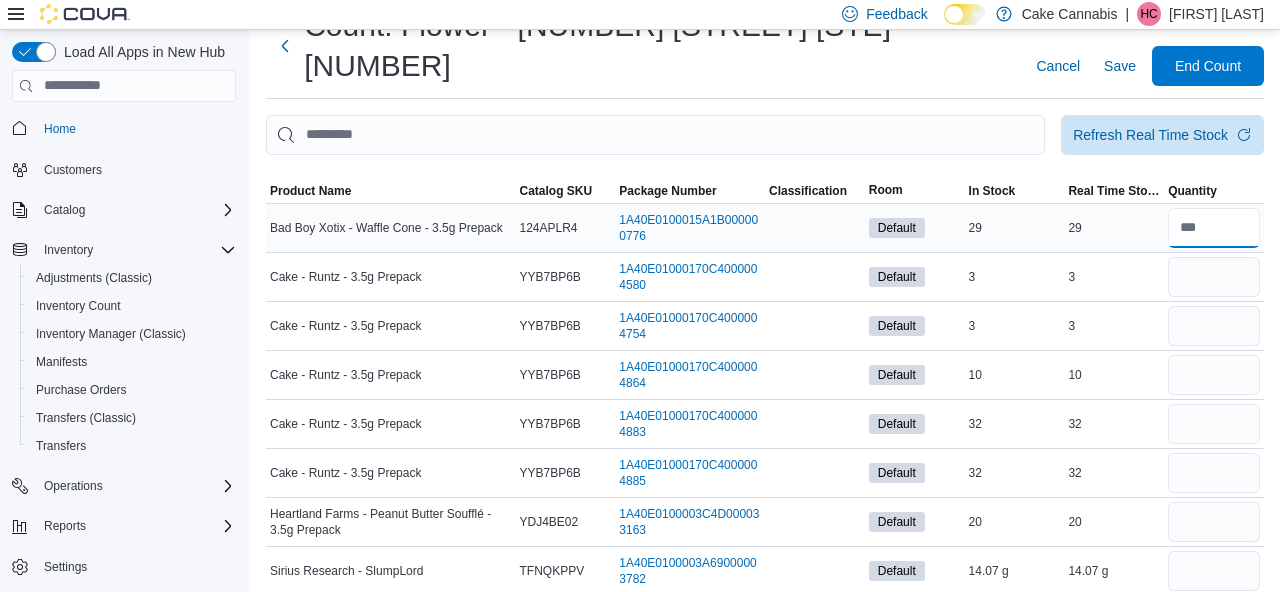 scroll, scrollTop: 82, scrollLeft: 0, axis: vertical 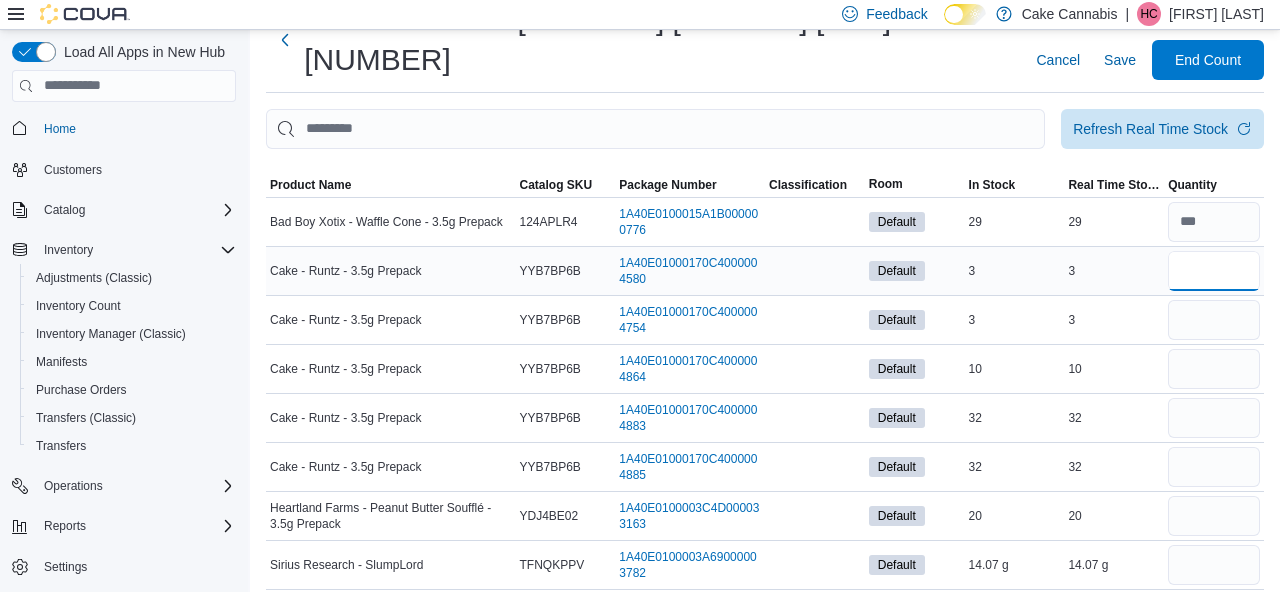 click at bounding box center (1214, 271) 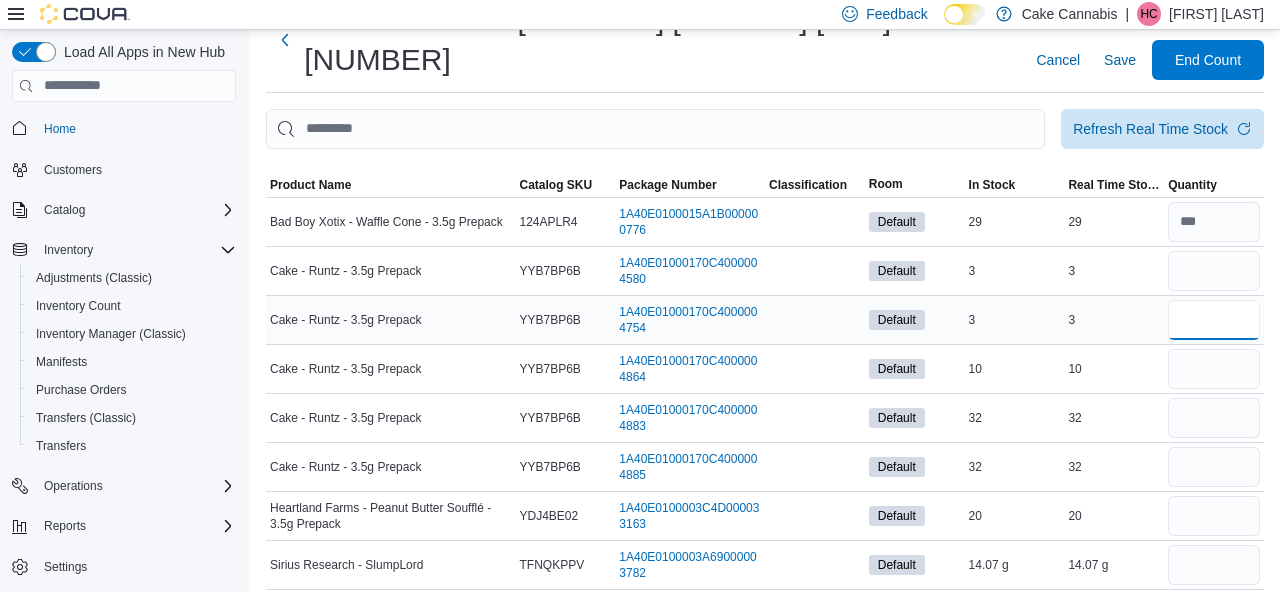 click at bounding box center [1214, 320] 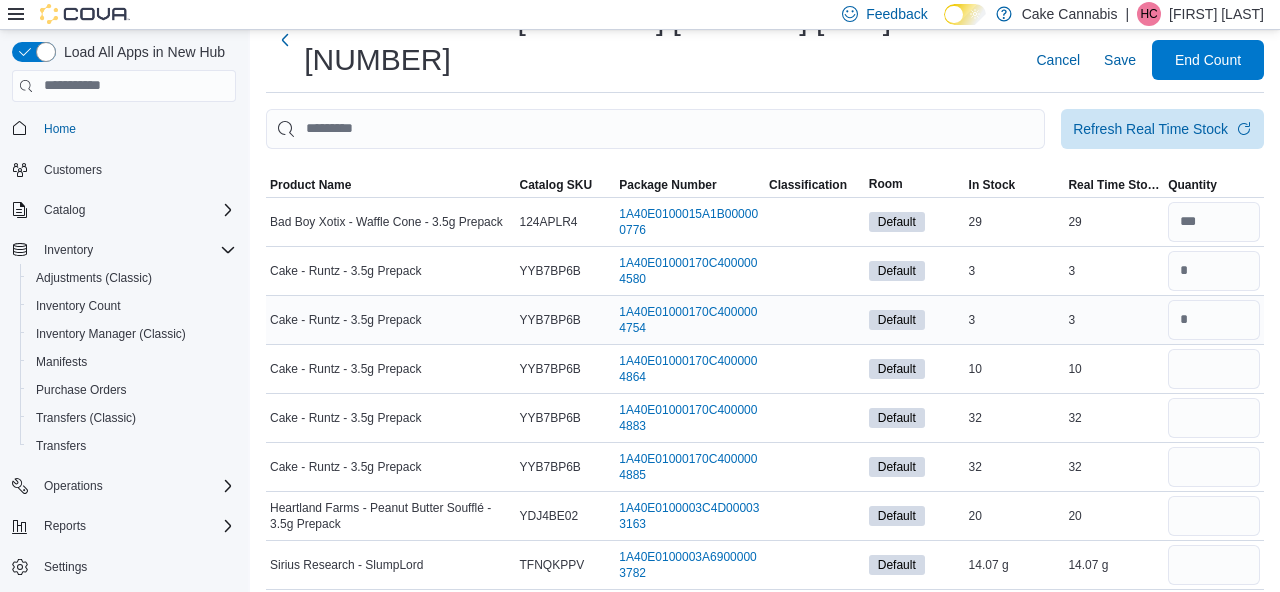 scroll, scrollTop: 118, scrollLeft: 0, axis: vertical 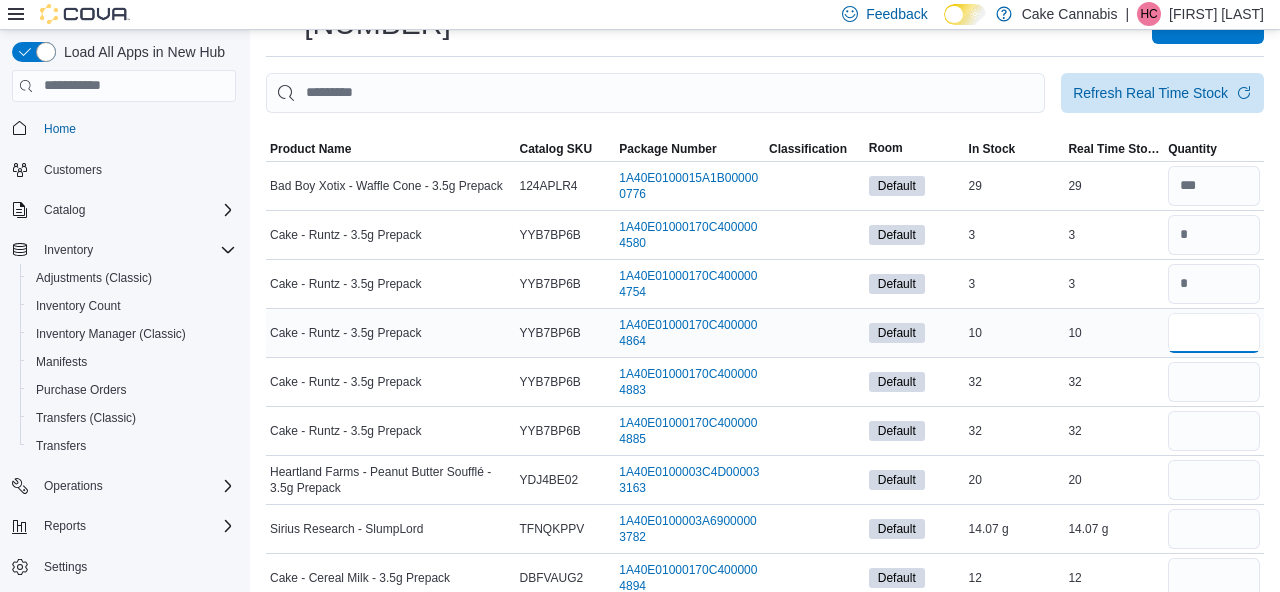 click at bounding box center [1214, 333] 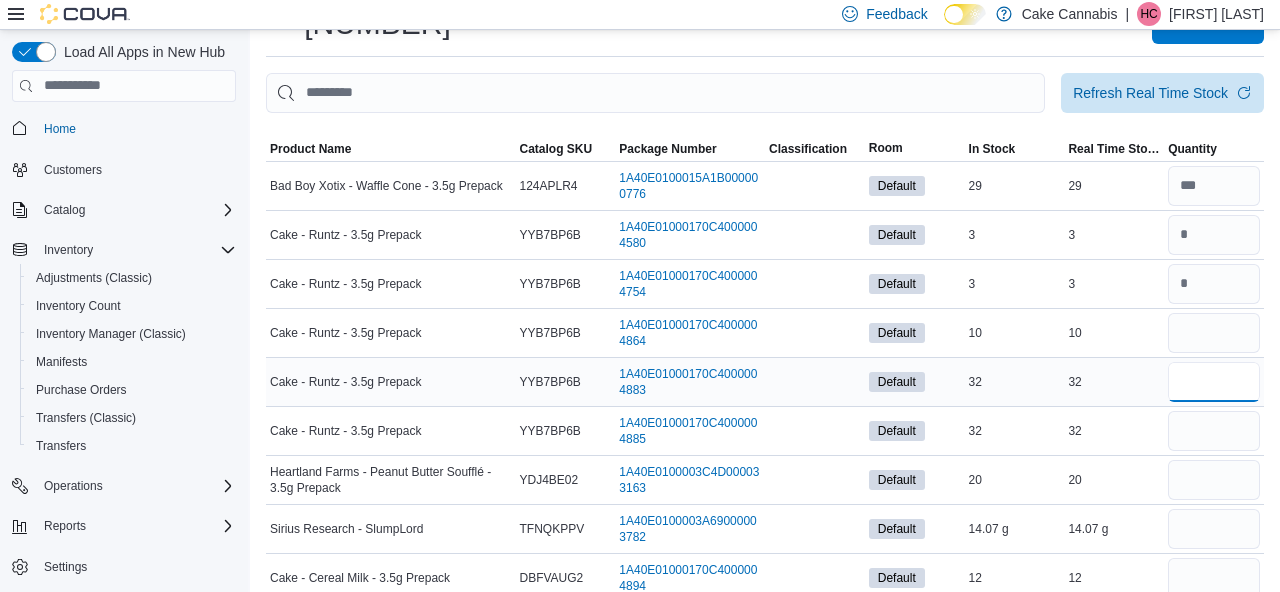 click at bounding box center (1214, 382) 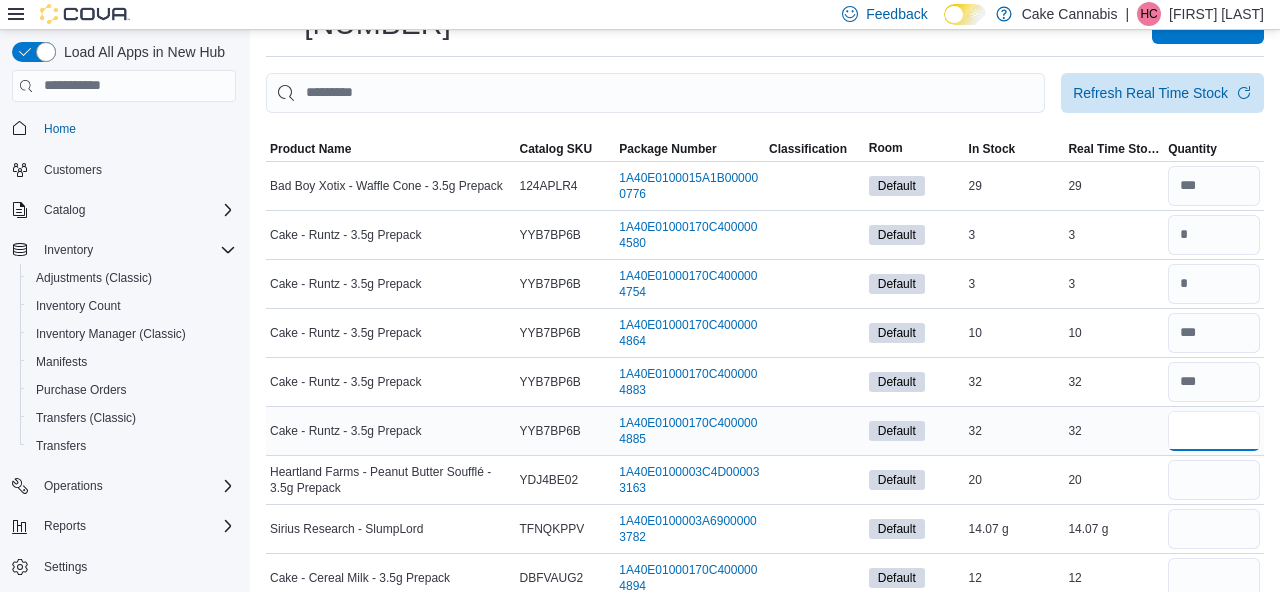 click at bounding box center [1214, 431] 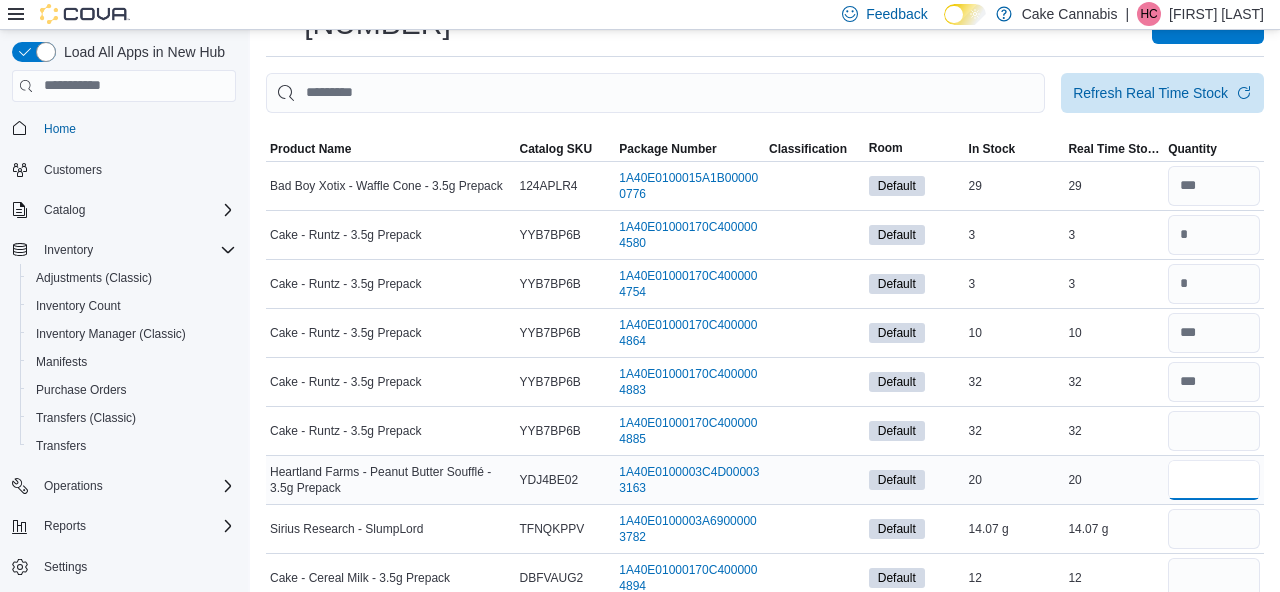click at bounding box center (1214, 480) 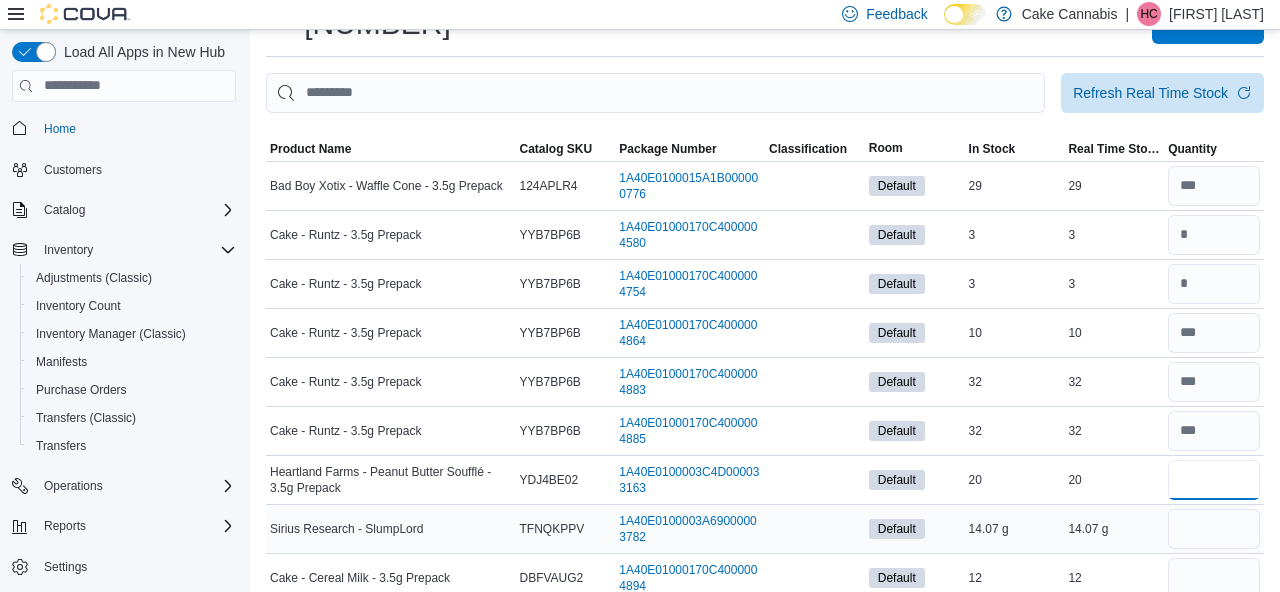 scroll, scrollTop: 294, scrollLeft: 0, axis: vertical 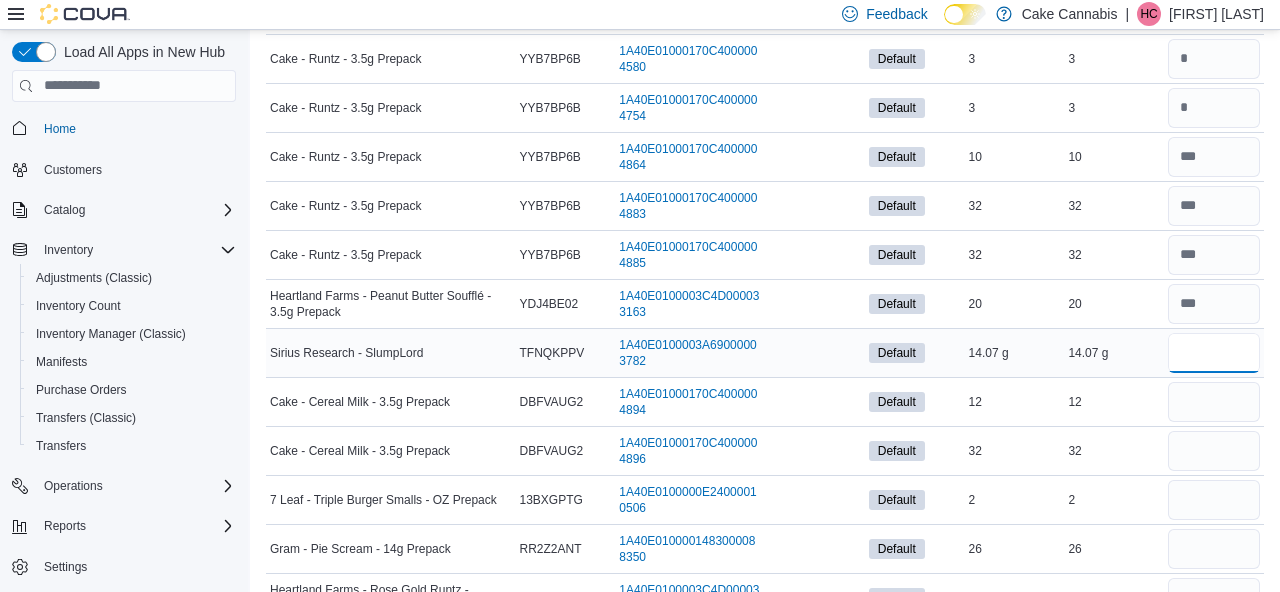 click at bounding box center (1214, 353) 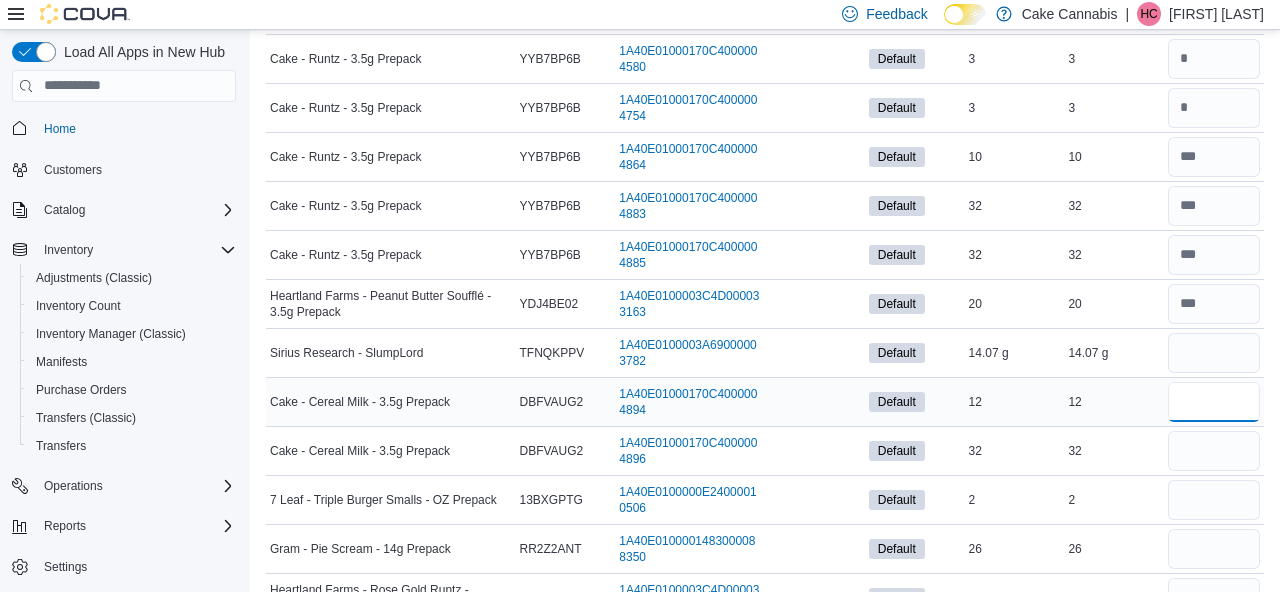 click at bounding box center (1214, 402) 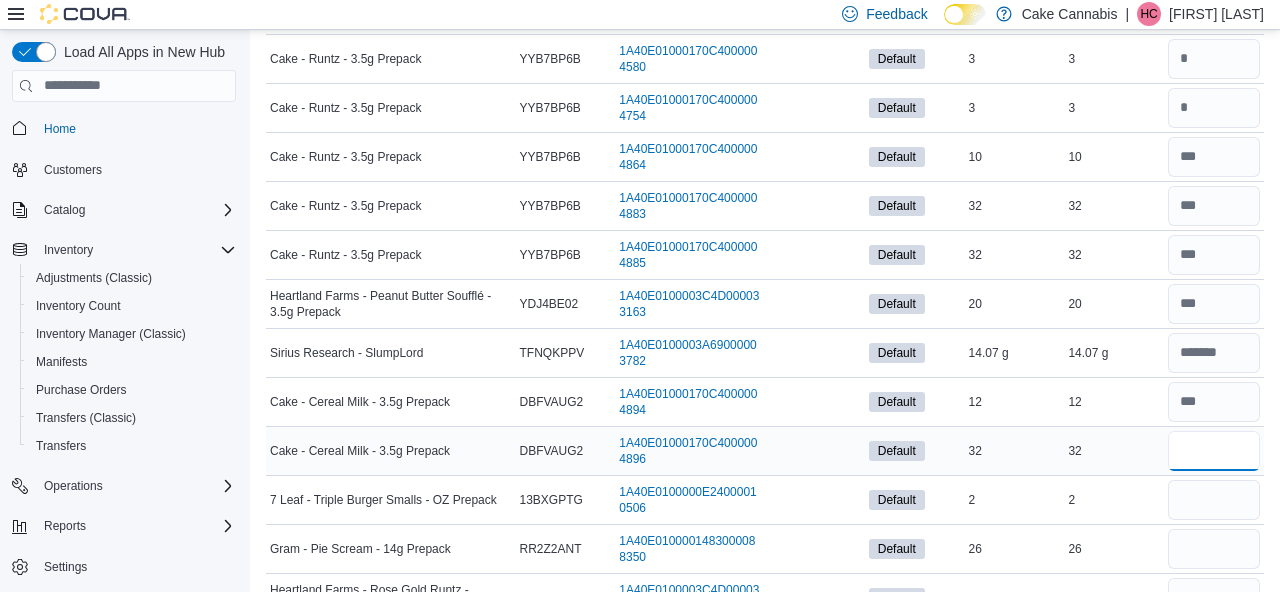 click at bounding box center (1214, 451) 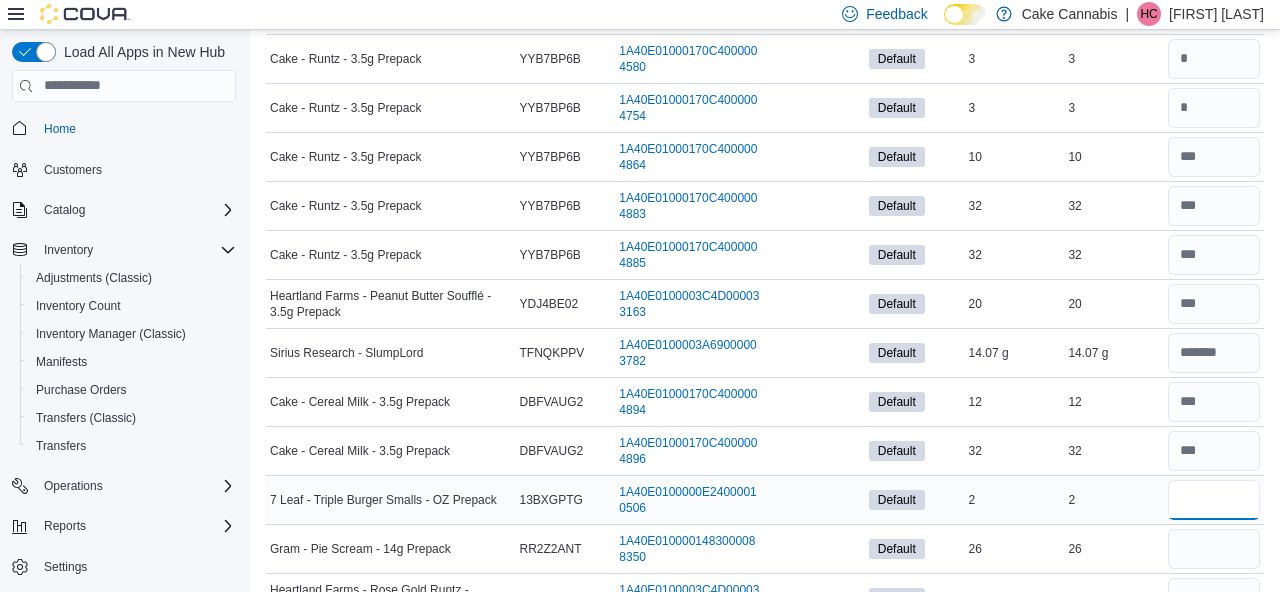 click at bounding box center [1214, 500] 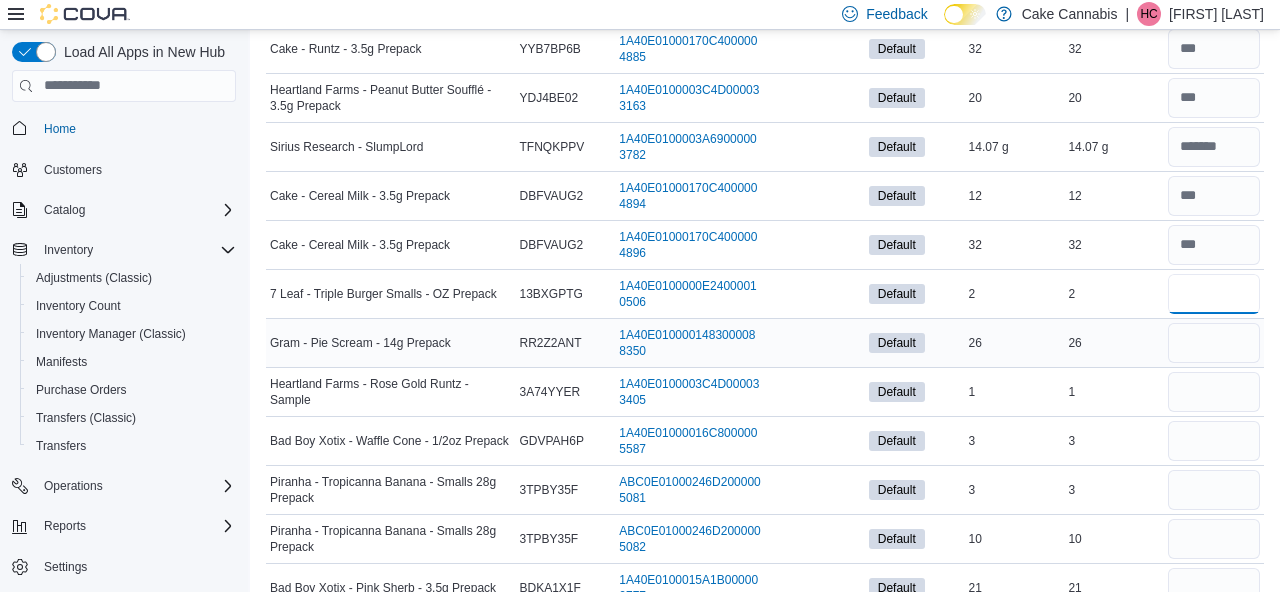 scroll, scrollTop: 511, scrollLeft: 0, axis: vertical 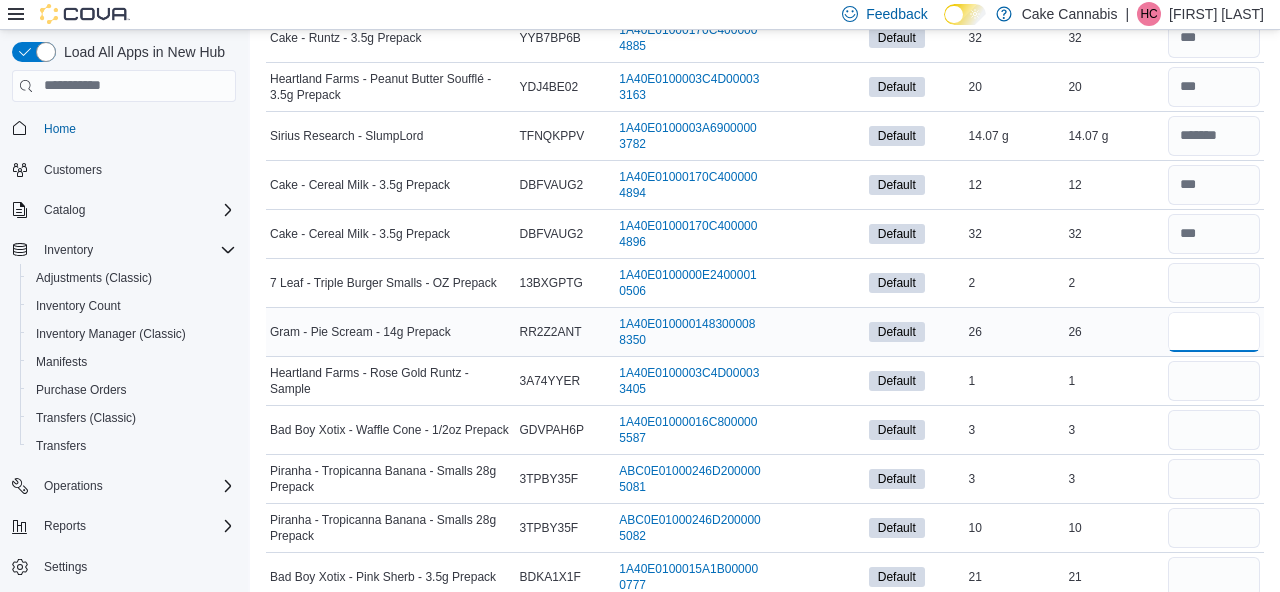 click at bounding box center (1214, 332) 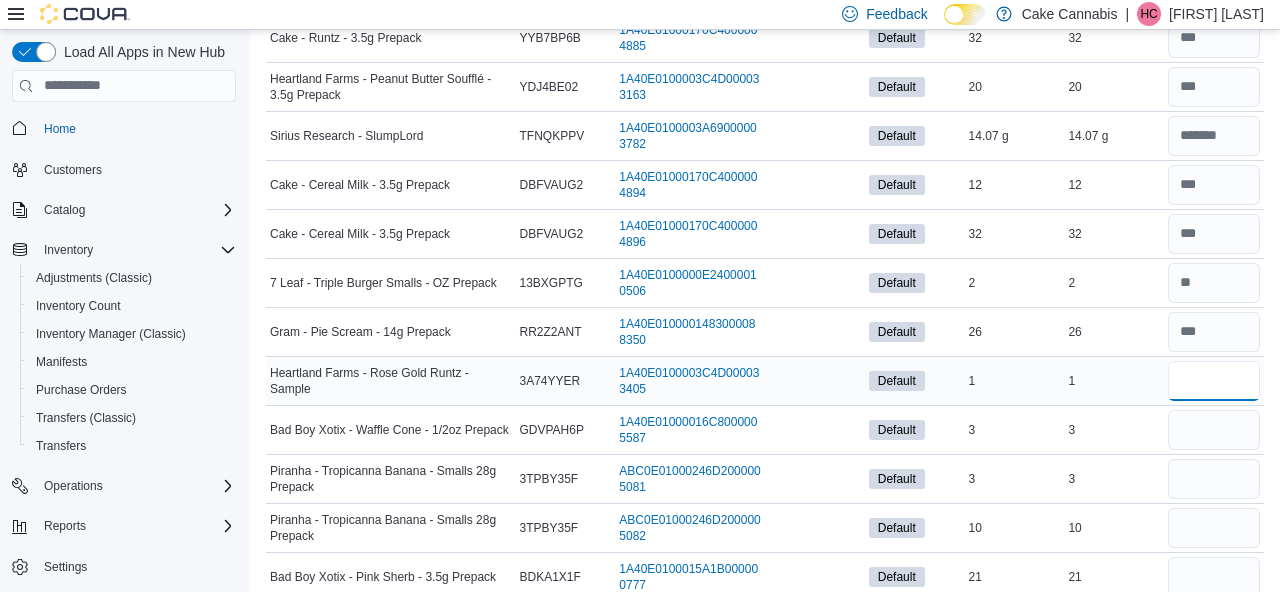 click at bounding box center [1214, 381] 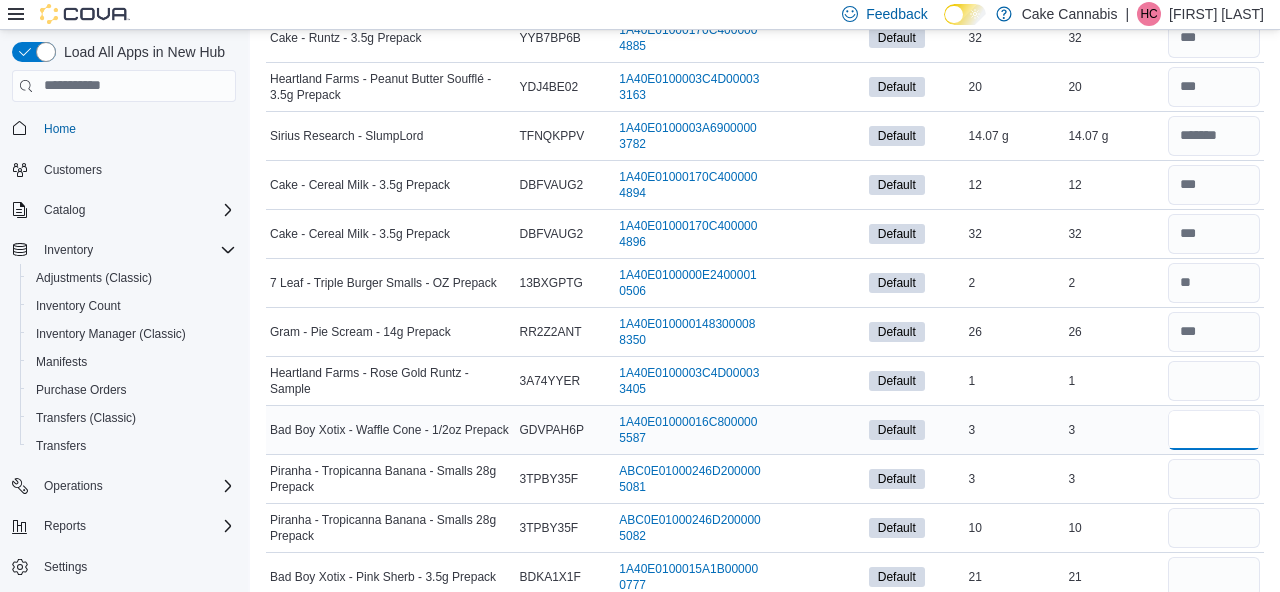 click at bounding box center (1214, 430) 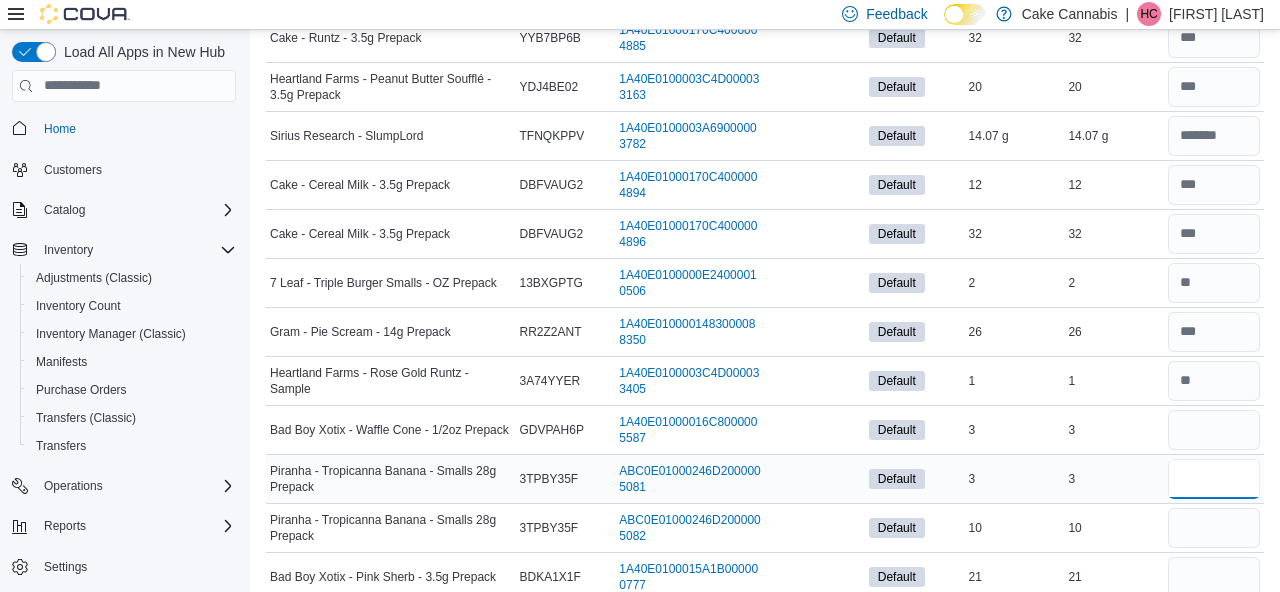 click at bounding box center (1214, 479) 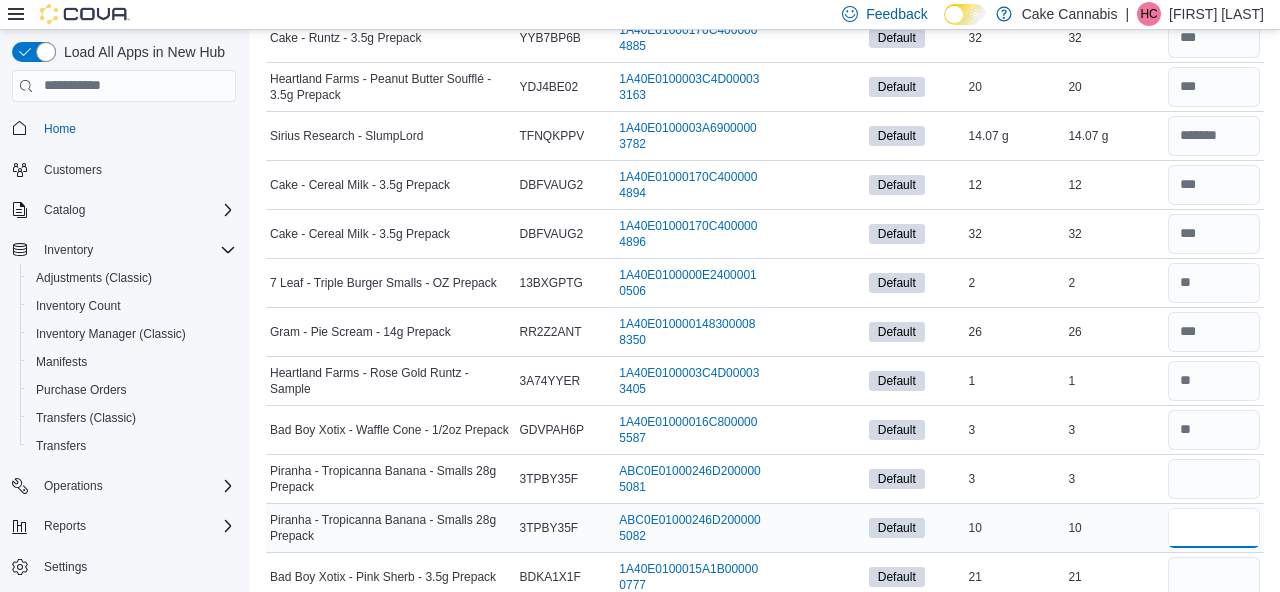 click at bounding box center (1214, 528) 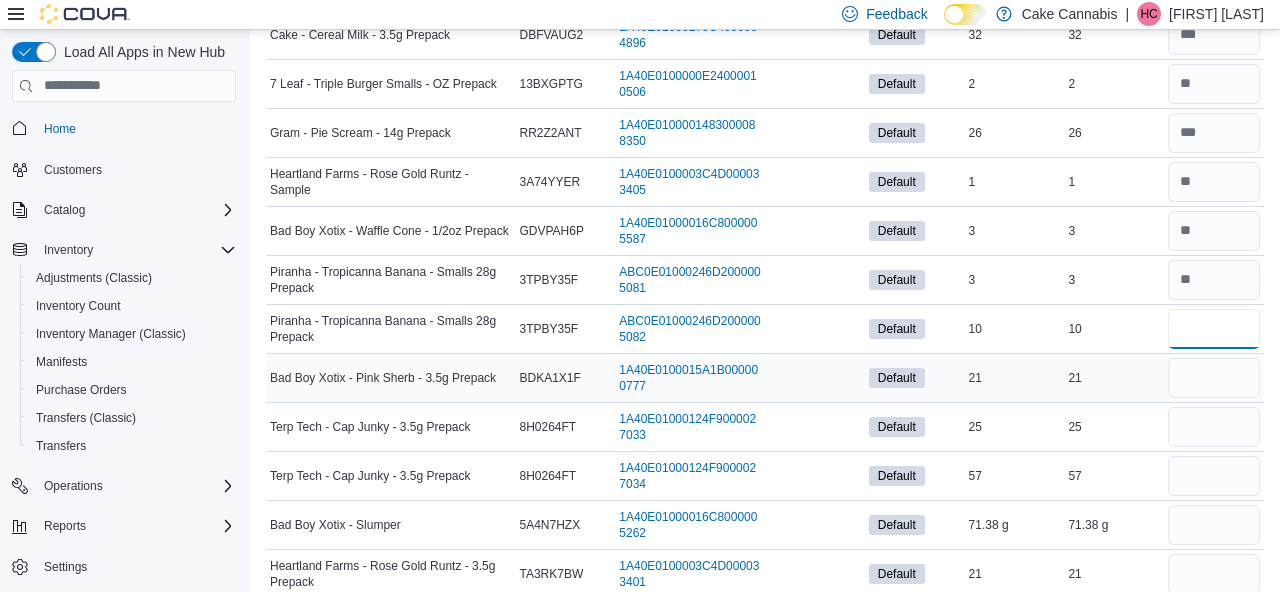 scroll, scrollTop: 750, scrollLeft: 0, axis: vertical 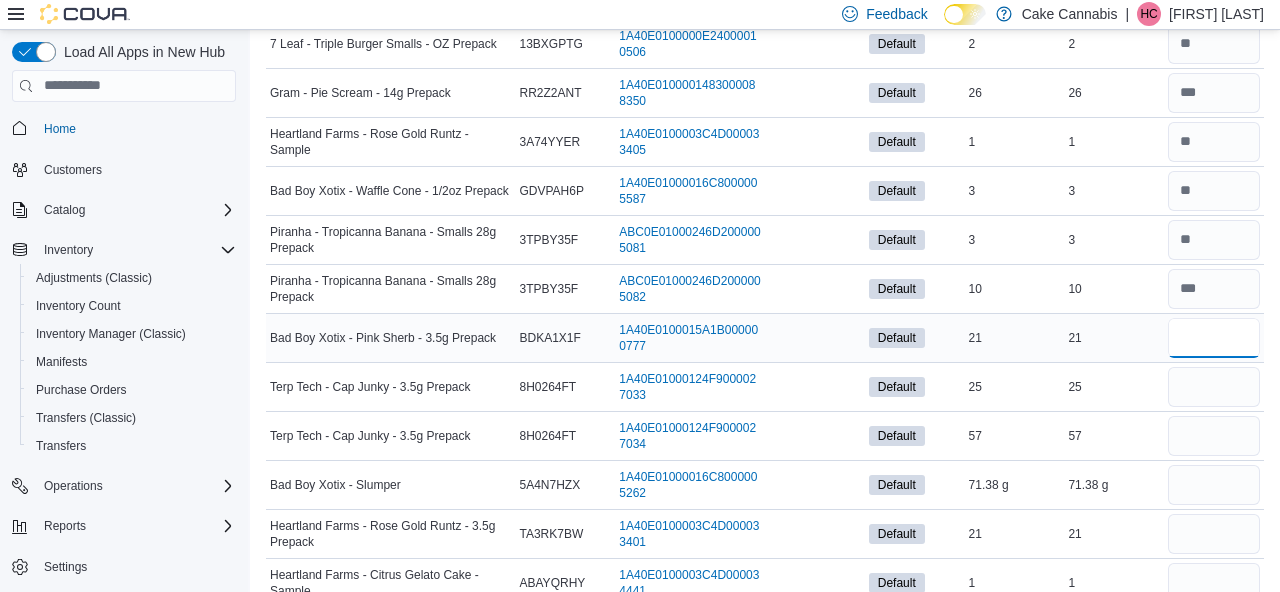 click at bounding box center [1214, 338] 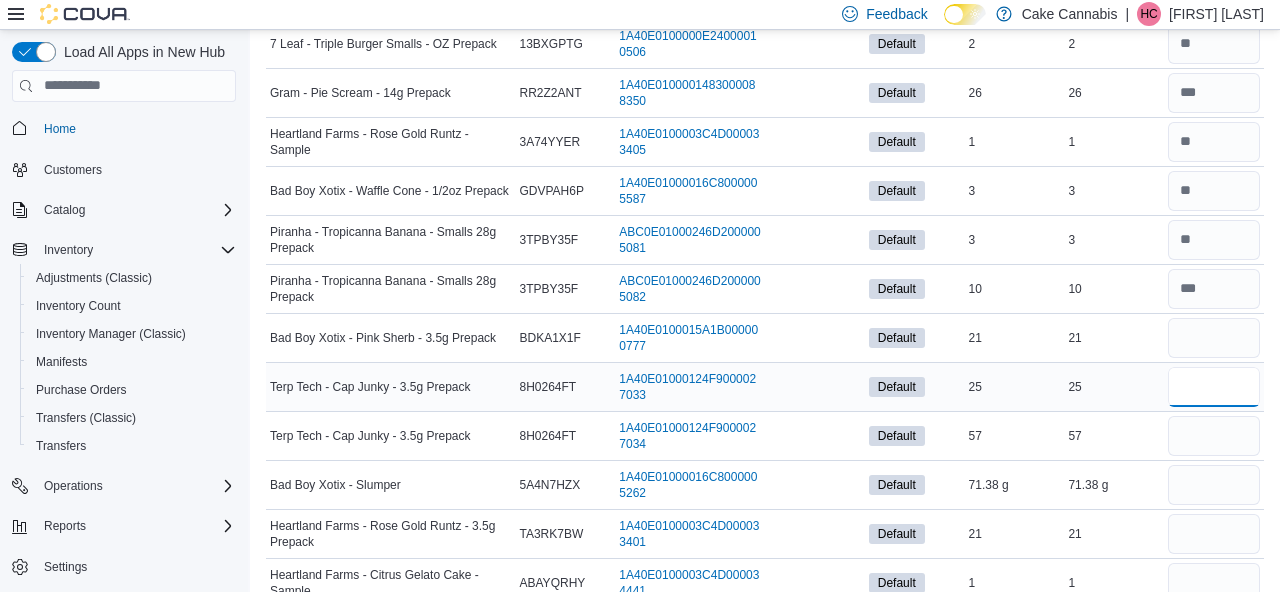 click at bounding box center (1214, 387) 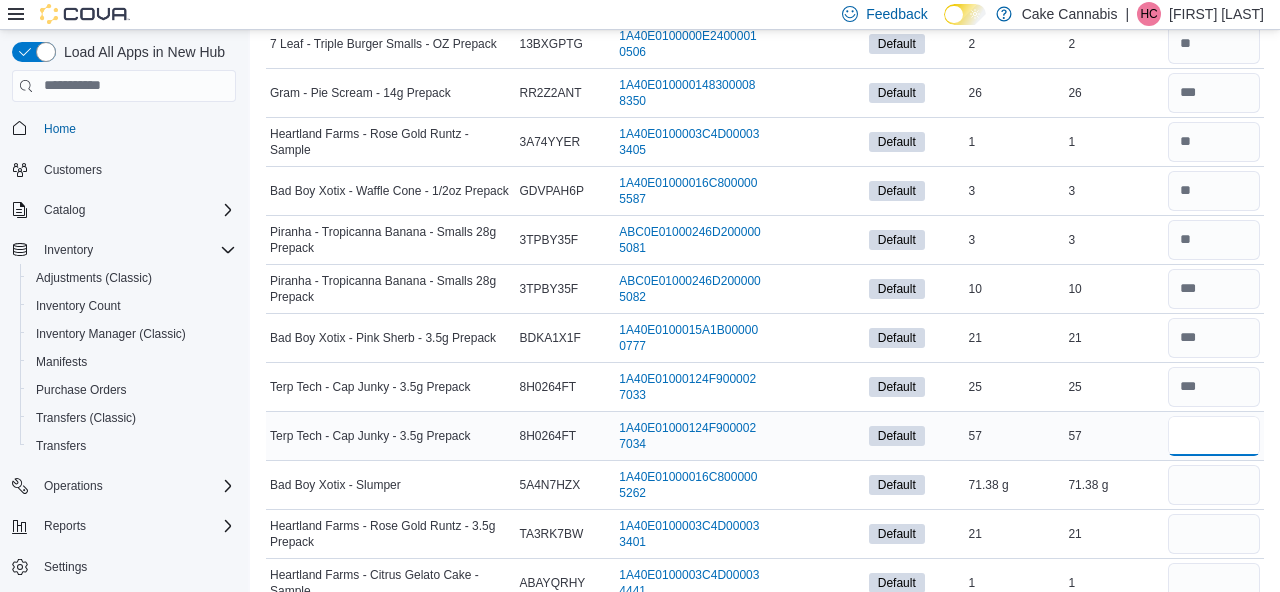click at bounding box center (1214, 436) 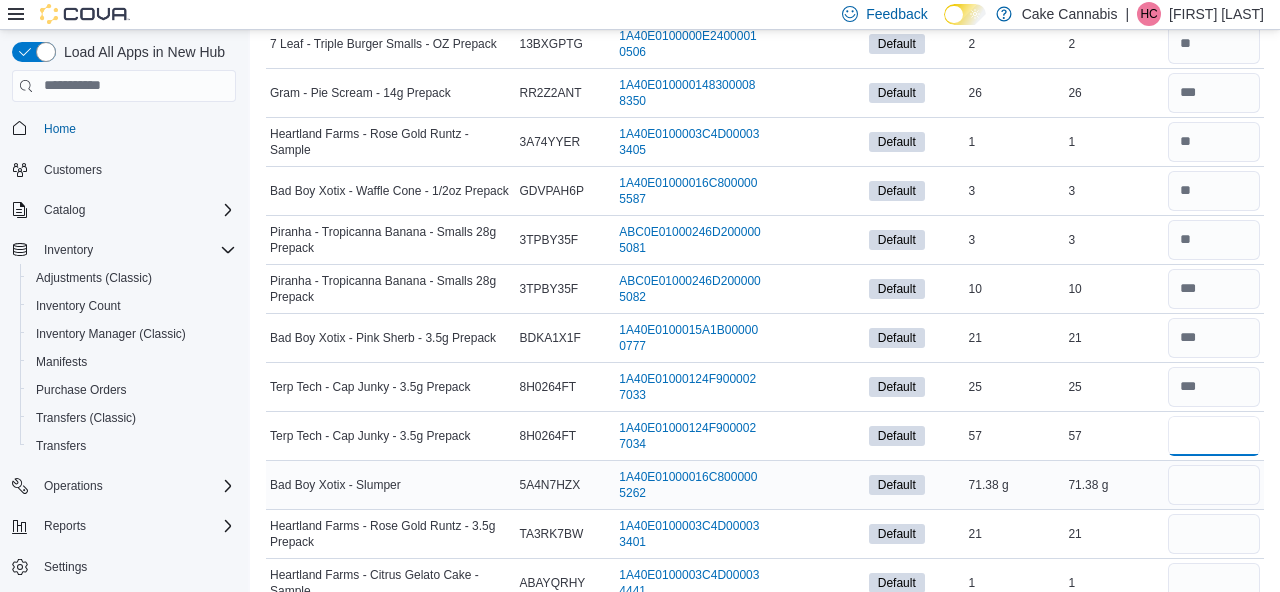 scroll, scrollTop: 831, scrollLeft: 0, axis: vertical 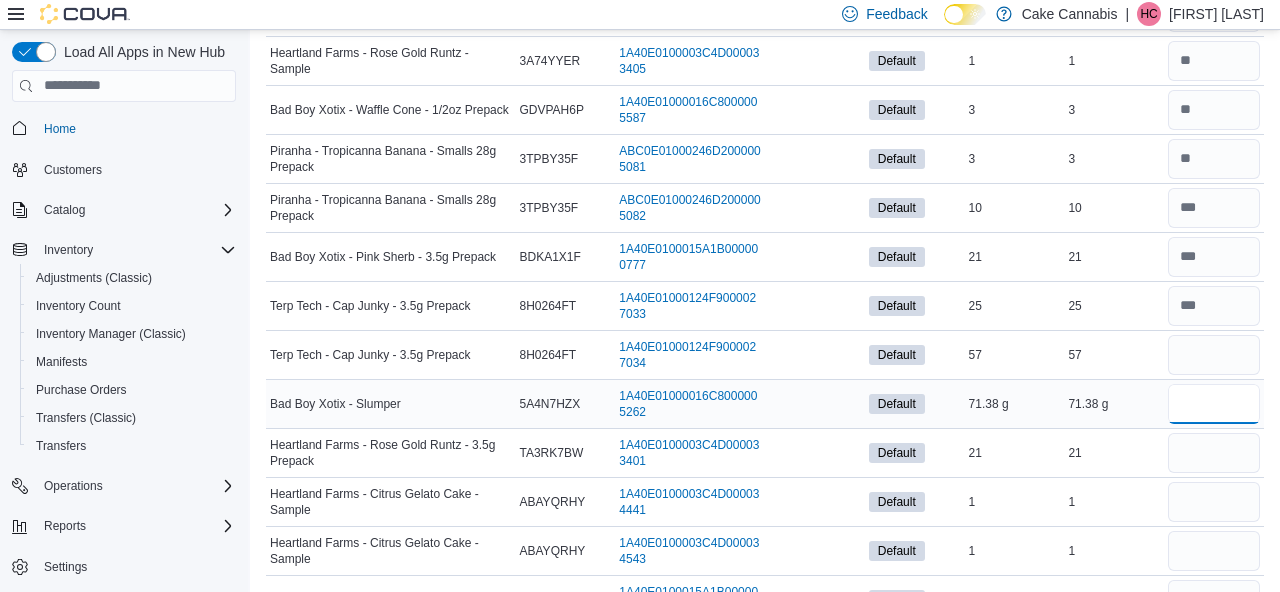 click at bounding box center (1214, 404) 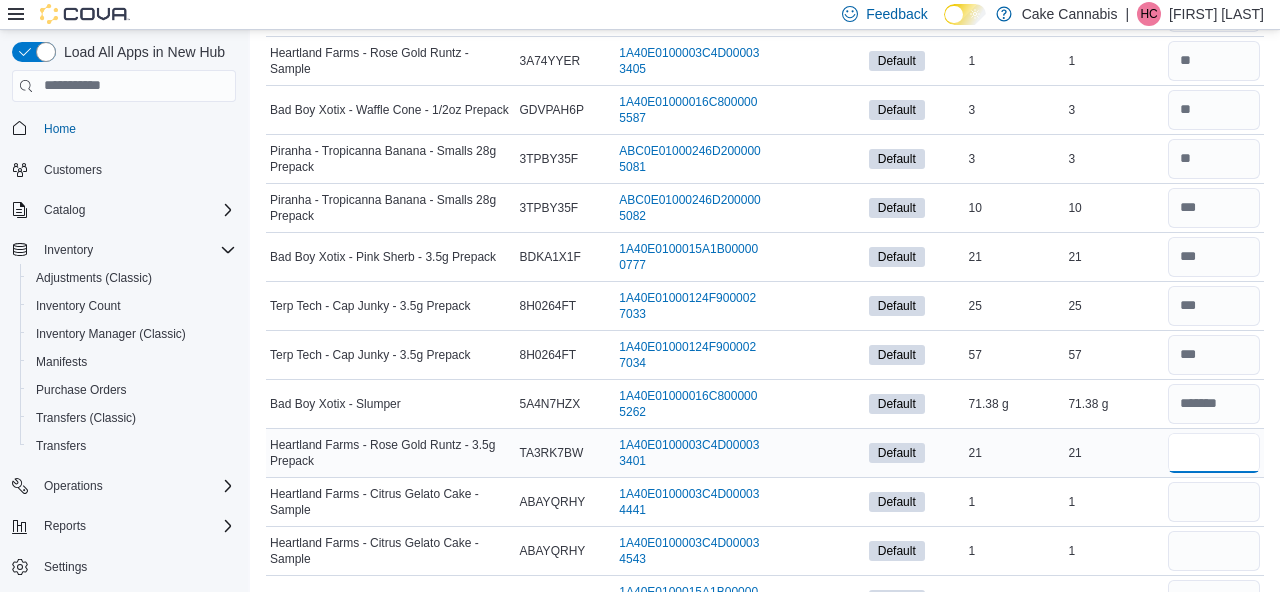click at bounding box center [1214, 453] 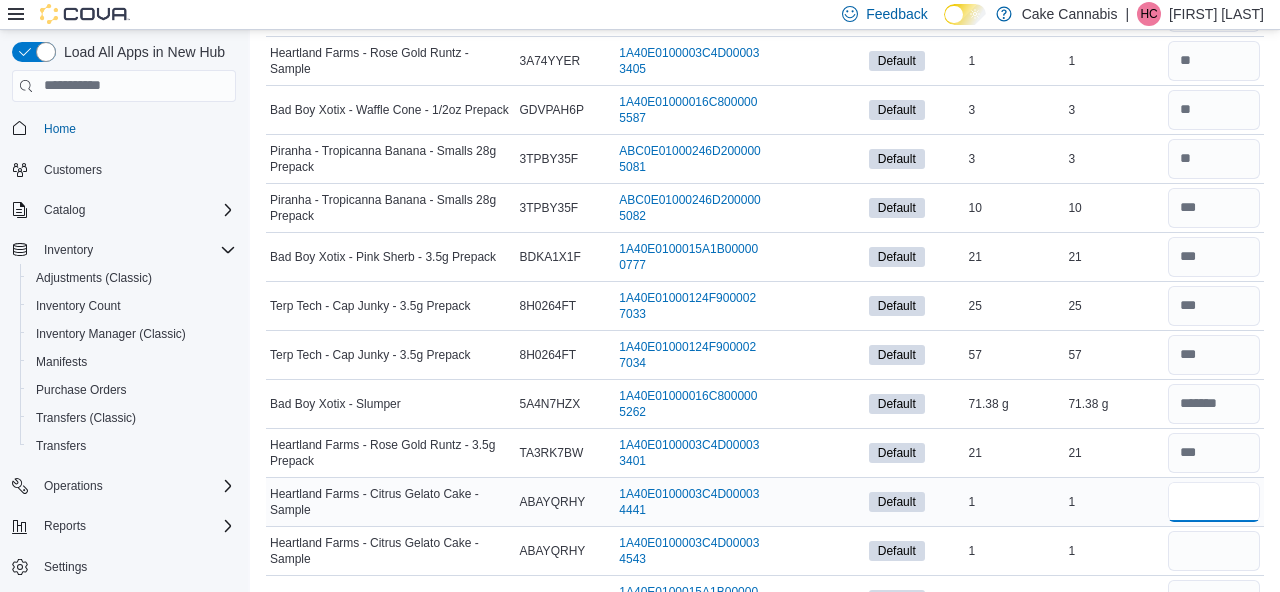 click at bounding box center [1214, 502] 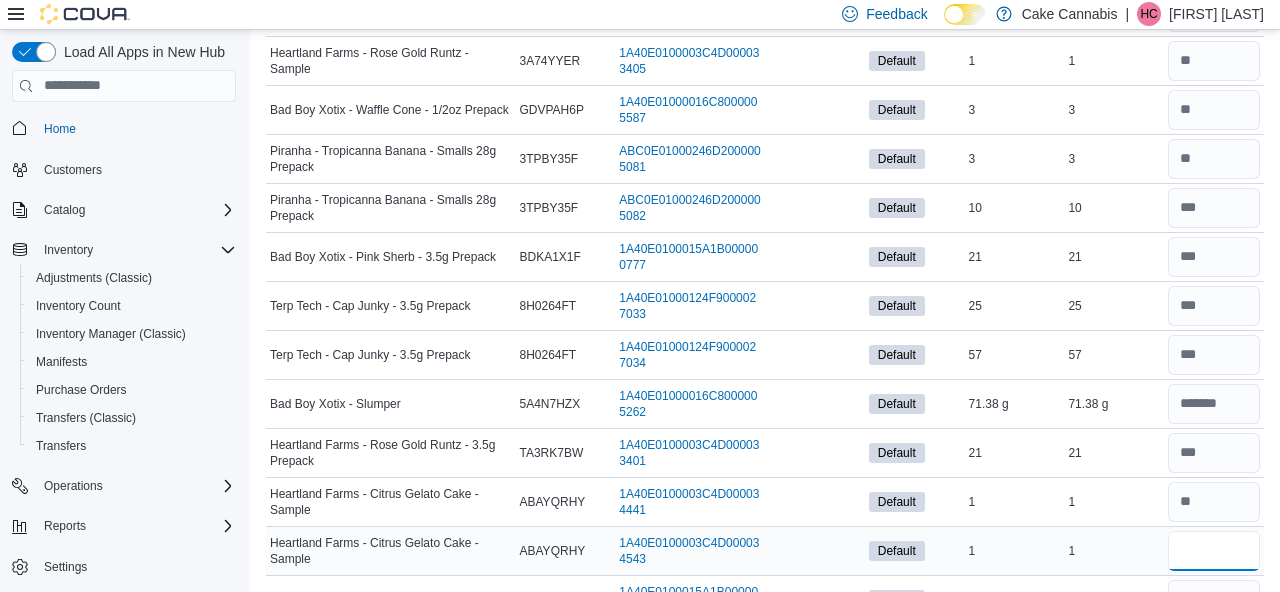 click on "*" at bounding box center [1214, 551] 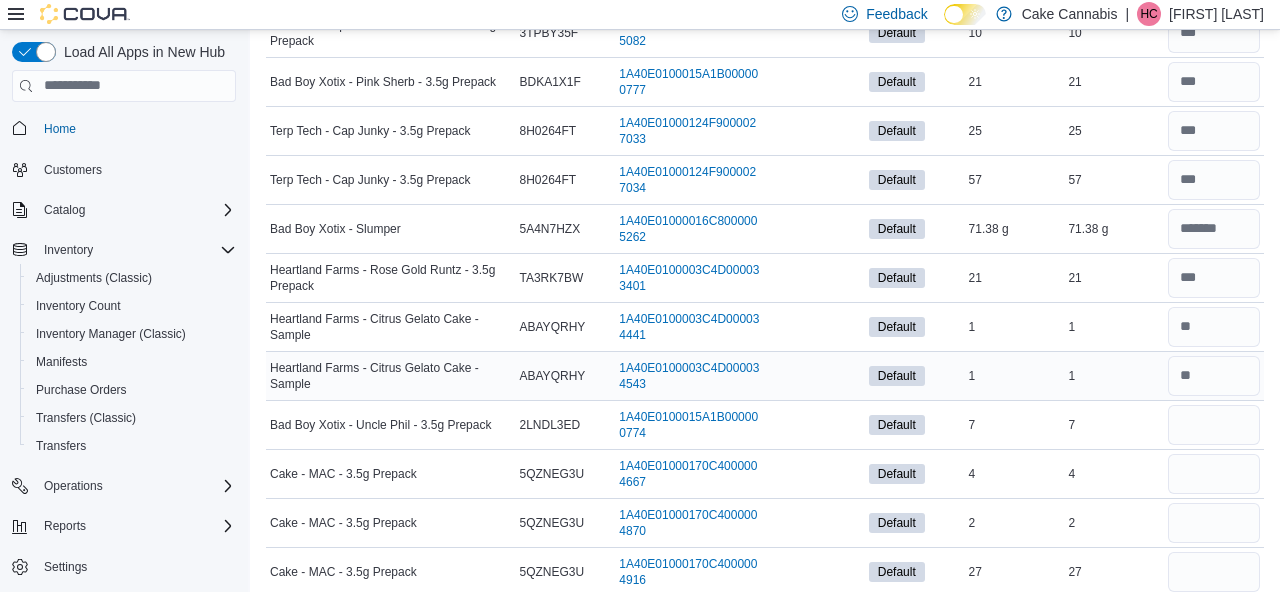 scroll, scrollTop: 1014, scrollLeft: 0, axis: vertical 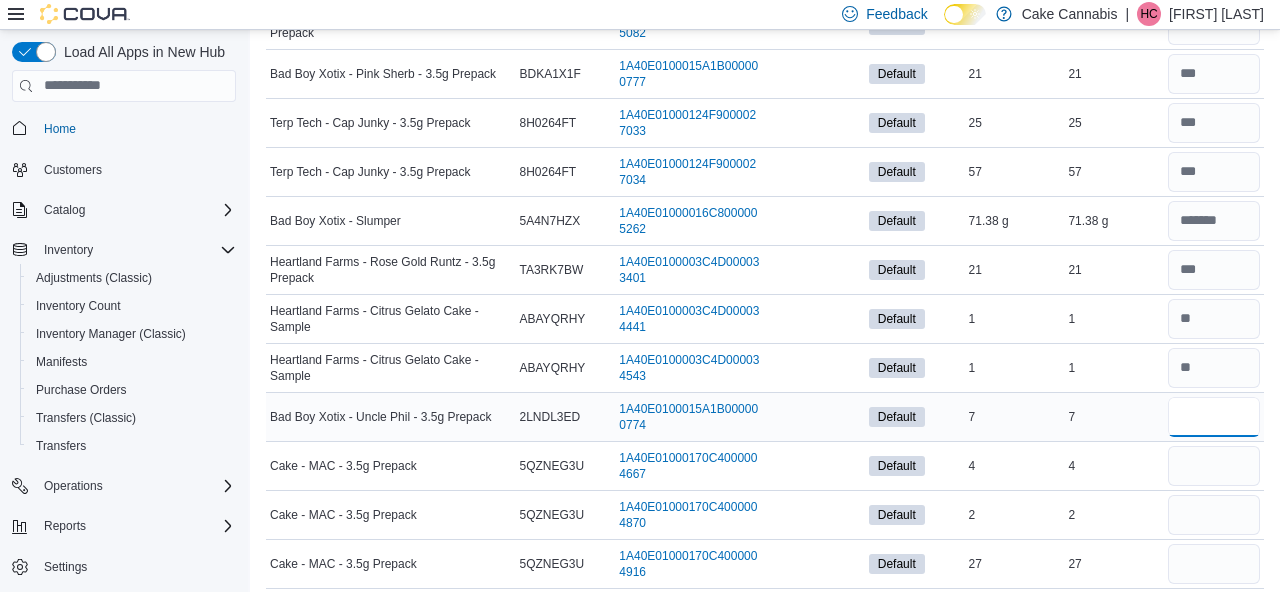 click at bounding box center [1214, 417] 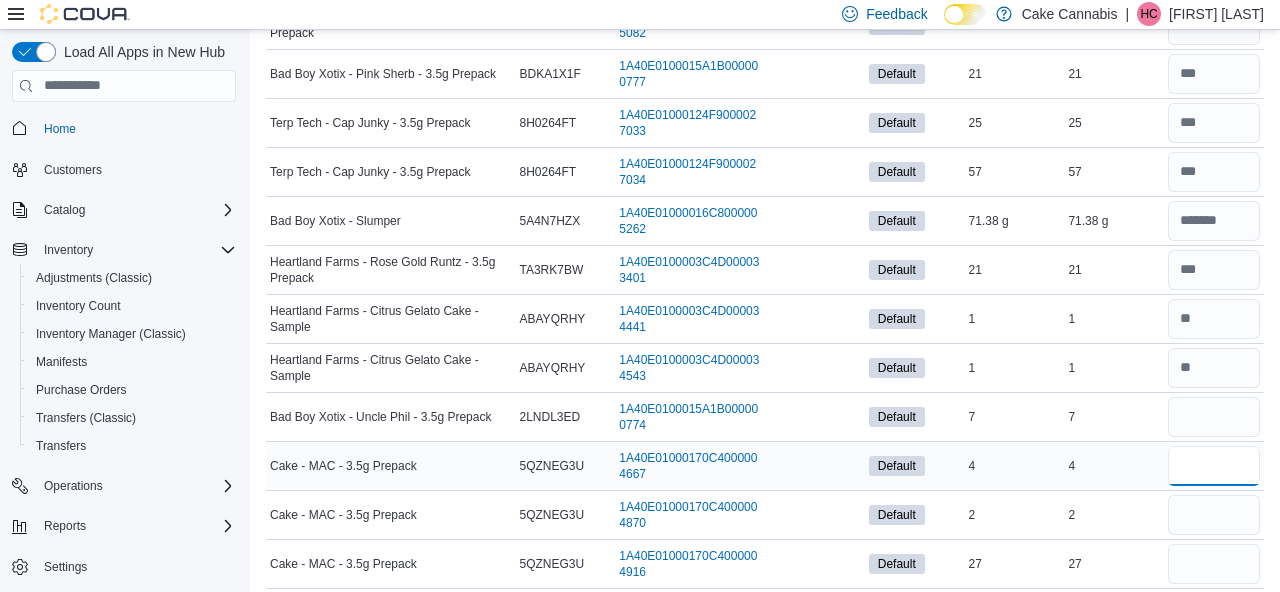 click at bounding box center (1214, 466) 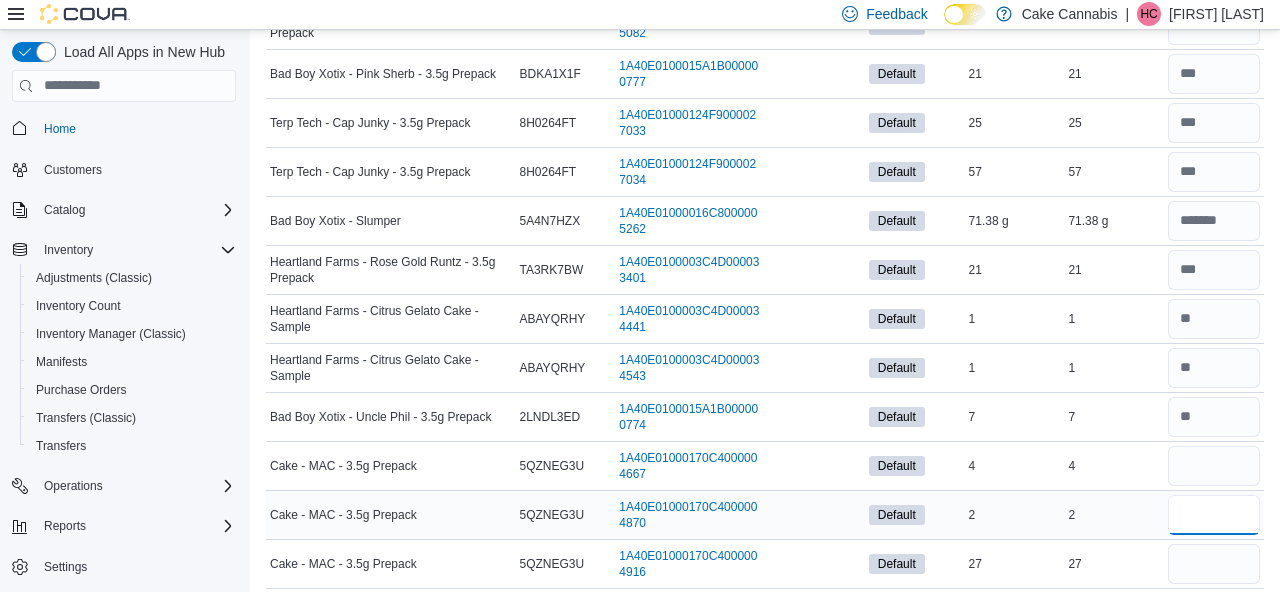 click at bounding box center [1214, 515] 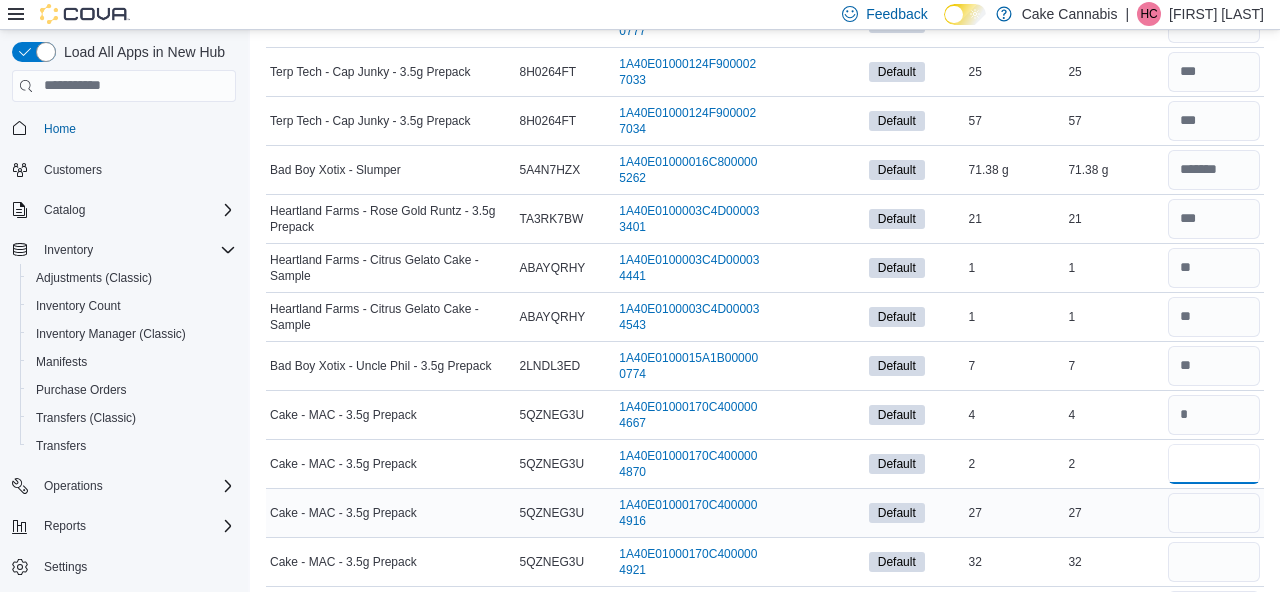 scroll, scrollTop: 1085, scrollLeft: 0, axis: vertical 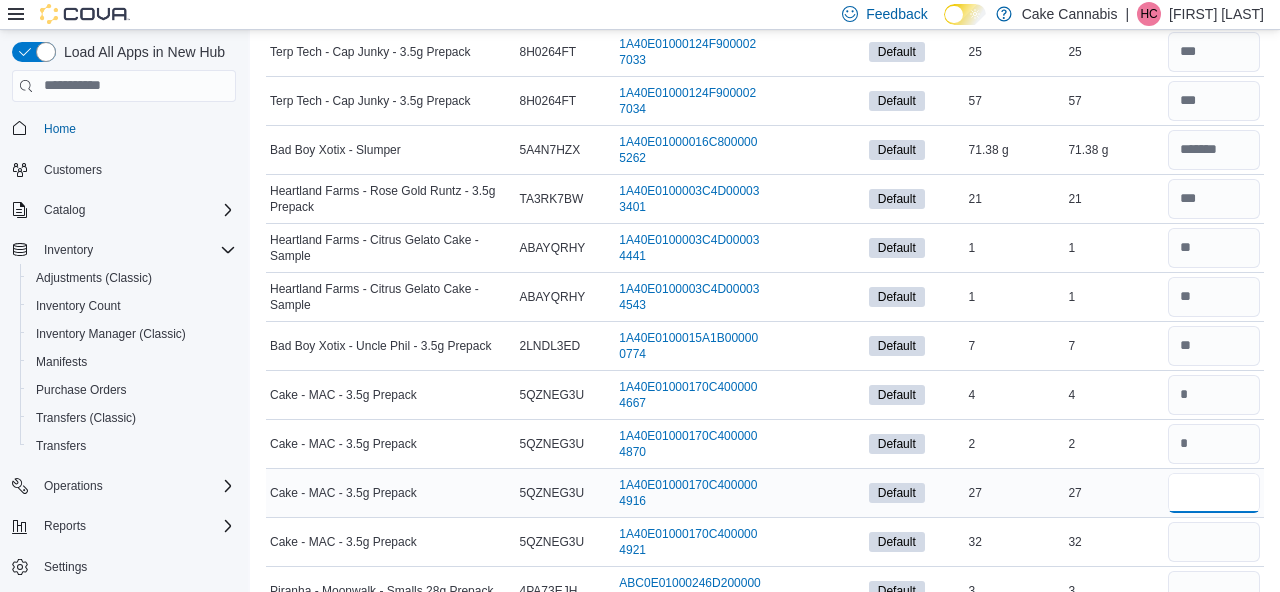 click at bounding box center [1214, 493] 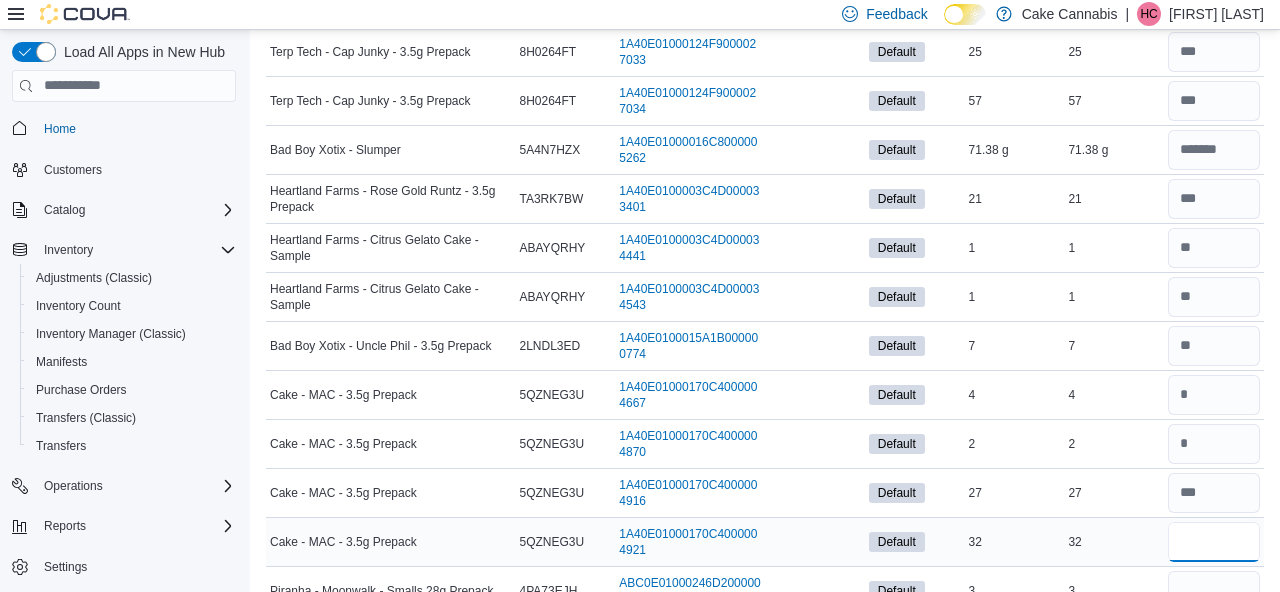 click at bounding box center (1214, 542) 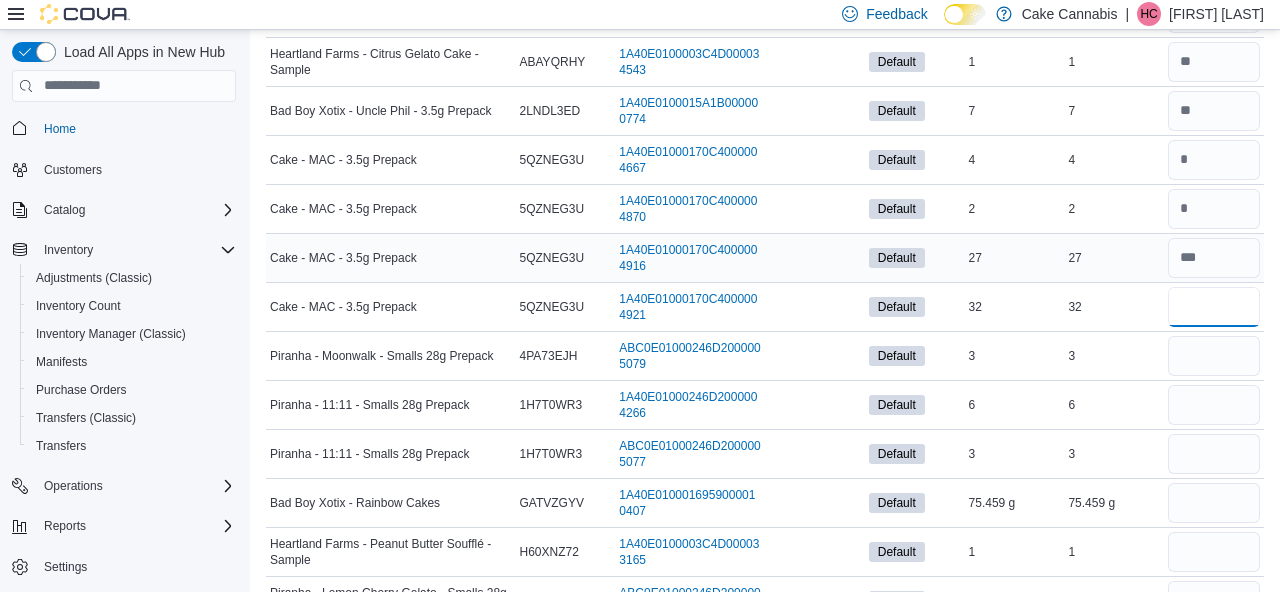 scroll, scrollTop: 1297, scrollLeft: 0, axis: vertical 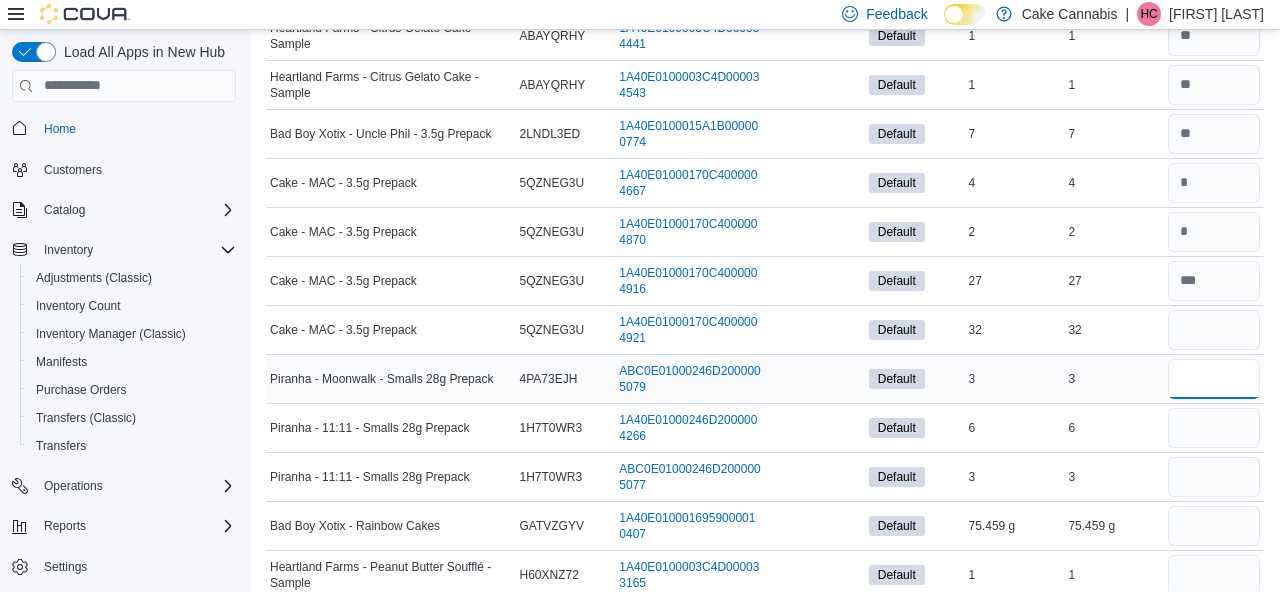 click at bounding box center [1214, 379] 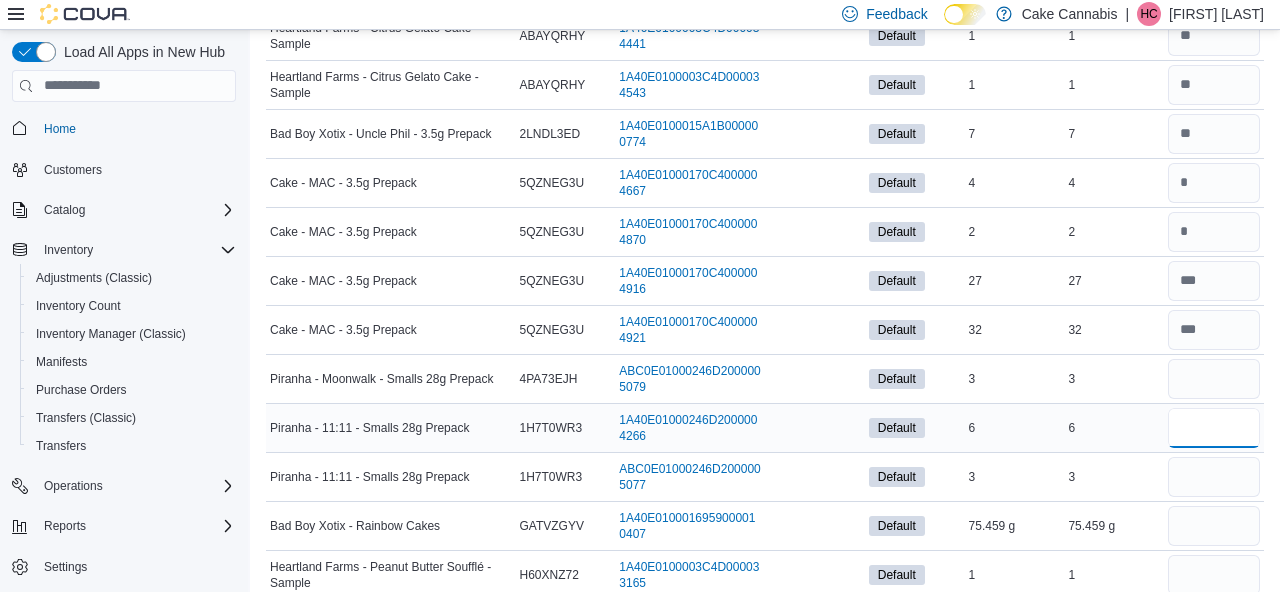 click at bounding box center [1214, 428] 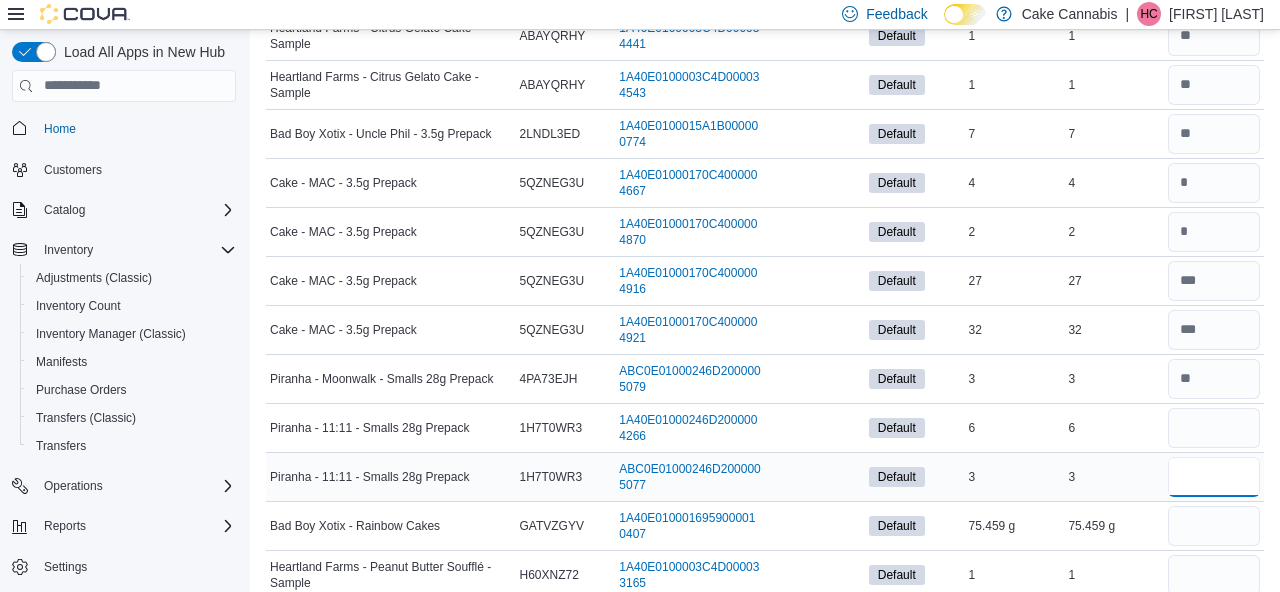 click at bounding box center [1214, 477] 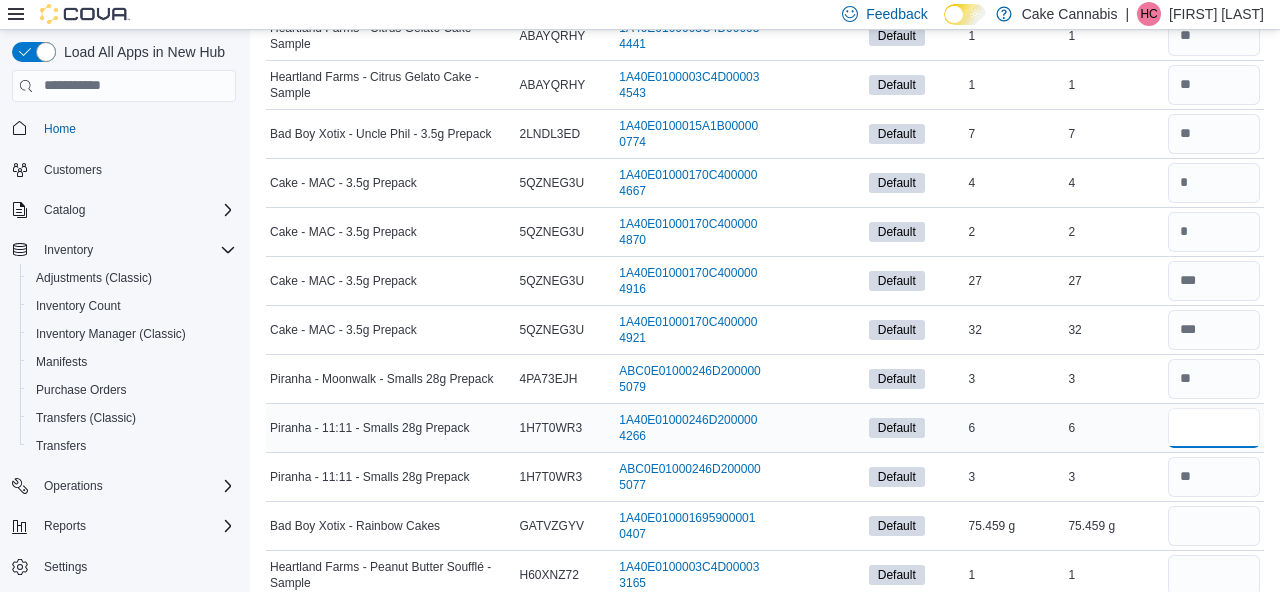 click at bounding box center (1214, 428) 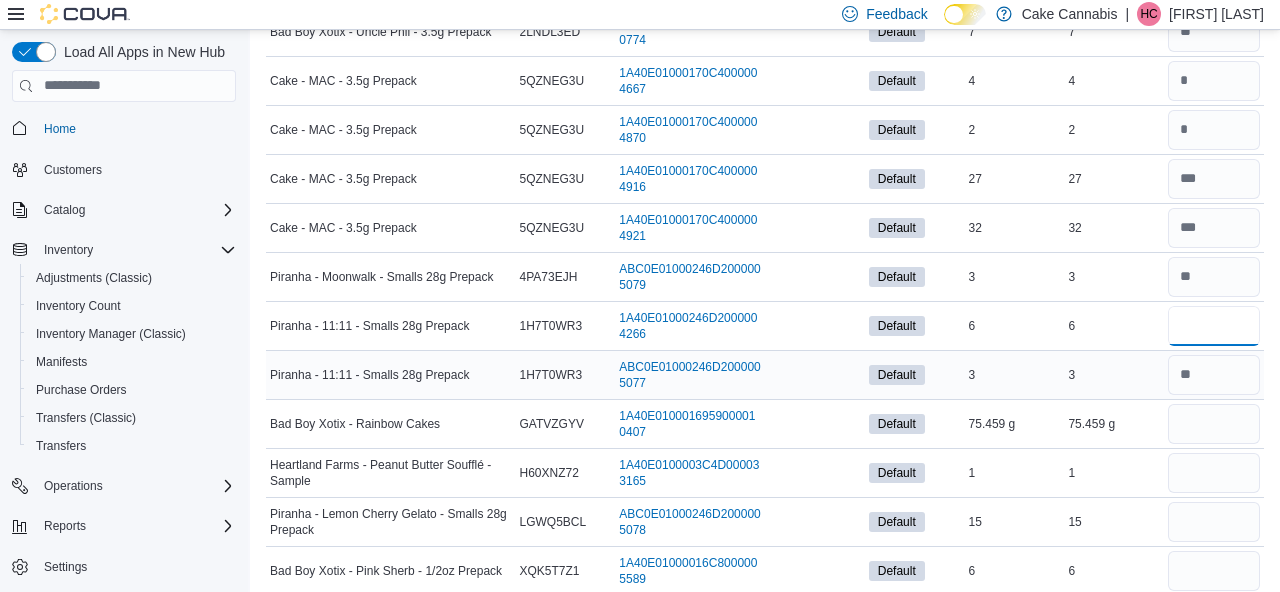 scroll, scrollTop: 1422, scrollLeft: 0, axis: vertical 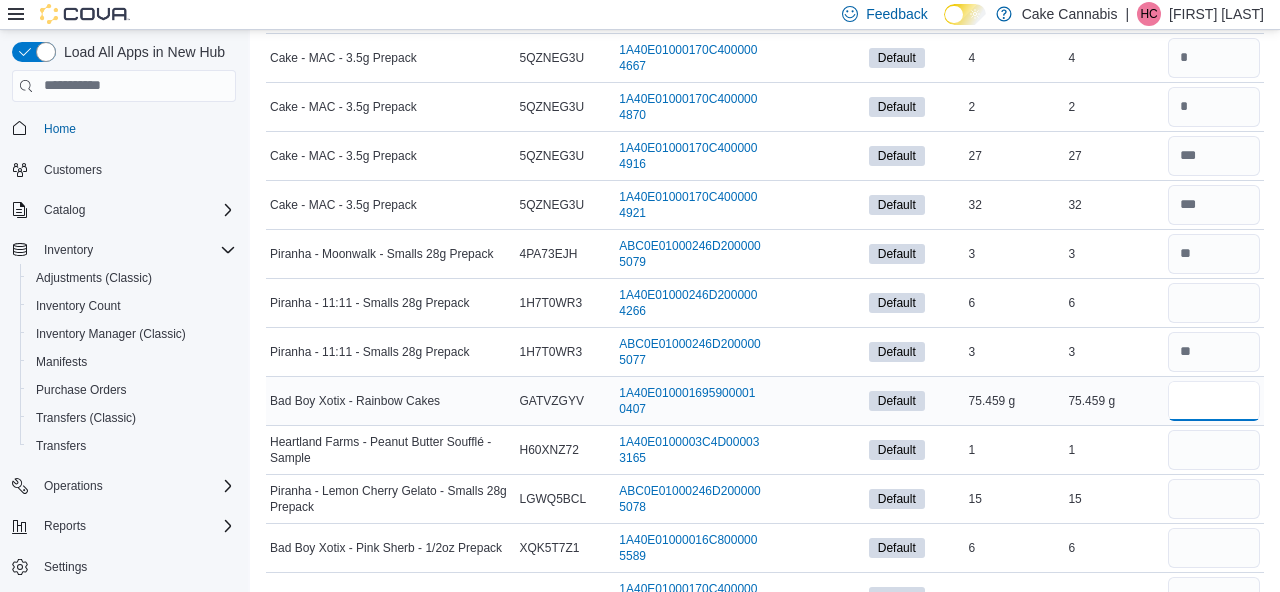 click at bounding box center (1214, 401) 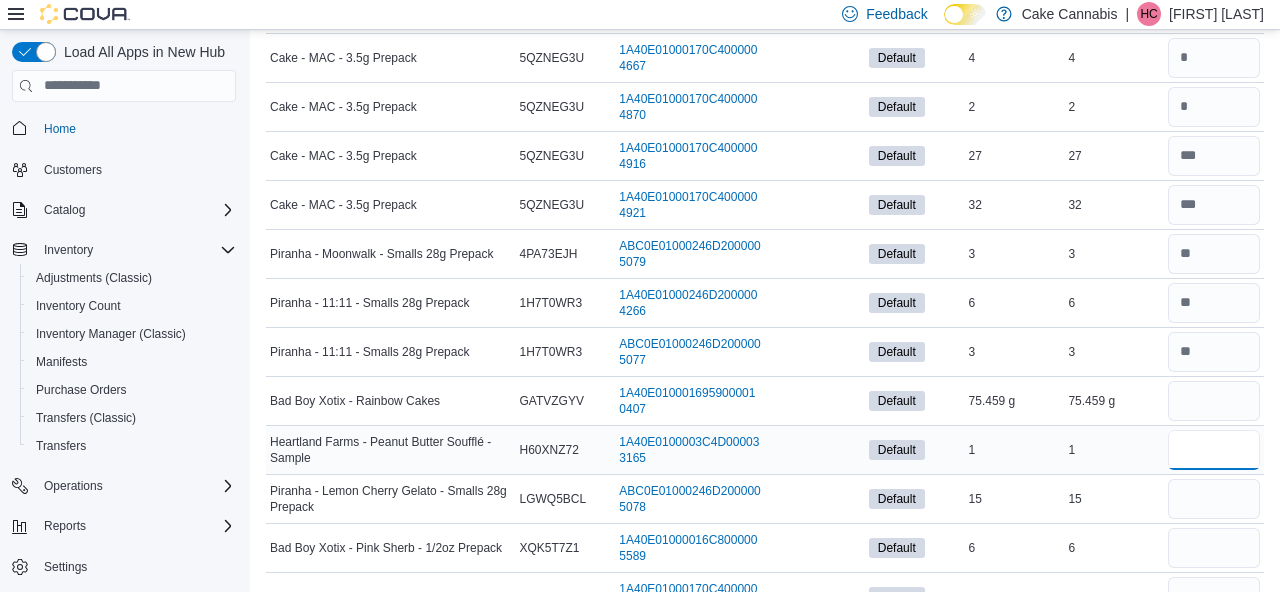 click at bounding box center [1214, 450] 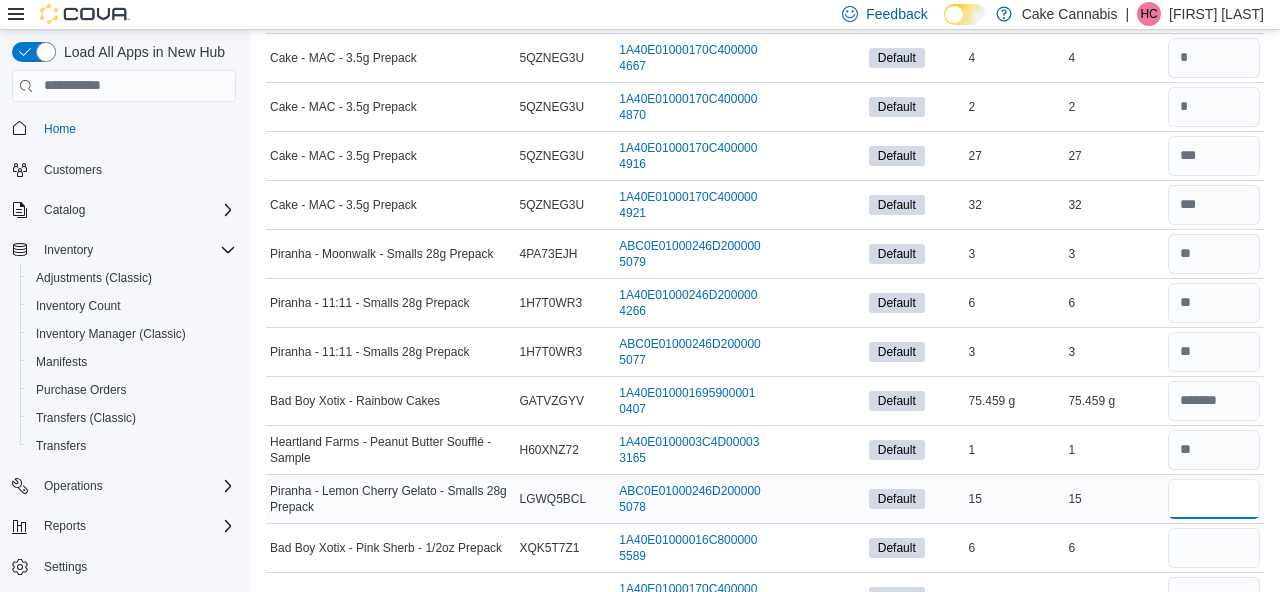 click at bounding box center (1214, 499) 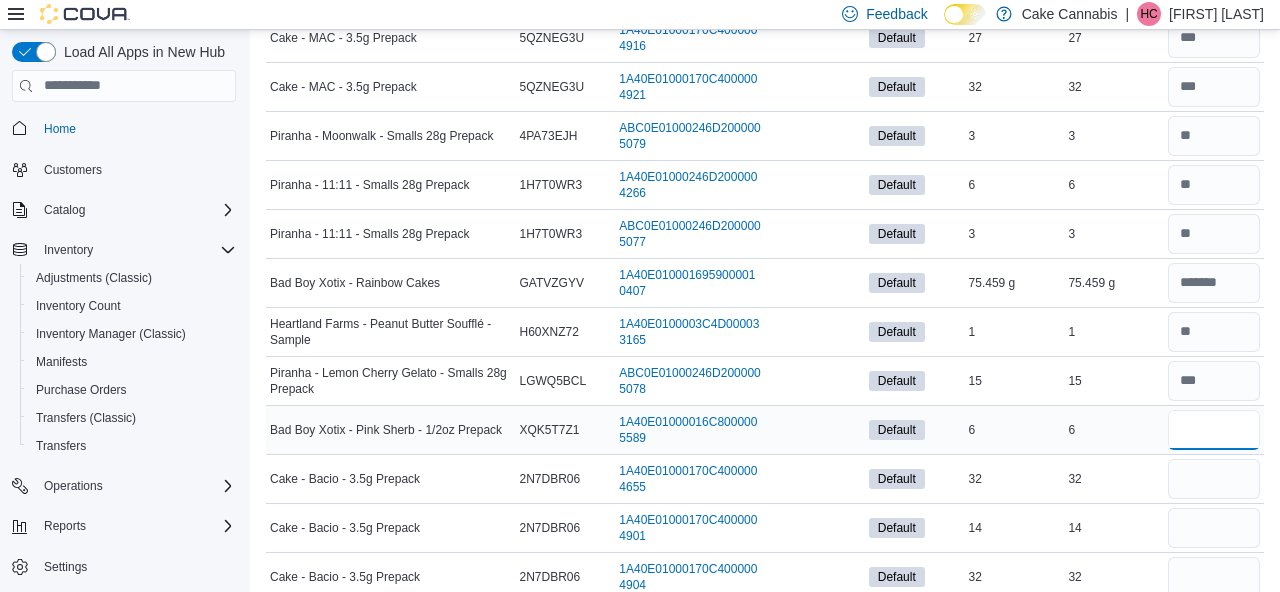 click at bounding box center [1214, 430] 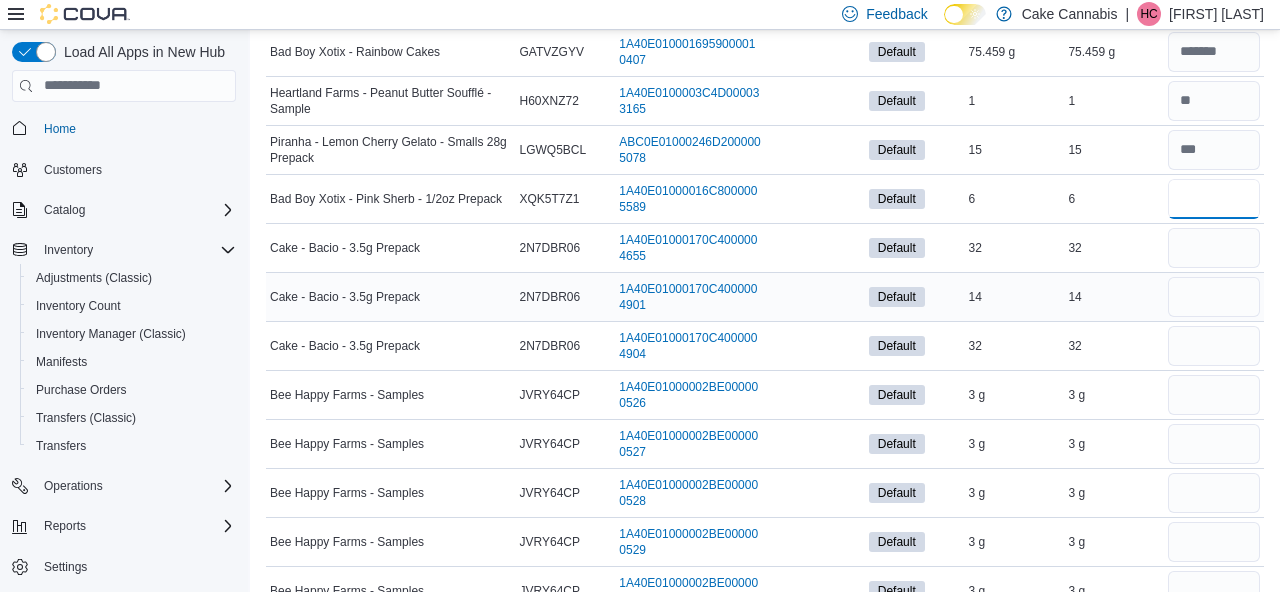 scroll, scrollTop: 1762, scrollLeft: 0, axis: vertical 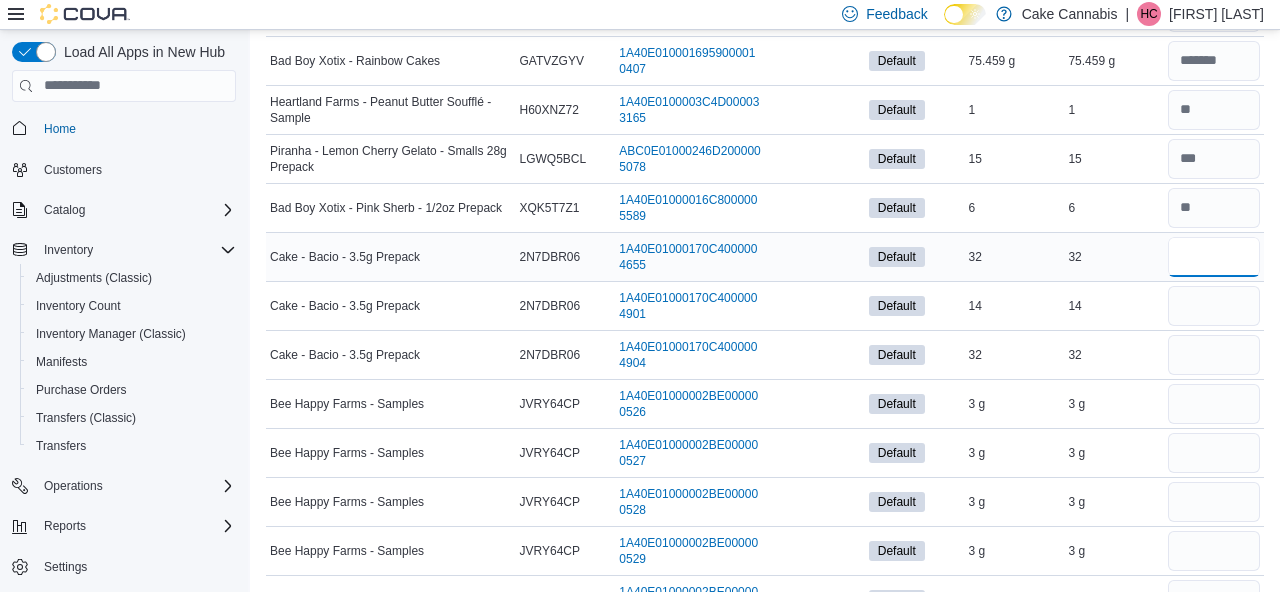 click at bounding box center (1214, 257) 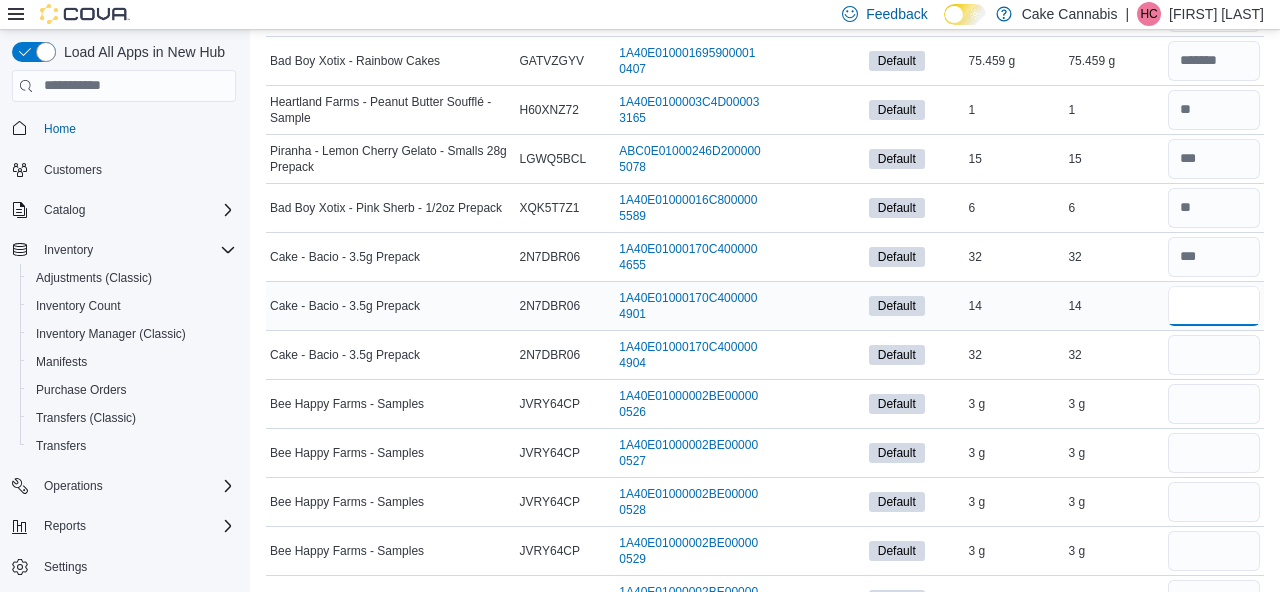 click at bounding box center [1214, 306] 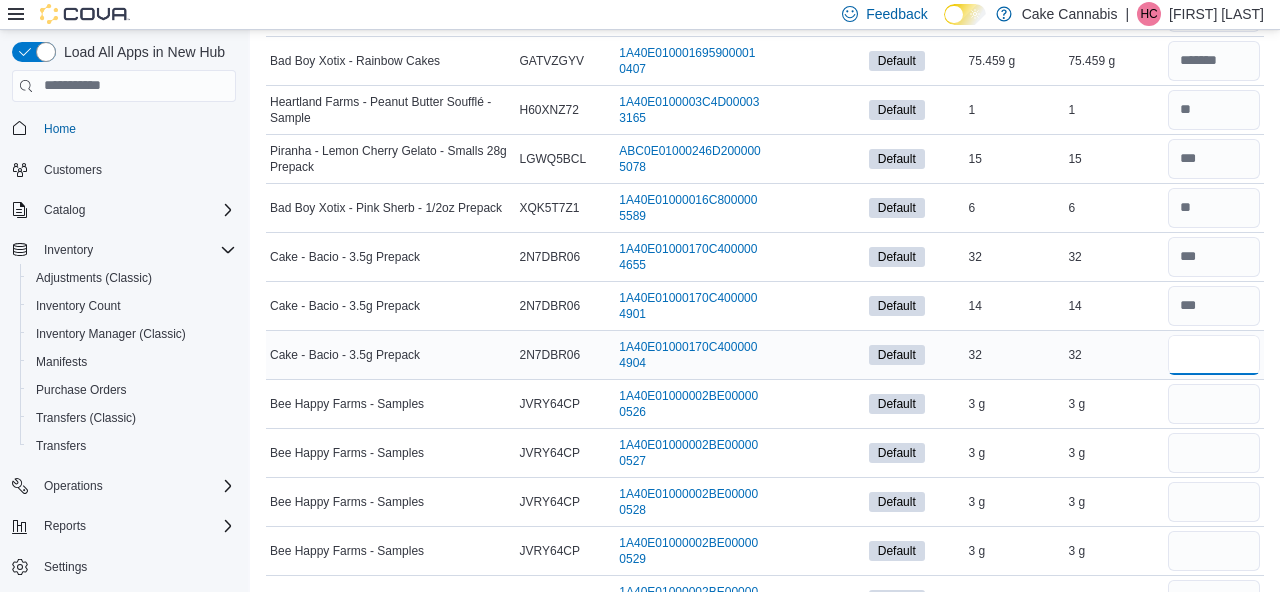 click at bounding box center (1214, 355) 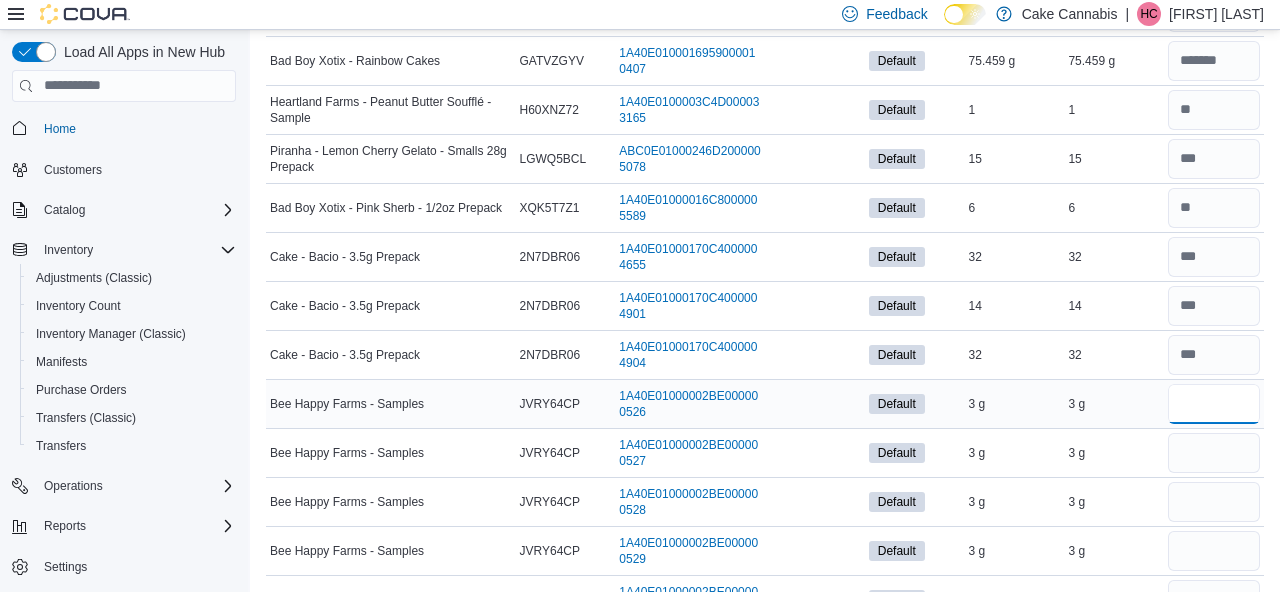 click at bounding box center [1214, 404] 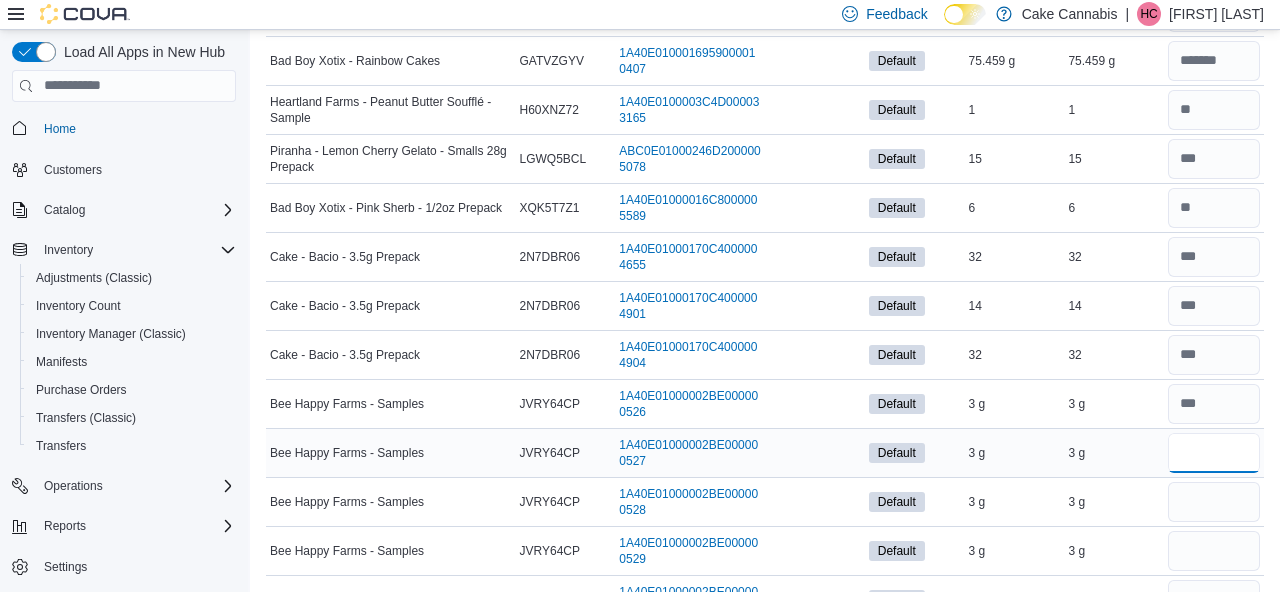 click at bounding box center [1214, 453] 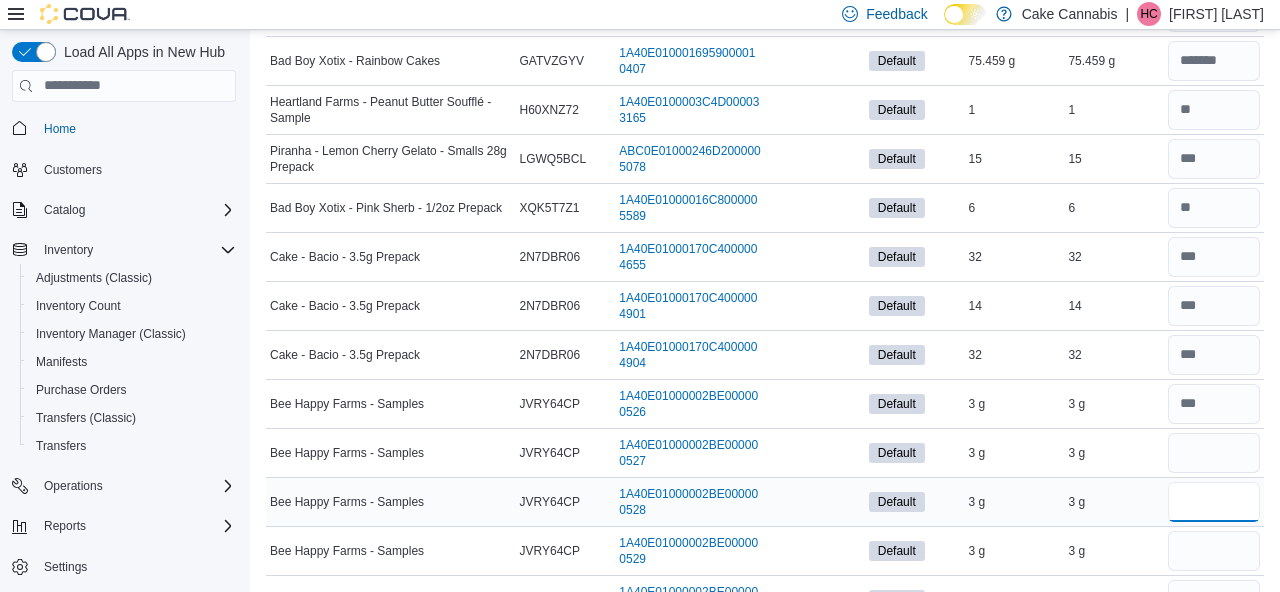 click at bounding box center (1214, 502) 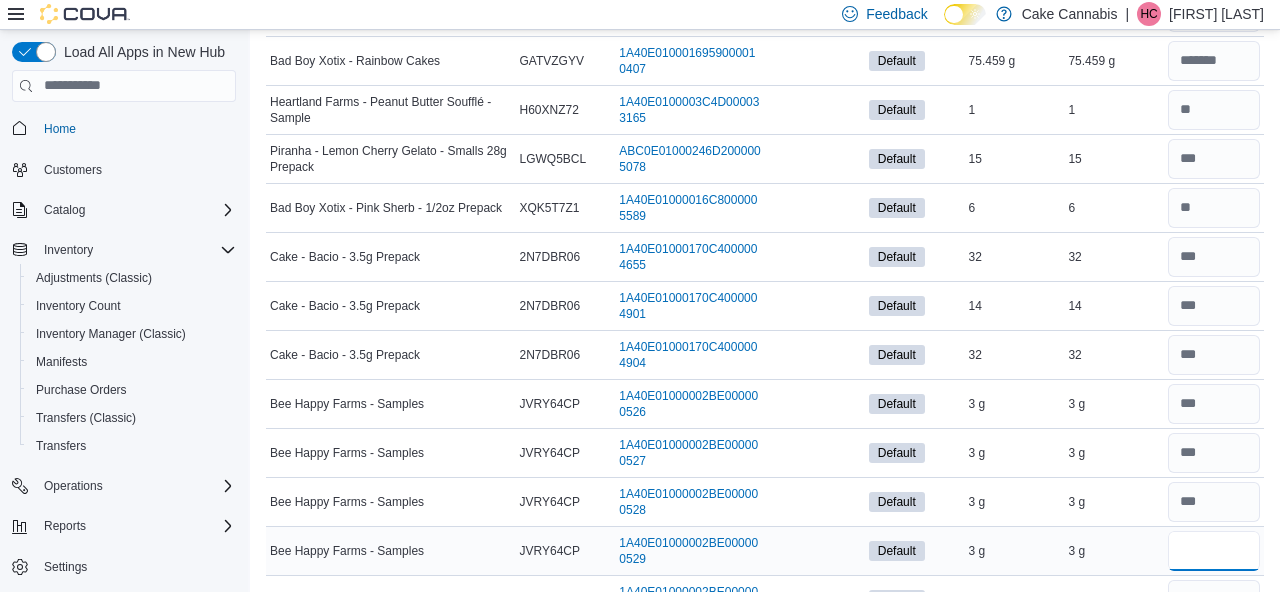 click at bounding box center [1214, 551] 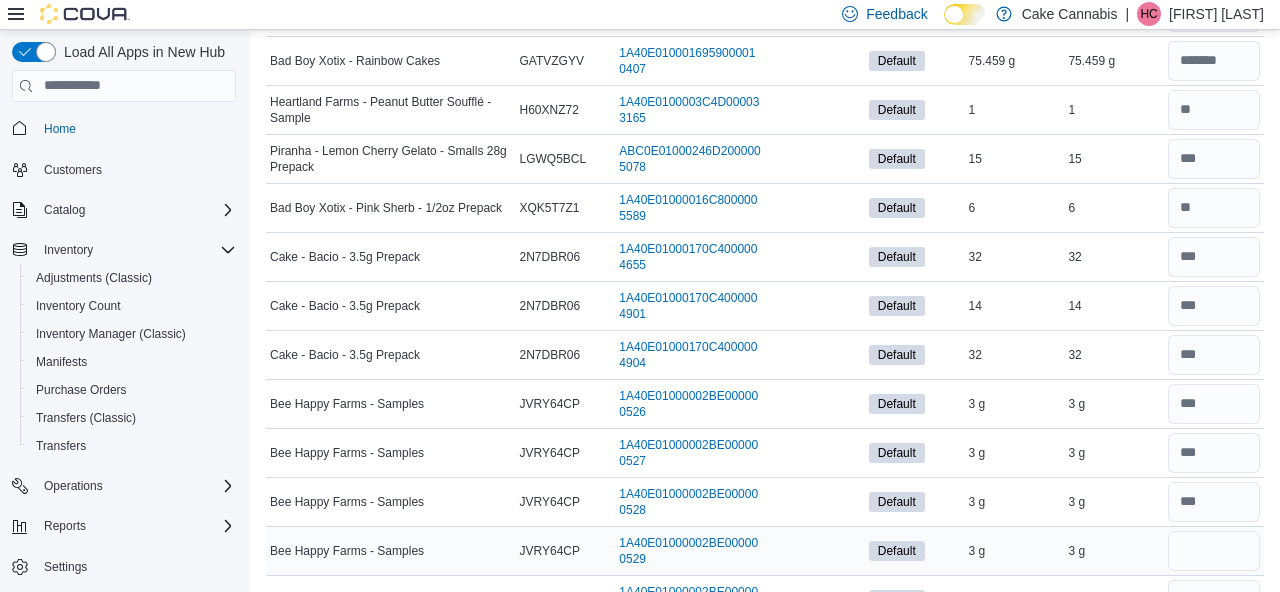 scroll, scrollTop: 1917, scrollLeft: 0, axis: vertical 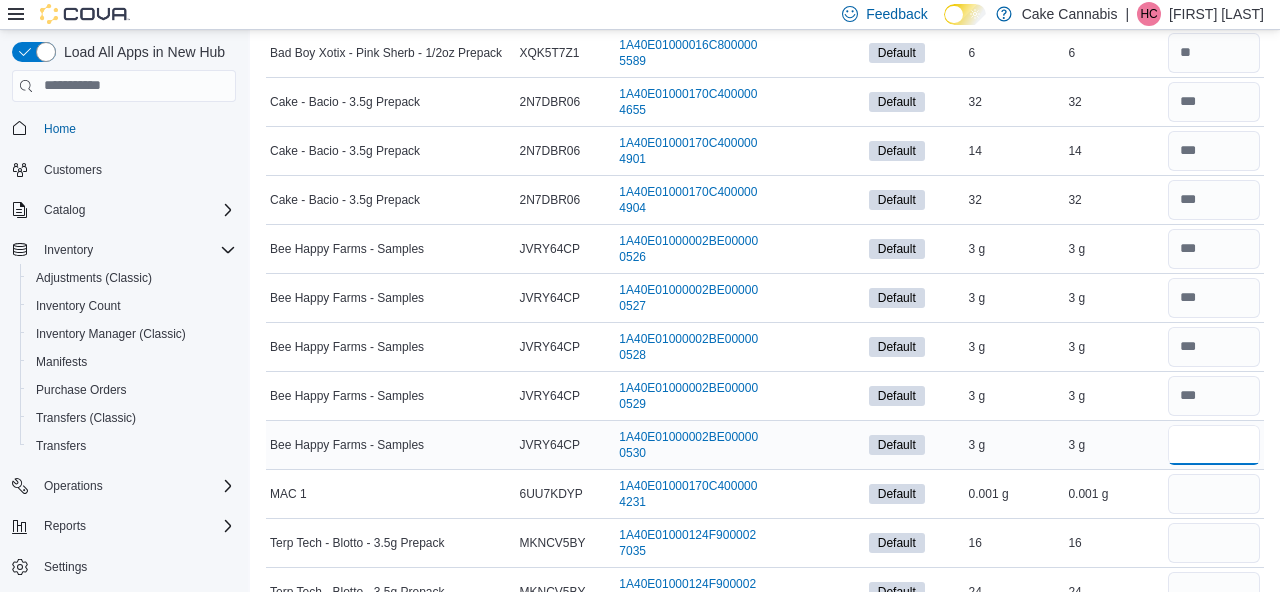 click at bounding box center (1214, 445) 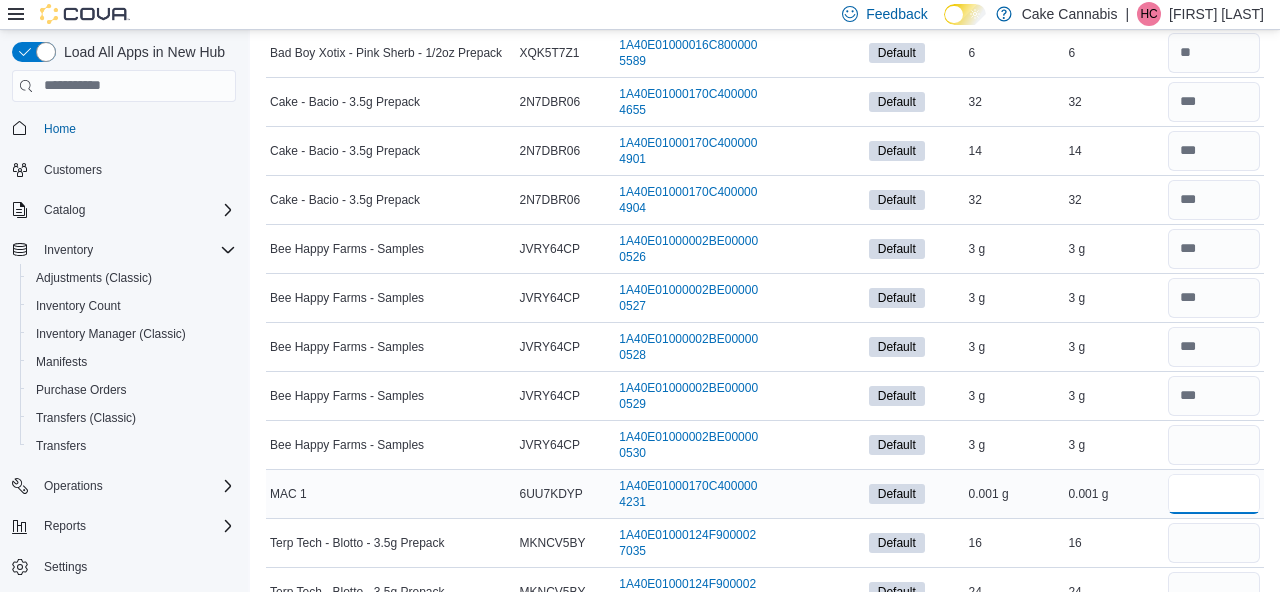 click at bounding box center [1214, 494] 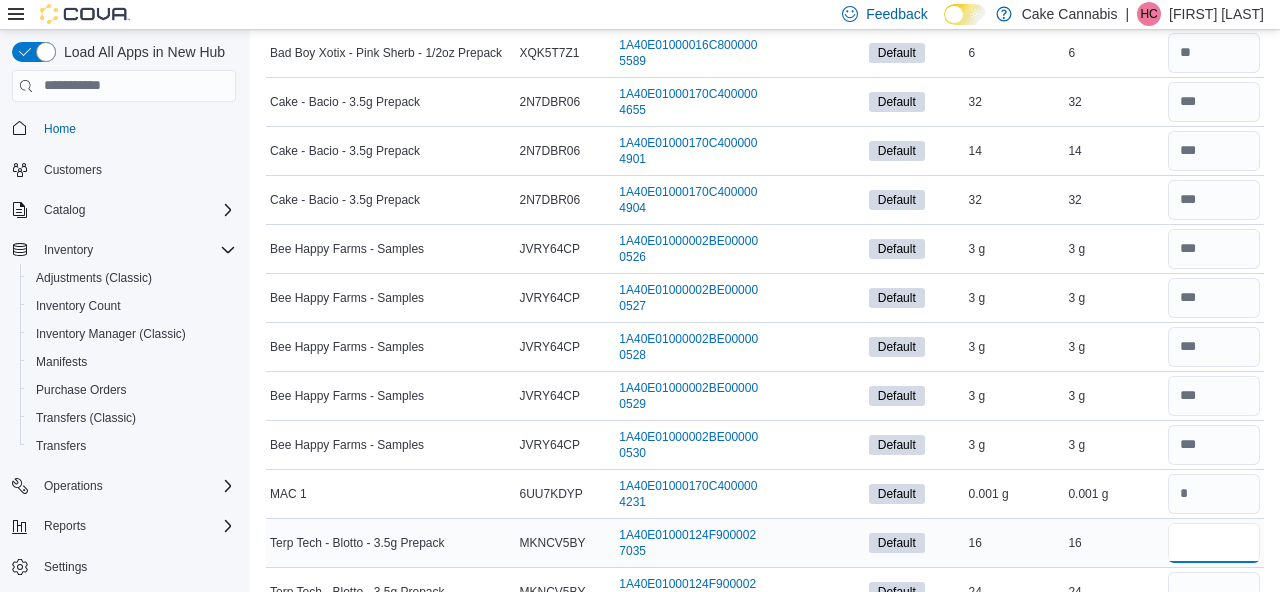 click at bounding box center [1214, 543] 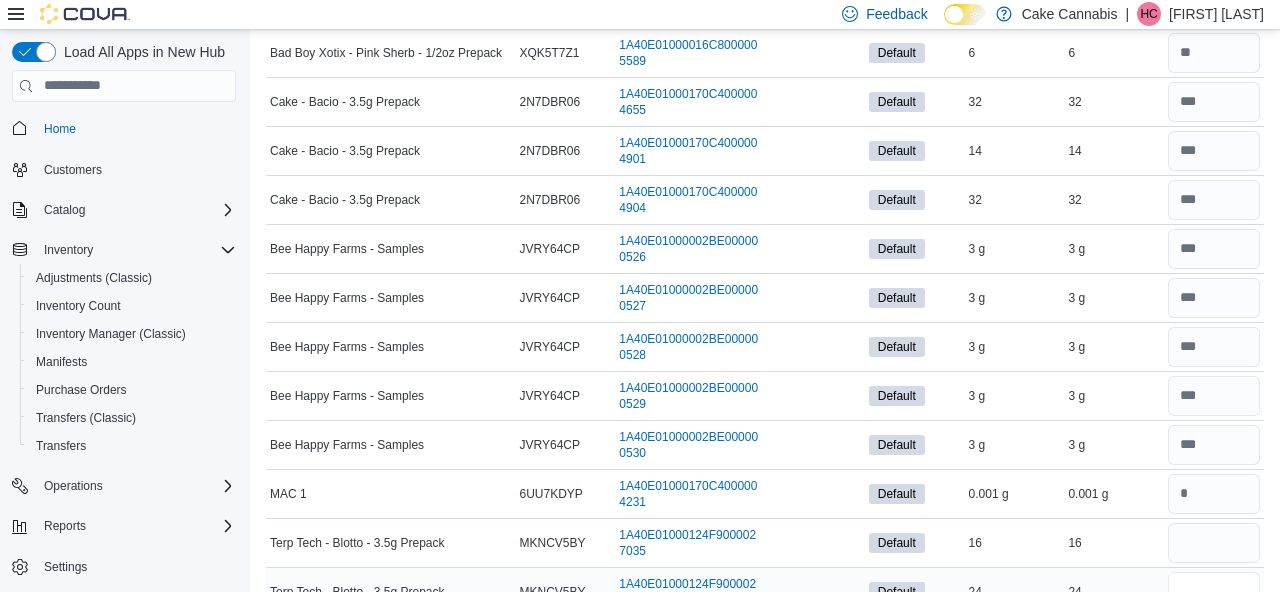 click at bounding box center (1214, 592) 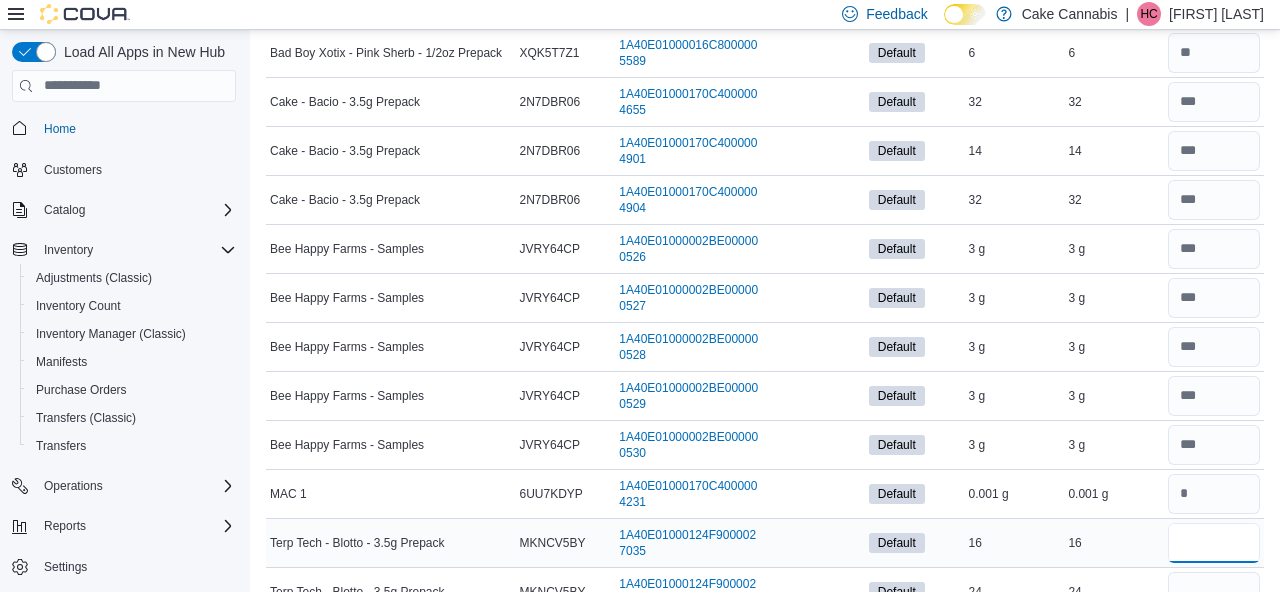 click at bounding box center [1214, 543] 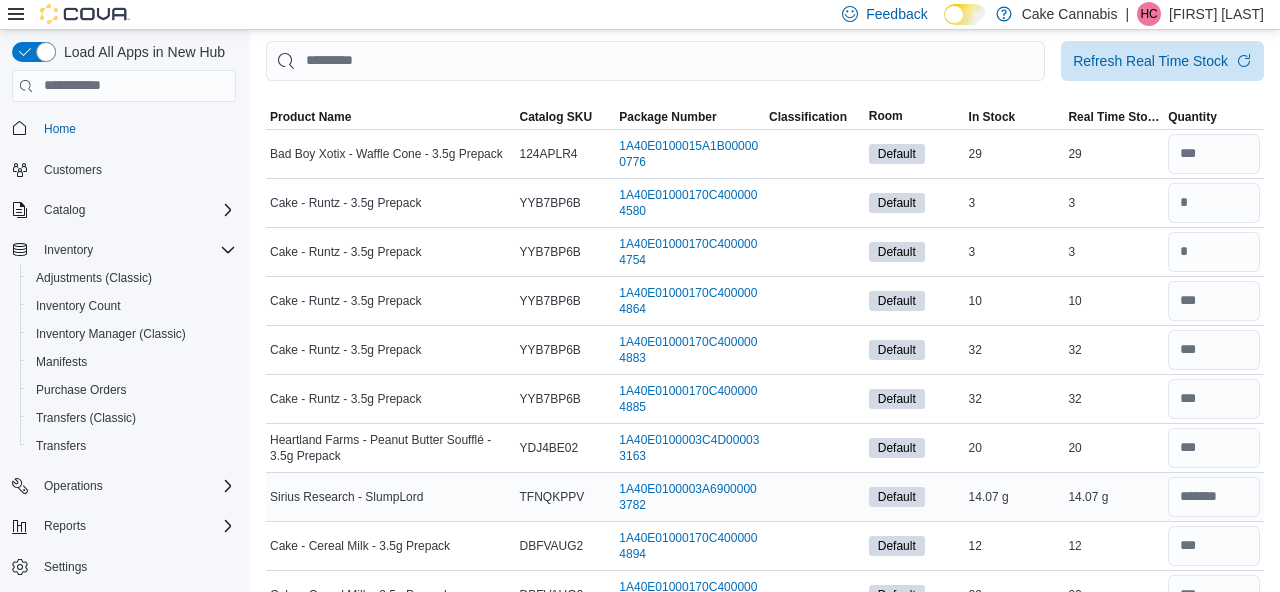 scroll, scrollTop: 154, scrollLeft: 0, axis: vertical 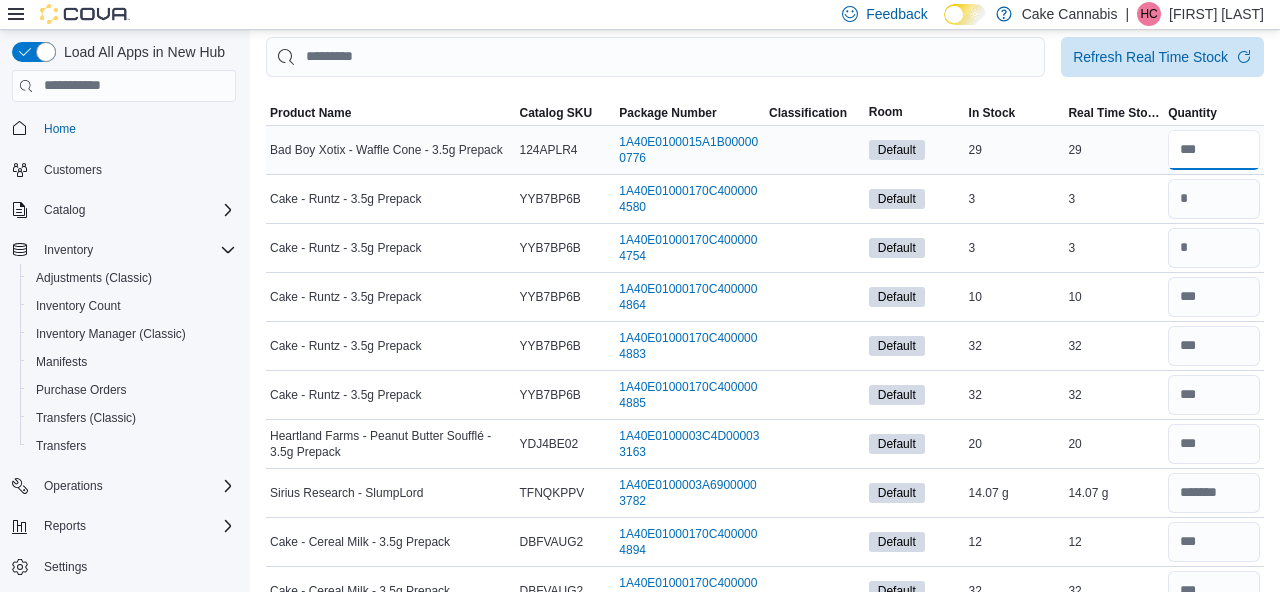 drag, startPoint x: 1207, startPoint y: 114, endPoint x: 1171, endPoint y: 114, distance: 36 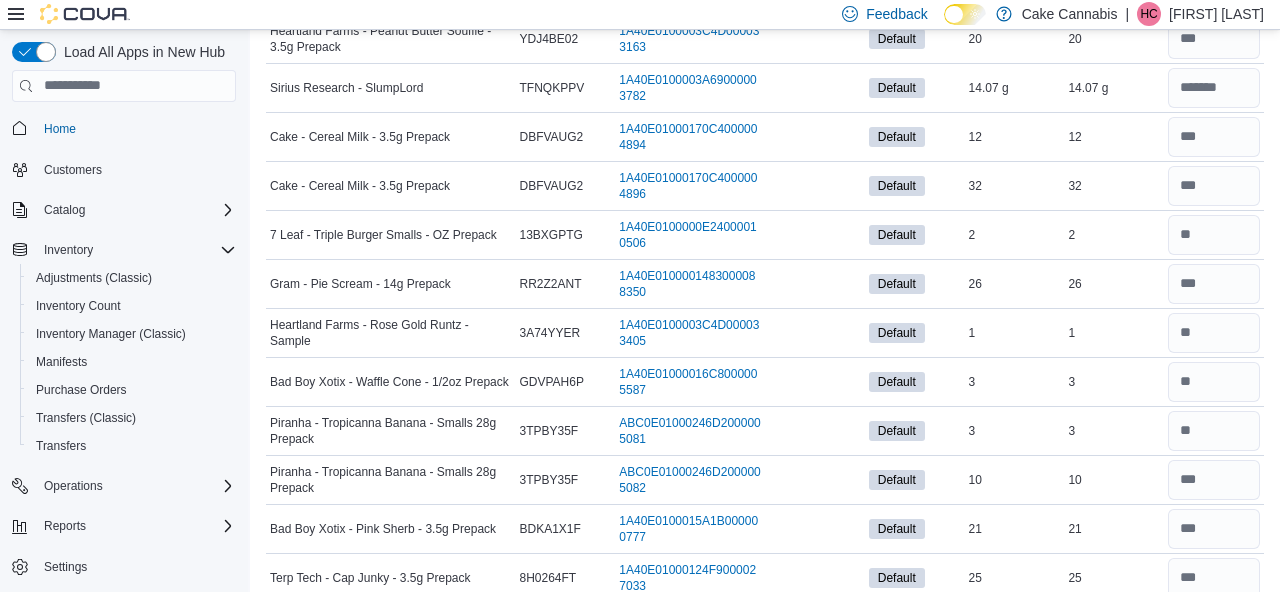 scroll, scrollTop: 0, scrollLeft: 0, axis: both 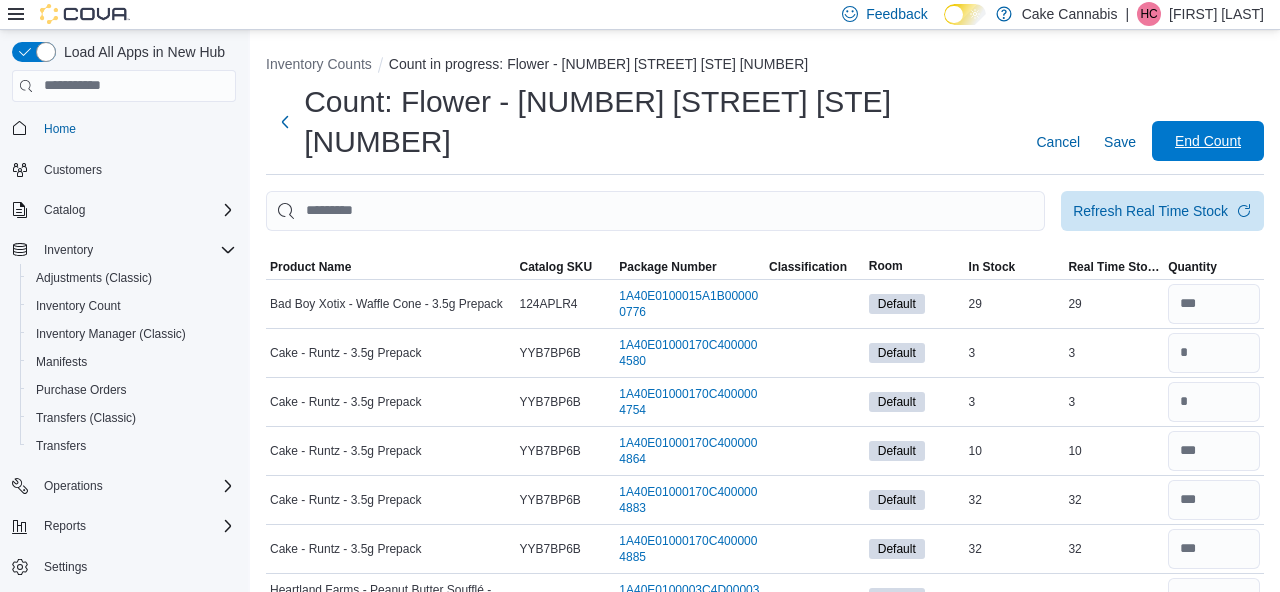 click on "End Count" at bounding box center (1208, 141) 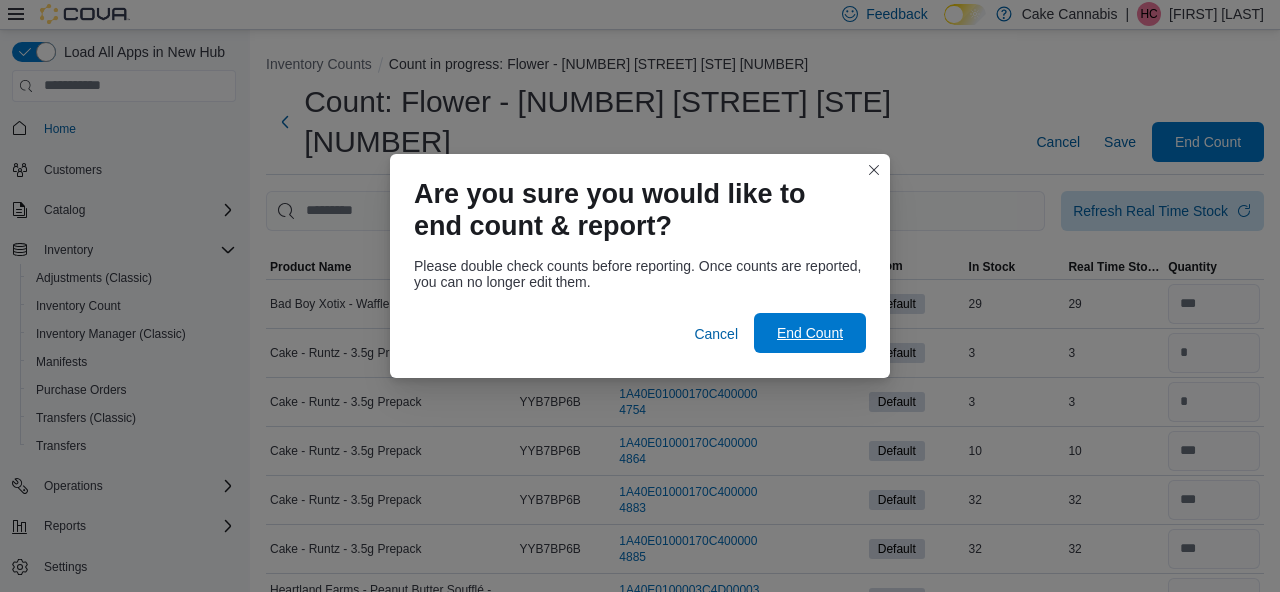 click on "End Count" at bounding box center (810, 333) 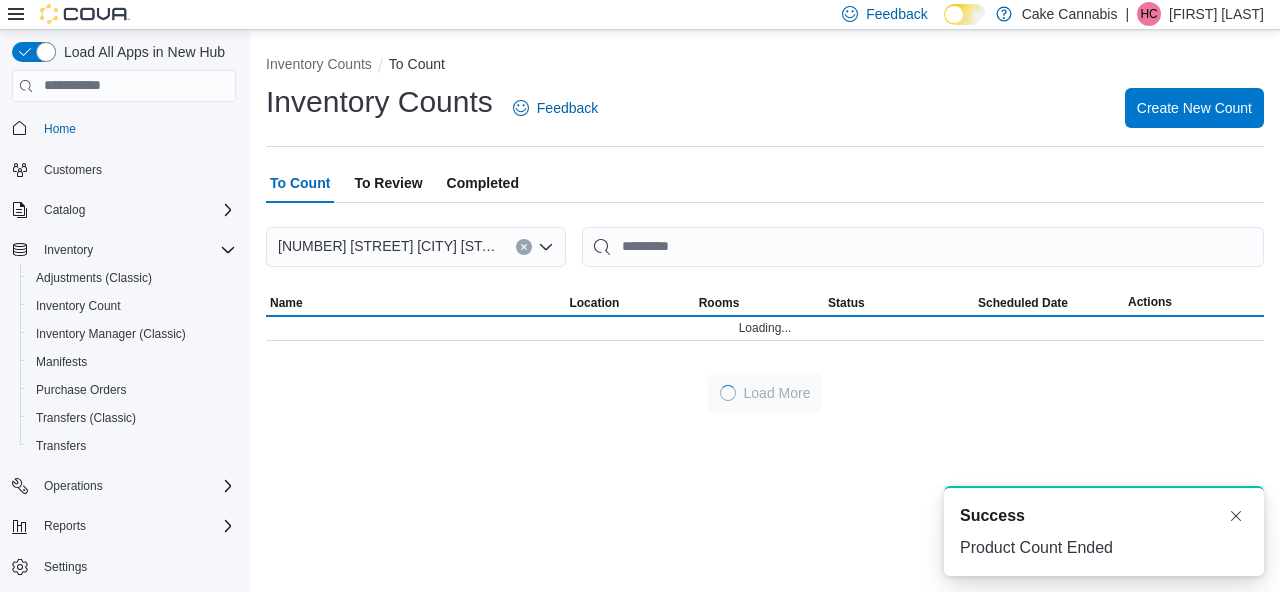 scroll, scrollTop: 0, scrollLeft: 0, axis: both 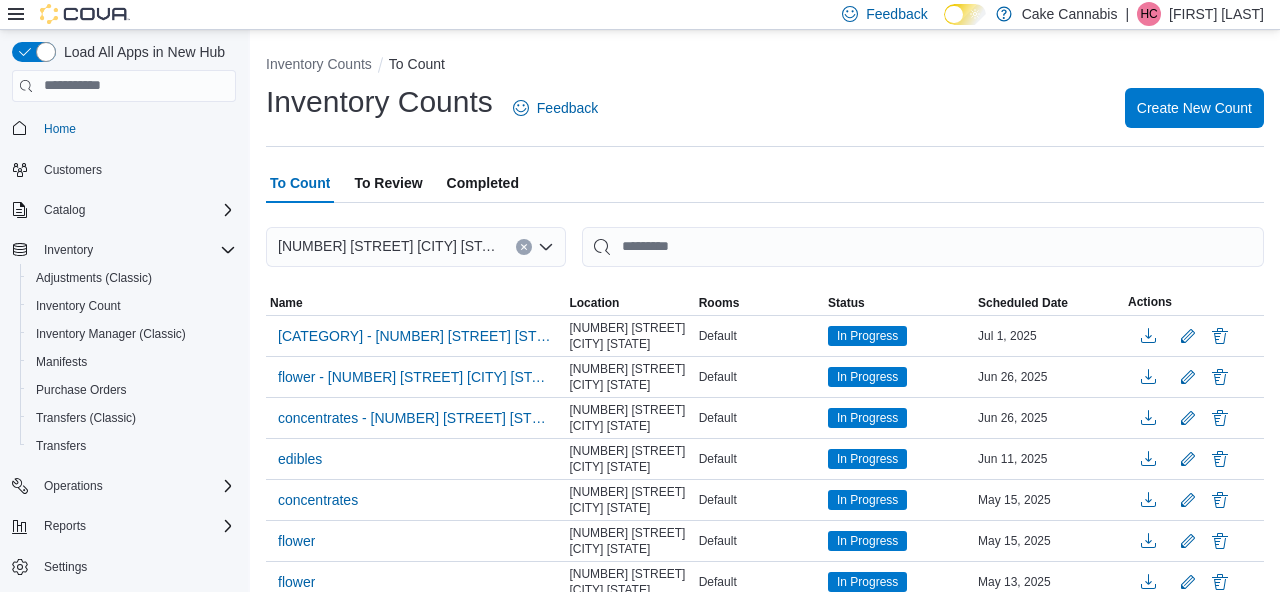 click on "To Review" at bounding box center (388, 183) 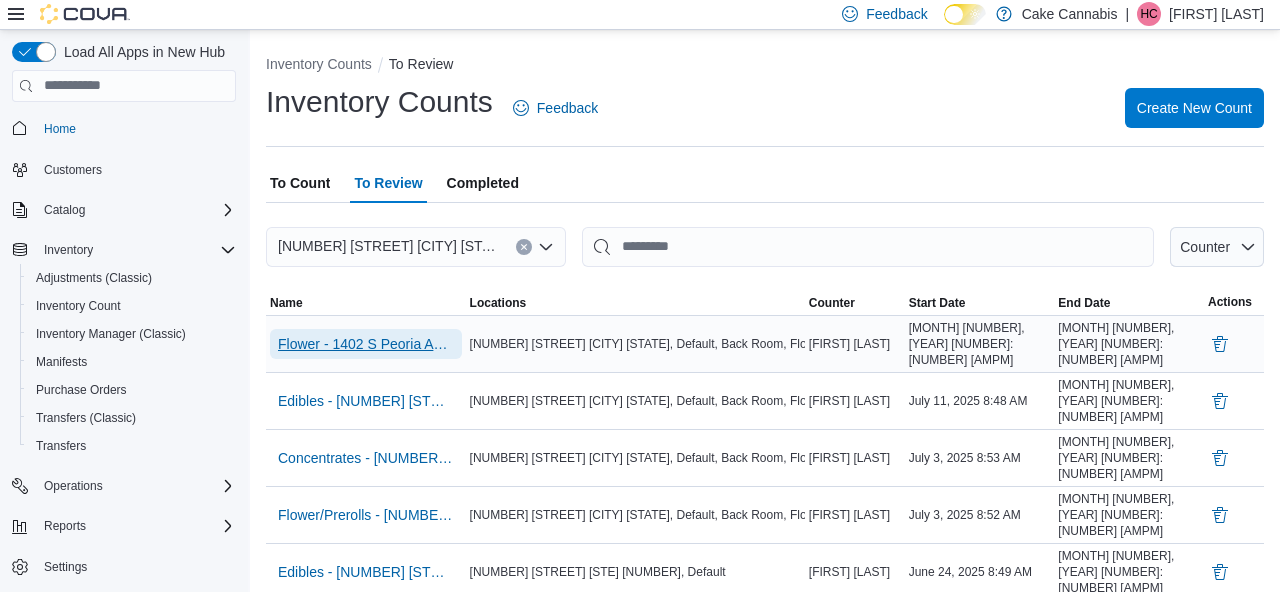 click on "Flower - 1402 S Peoria Ave ste 140" at bounding box center [366, 344] 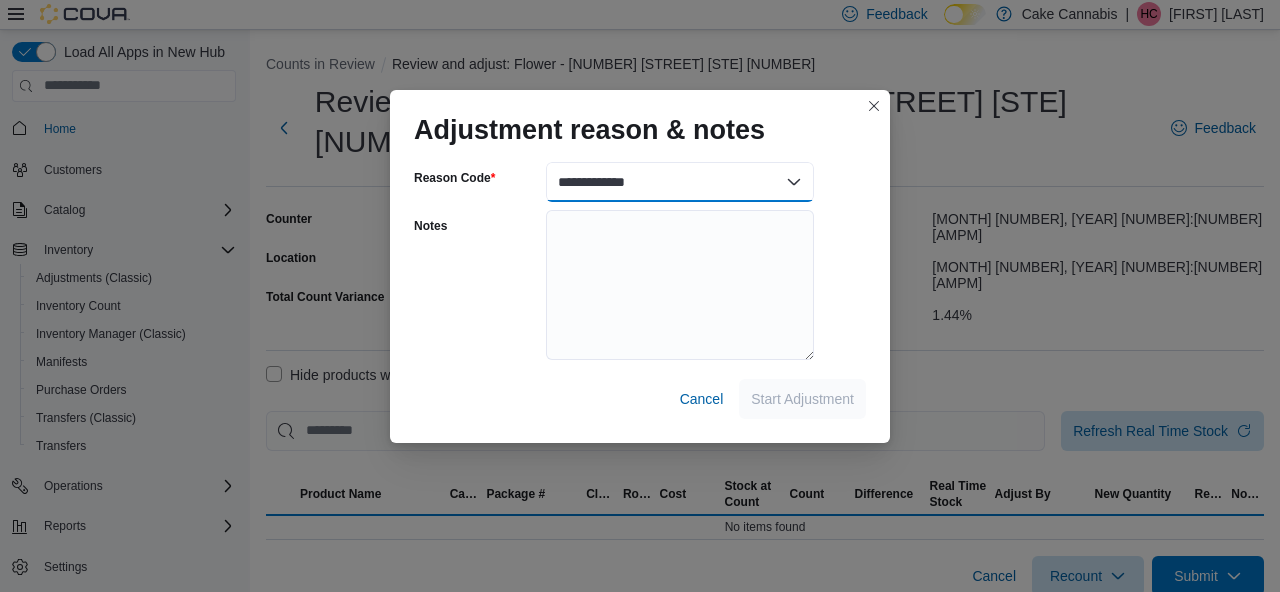 click on "**********" at bounding box center (680, 182) 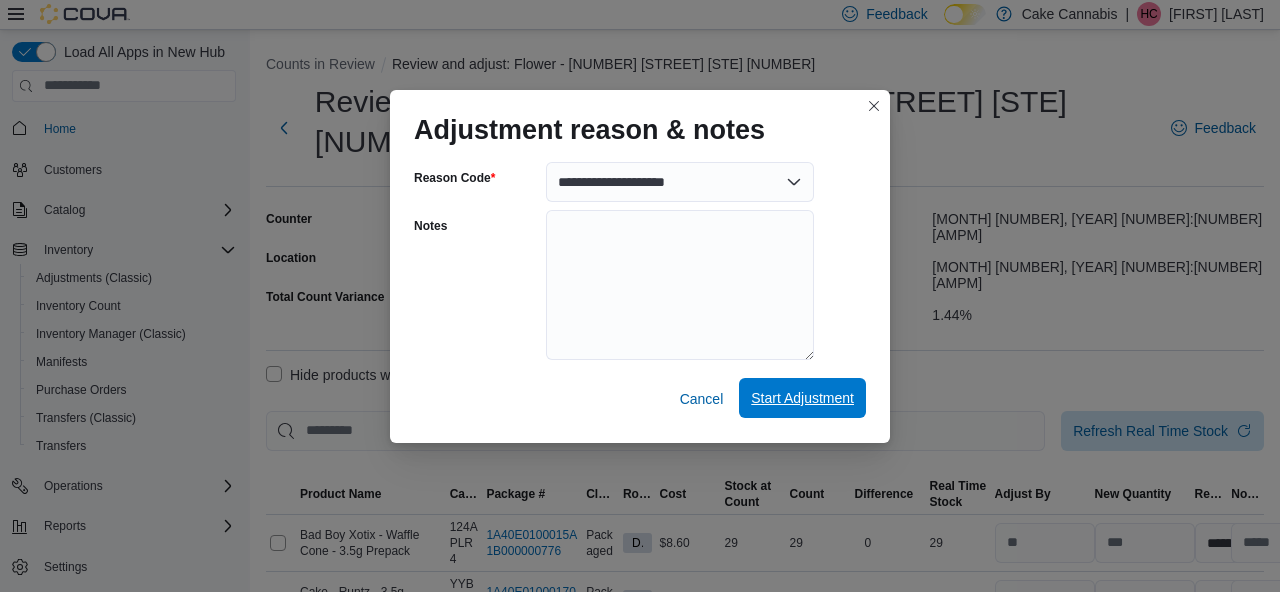 click on "Start Adjustment" at bounding box center [802, 398] 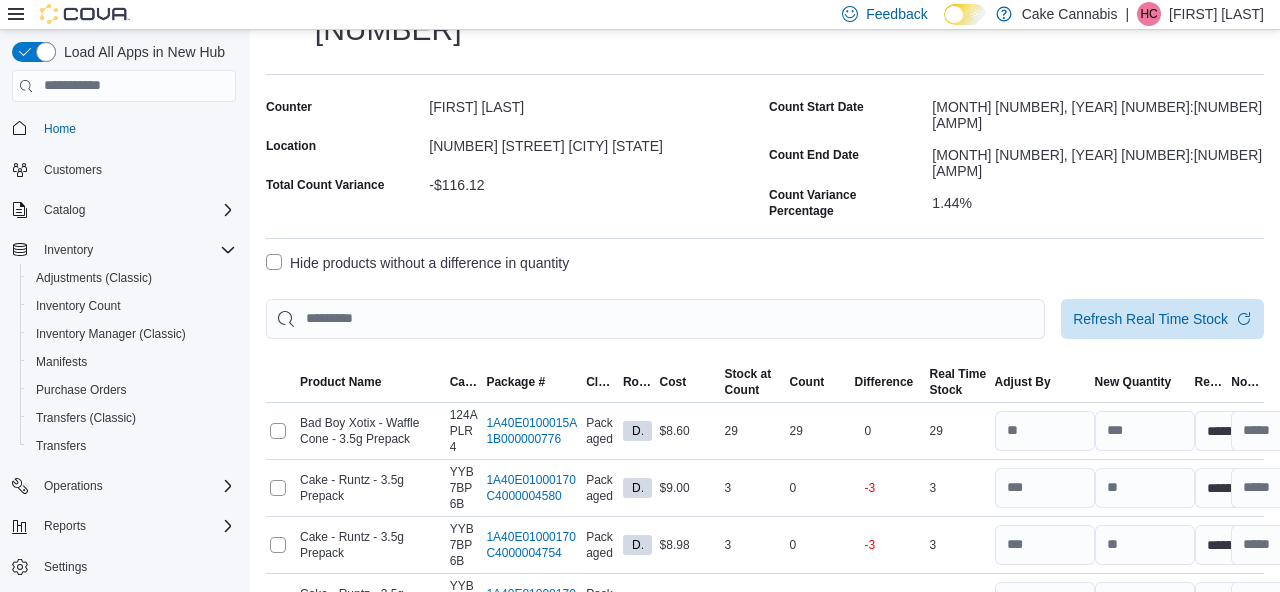 scroll, scrollTop: 0, scrollLeft: 0, axis: both 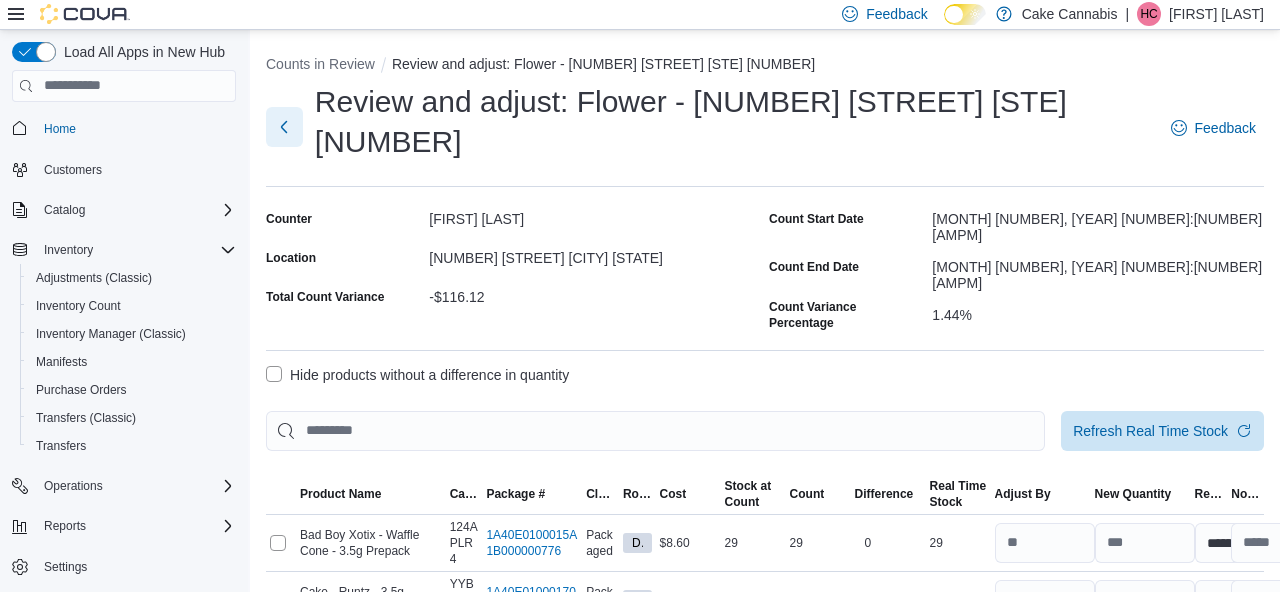 click at bounding box center (284, 127) 